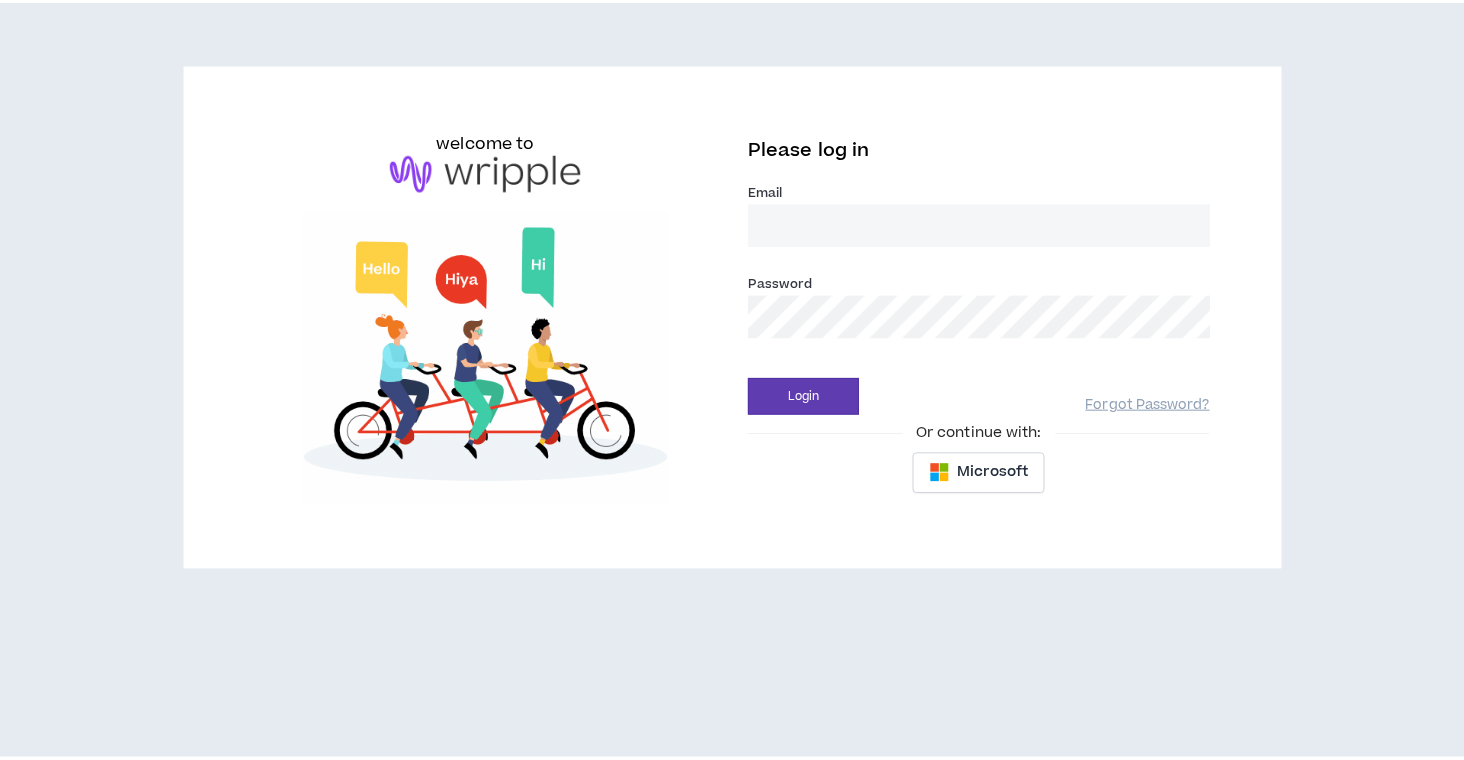scroll, scrollTop: 0, scrollLeft: 0, axis: both 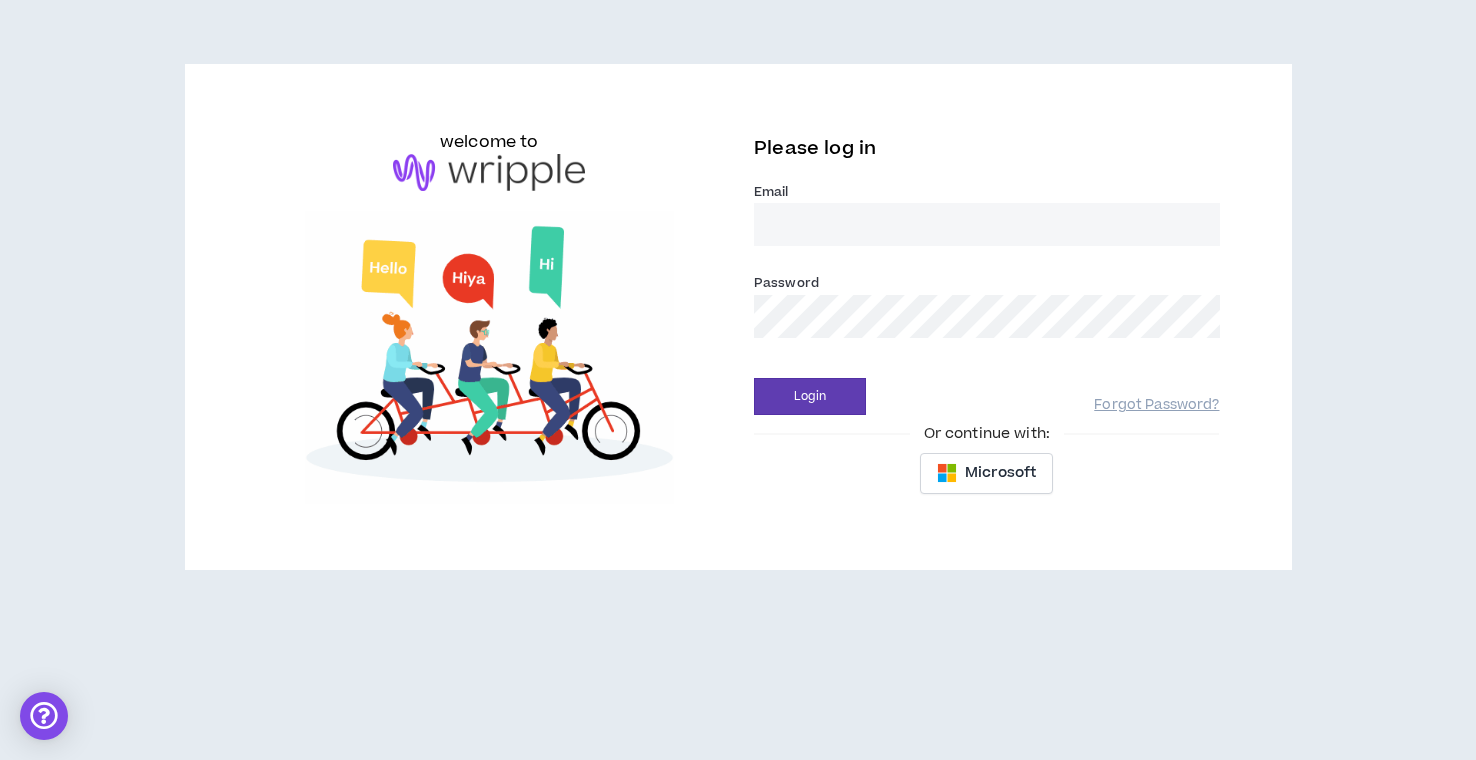 type on "[LAST]@[DOMAIN]" 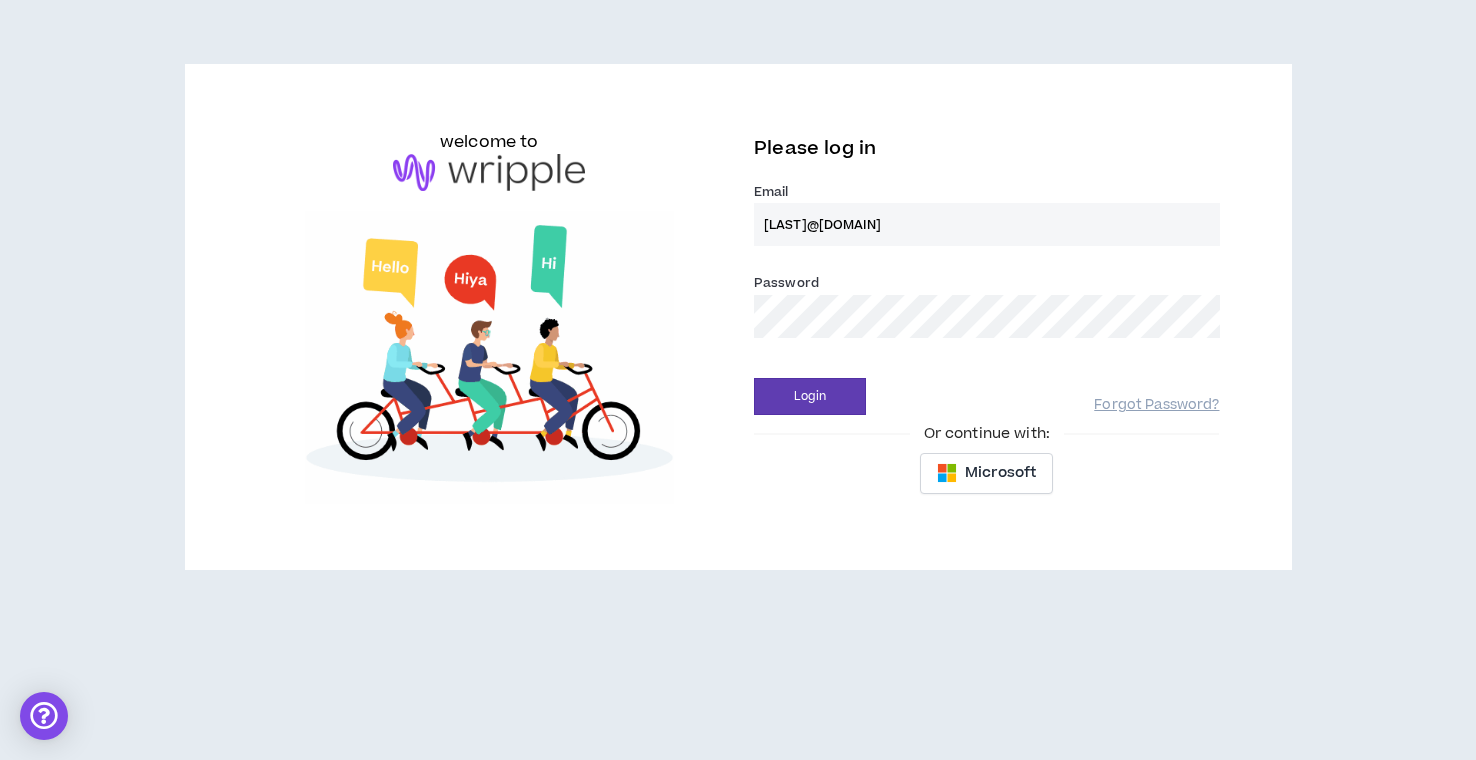 click on "Login" at bounding box center [810, 396] 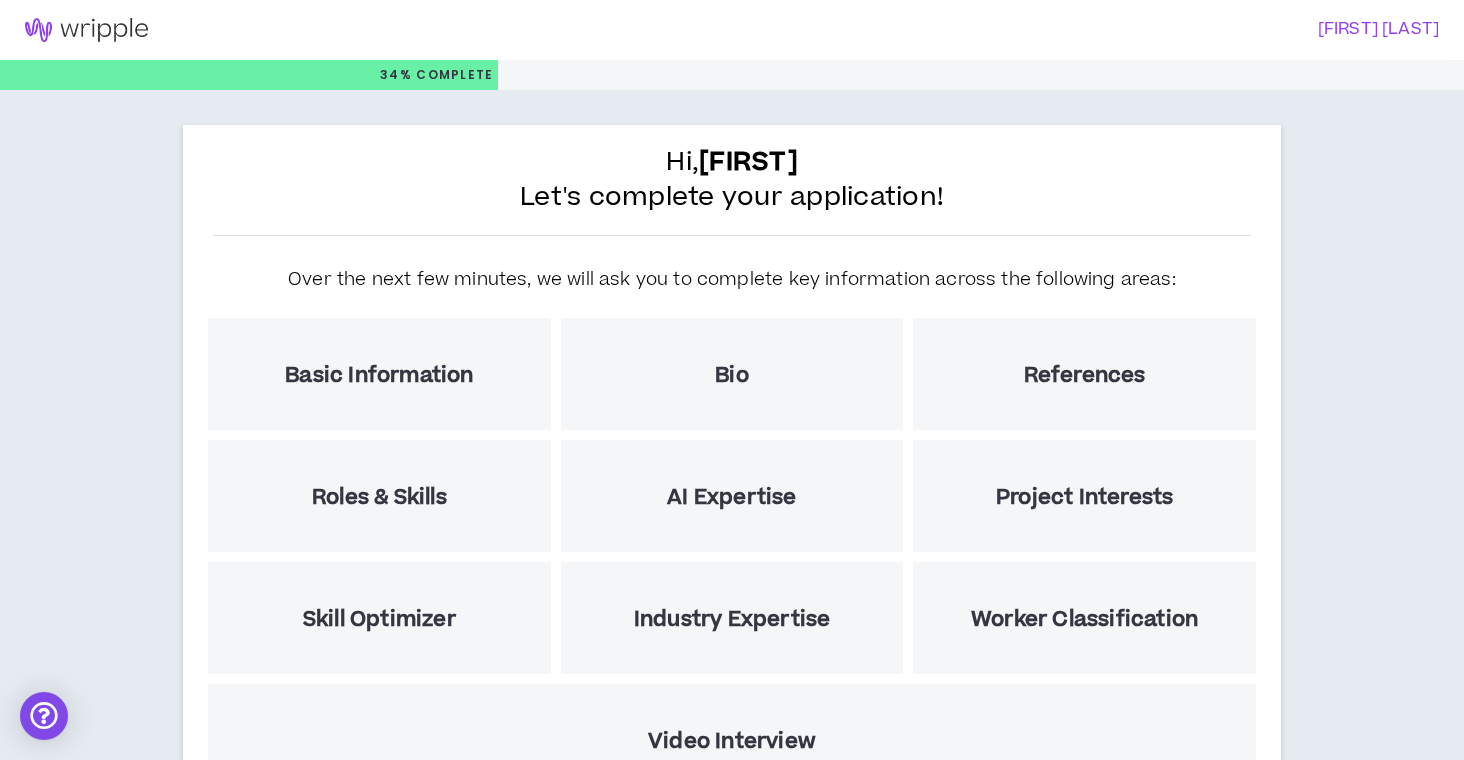click on "Basic Information" at bounding box center [379, 374] 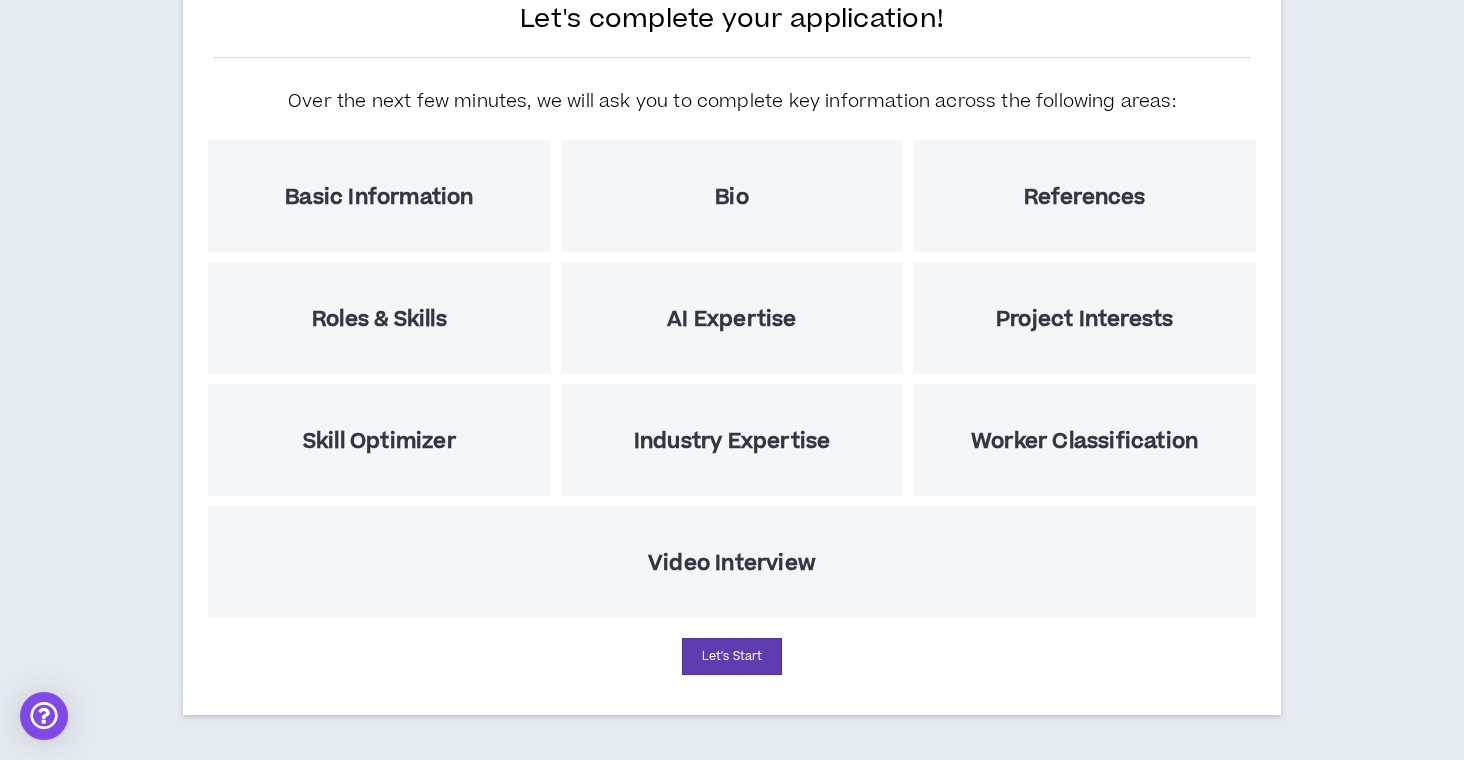 scroll, scrollTop: 183, scrollLeft: 0, axis: vertical 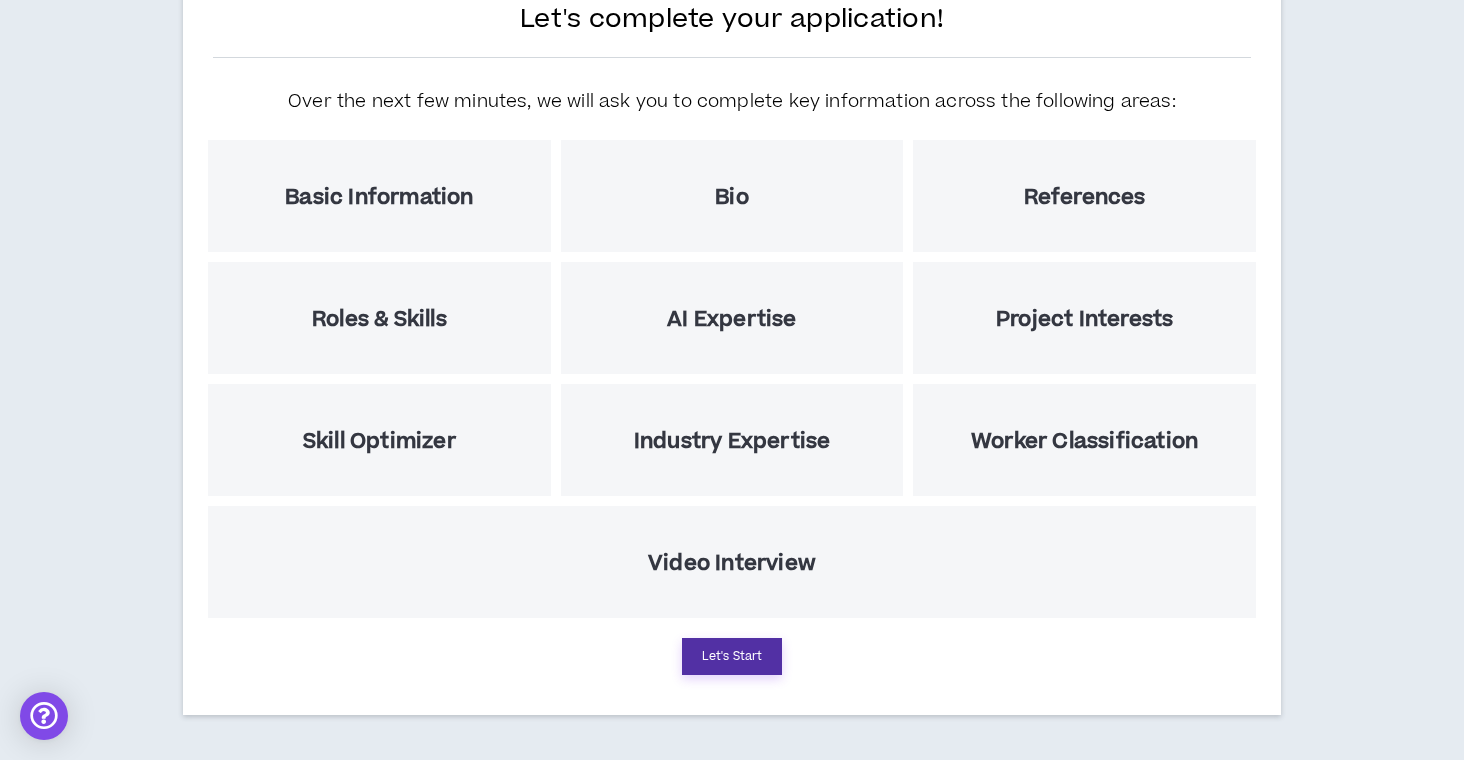 click on "Let's Start" at bounding box center [732, 656] 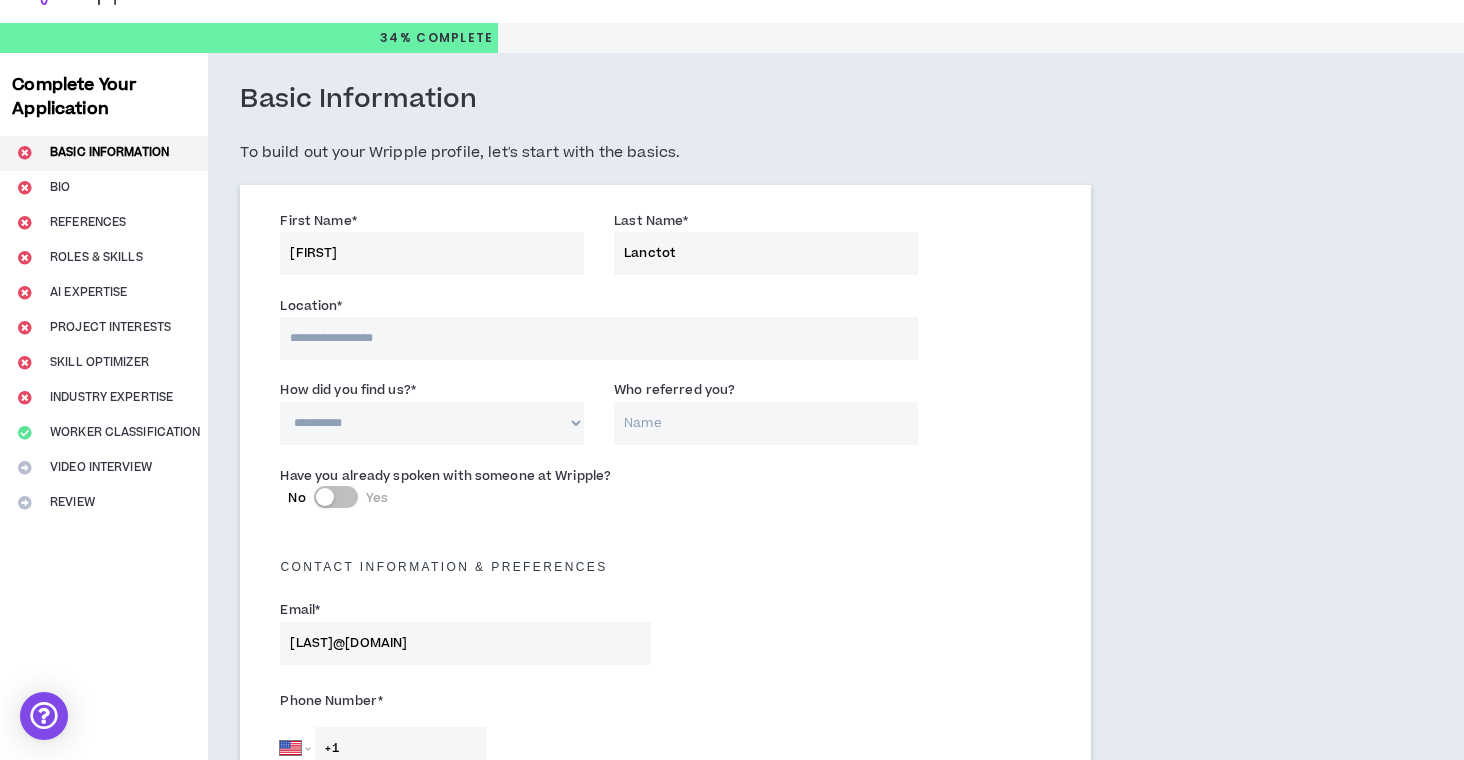 scroll, scrollTop: 0, scrollLeft: 0, axis: both 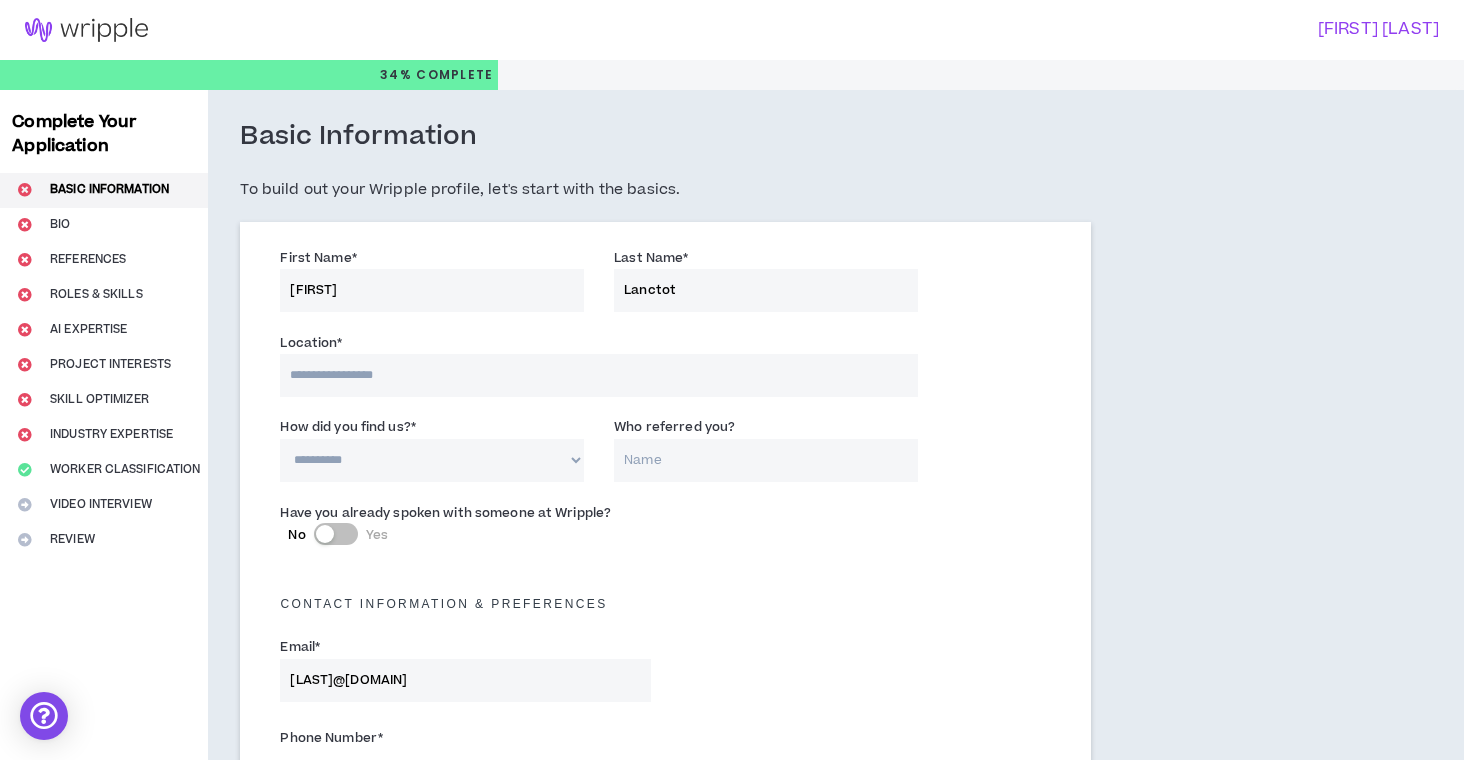 click at bounding box center (599, 375) 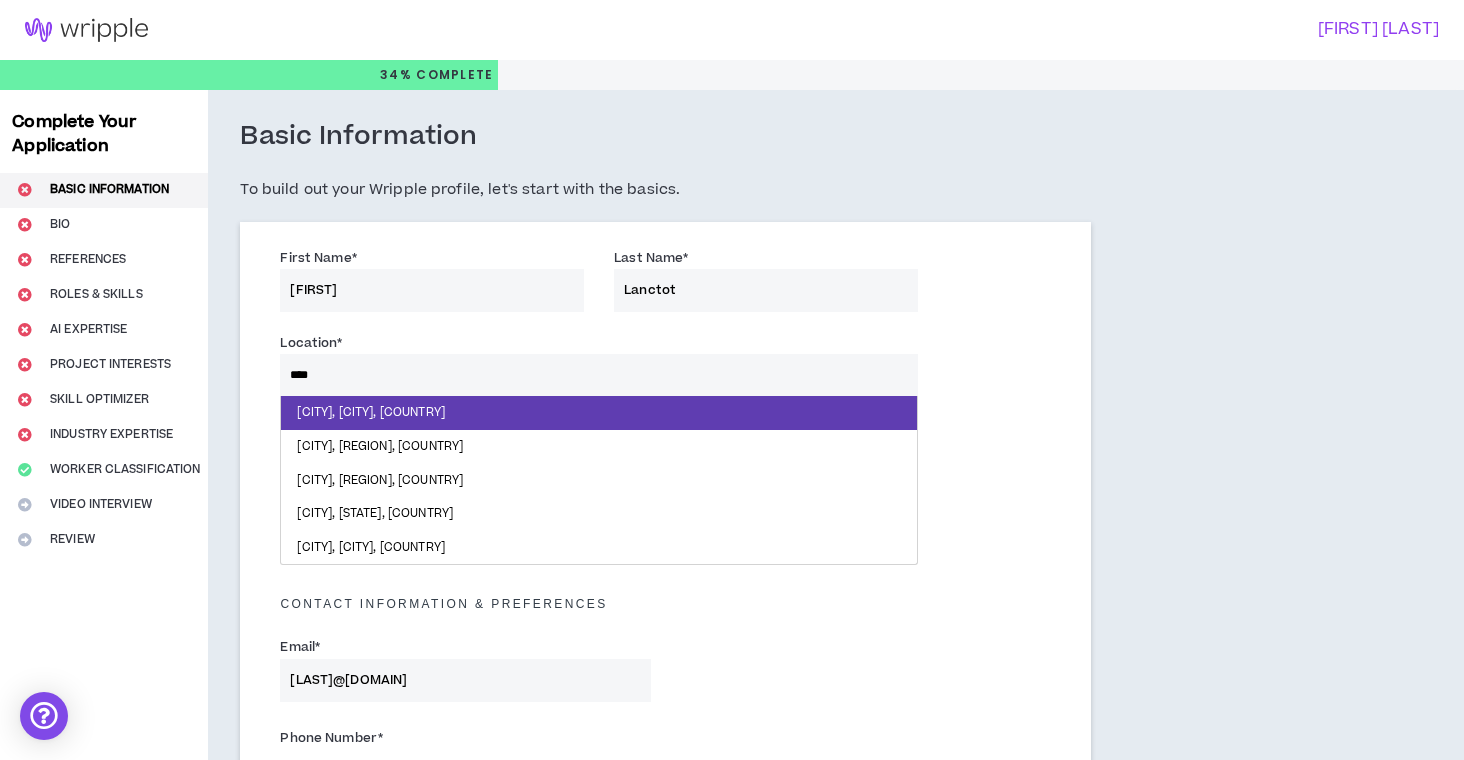 type on "*****" 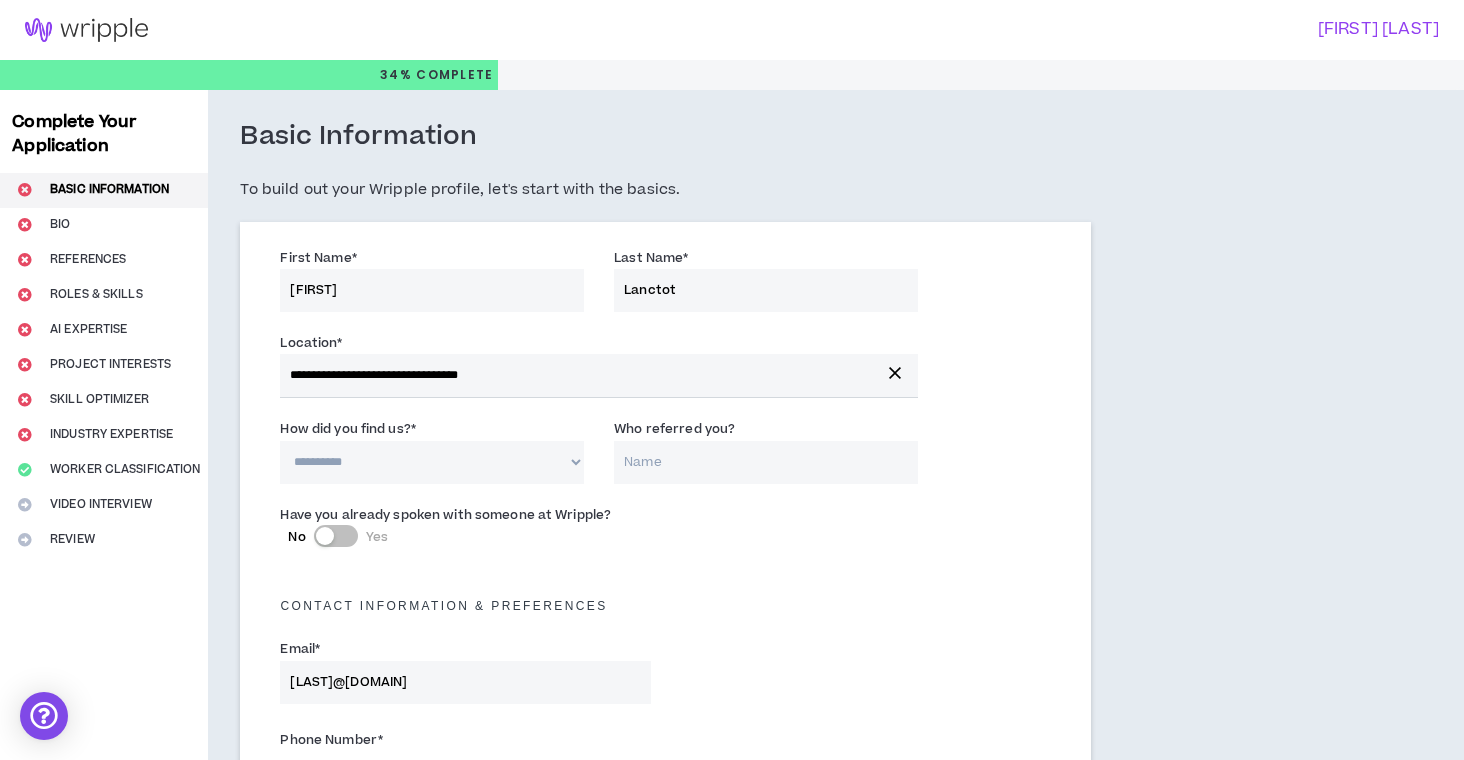 select on "*" 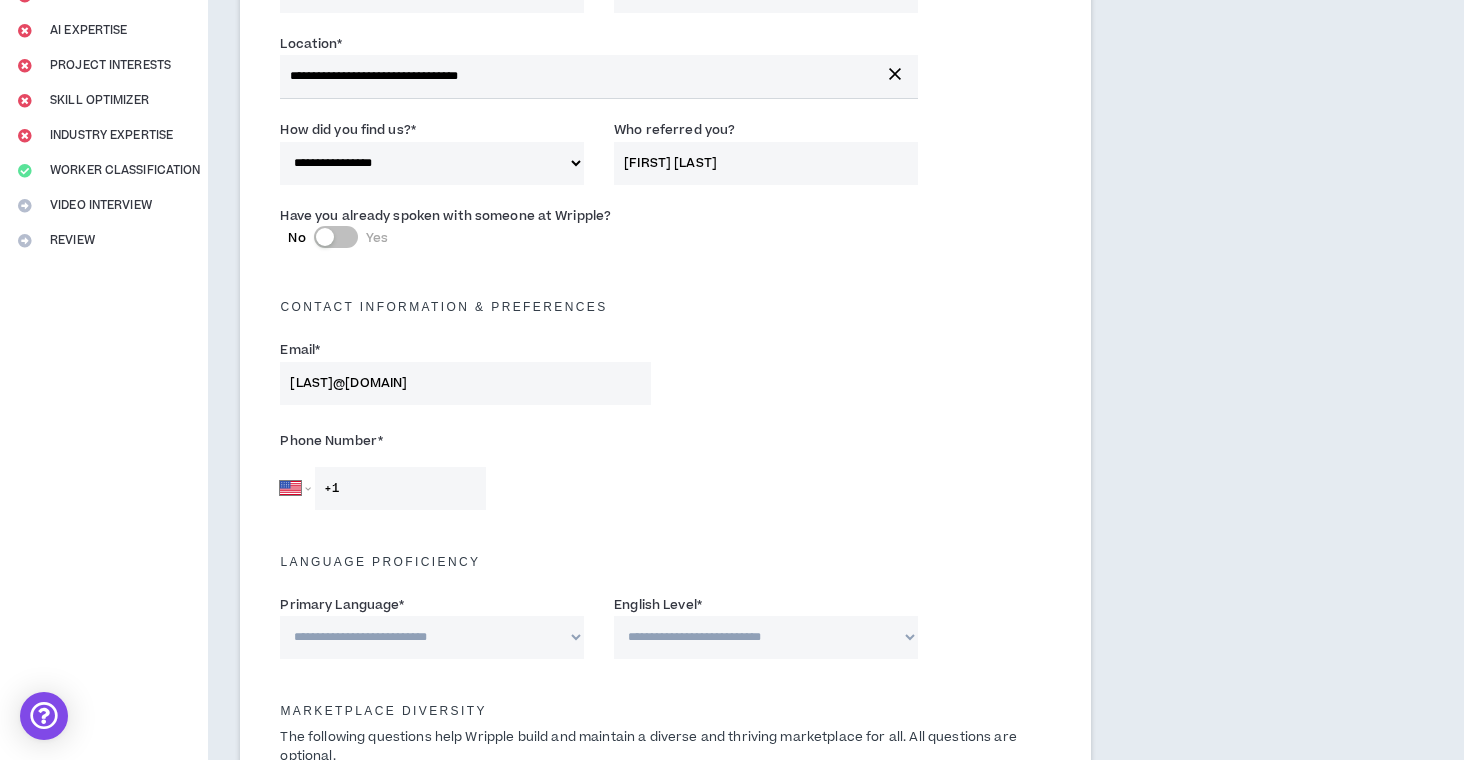 type on "[FIRST] [LAST]" 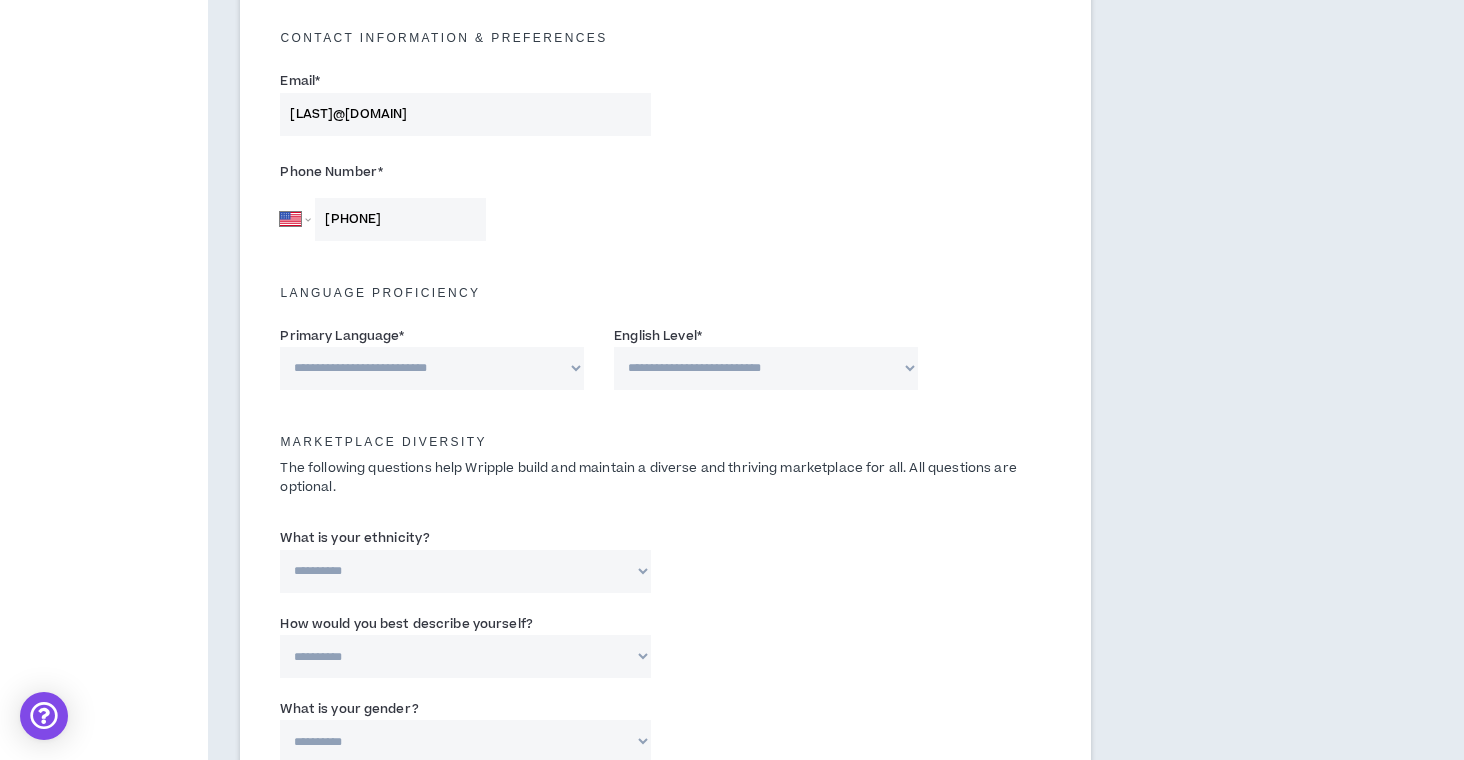 scroll, scrollTop: 596, scrollLeft: 0, axis: vertical 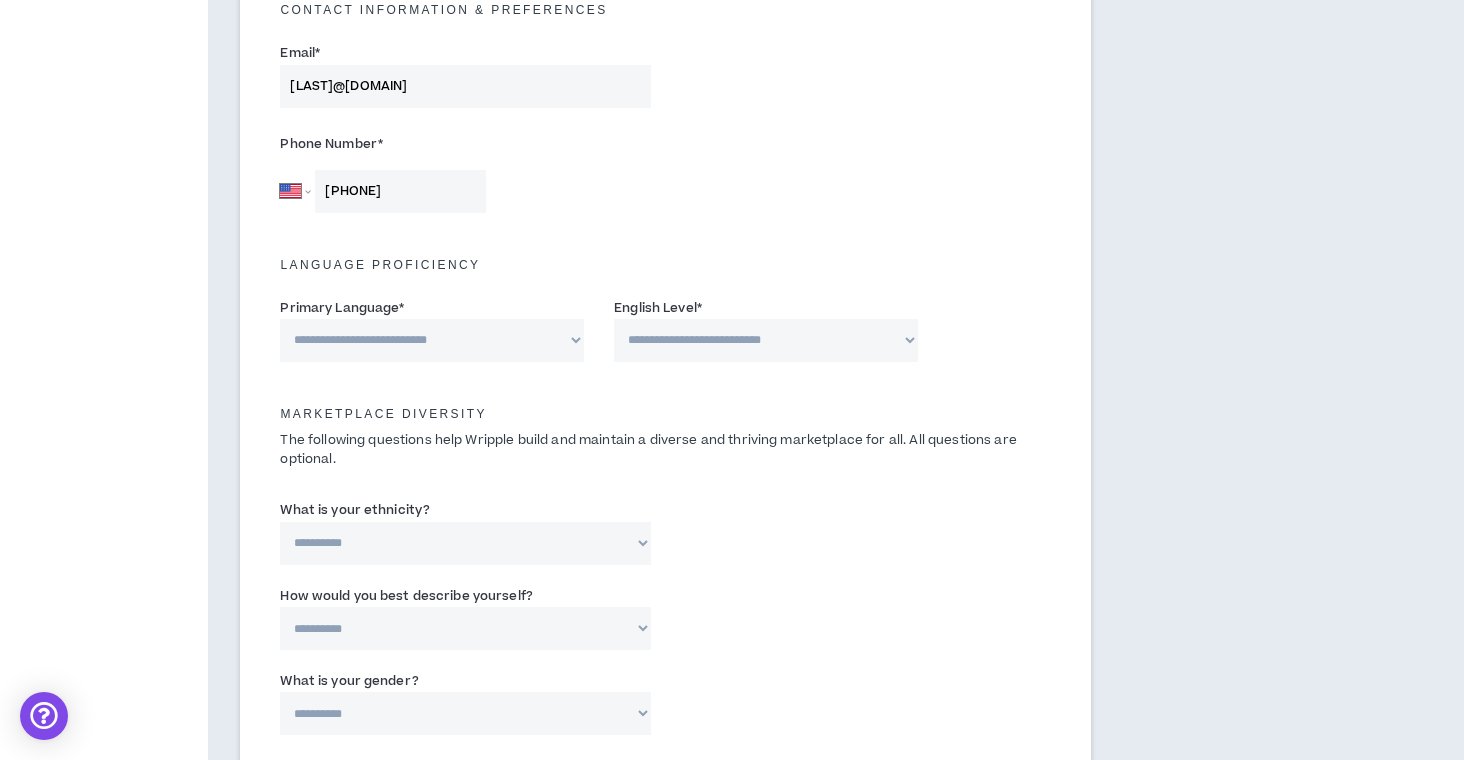 type on "[PHONE]" 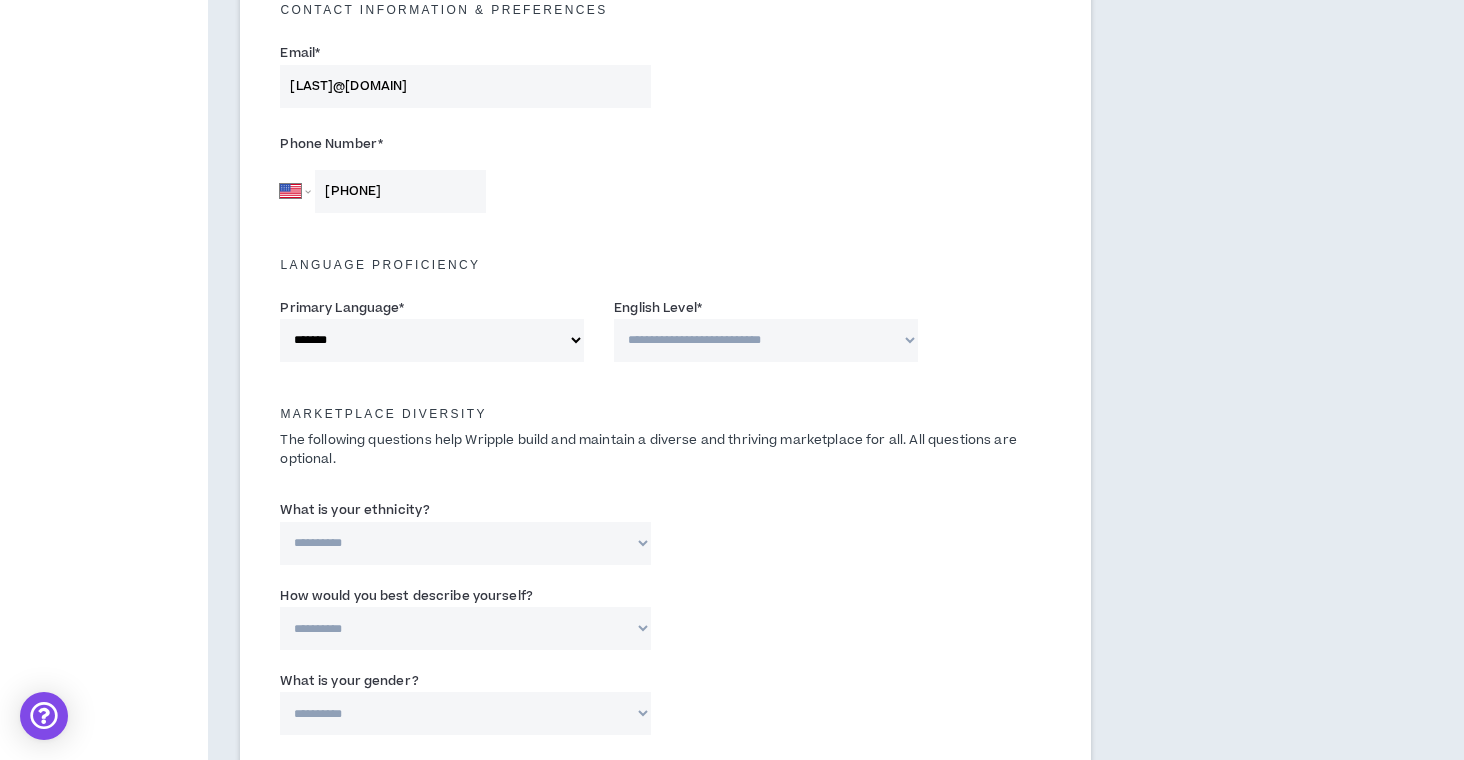 select on "*" 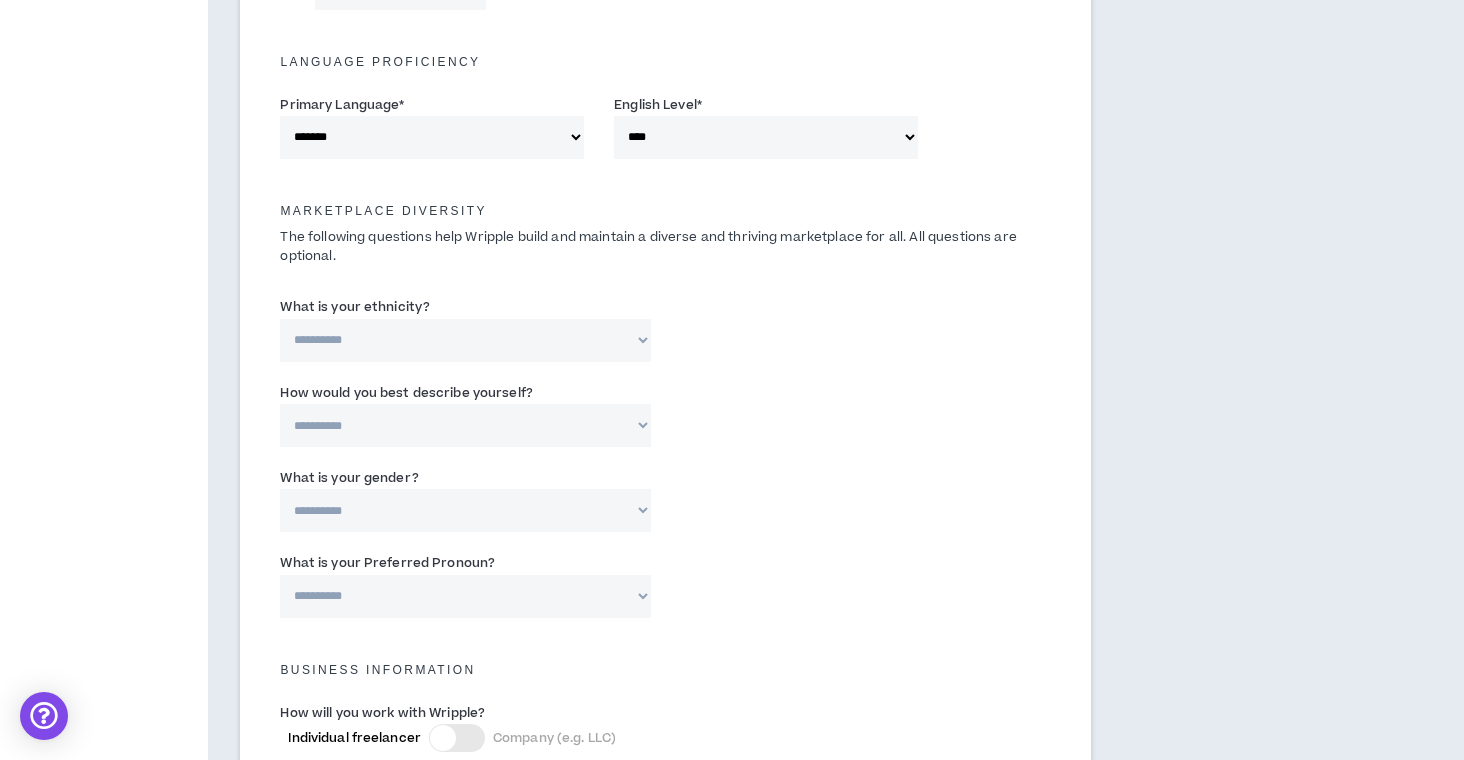 scroll, scrollTop: 800, scrollLeft: 0, axis: vertical 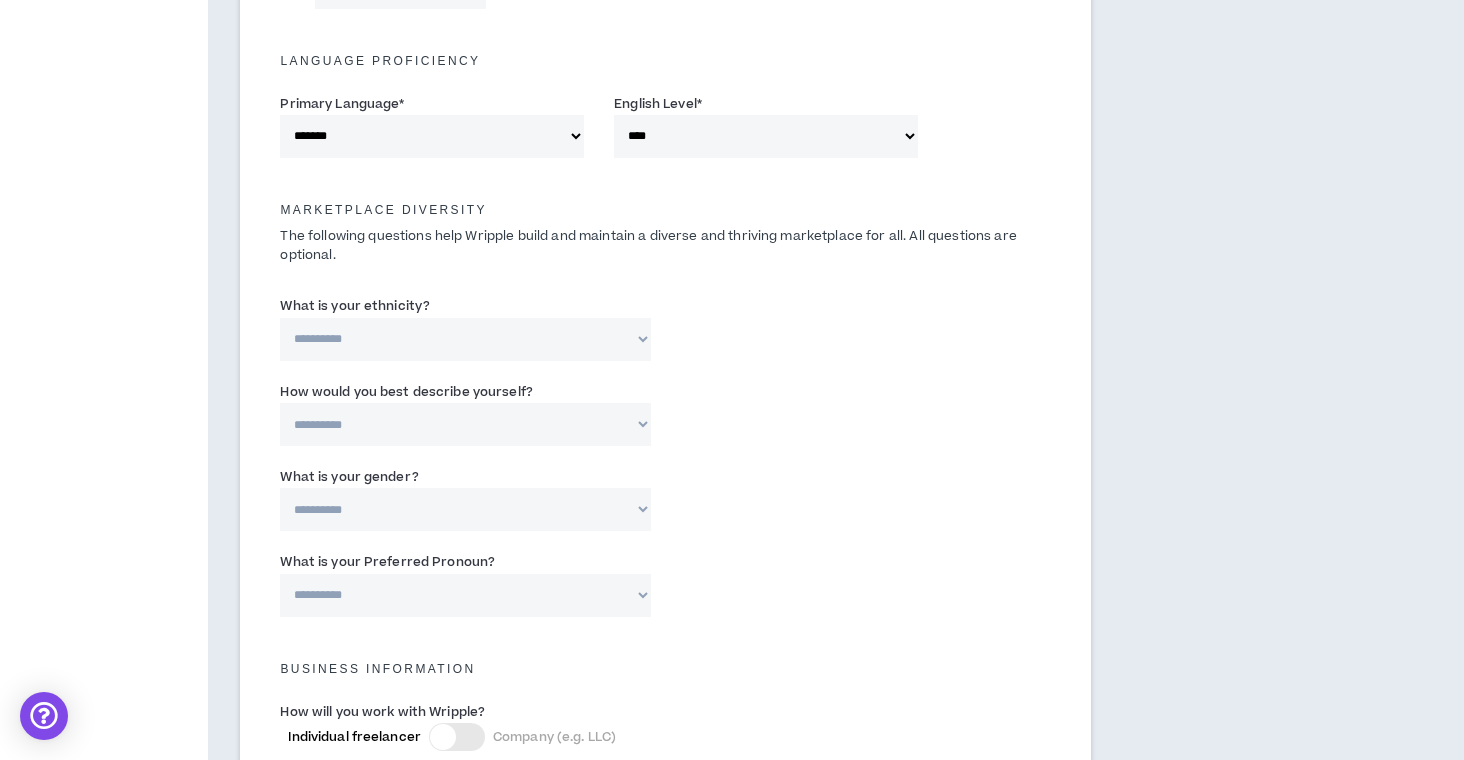 select on "**********" 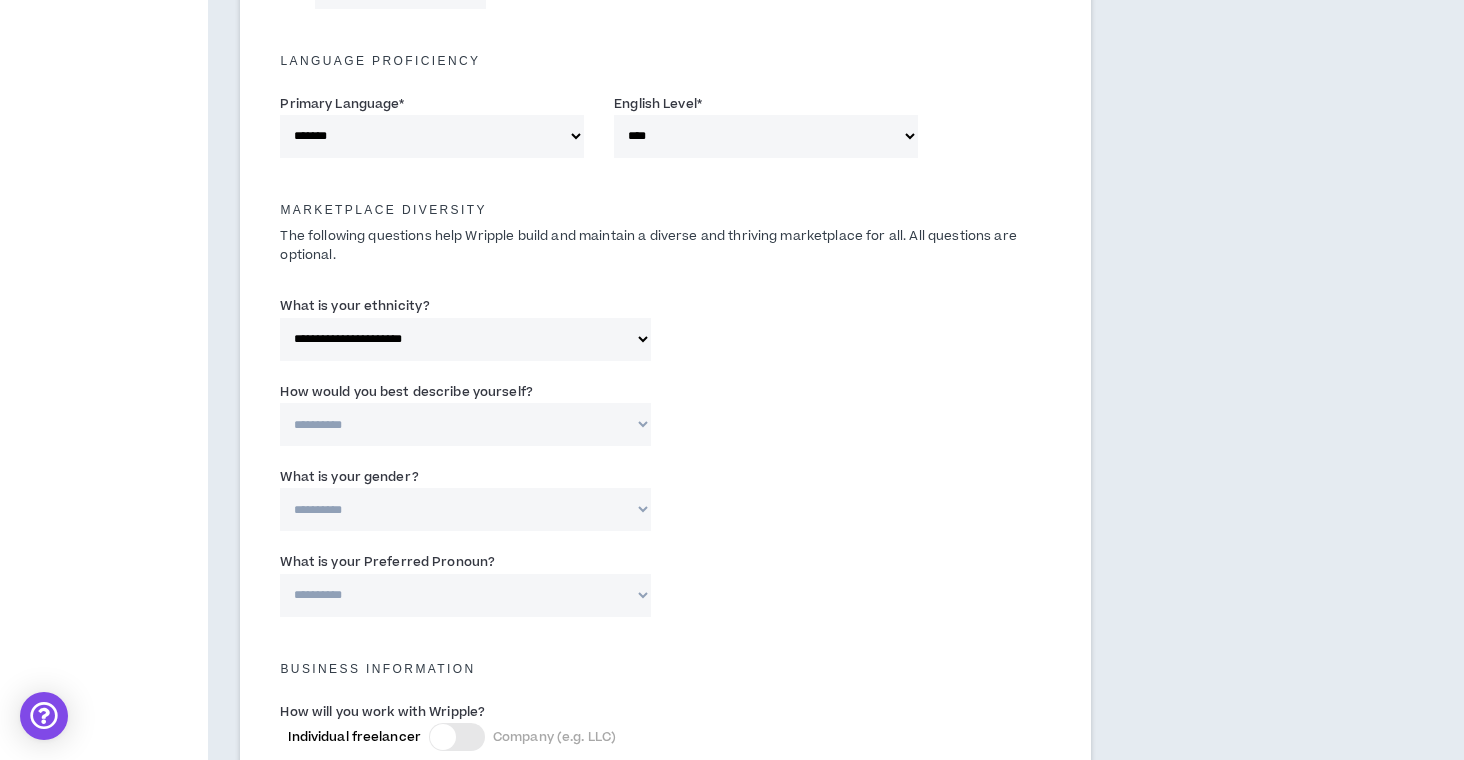 select on "*****" 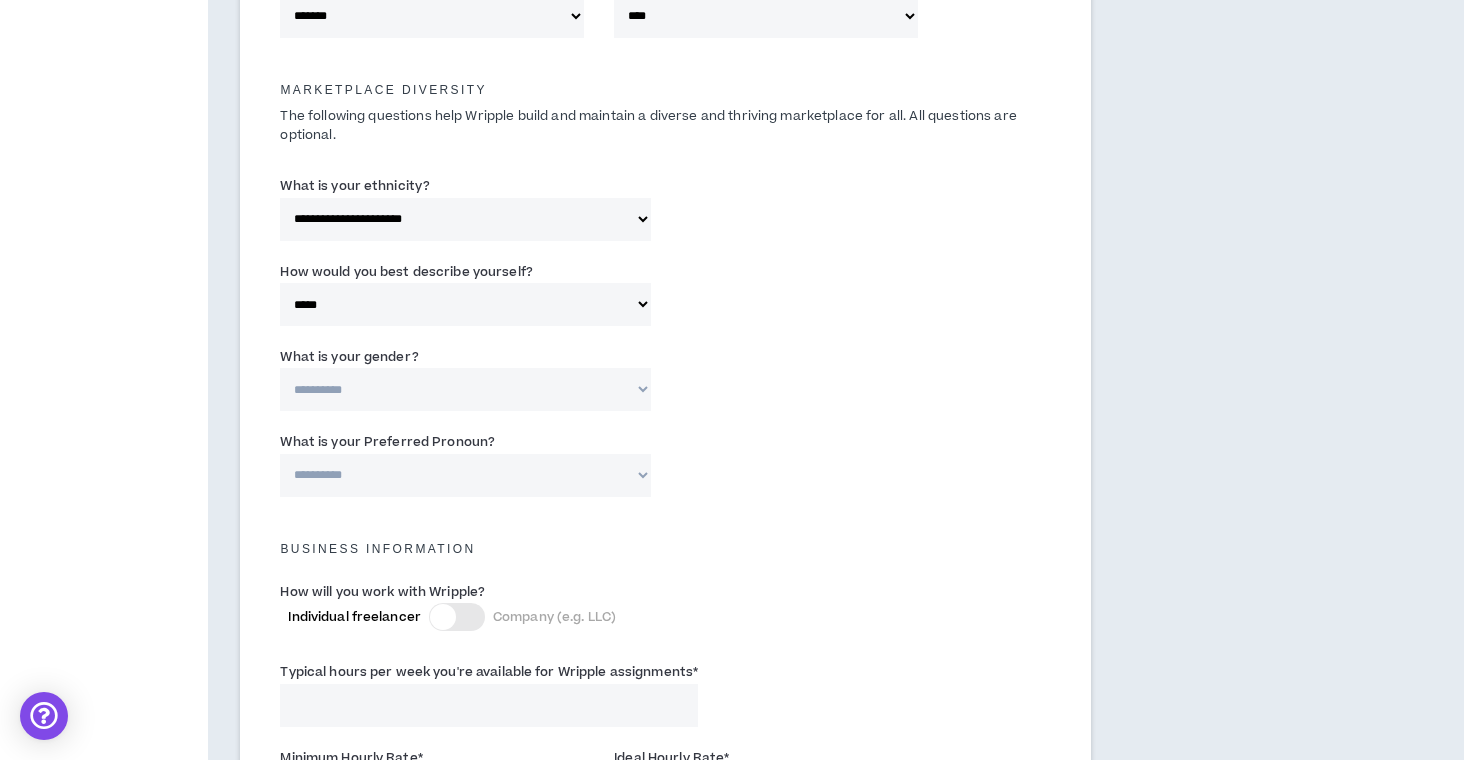 scroll, scrollTop: 921, scrollLeft: 0, axis: vertical 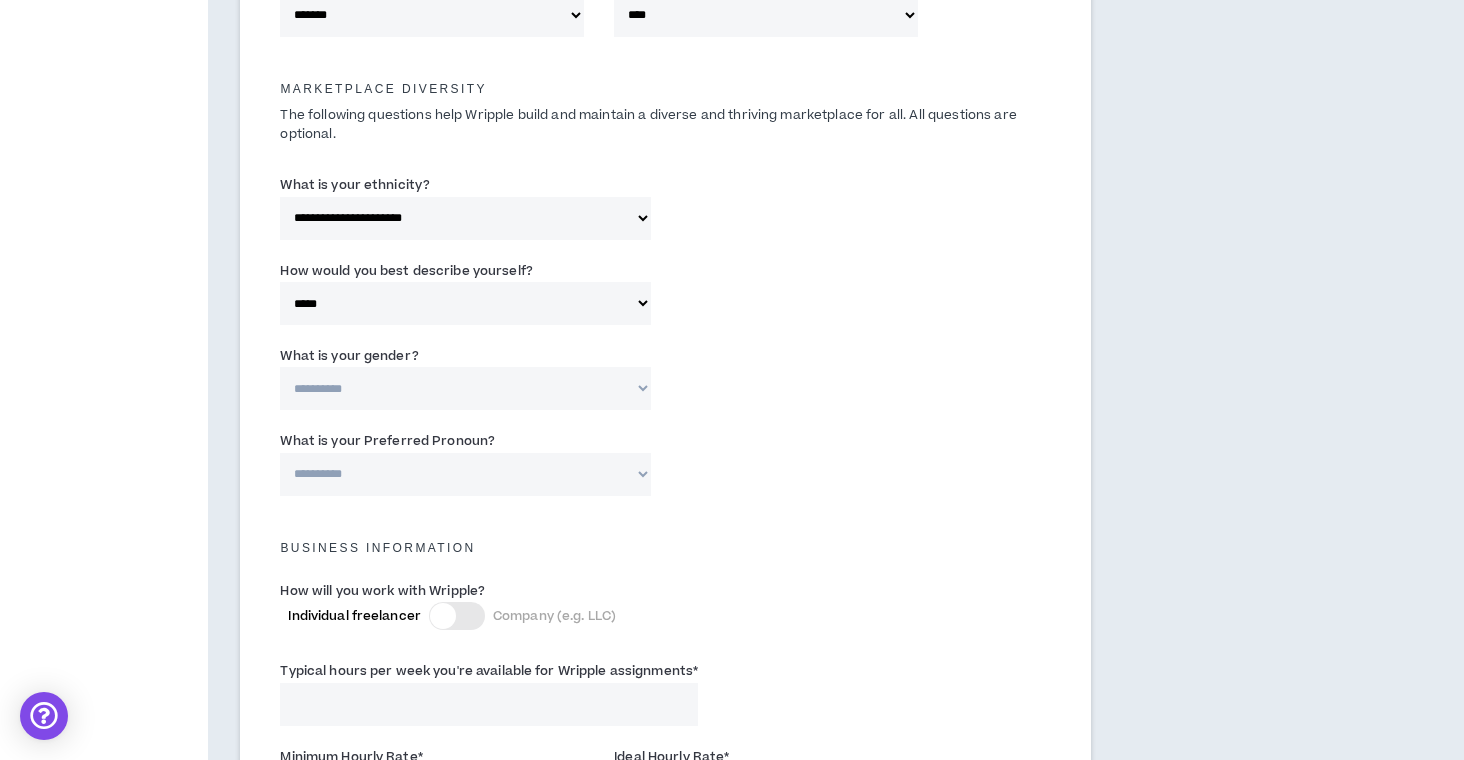 select on "***" 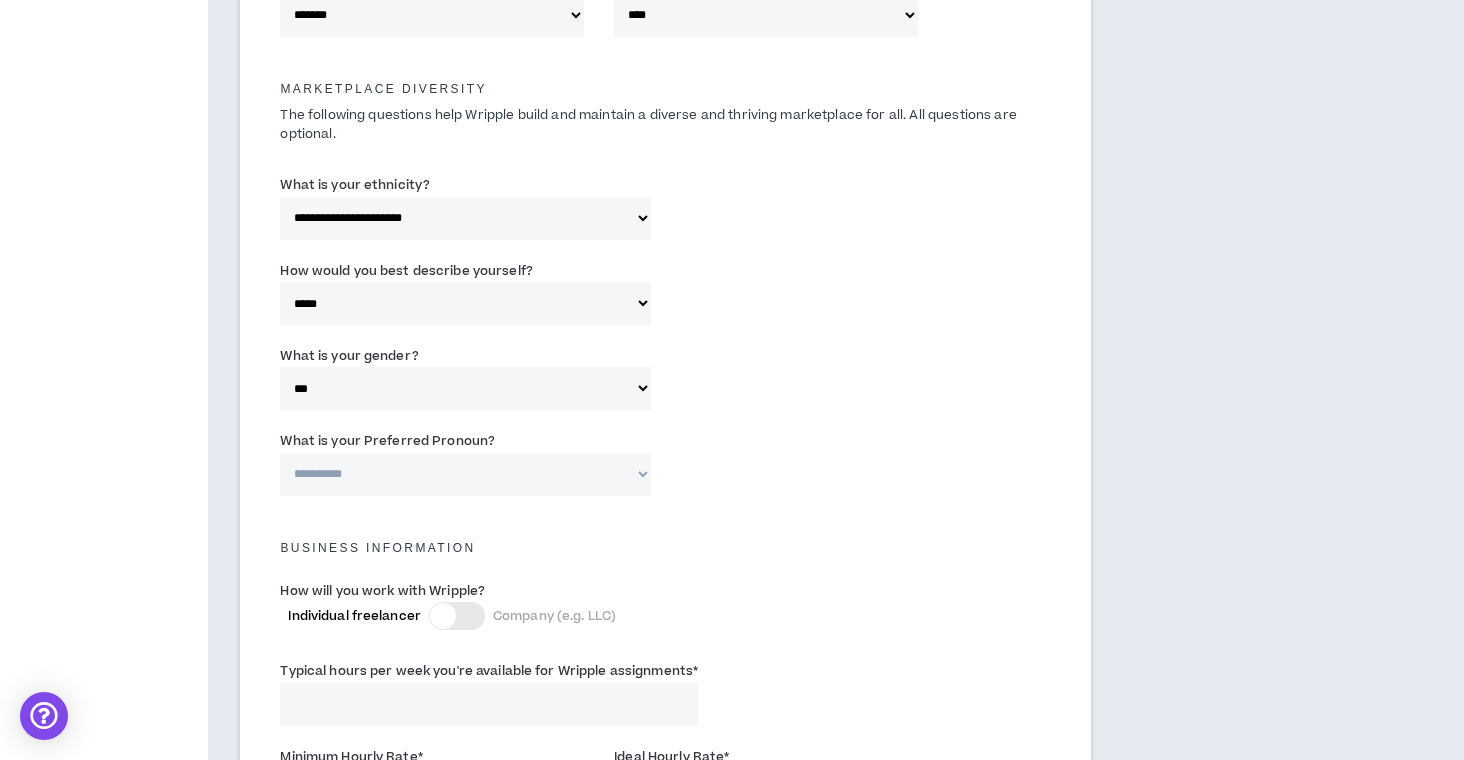 select on "**********" 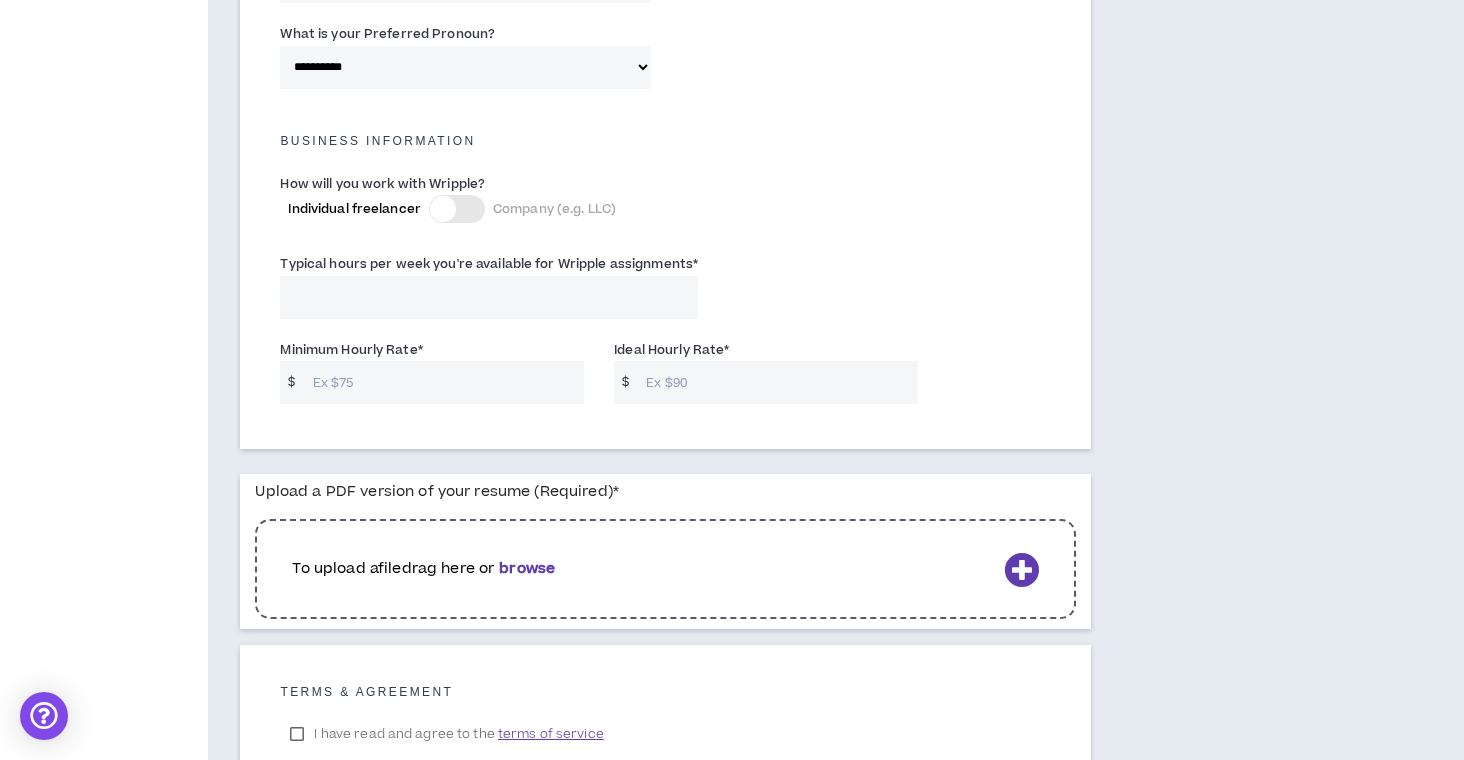 scroll, scrollTop: 1332, scrollLeft: 0, axis: vertical 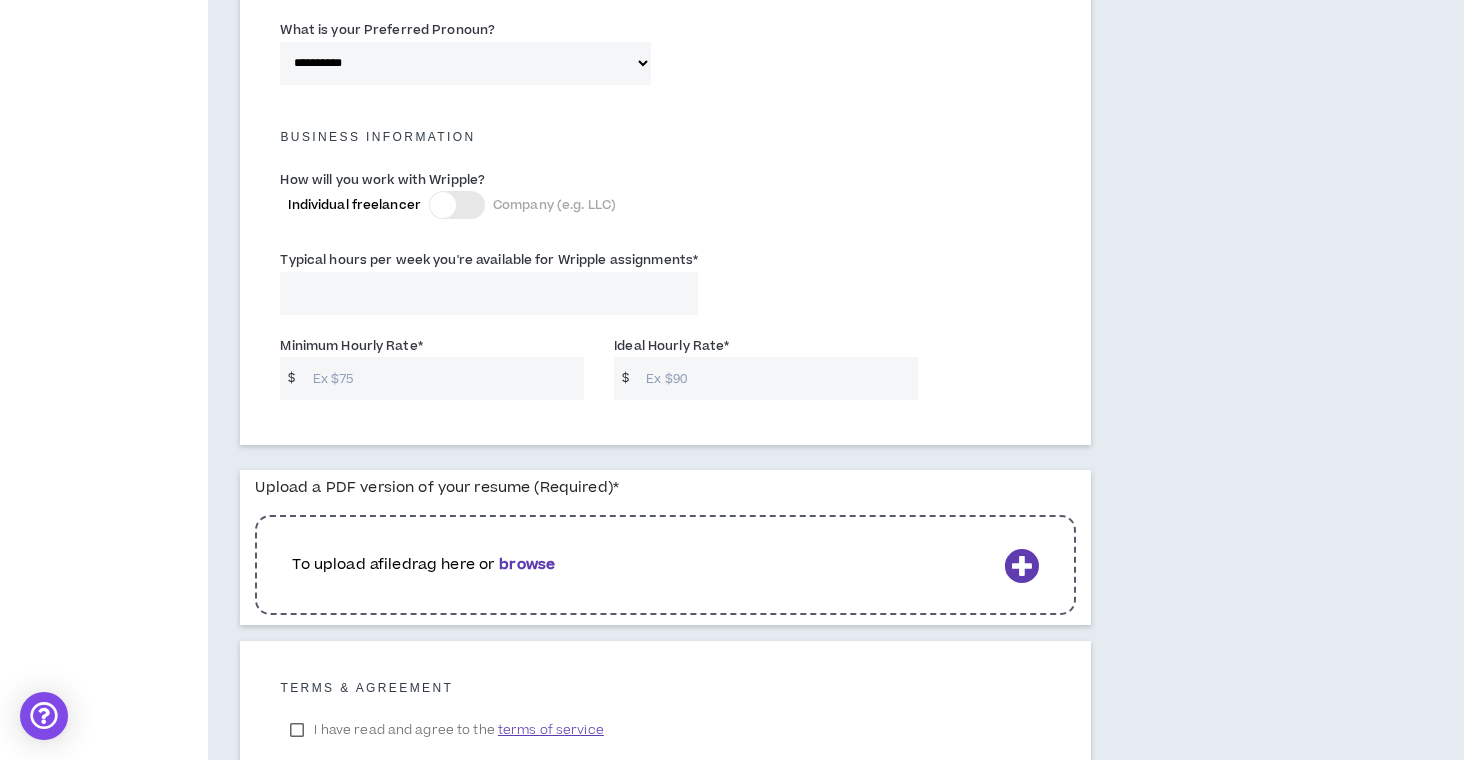 click on "Typical hours per week you're available for Wripple assignments  *" at bounding box center (489, 293) 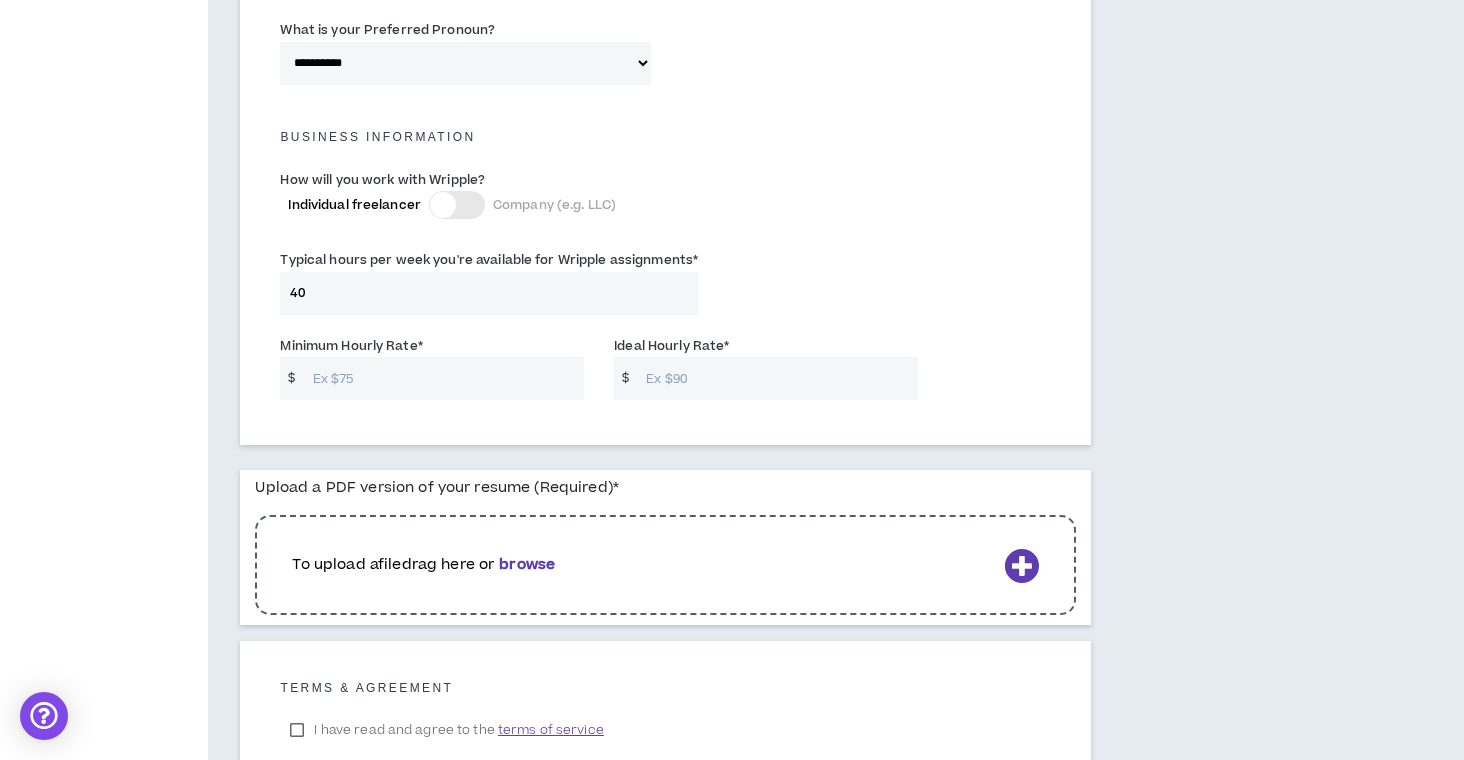 type on "40" 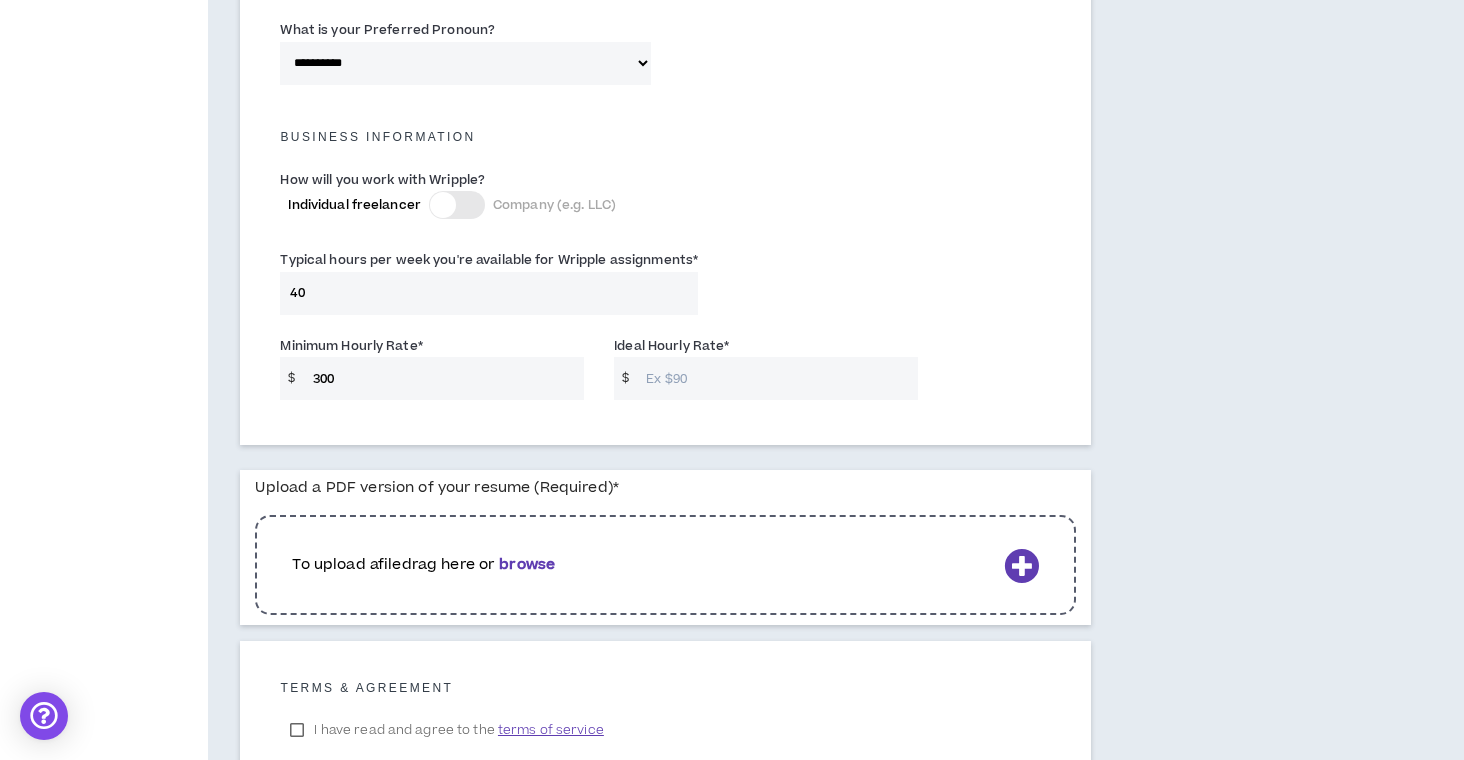 type on "300" 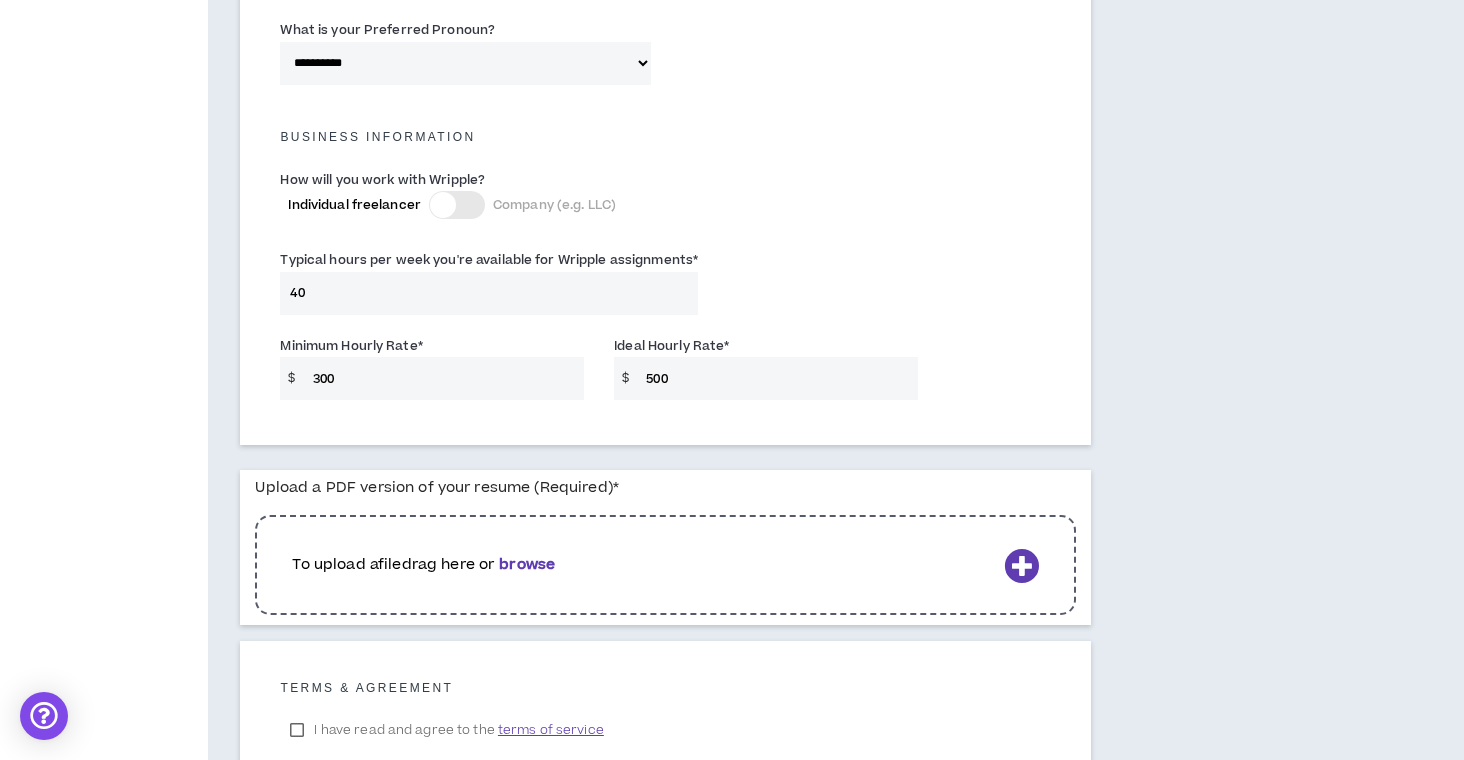 type on "500" 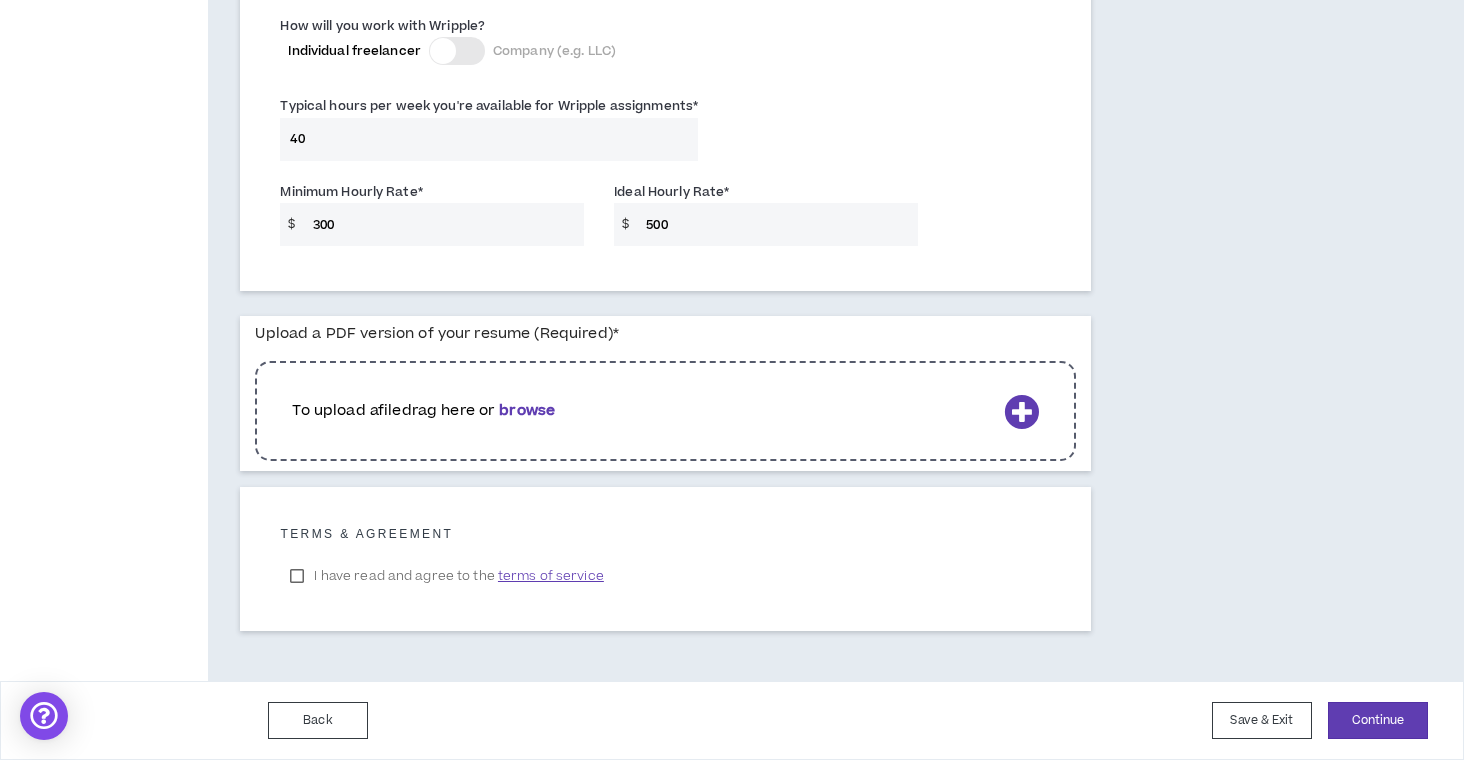 scroll, scrollTop: 1520, scrollLeft: 0, axis: vertical 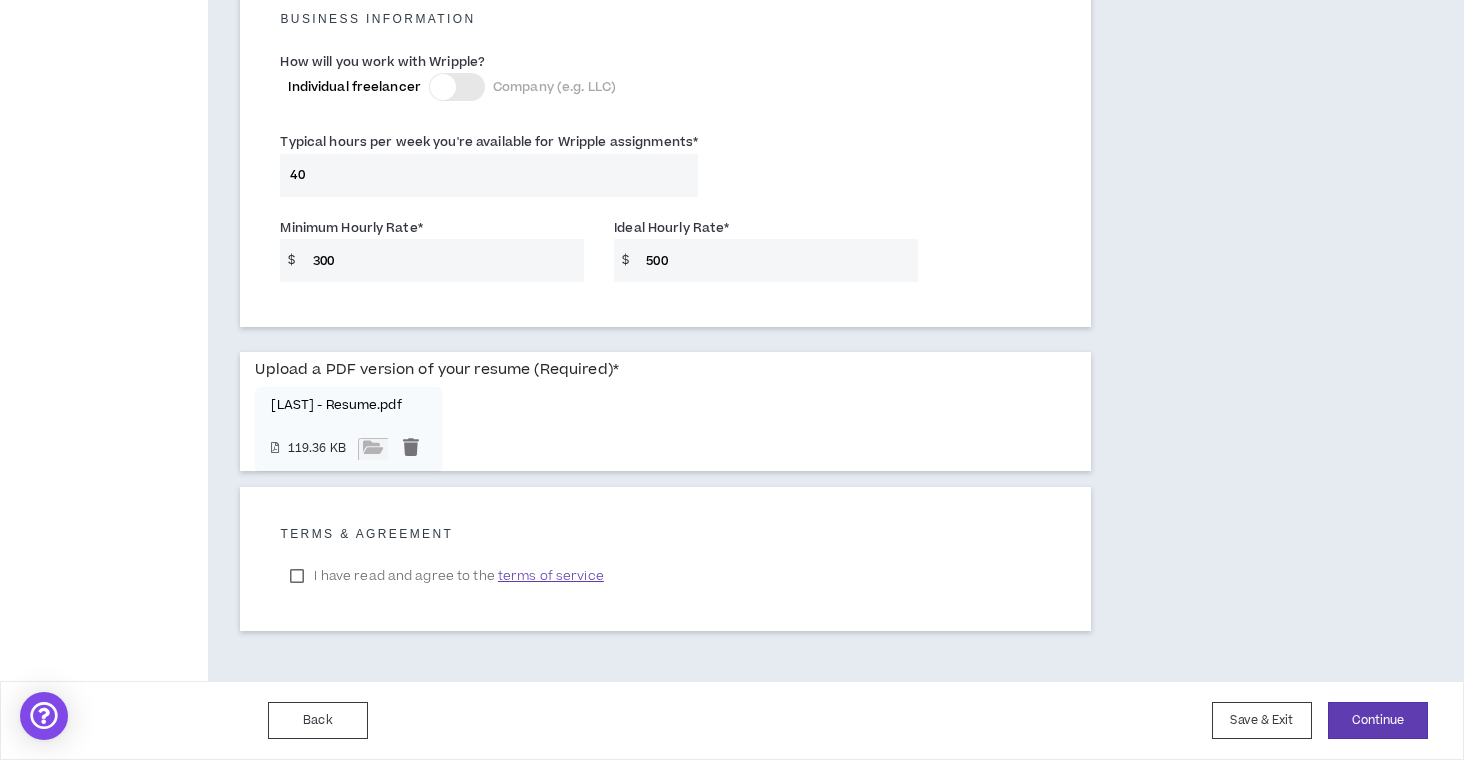 click on "I have read and agree to the    terms of service" at bounding box center (446, 576) 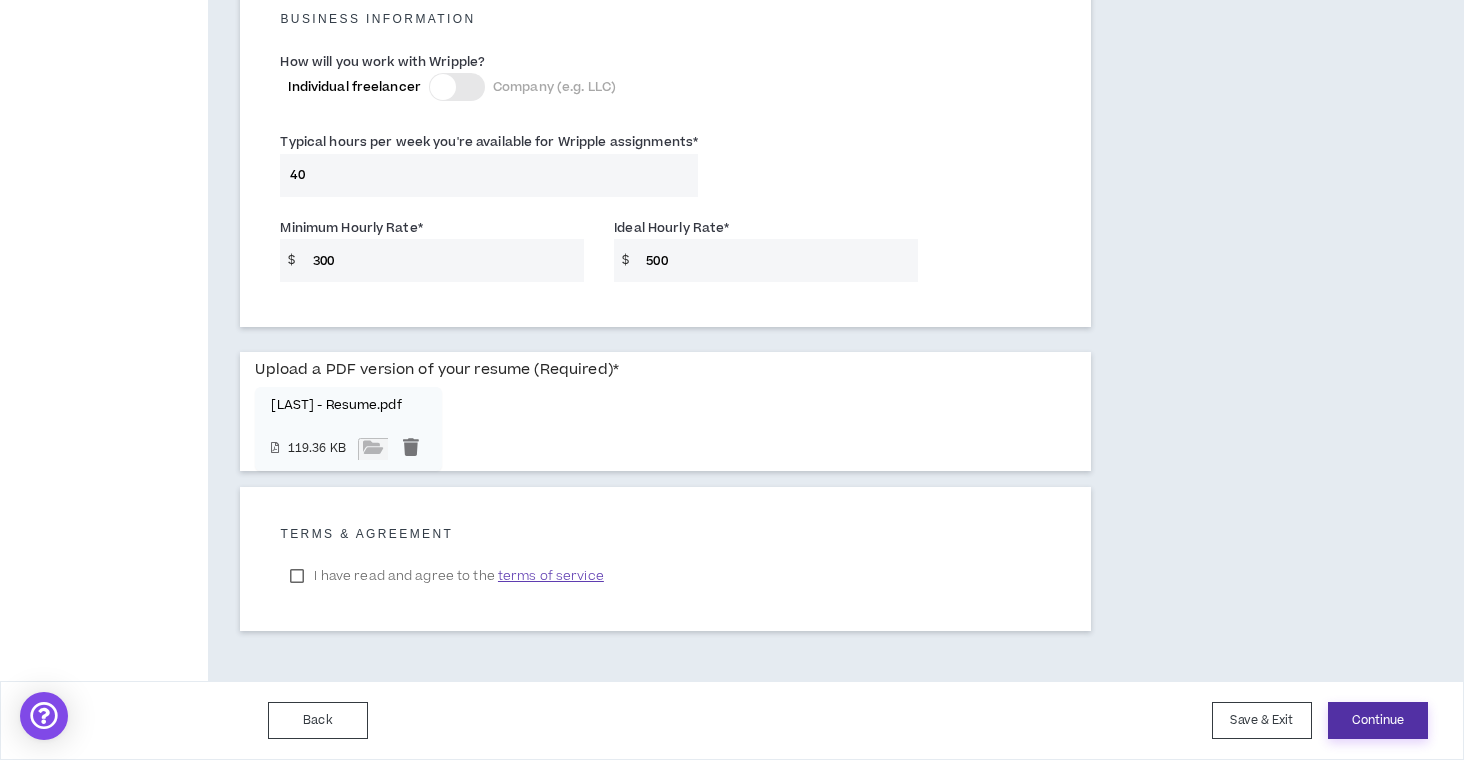 click on "Continue" at bounding box center [1378, 720] 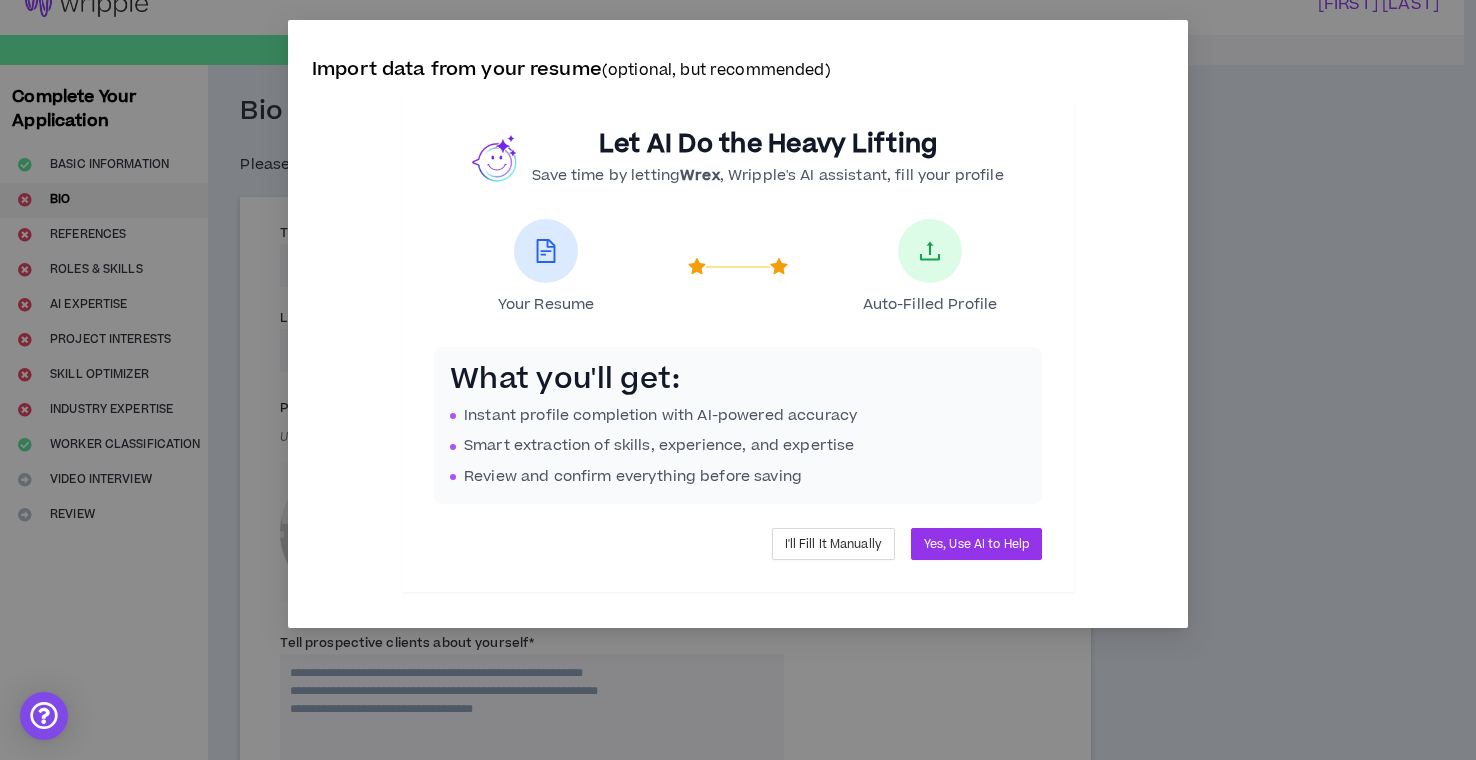 scroll, scrollTop: 0, scrollLeft: 0, axis: both 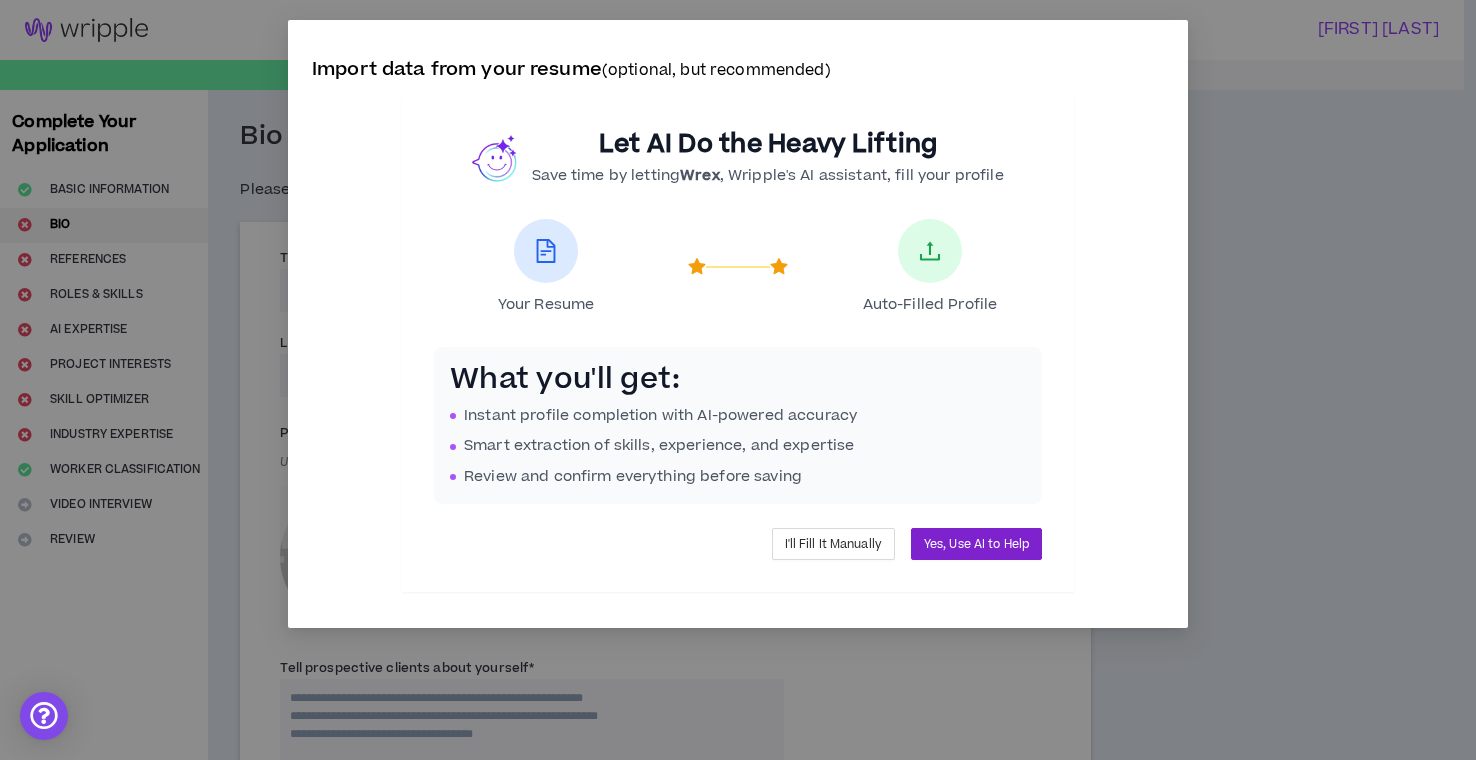 click on "Yes, Use AI to Help" at bounding box center (976, 544) 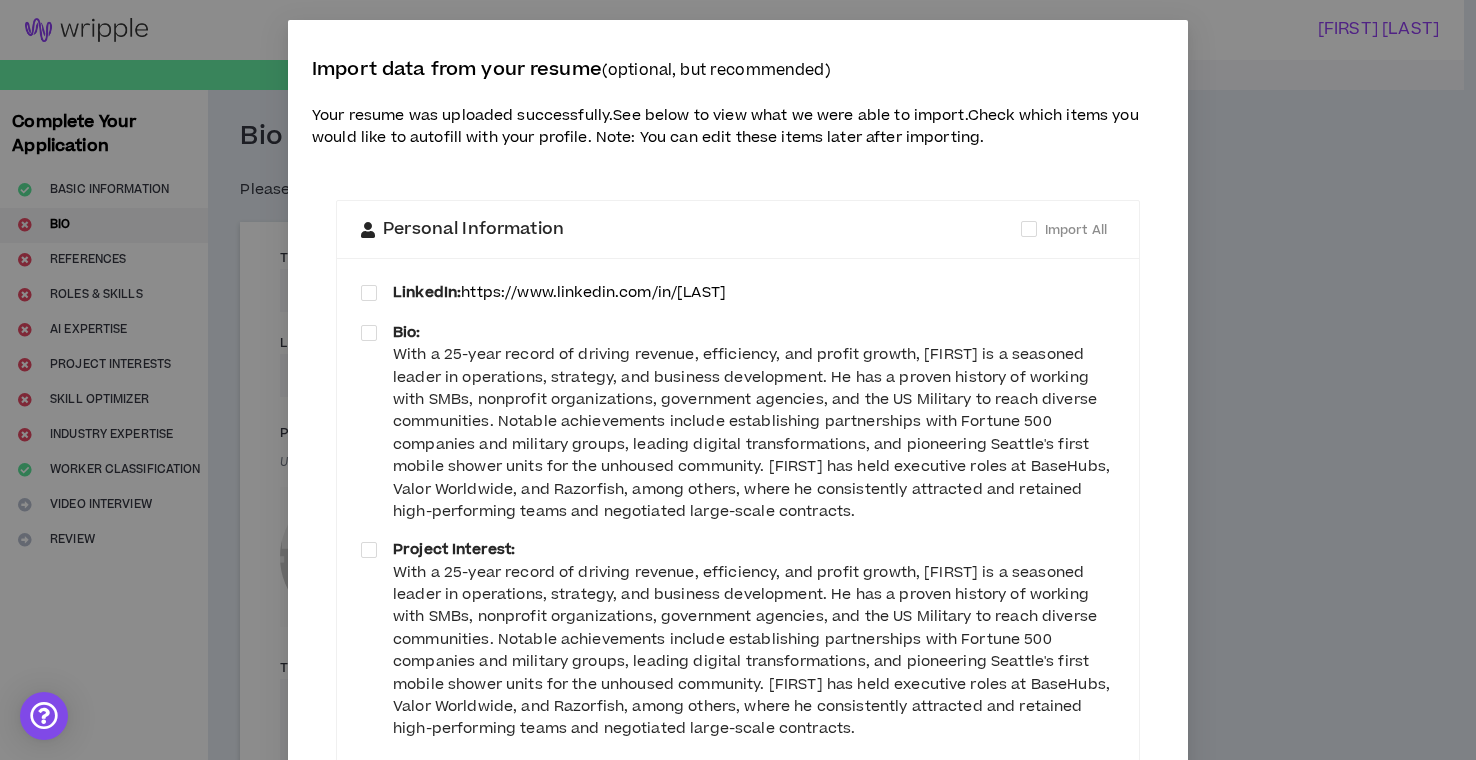 scroll, scrollTop: 0, scrollLeft: 0, axis: both 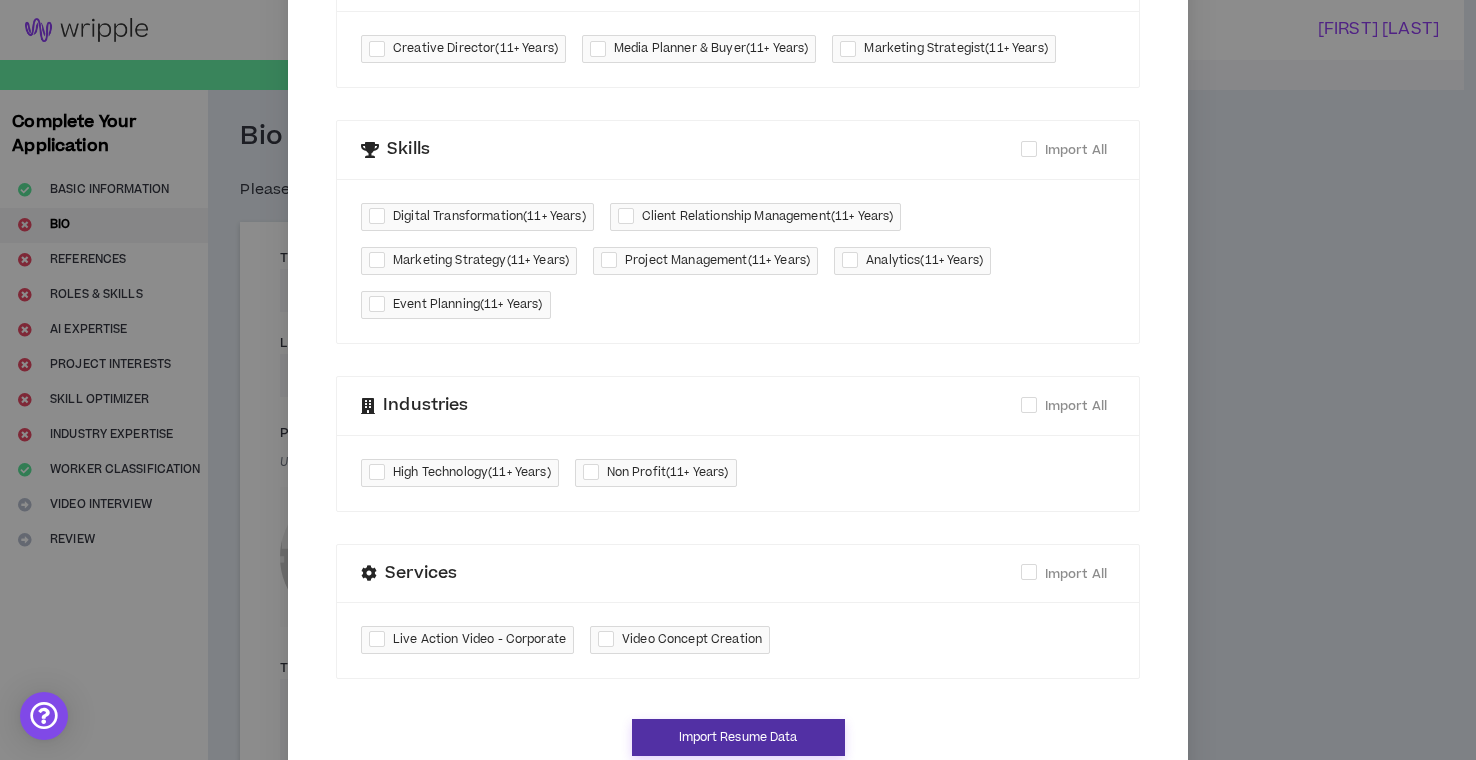 click on "Import Resume Data" at bounding box center [738, 737] 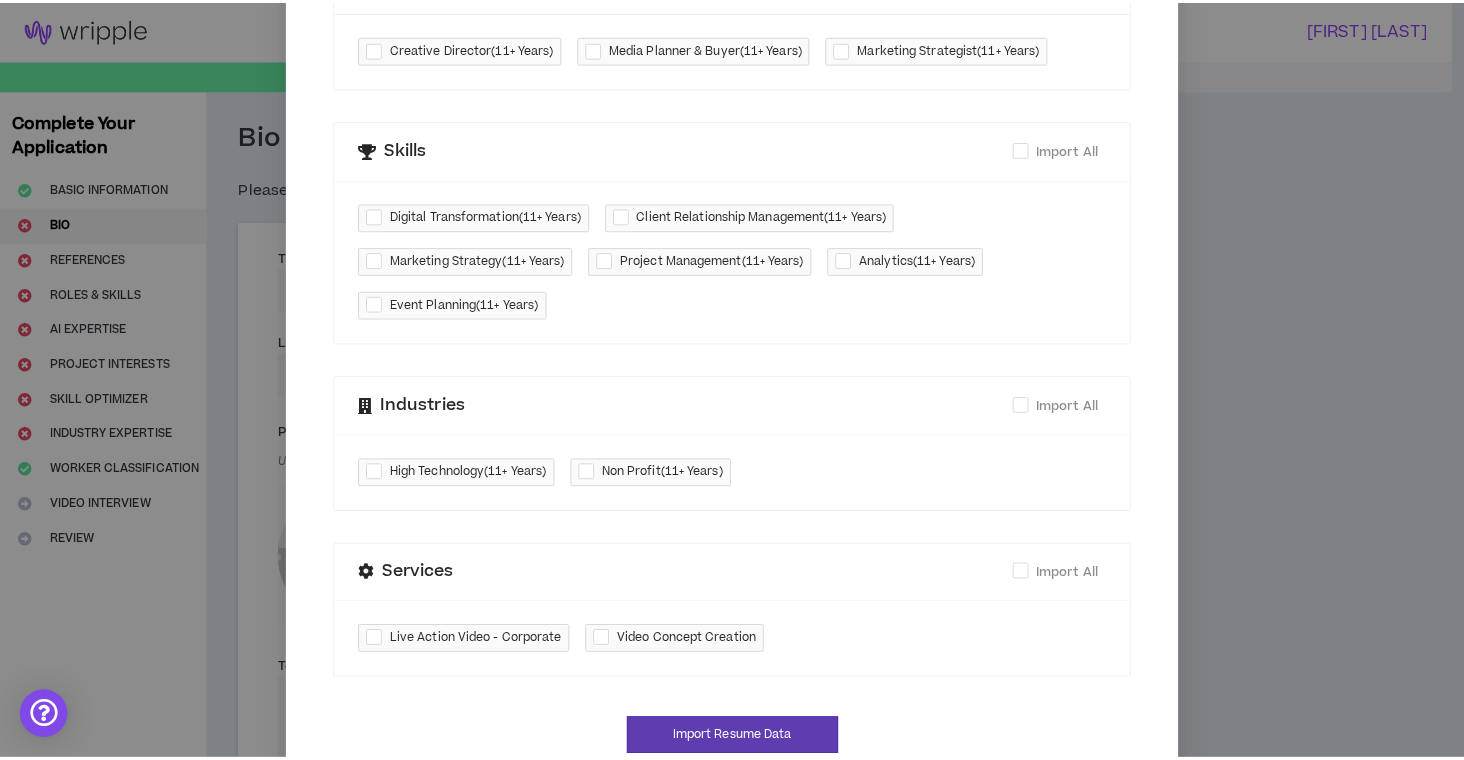 scroll, scrollTop: 833, scrollLeft: 0, axis: vertical 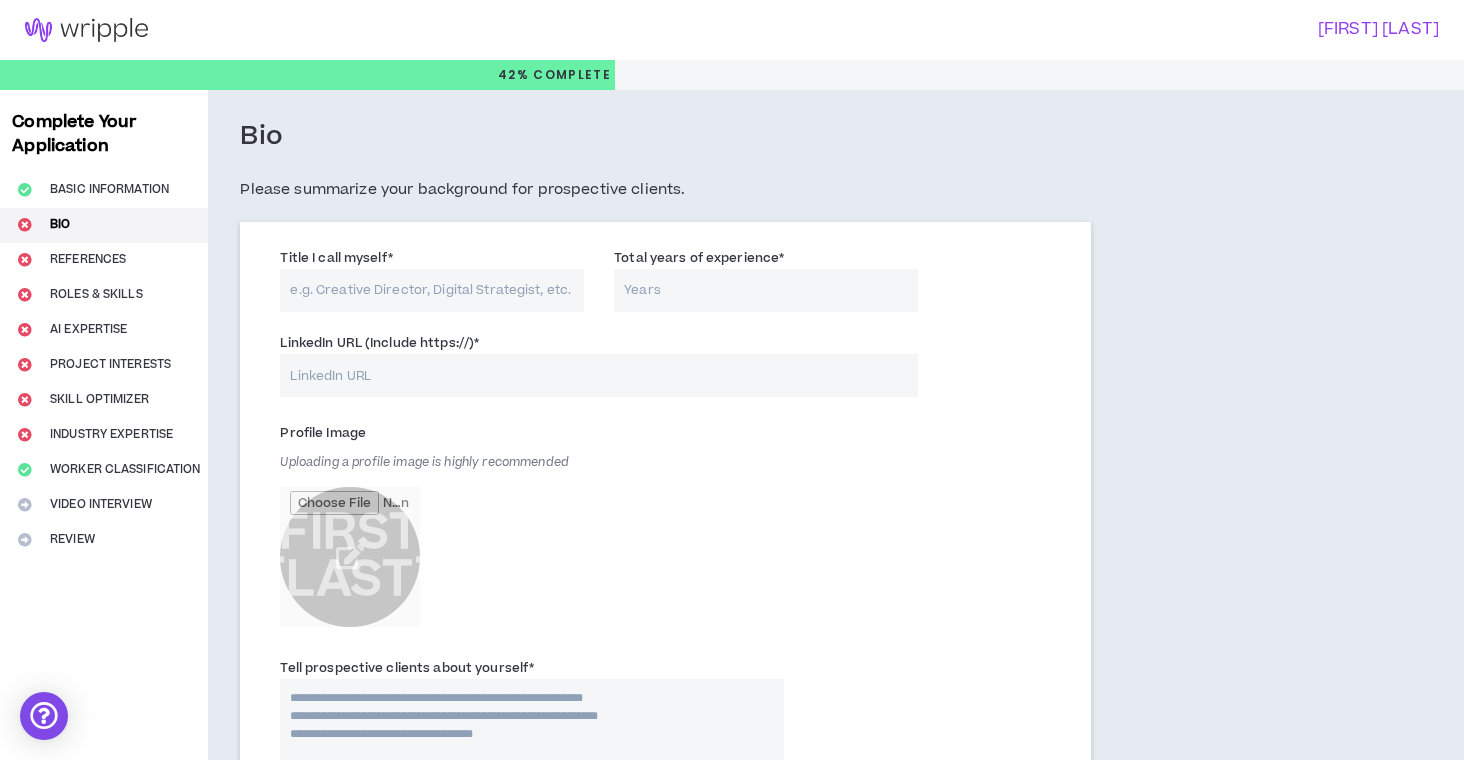 click on "Title I call myself  *" at bounding box center [432, 290] 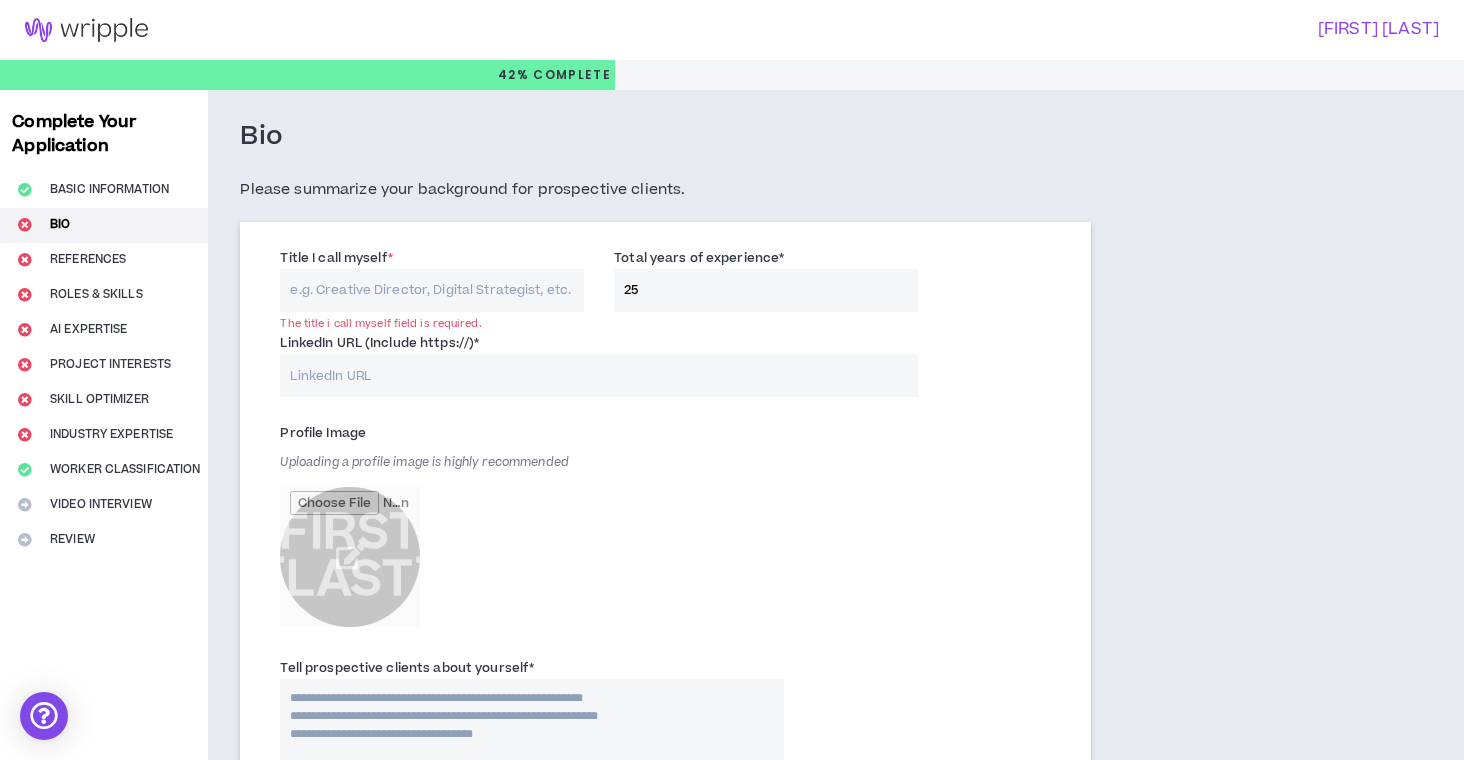 type on "25" 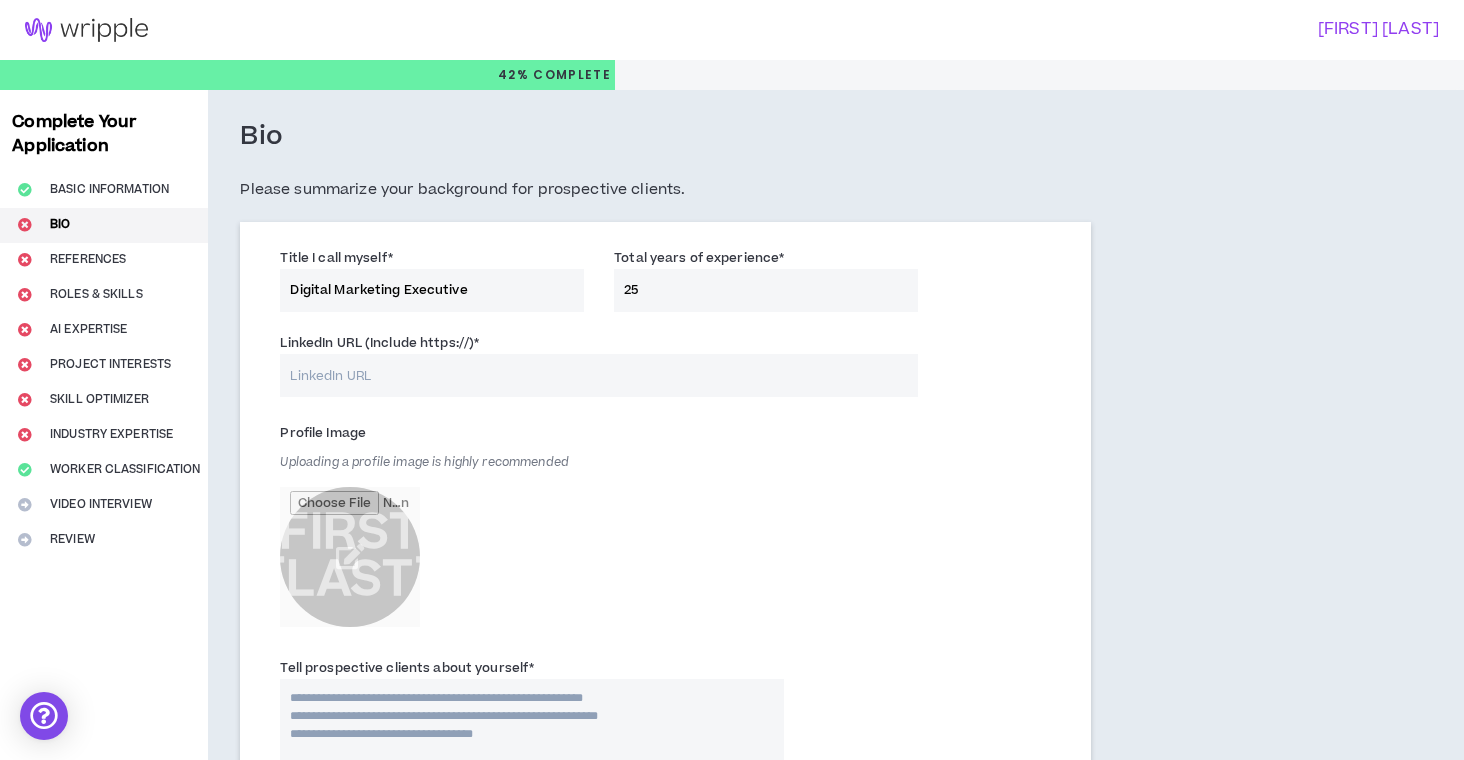 type on "Digital Marketing Executive" 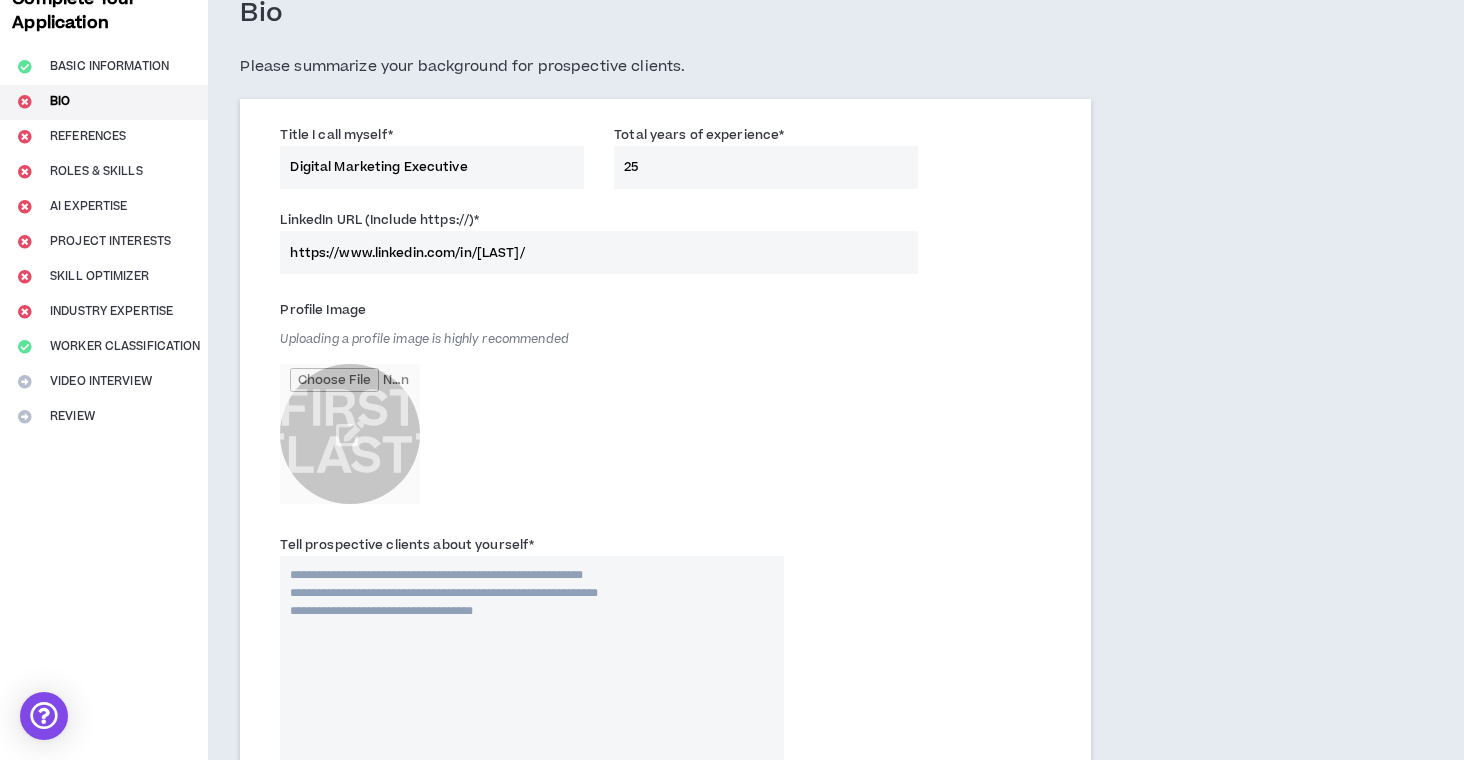 scroll, scrollTop: 124, scrollLeft: 0, axis: vertical 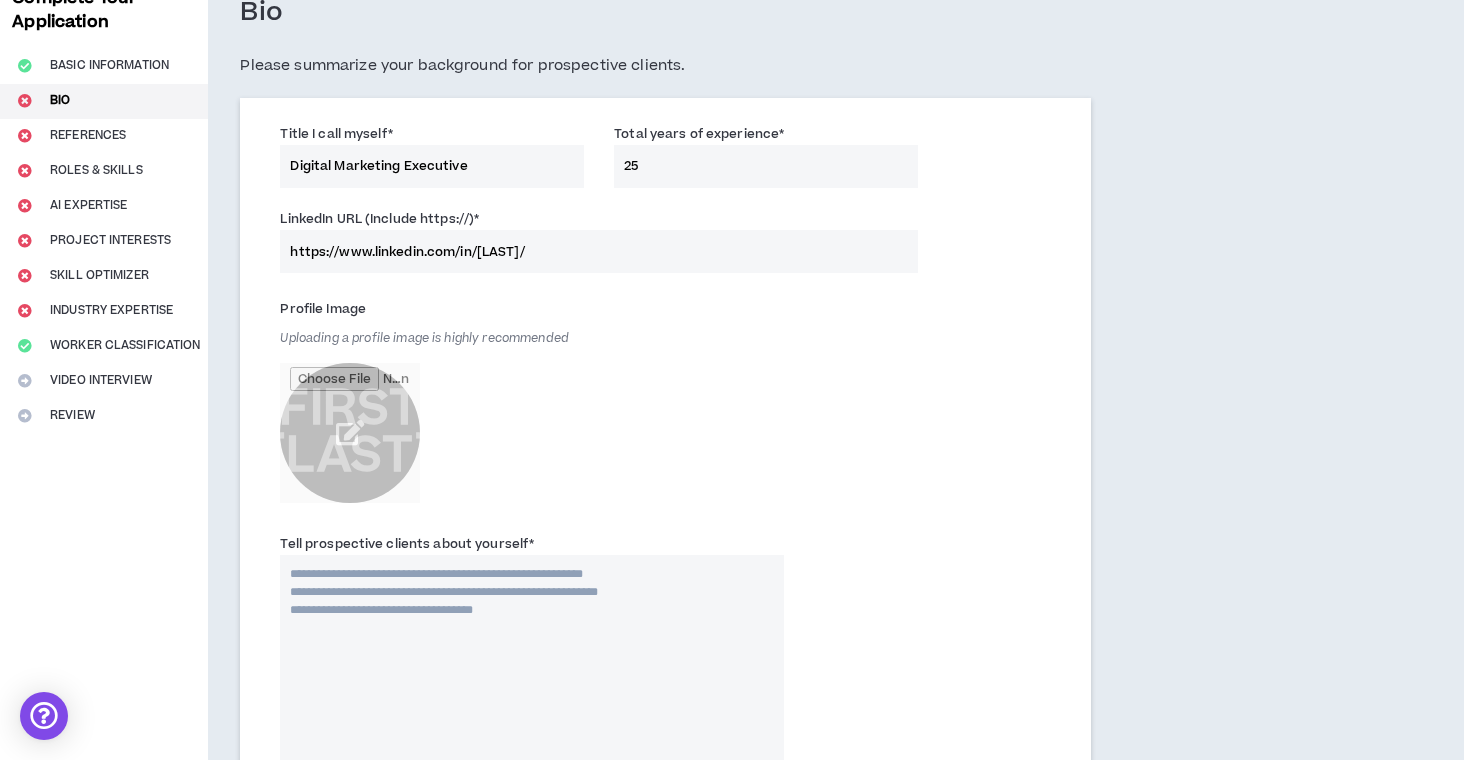 type on "https://www.linkedin.com/in/[LAST]/" 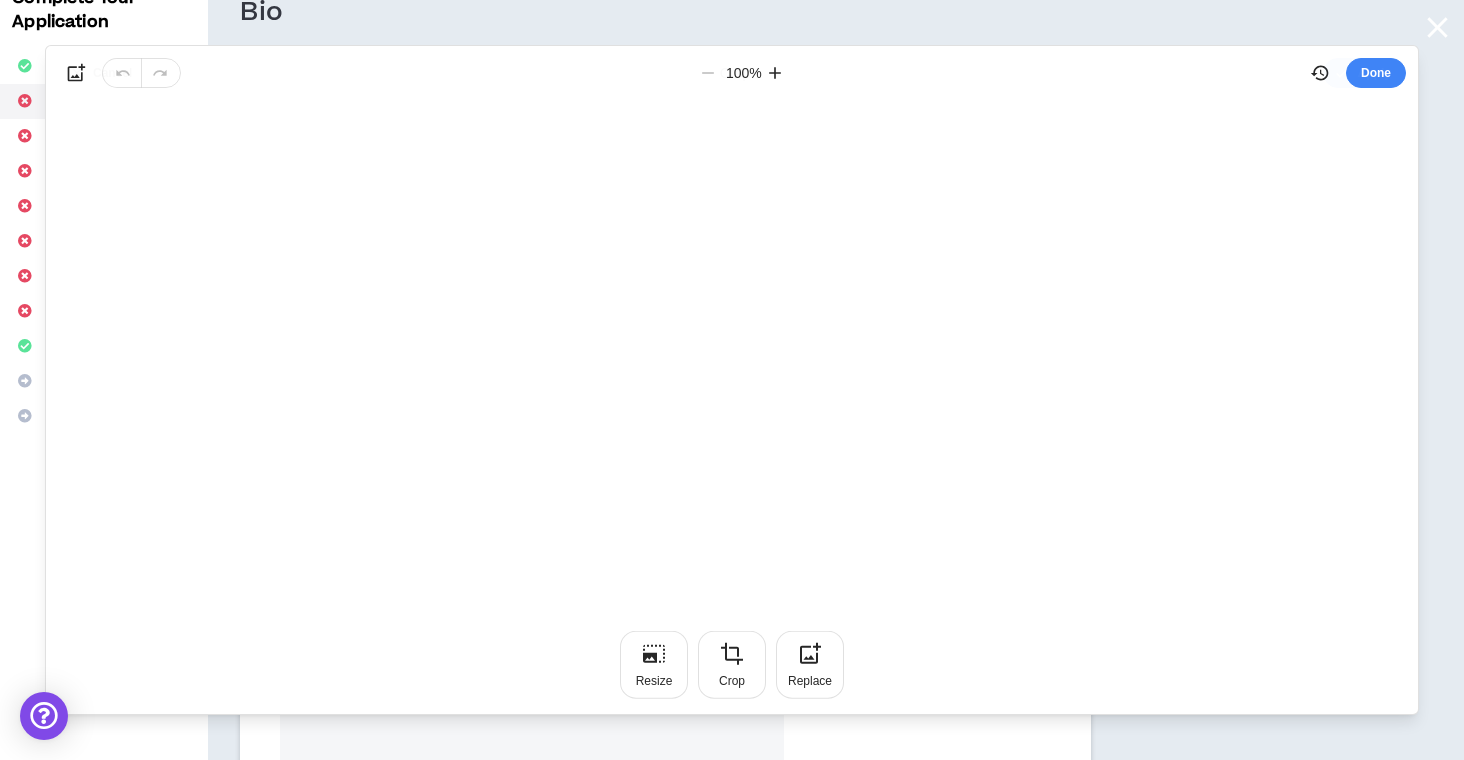 scroll, scrollTop: 0, scrollLeft: 0, axis: both 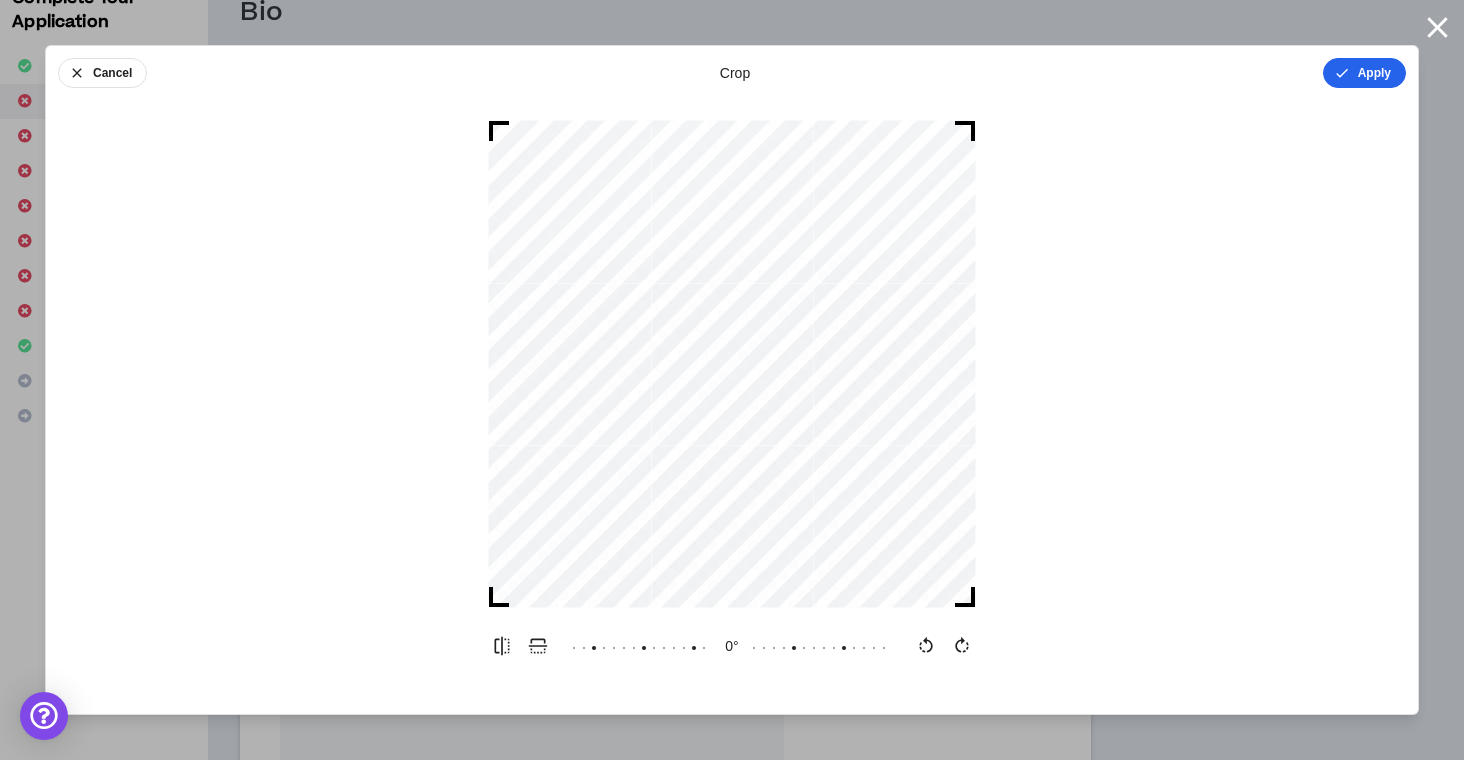 click on "Apply" at bounding box center (1364, 73) 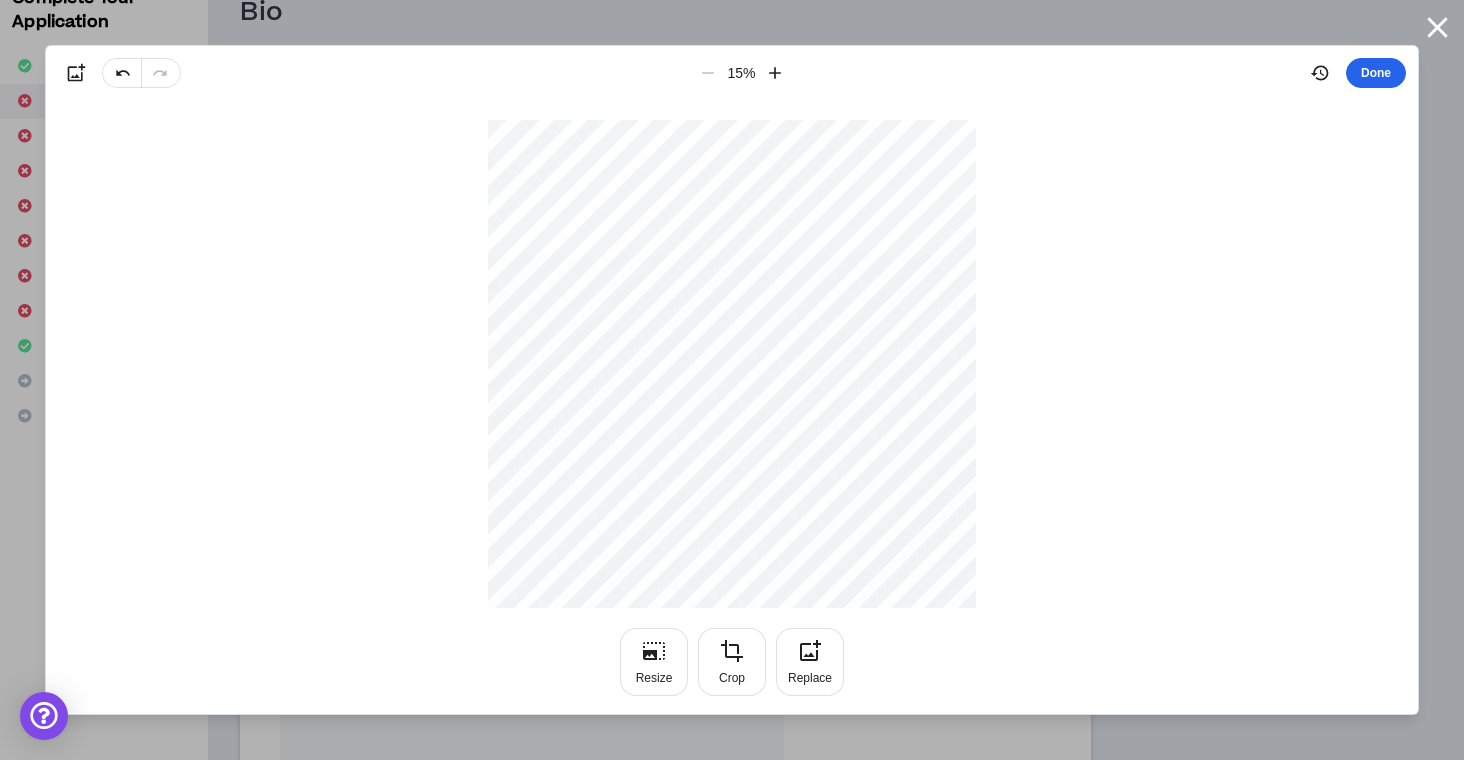 click on "Done" at bounding box center [1376, 73] 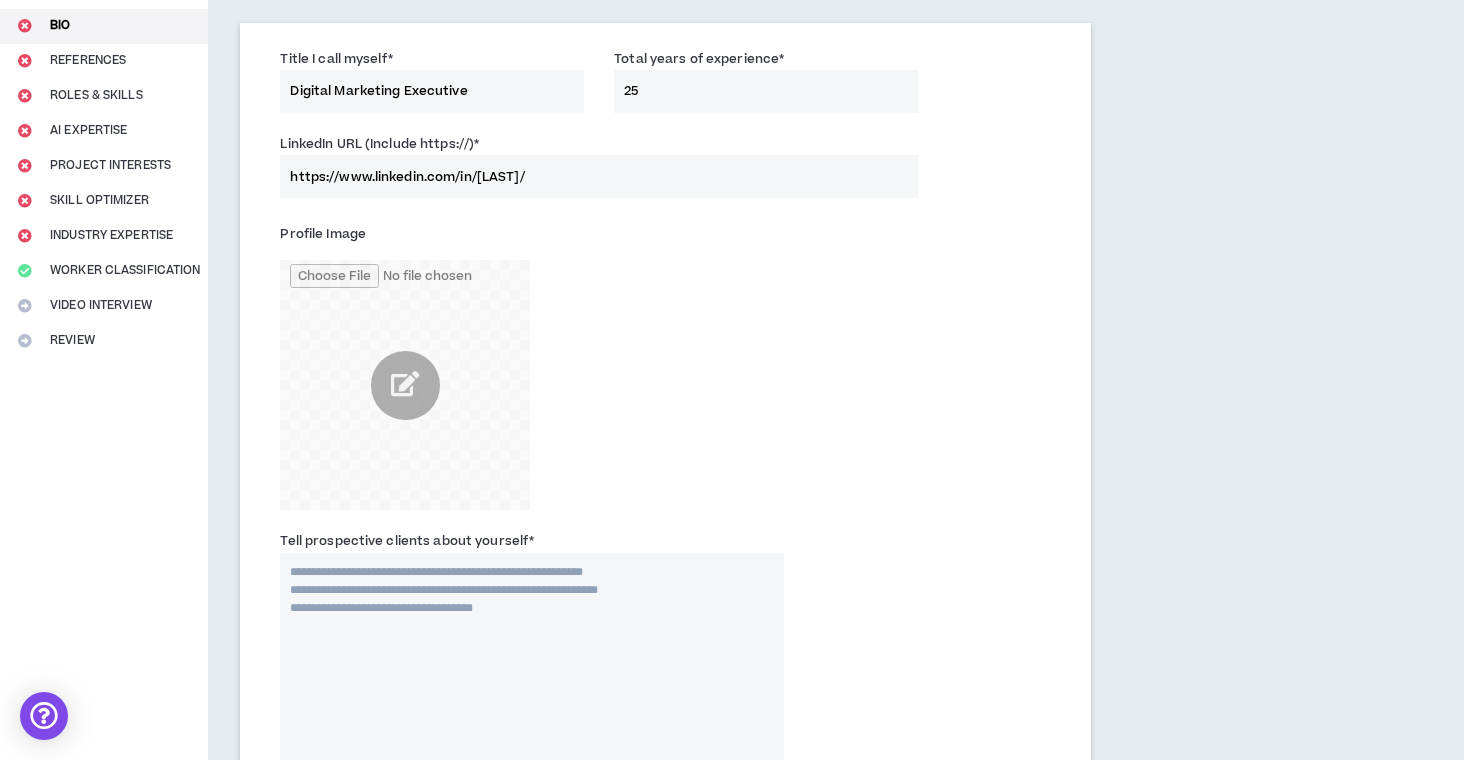 scroll, scrollTop: 271, scrollLeft: 0, axis: vertical 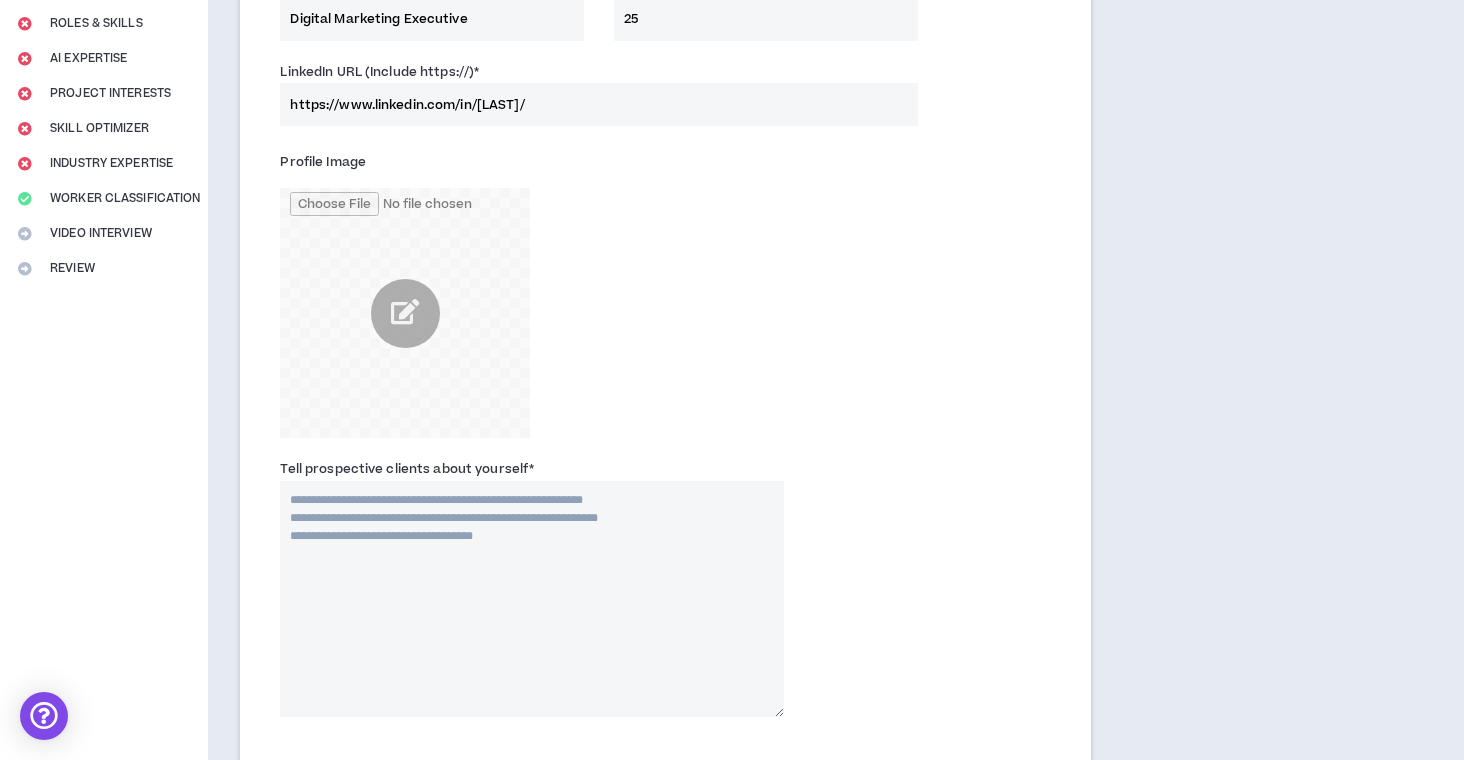 click on "Tell prospective clients about yourself  *" at bounding box center [532, 599] 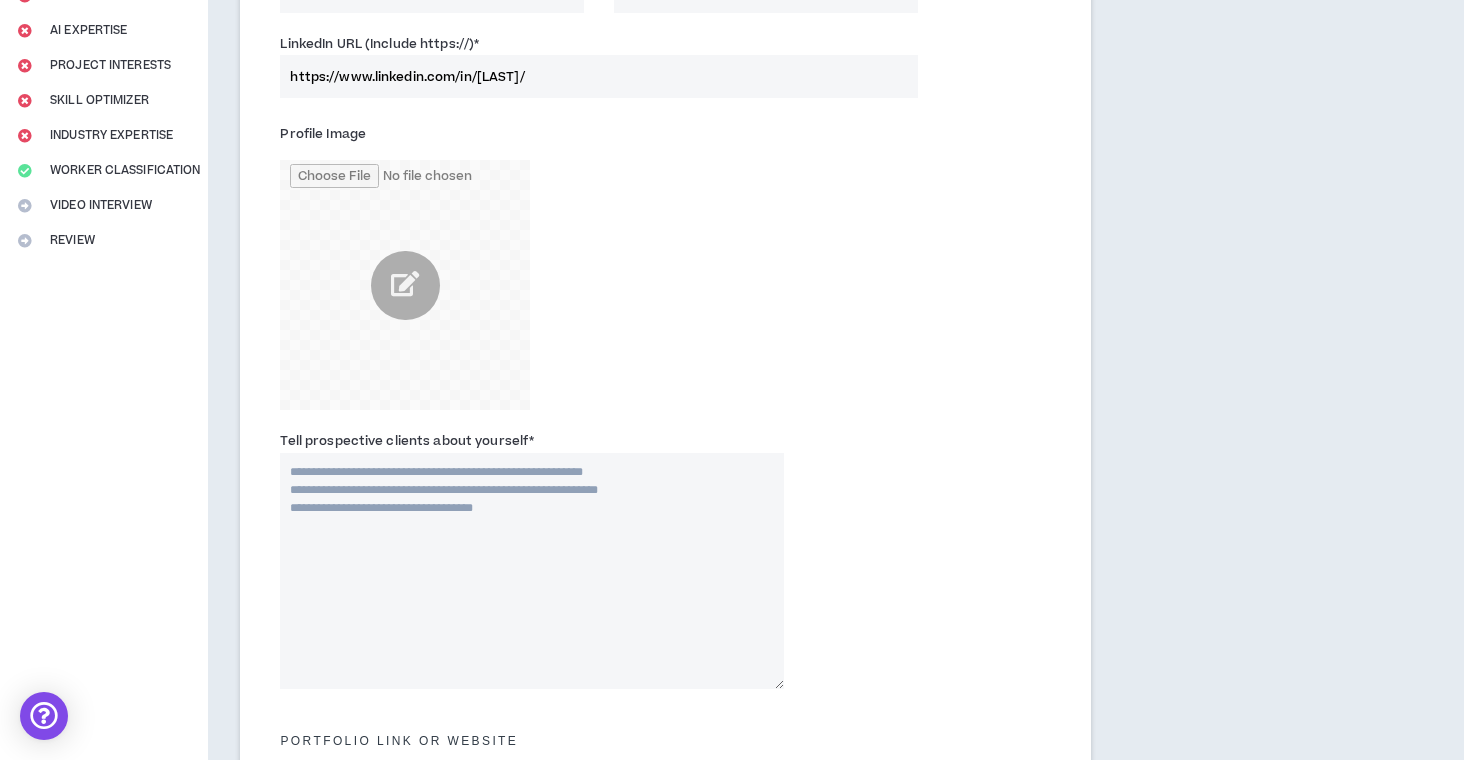scroll, scrollTop: 320, scrollLeft: 0, axis: vertical 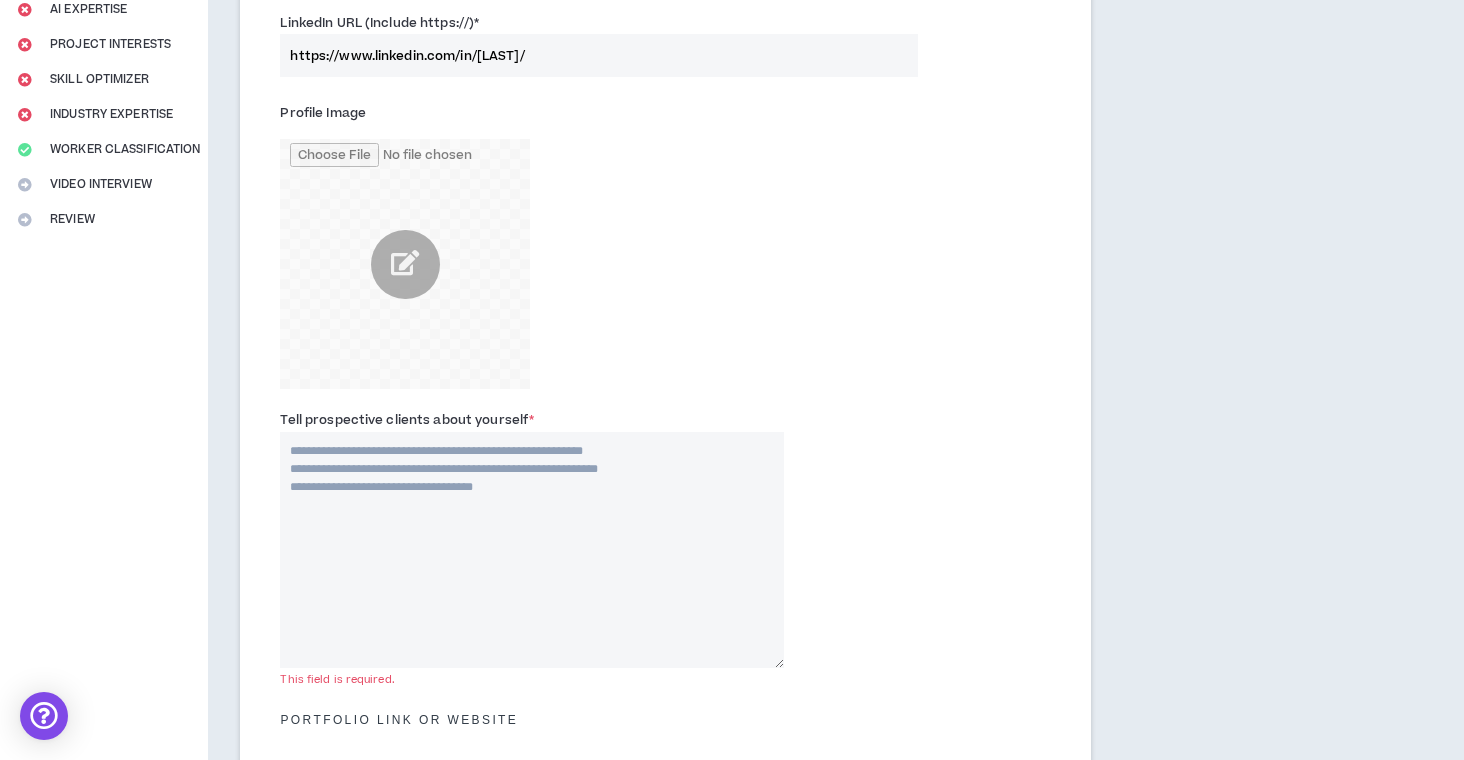 paste on "**********" 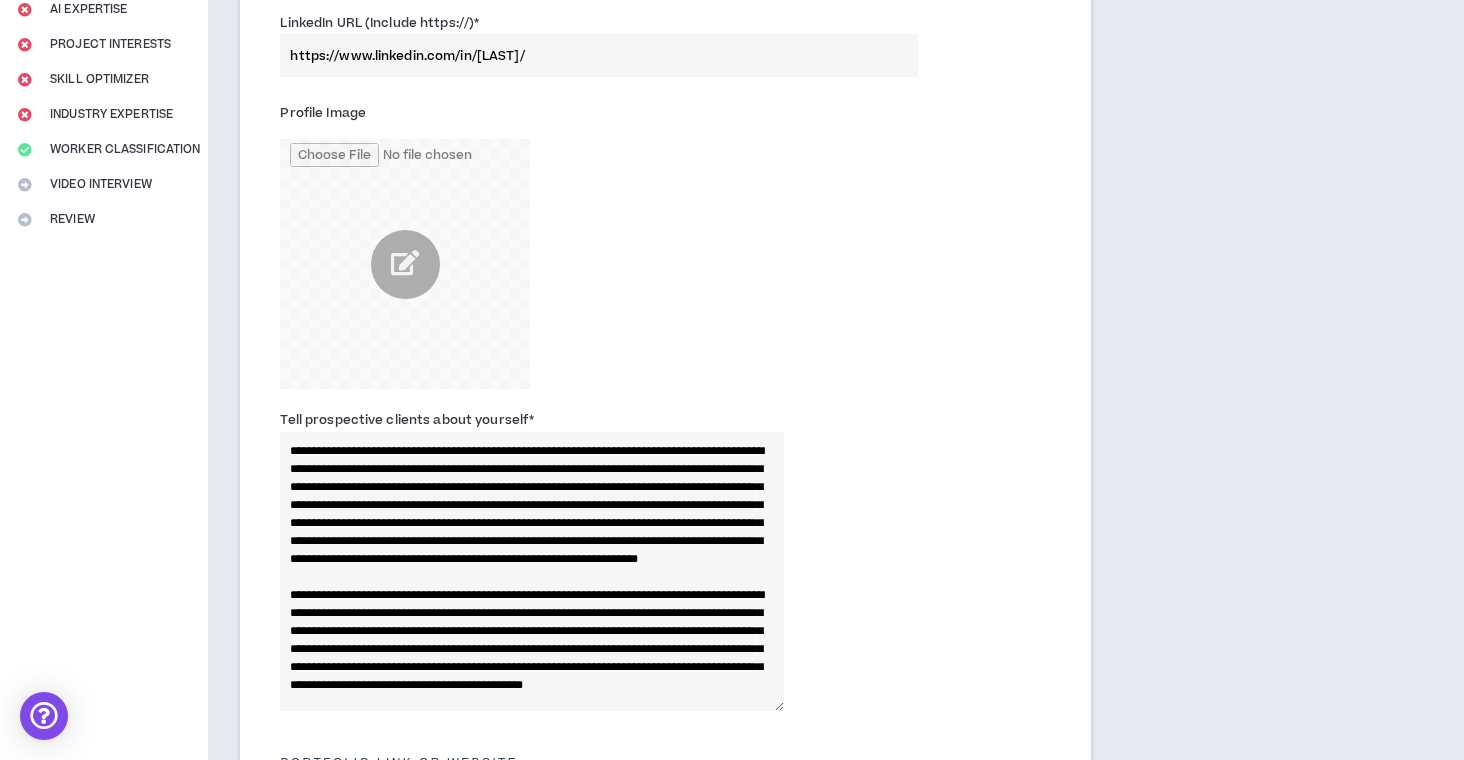 scroll, scrollTop: 0, scrollLeft: 0, axis: both 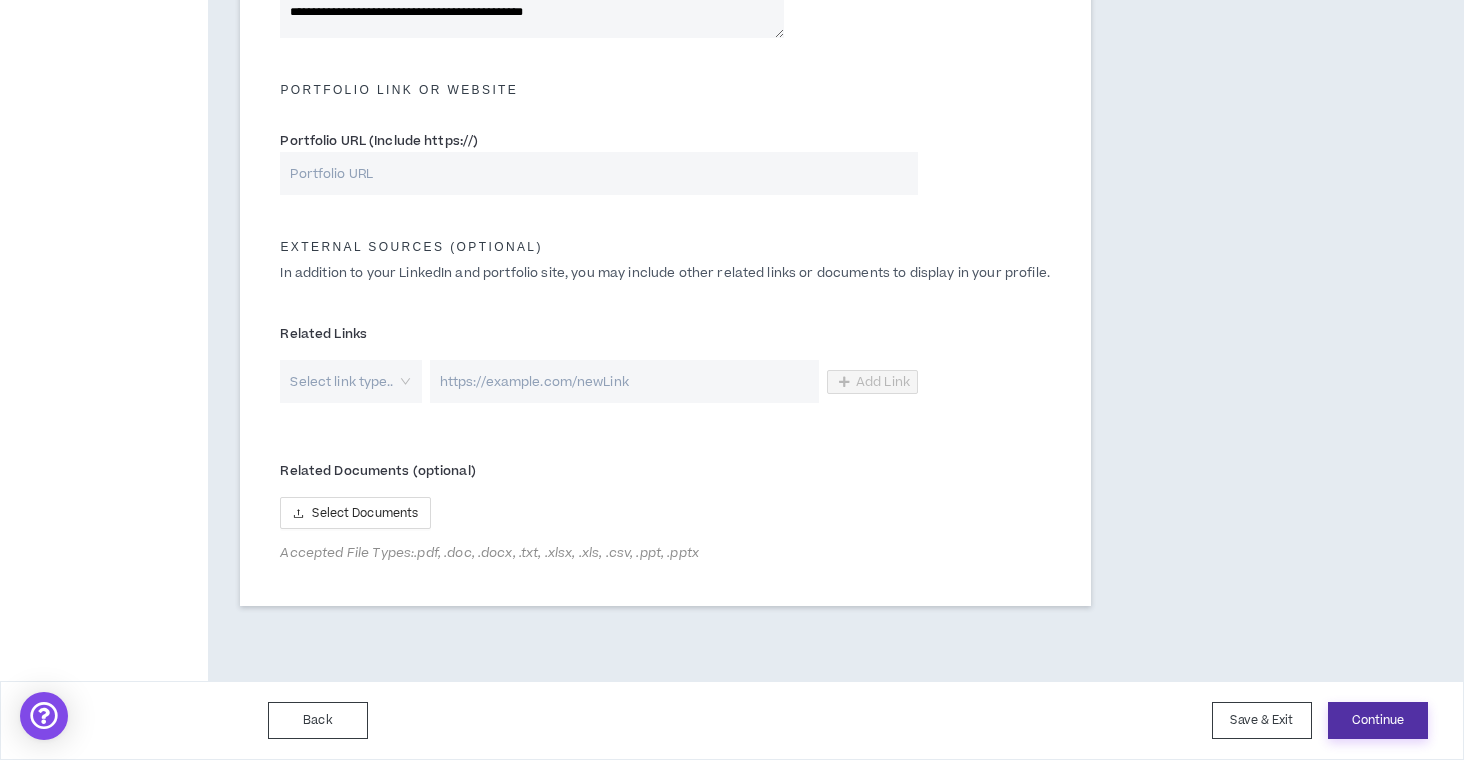 type on "**********" 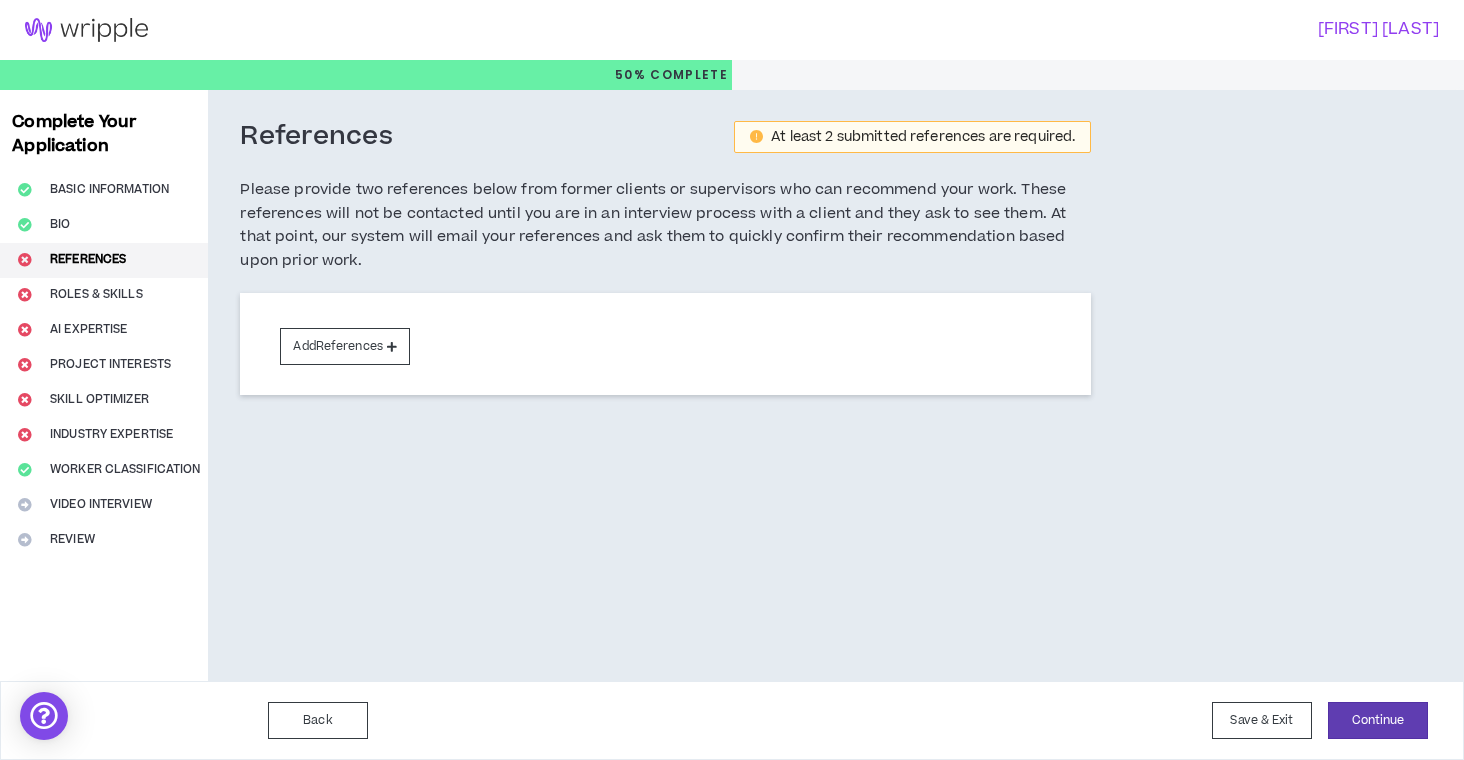 scroll, scrollTop: 0, scrollLeft: 0, axis: both 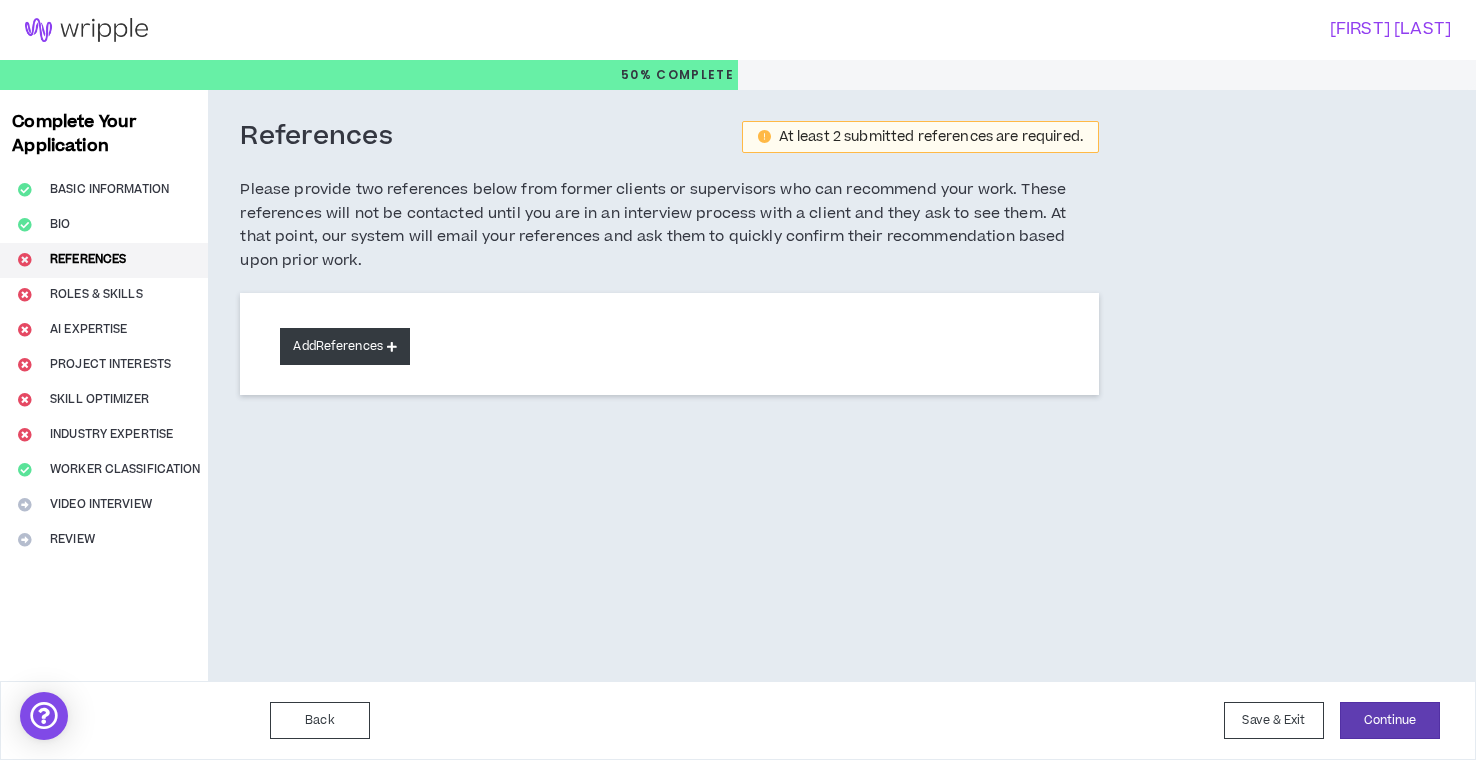 click at bounding box center [392, 346] 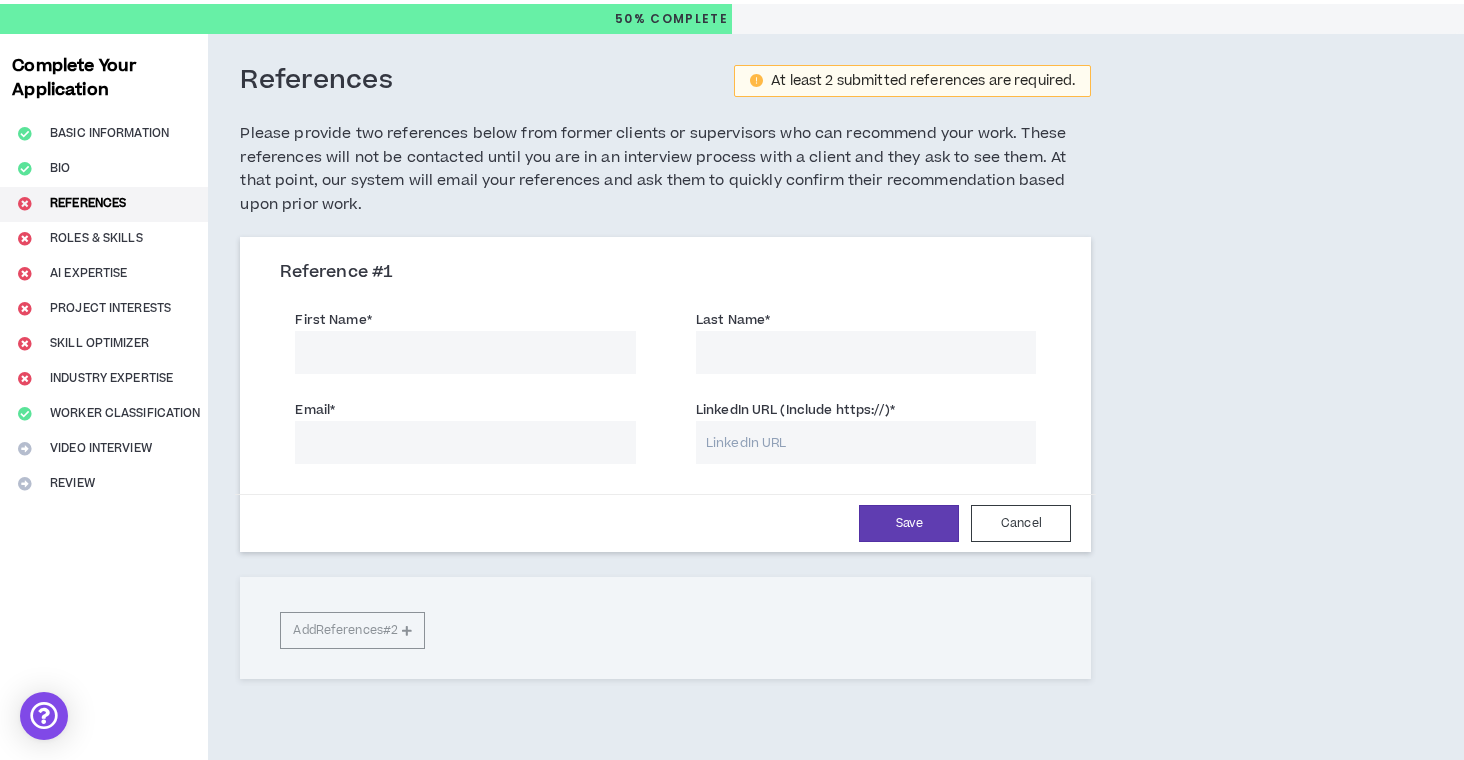 scroll, scrollTop: 59, scrollLeft: 0, axis: vertical 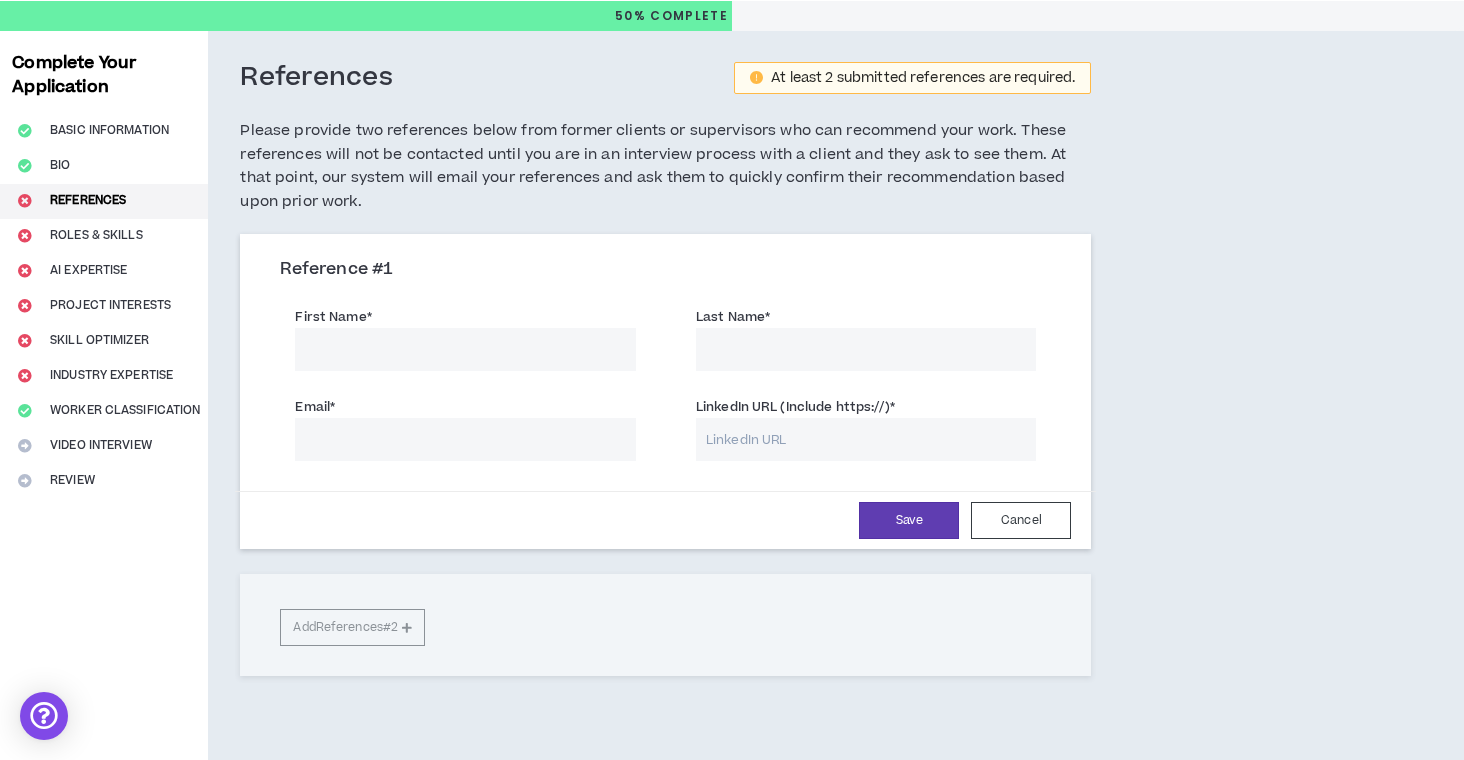 click on "LinkedIn URL (Include https://)  *" at bounding box center (866, 439) 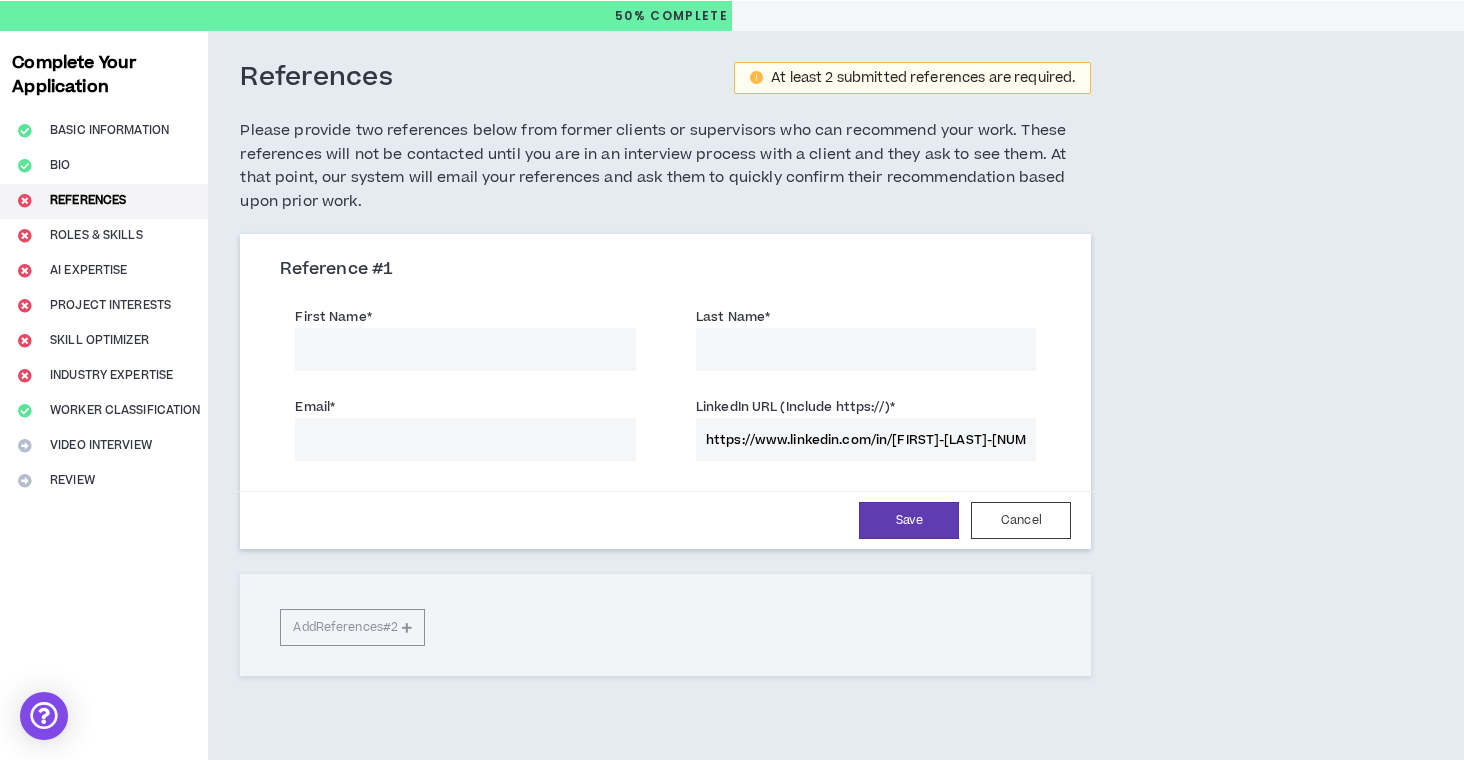 type on "https://www.linkedin.com/in/[FIRST]-[LAST]-[NUMBER]" 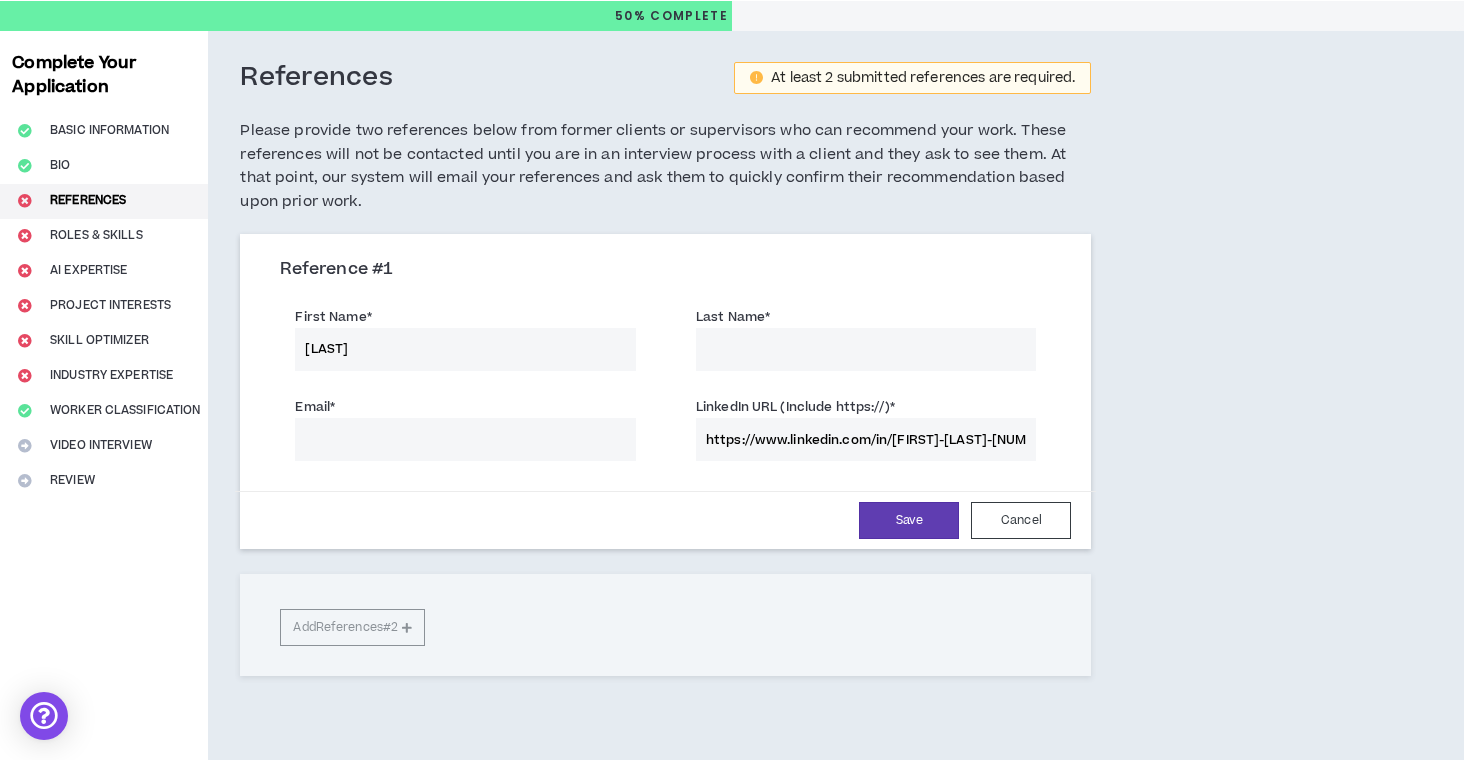 type on "[LAST]" 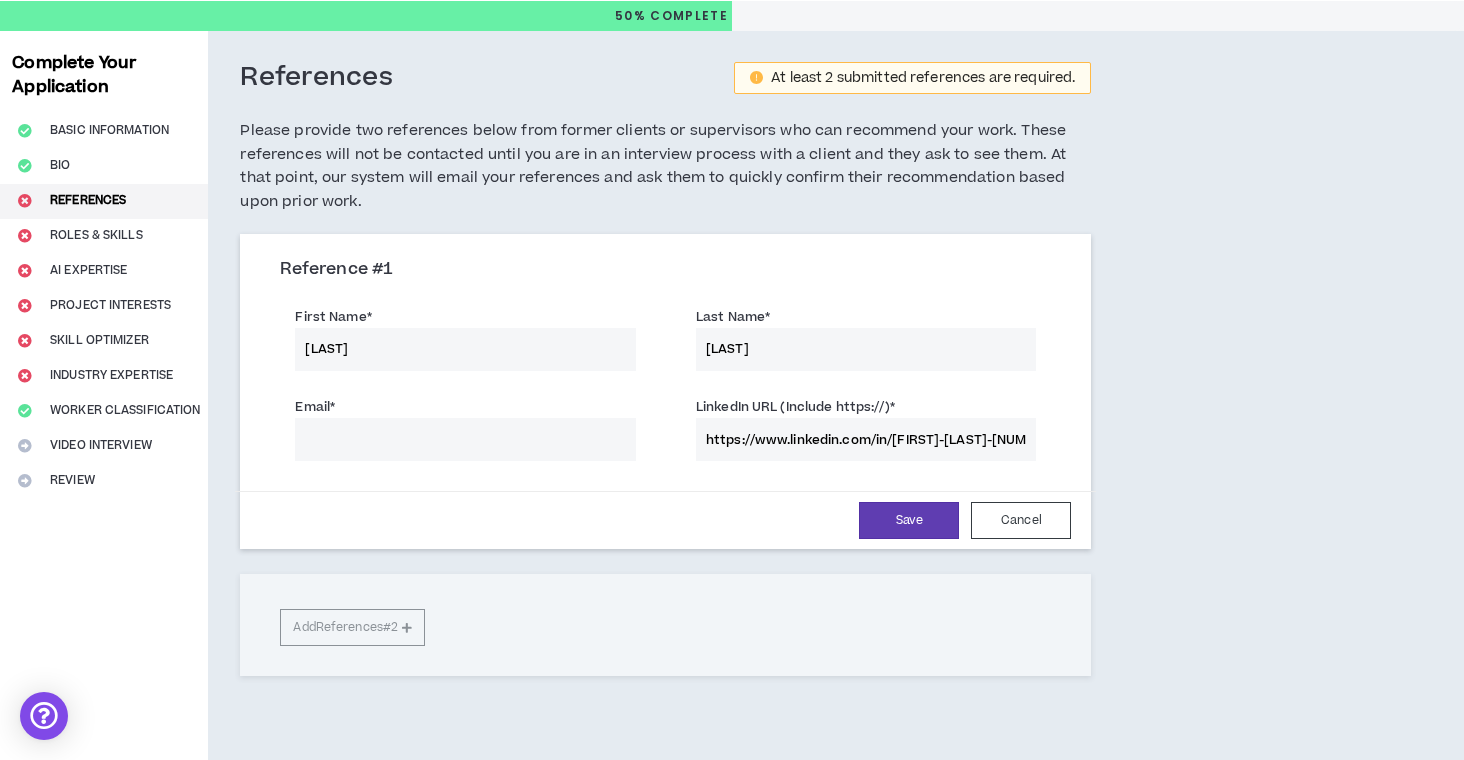 type on "[LAST]" 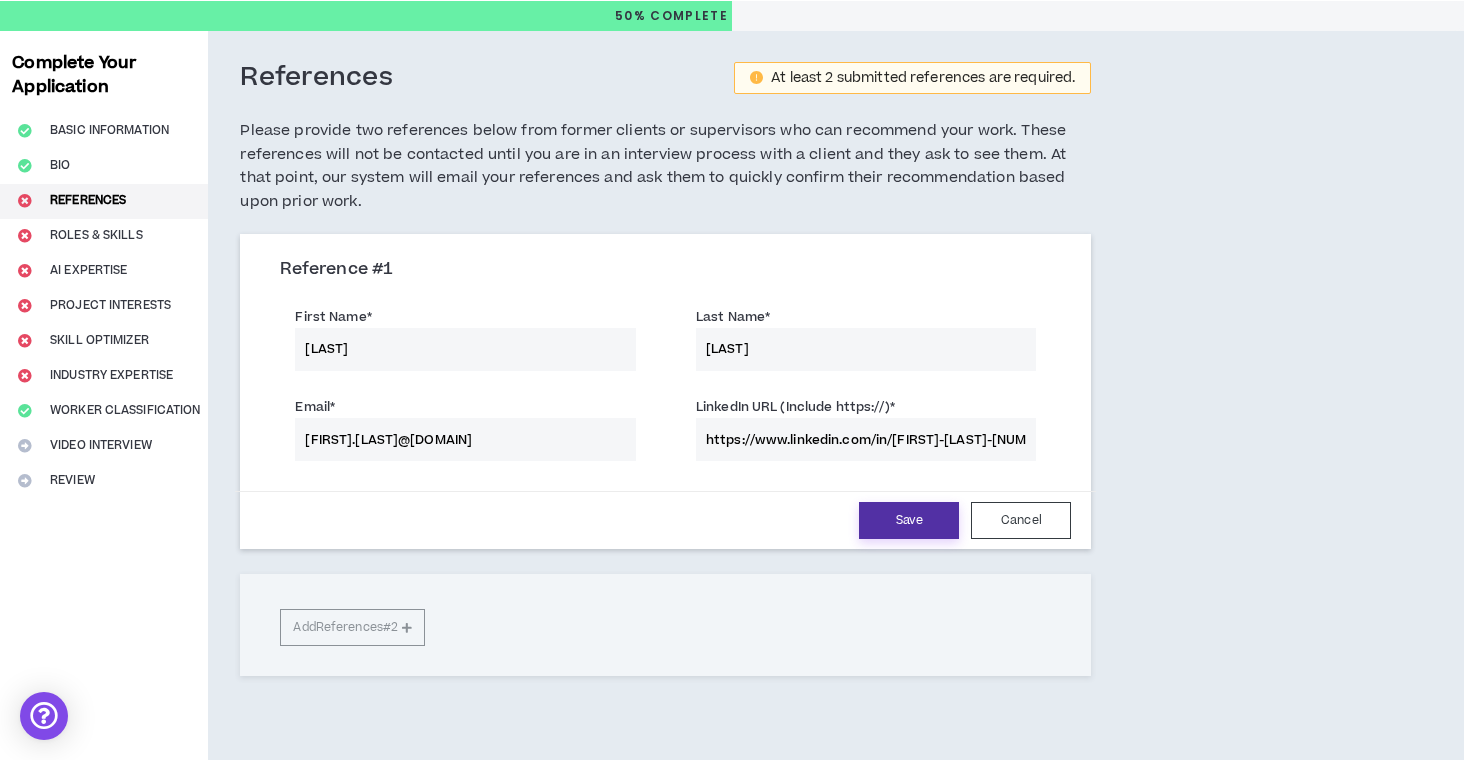 type on "[FIRST].[LAST]@[DOMAIN]" 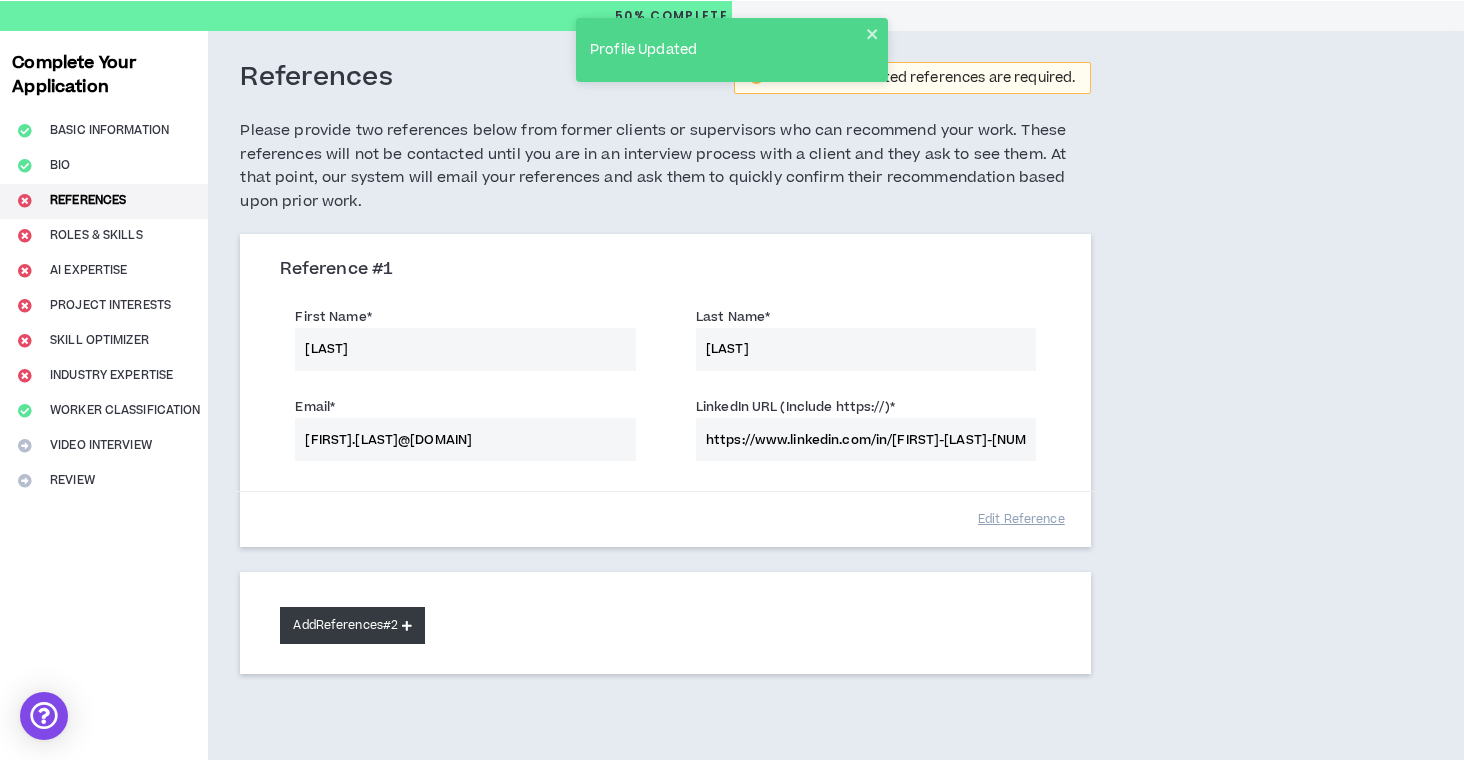 click on "Add  References  #2" at bounding box center (352, 625) 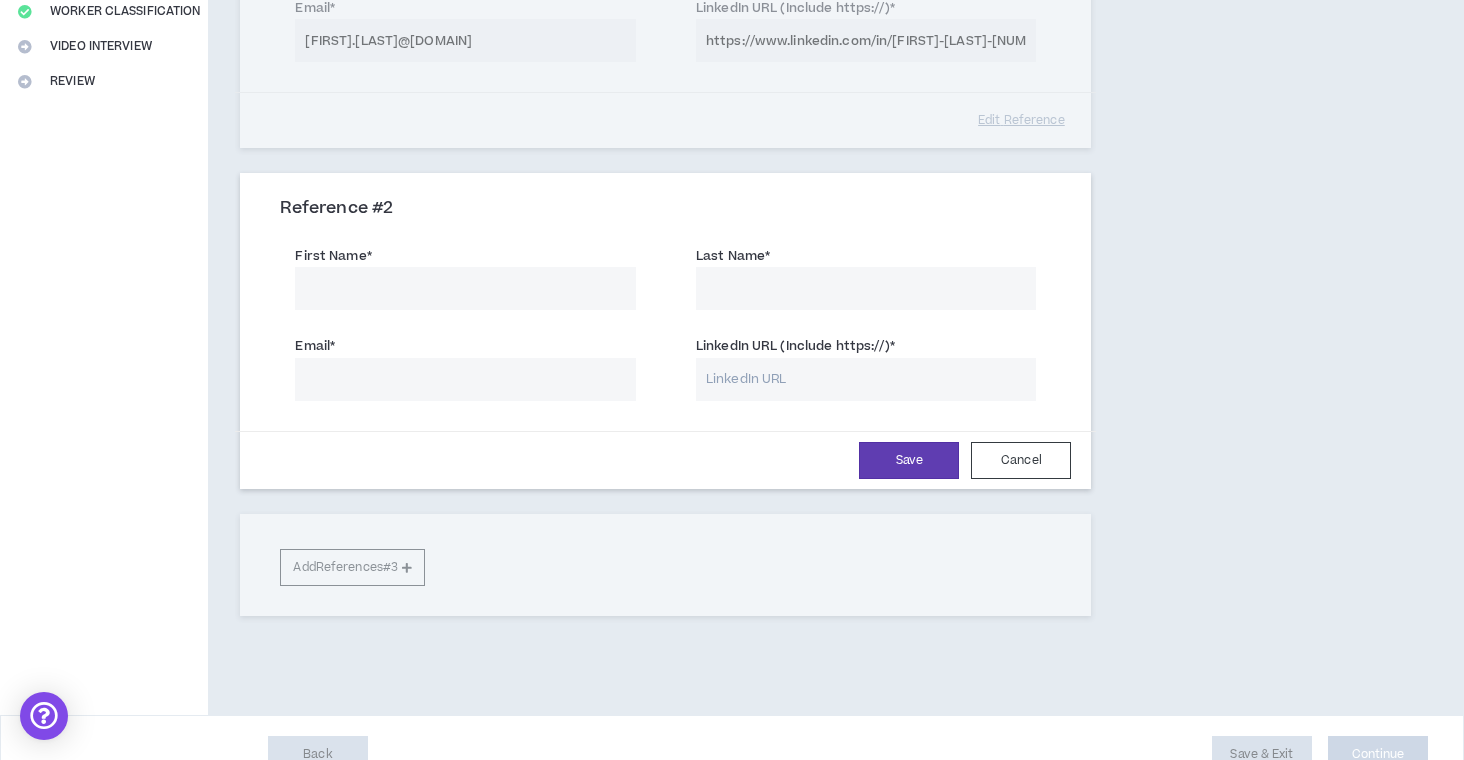 scroll, scrollTop: 462, scrollLeft: 0, axis: vertical 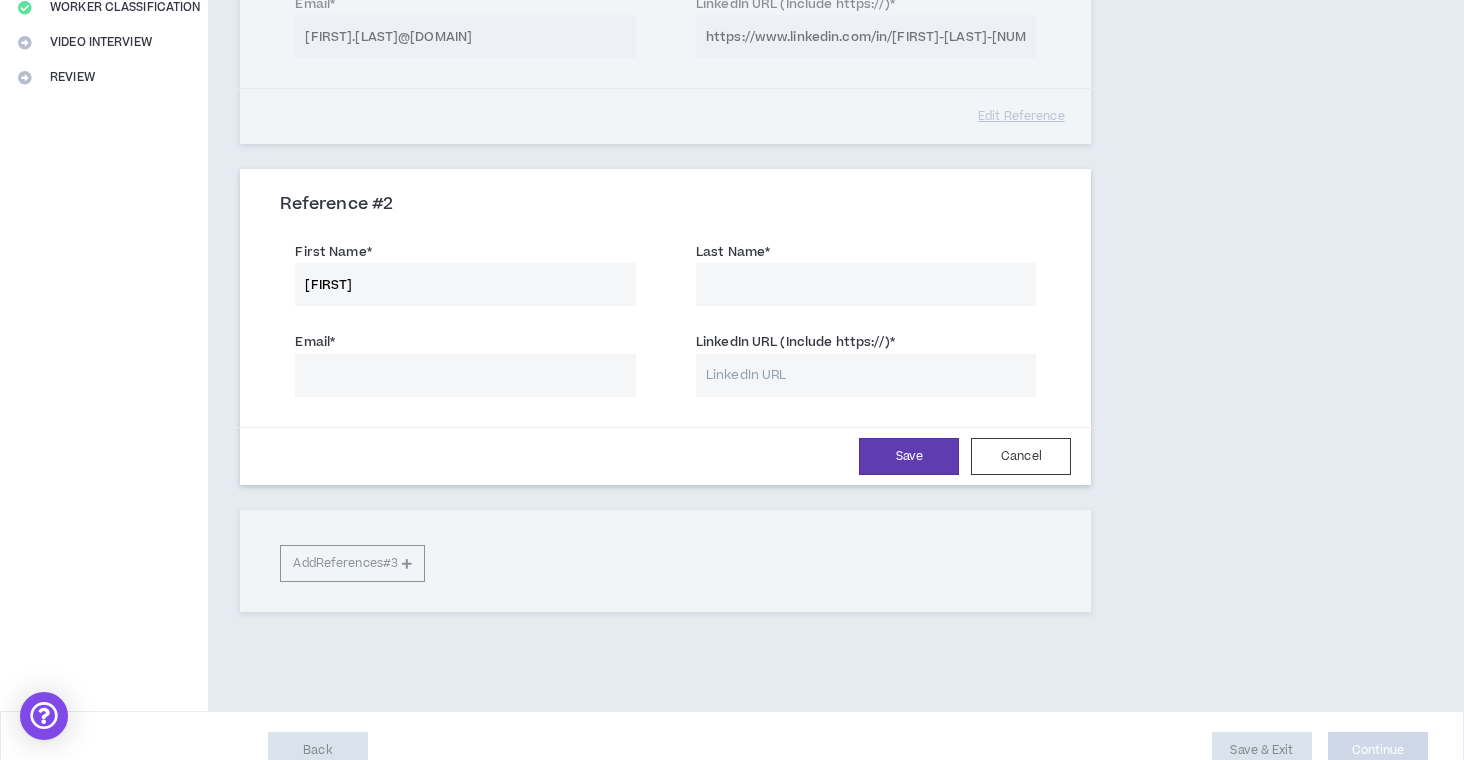 type on "[FIRST]" 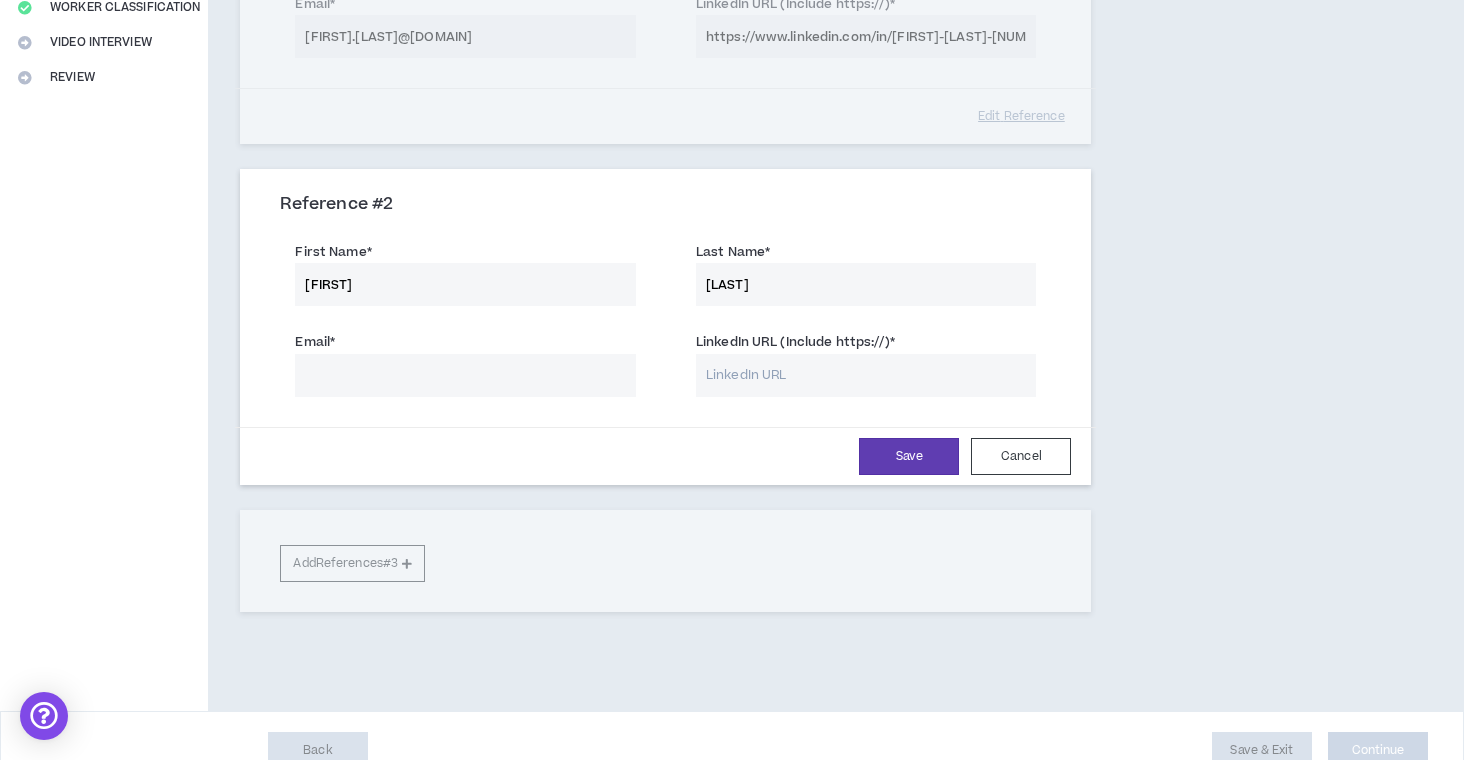 type on "[LAST]" 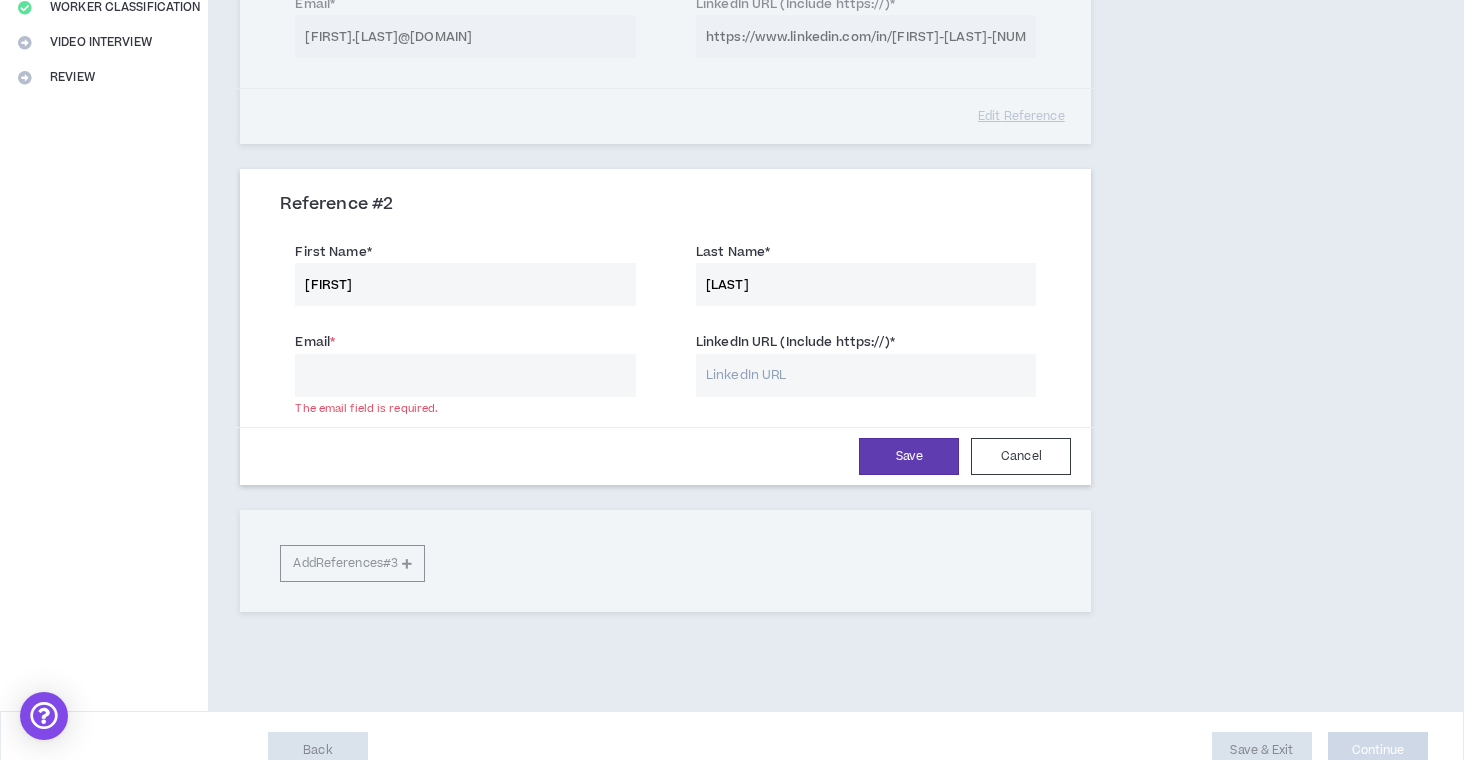 paste on "https://www.linkedin.com/in/[NAME]" 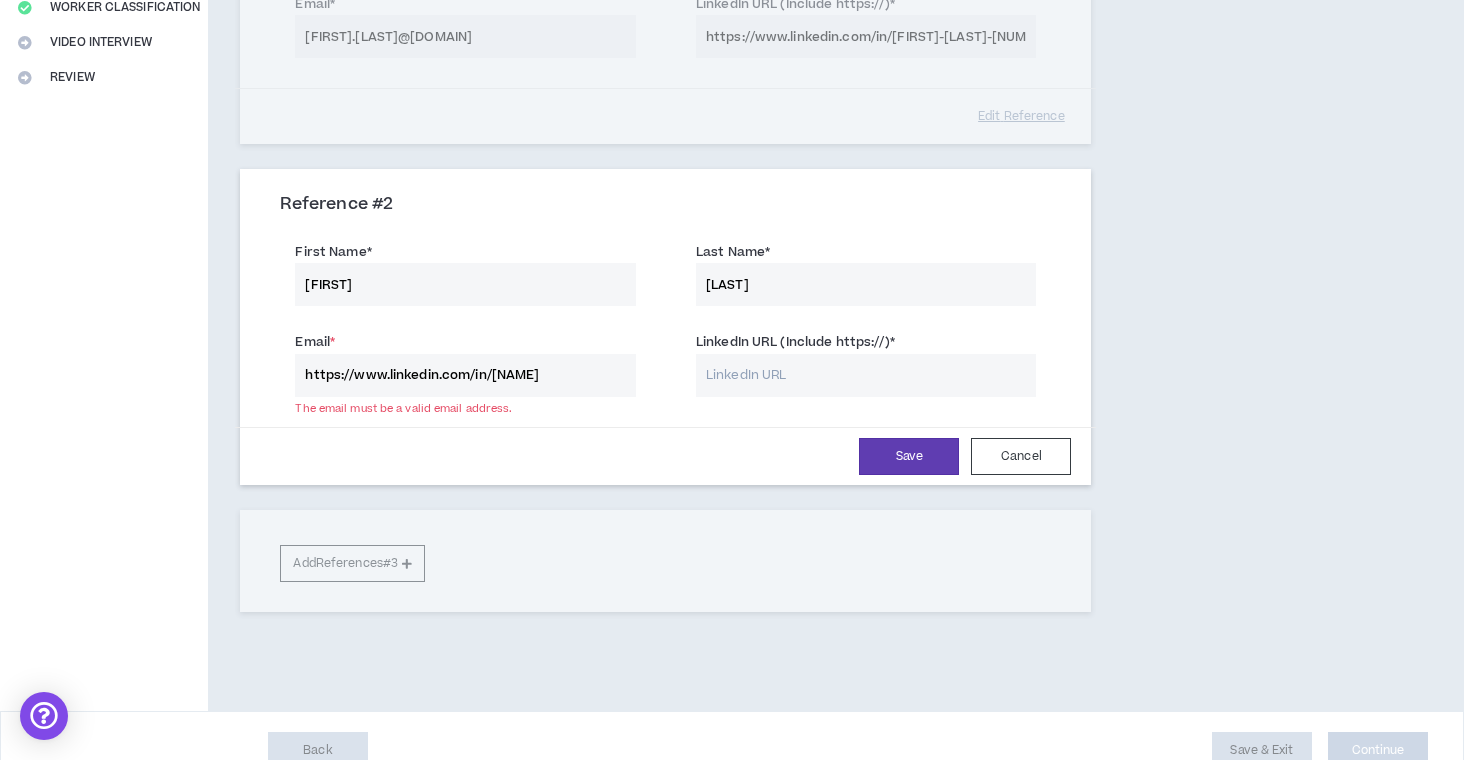 type 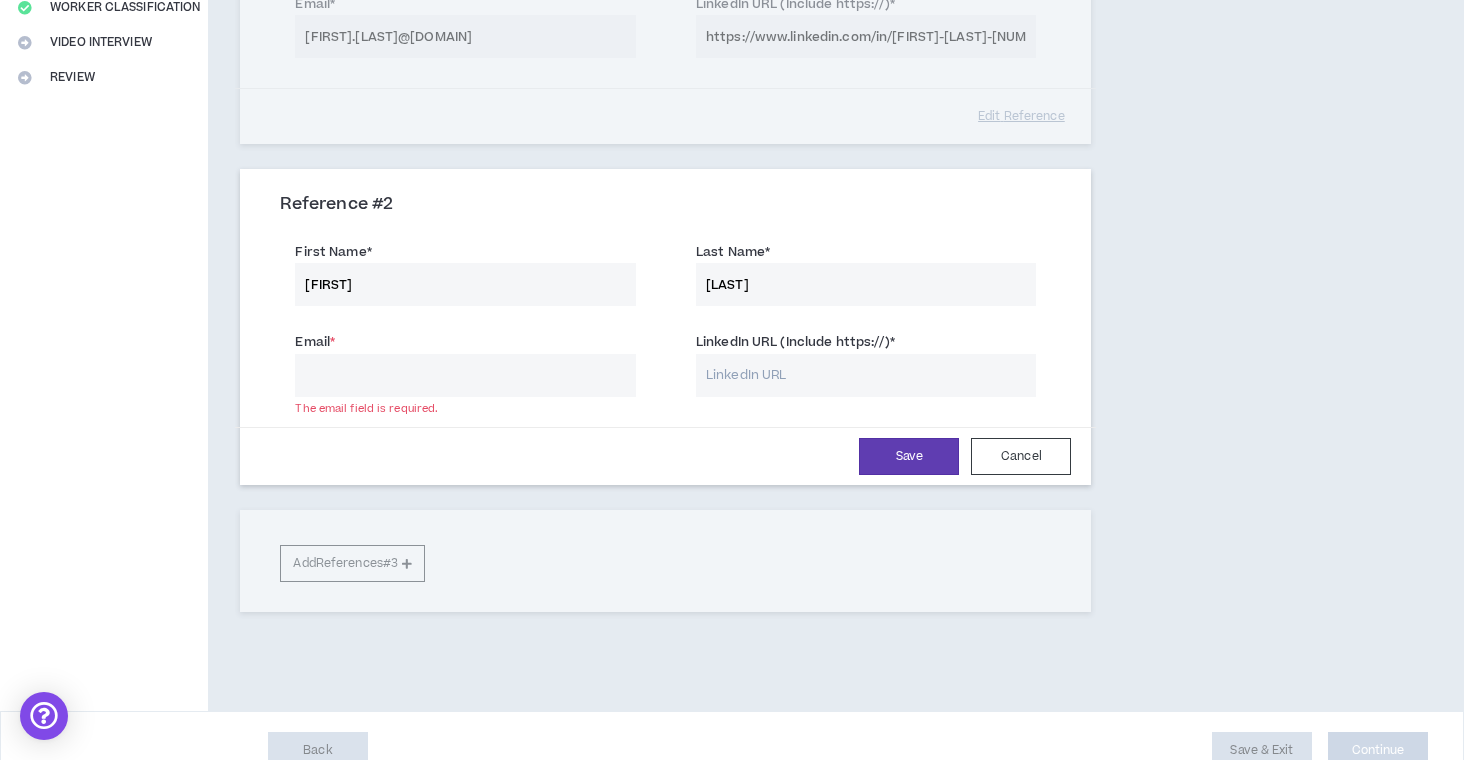 click on "LinkedIn URL (Include https://)  *" at bounding box center [866, 375] 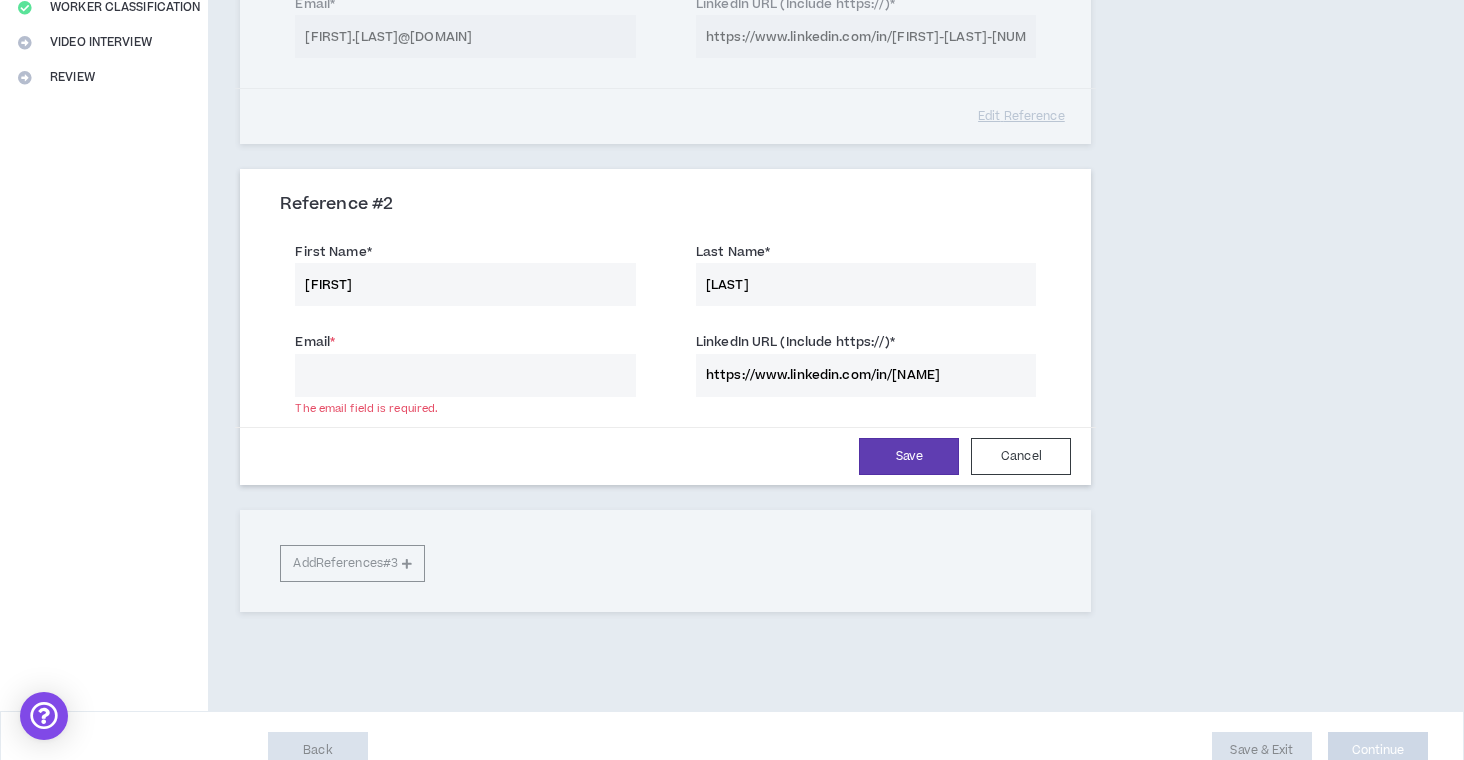 type on "https://www.linkedin.com/in/[NAME]" 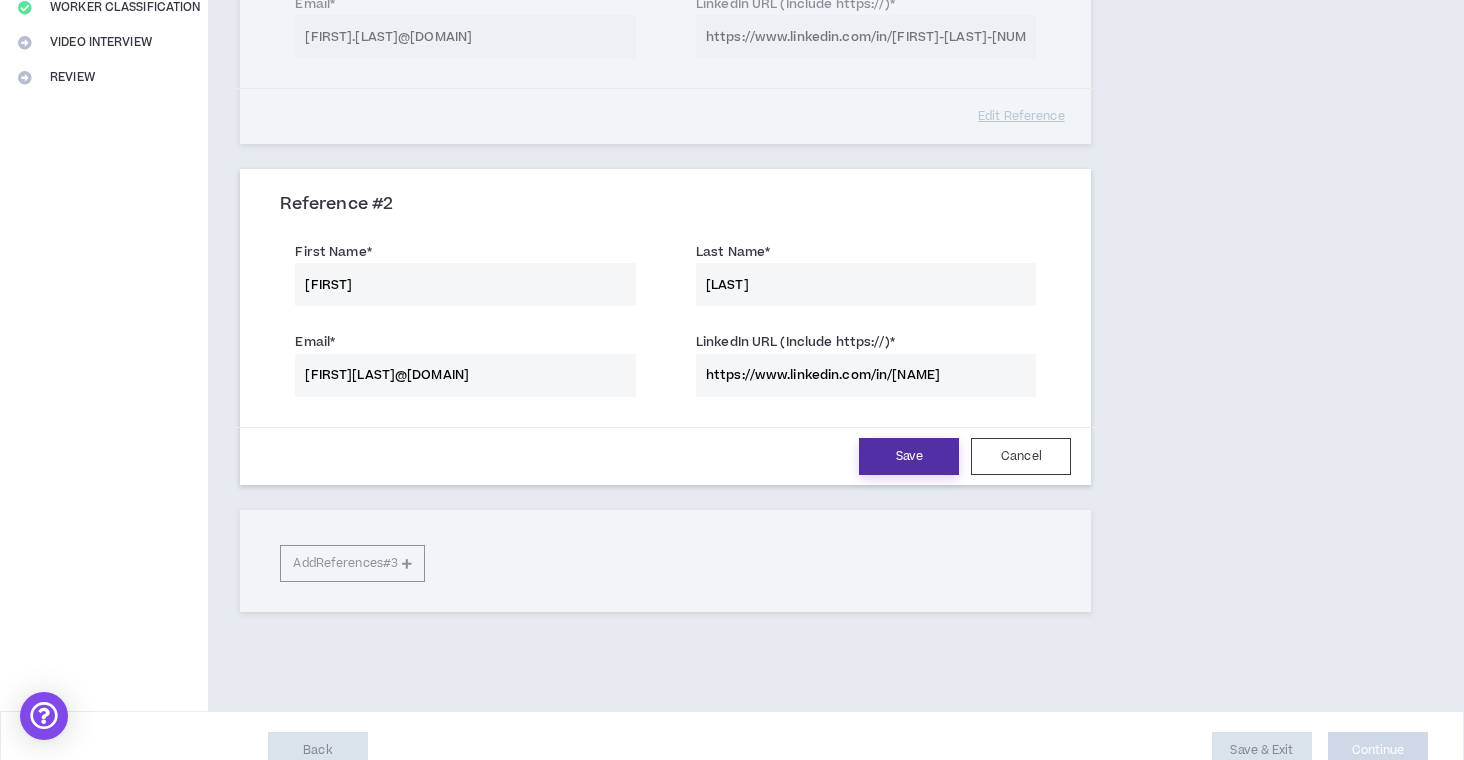 type on "[FIRST][LAST]@[DOMAIN]" 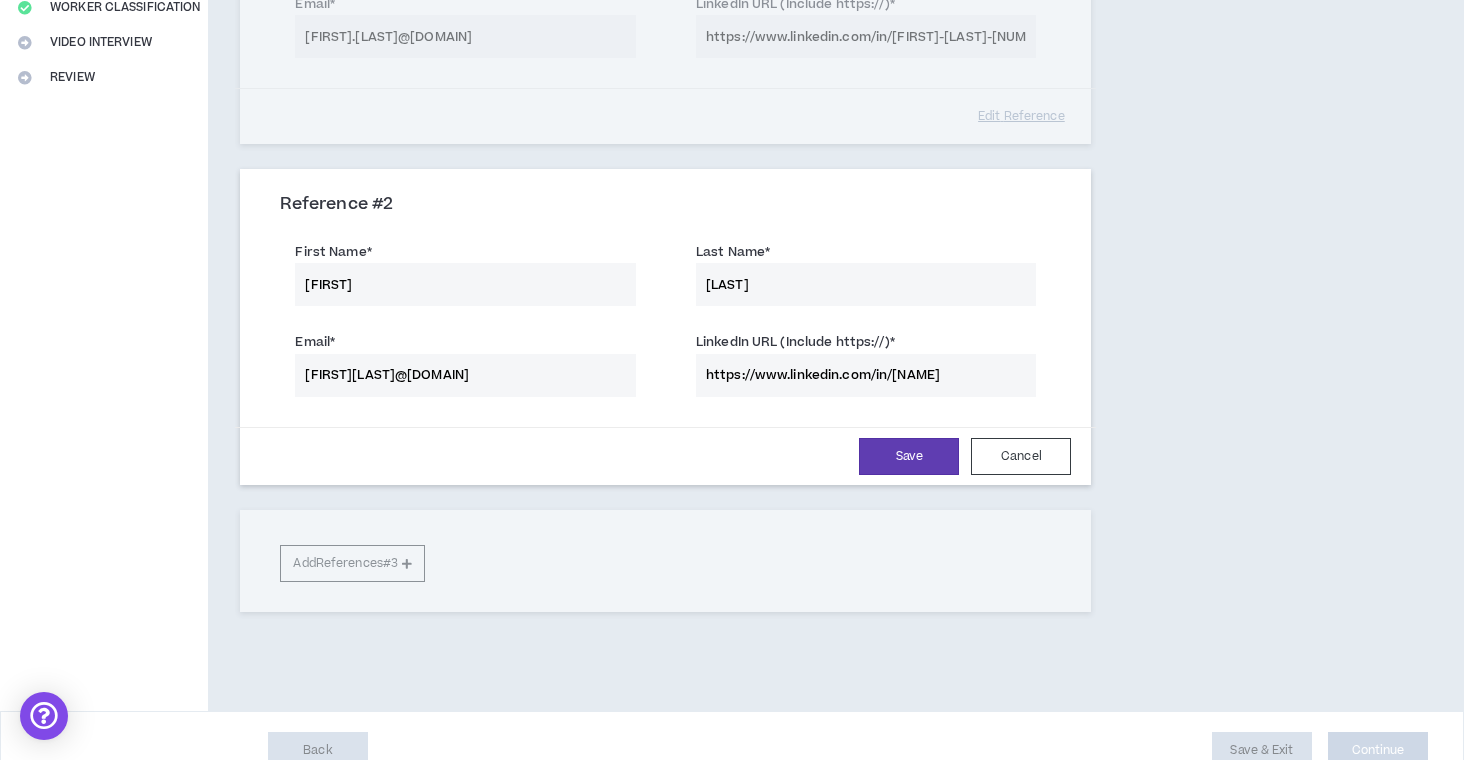 click on "Save" at bounding box center [909, 456] 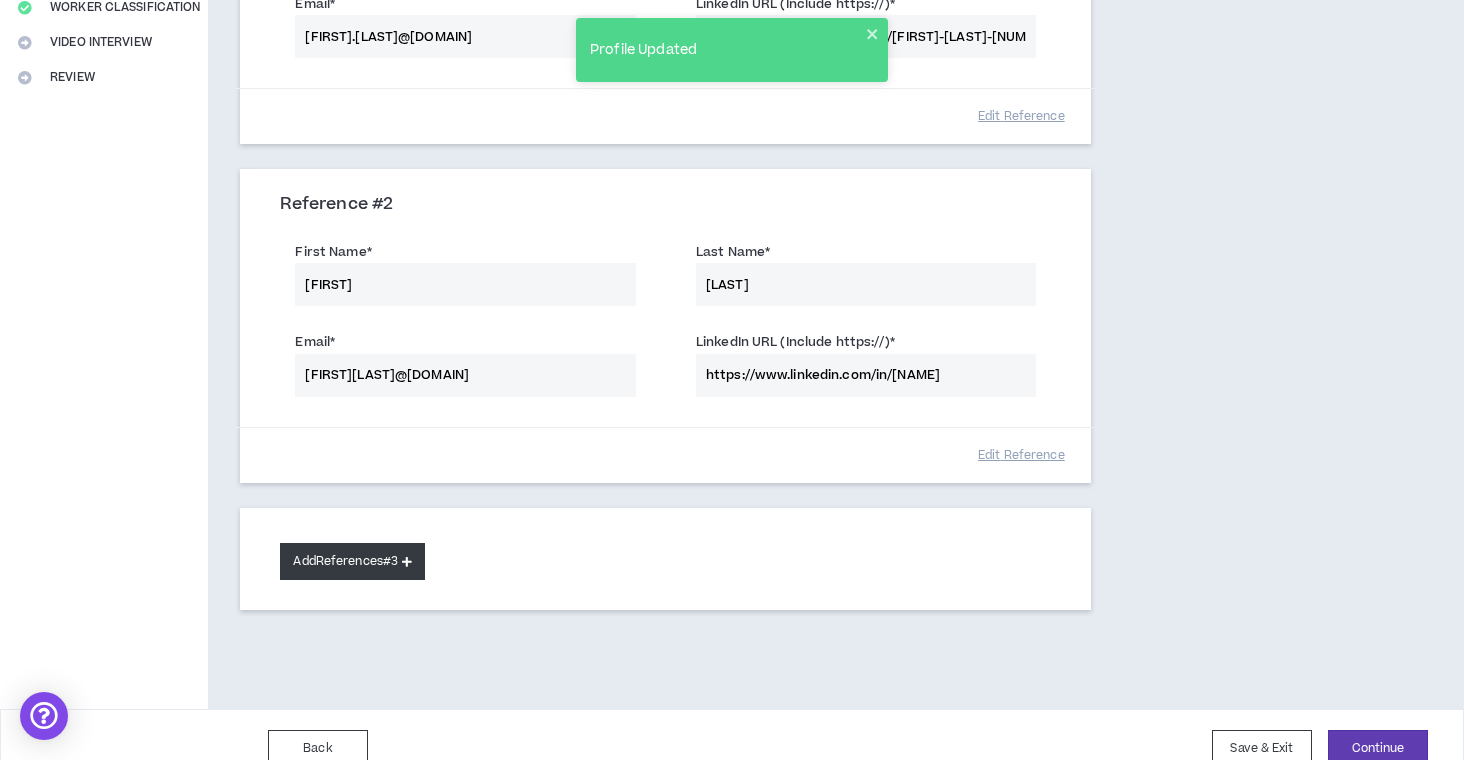 click on "Add  References  #[NUMBER]" at bounding box center (352, 561) 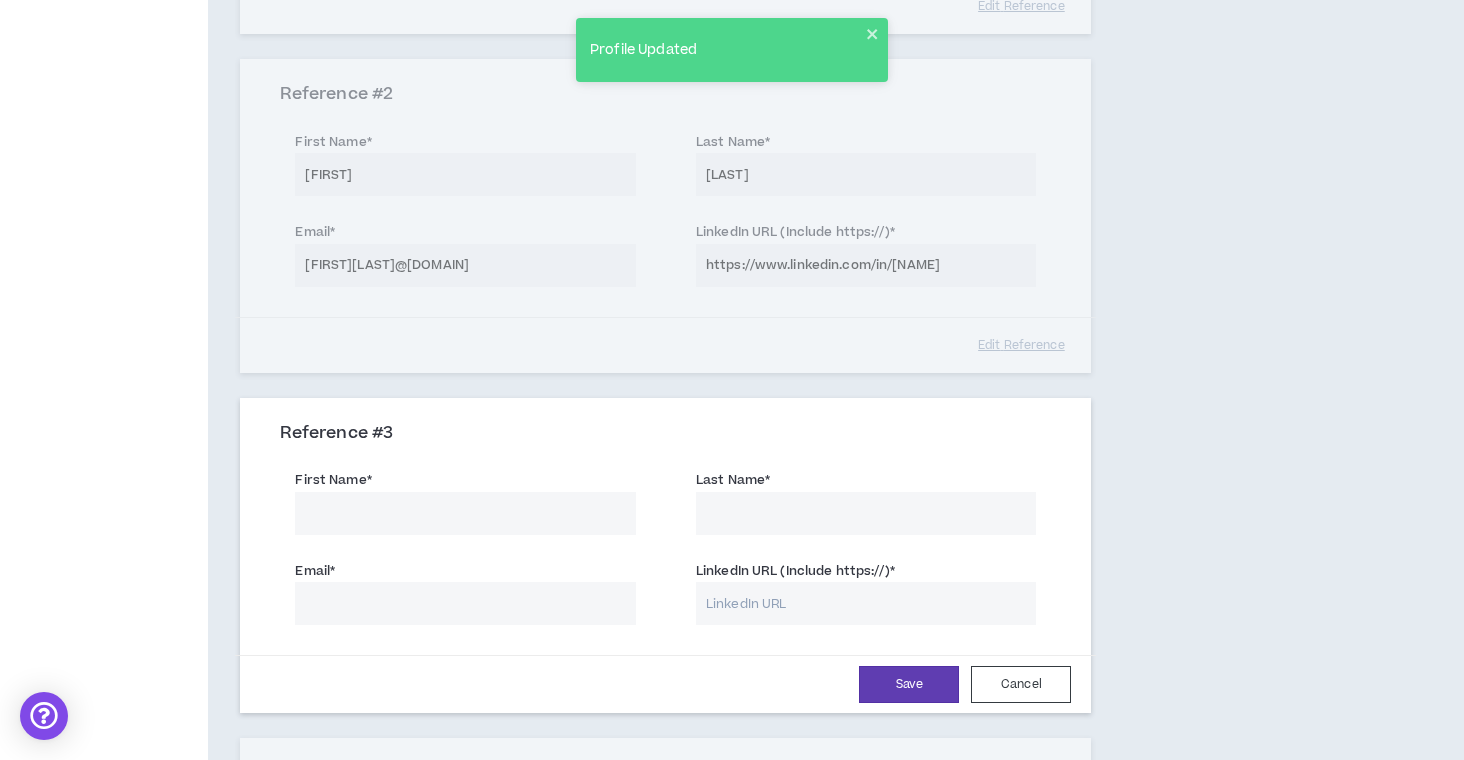 scroll, scrollTop: 574, scrollLeft: 0, axis: vertical 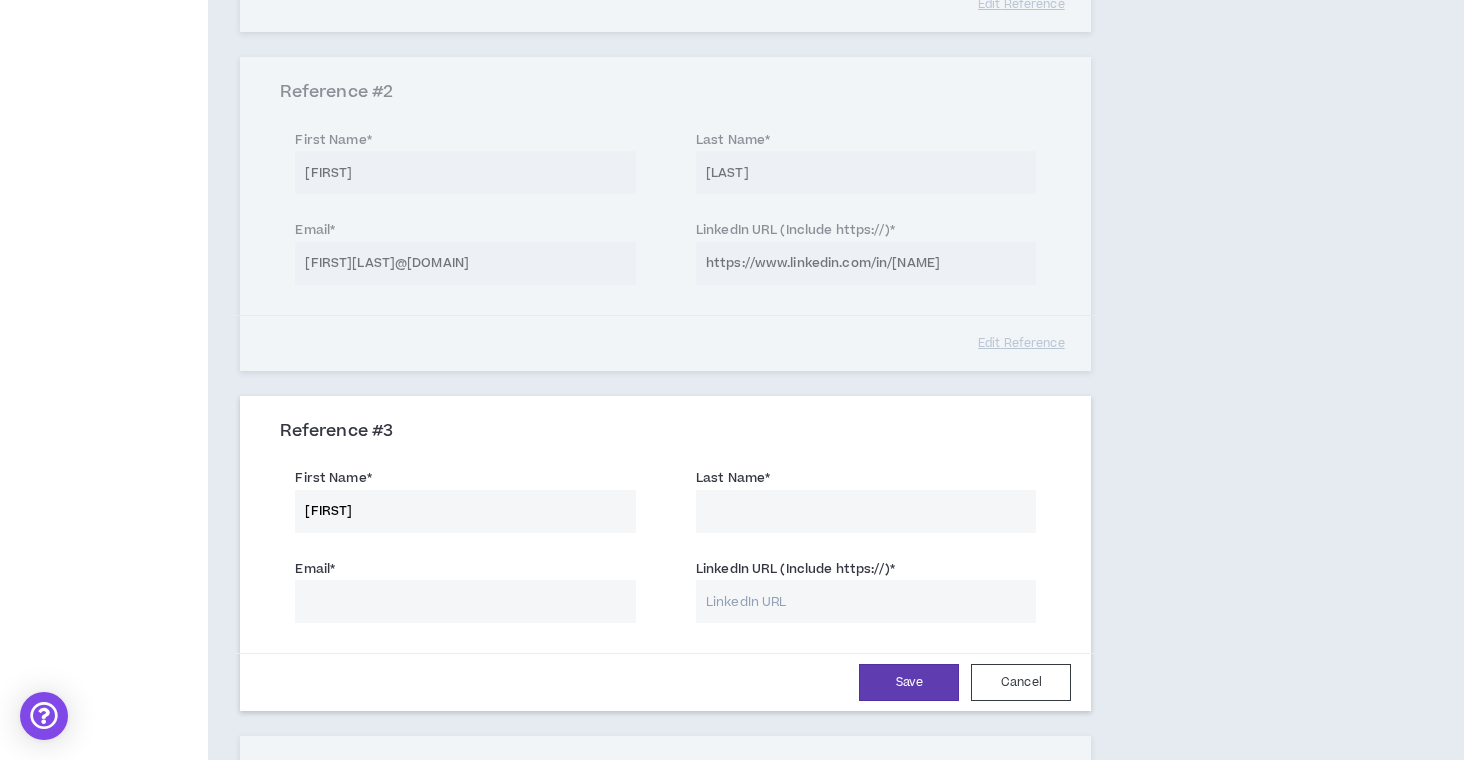 type on "[FIRST]" 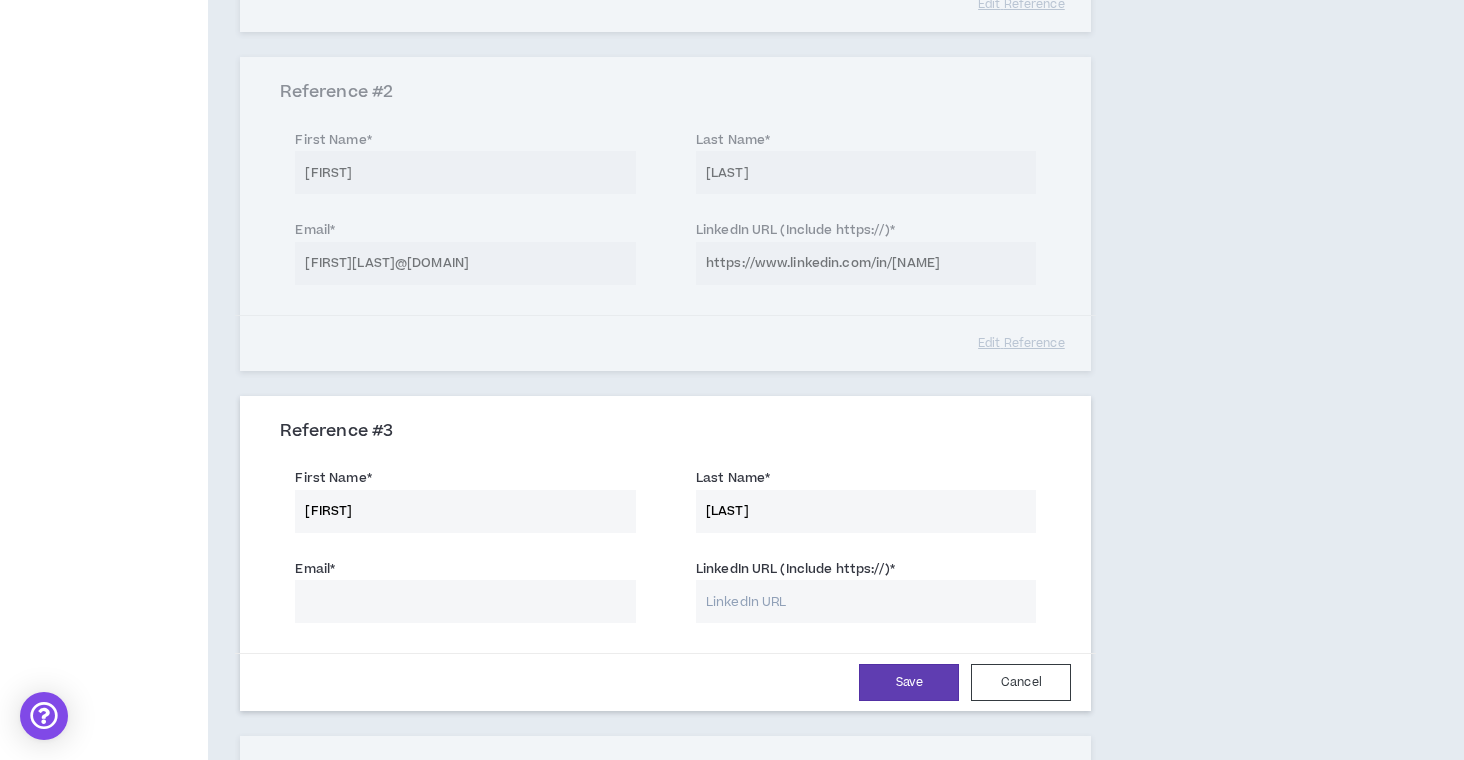 type on "[LAST]" 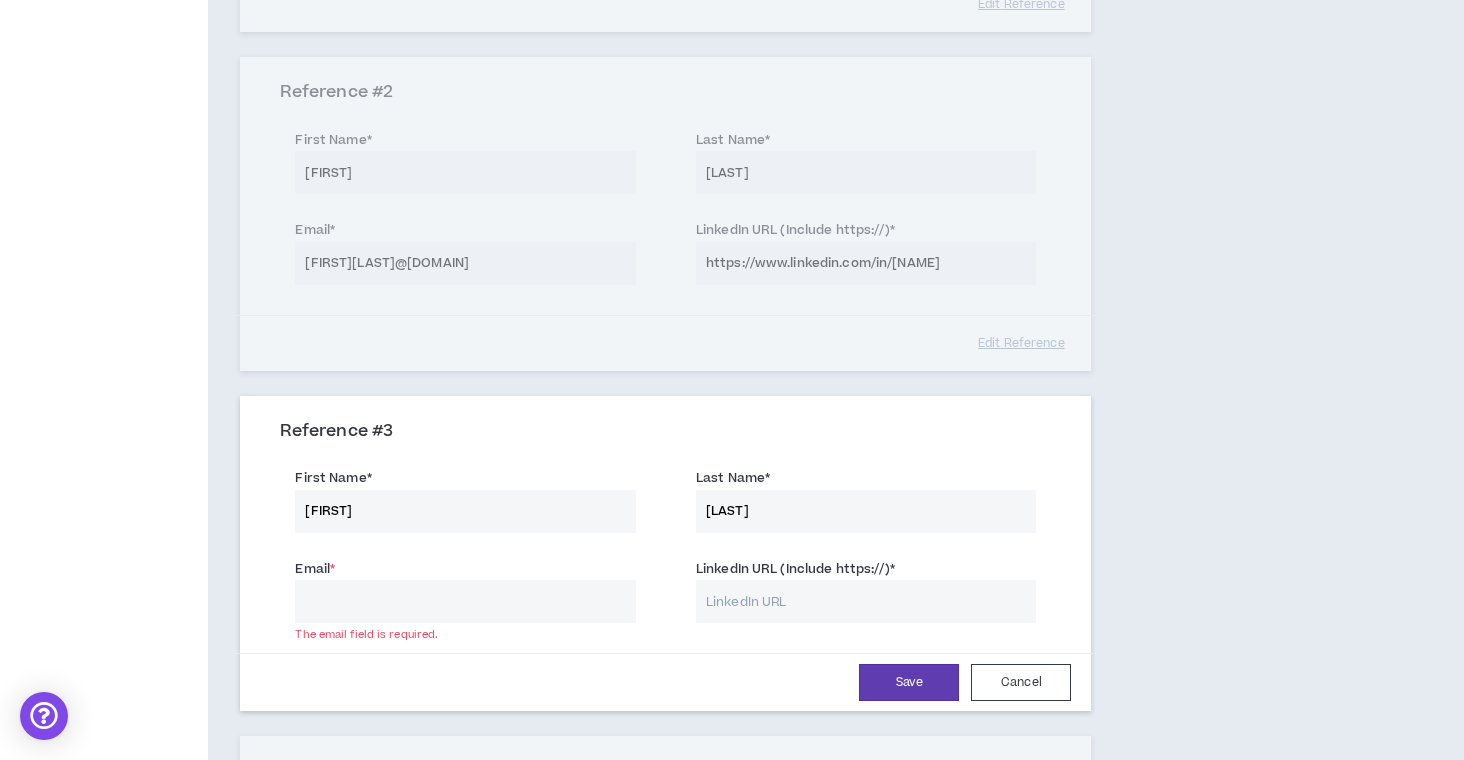 paste on "[FIRST][LAST]@[DOMAIN]" 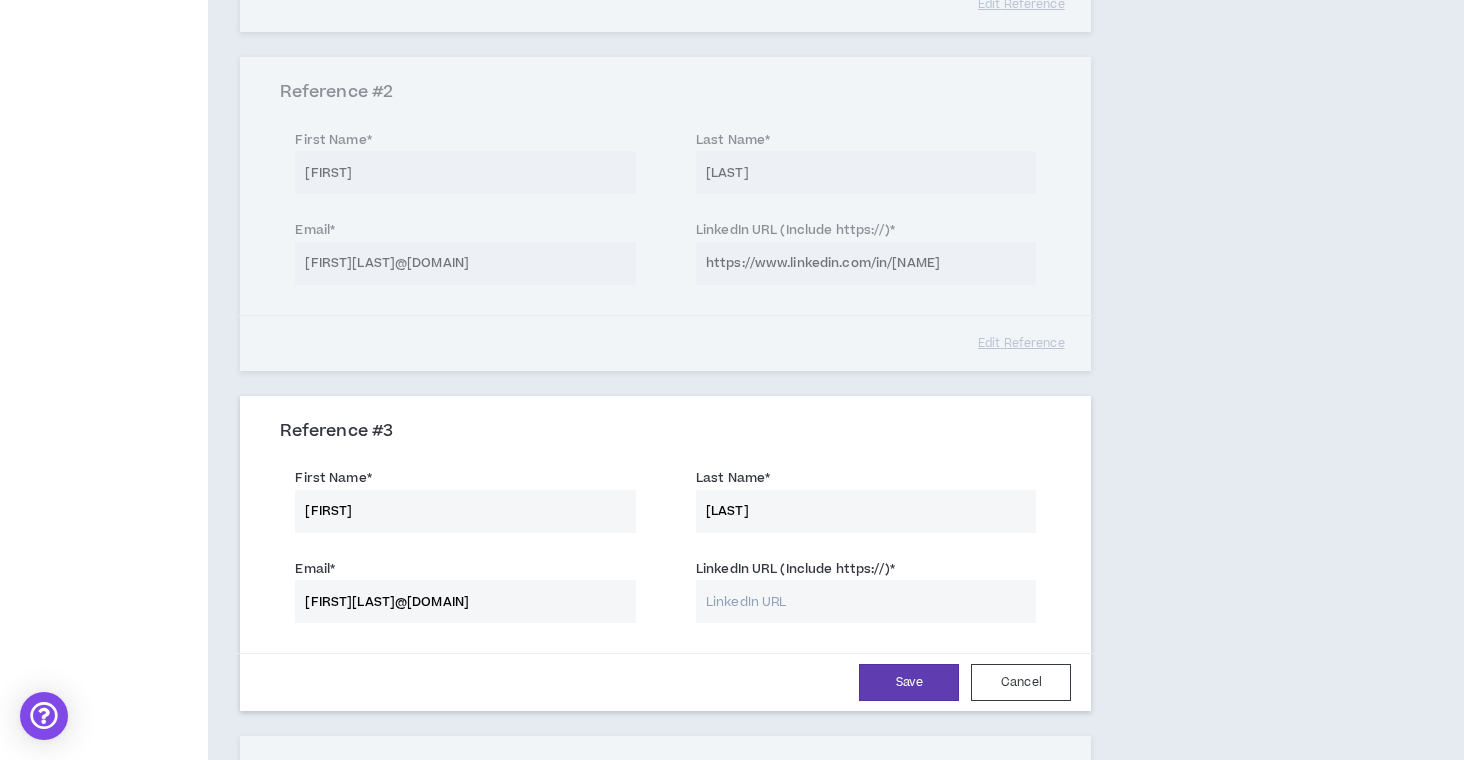 type on "[FIRST][LAST]@[DOMAIN]" 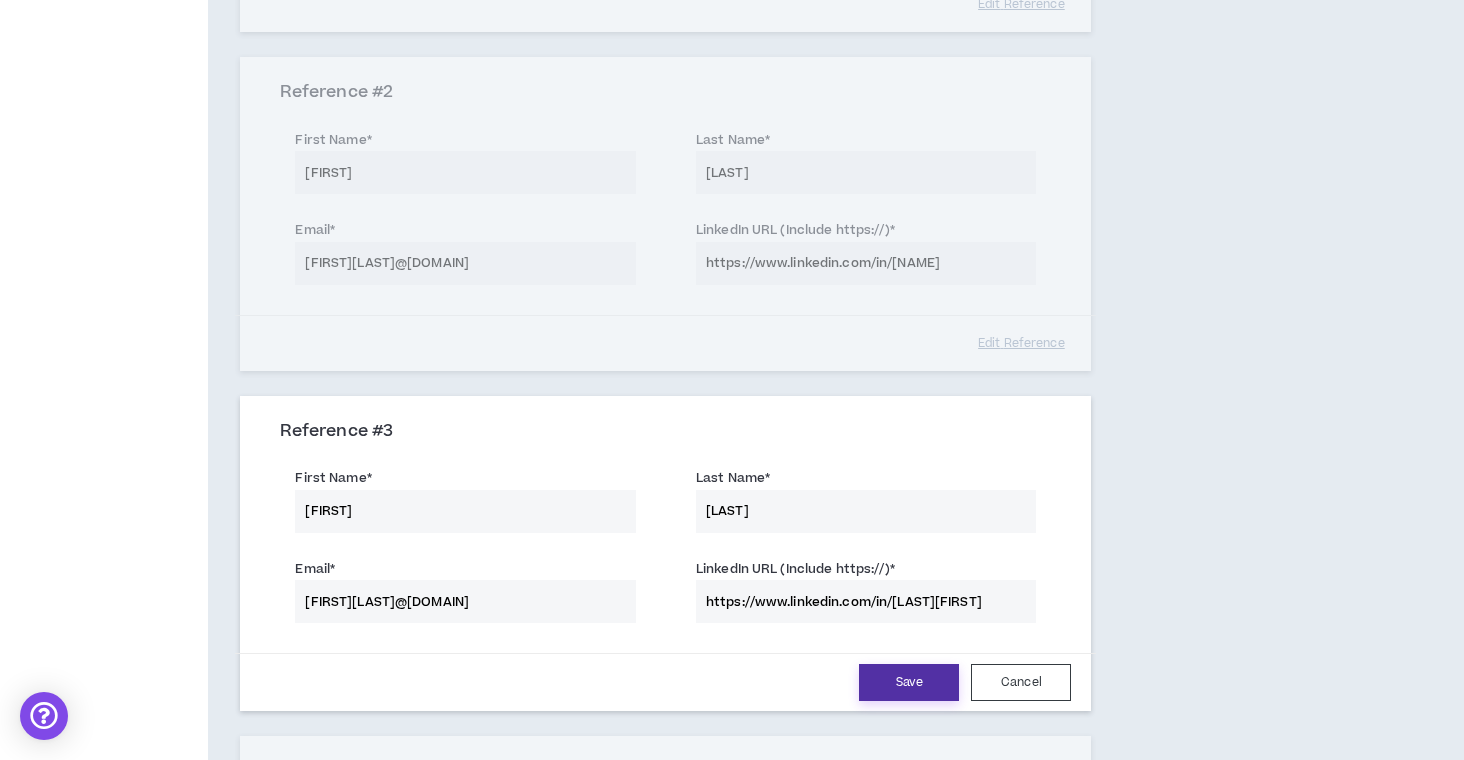 type on "https://www.linkedin.com/in/[LAST][FIRST]" 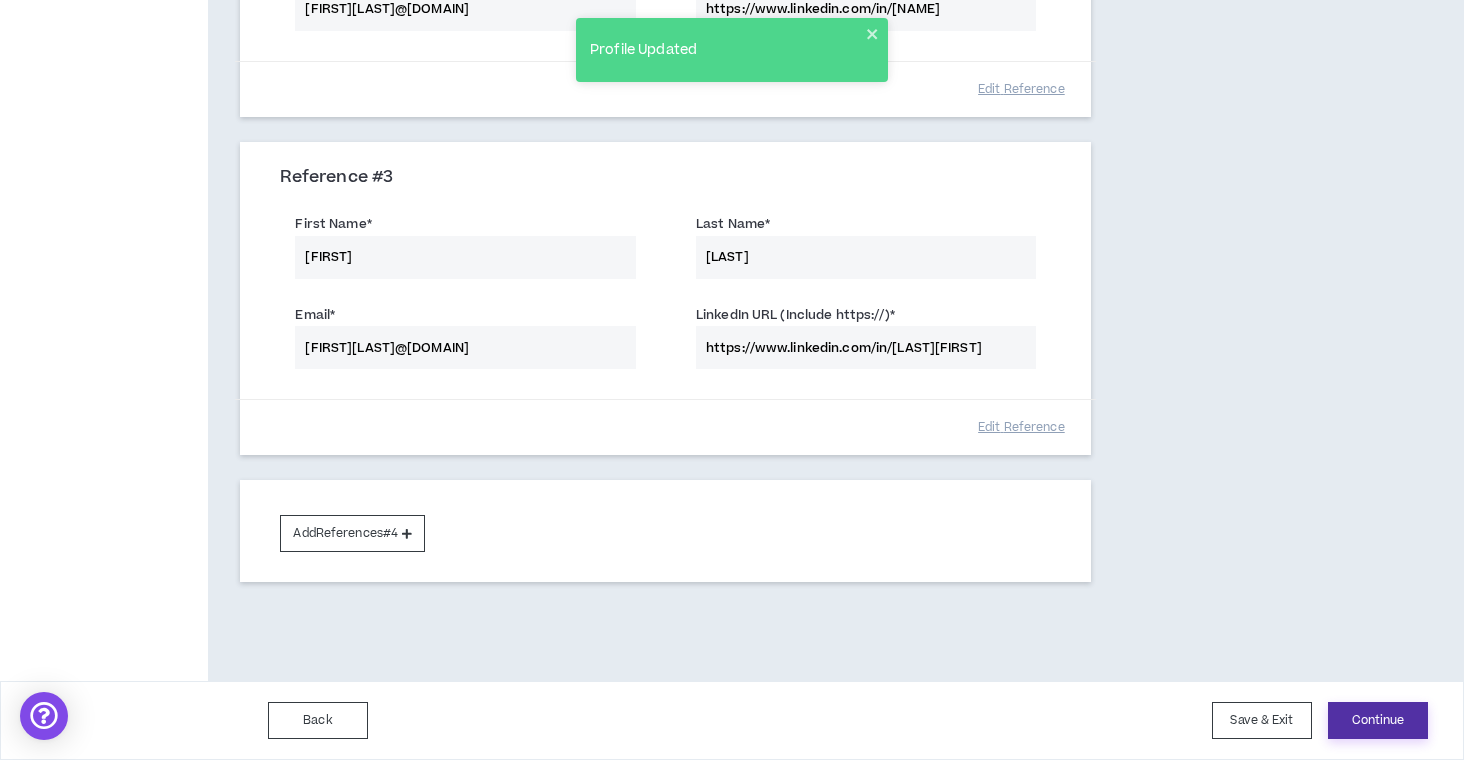 scroll, scrollTop: 856, scrollLeft: 0, axis: vertical 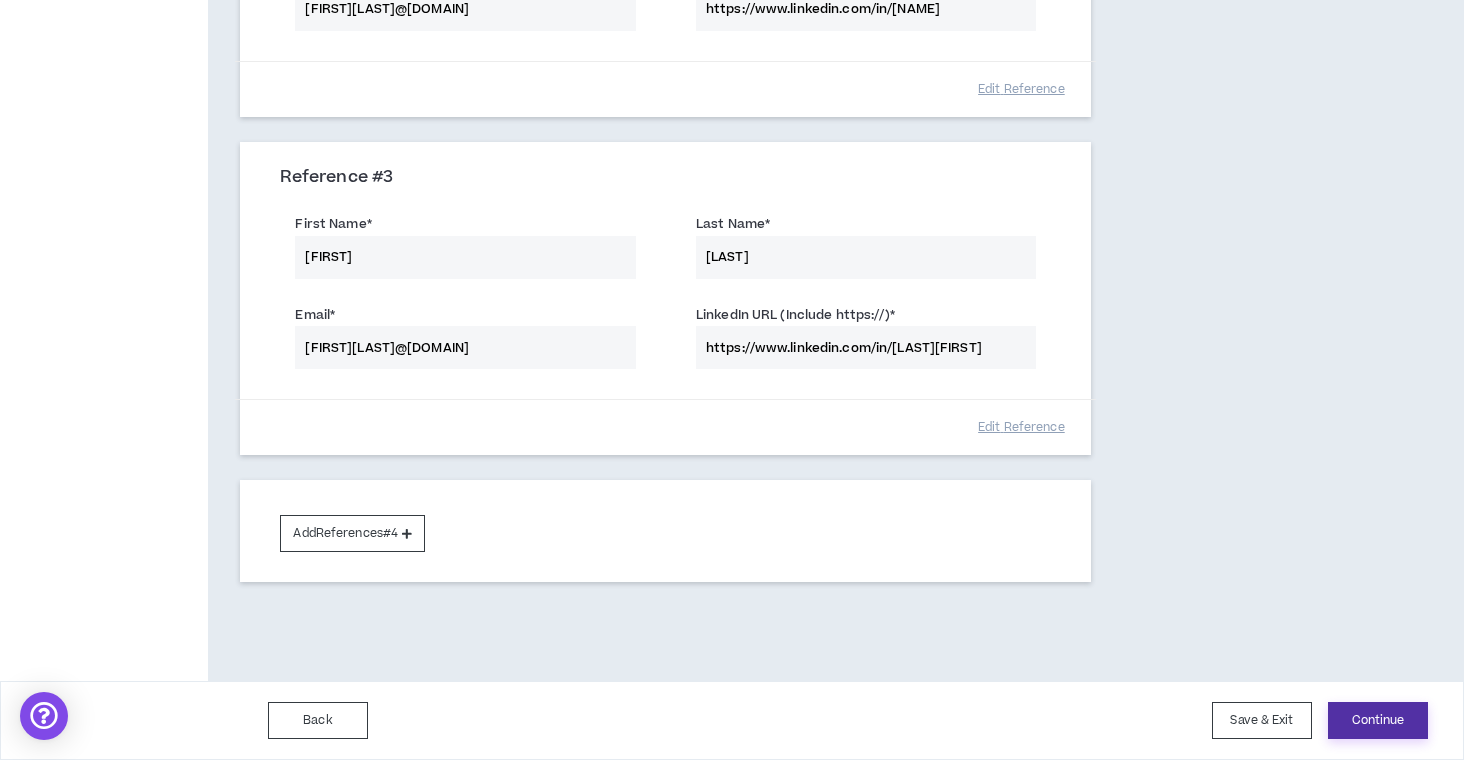 click on "Continue" at bounding box center (1378, 720) 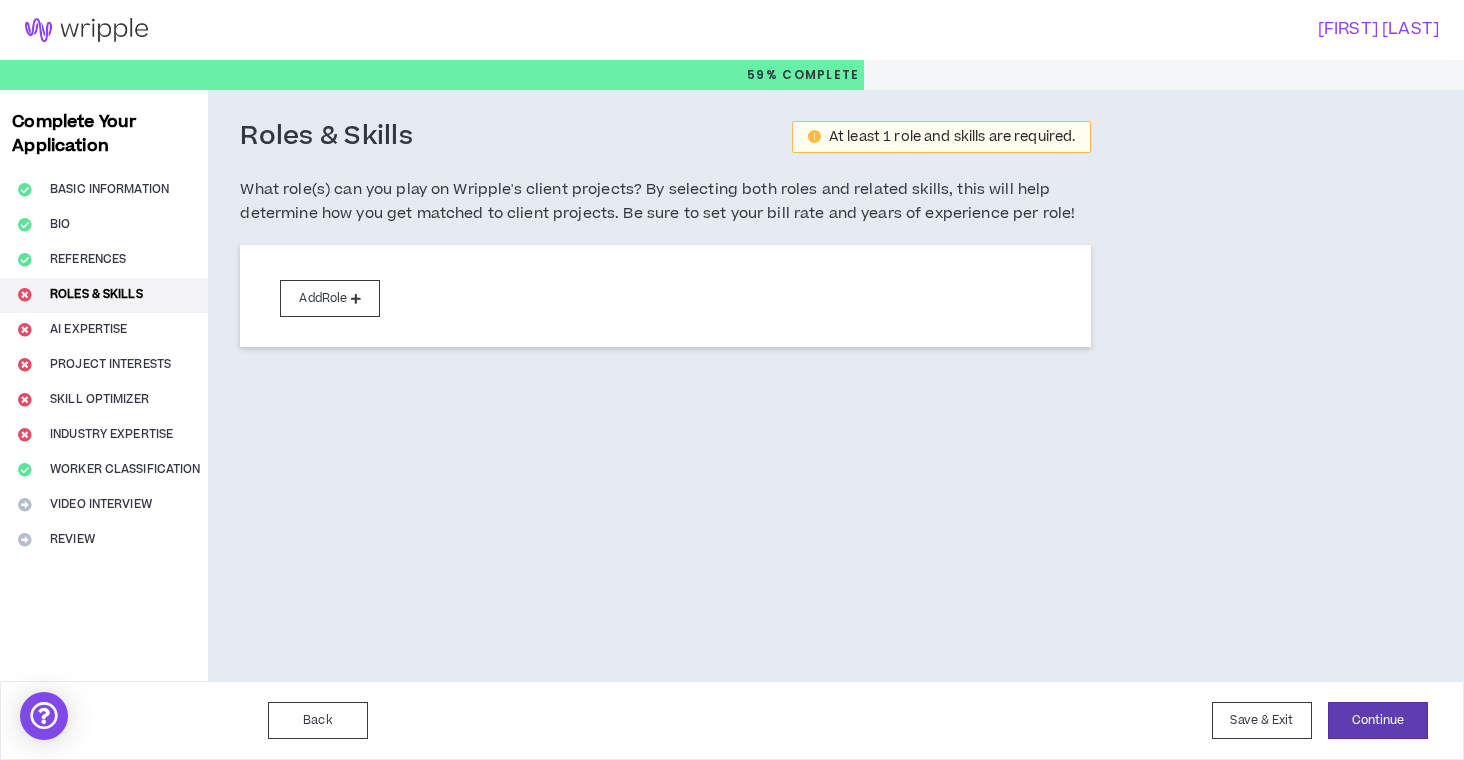 scroll, scrollTop: 0, scrollLeft: 0, axis: both 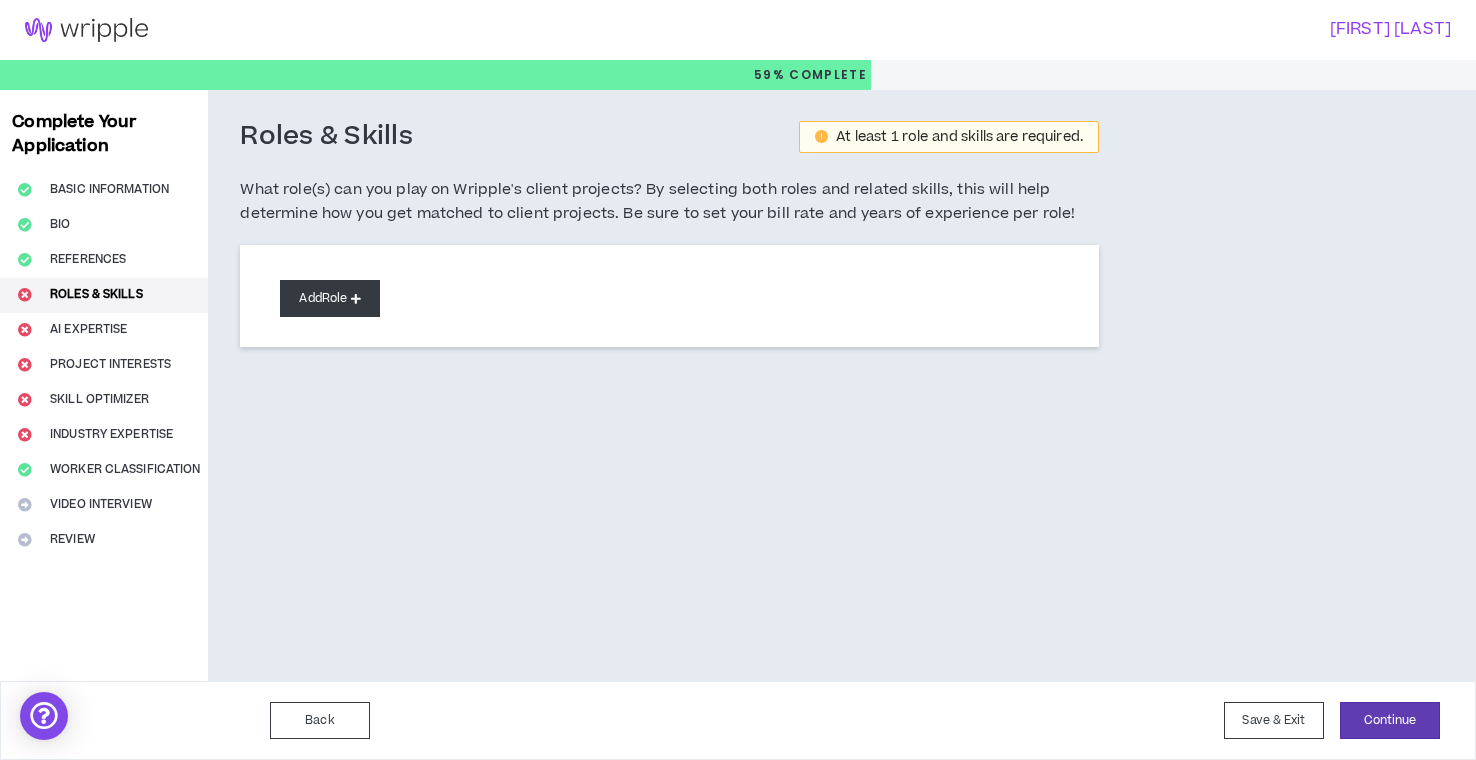 click on "Add  Role" at bounding box center (330, 298) 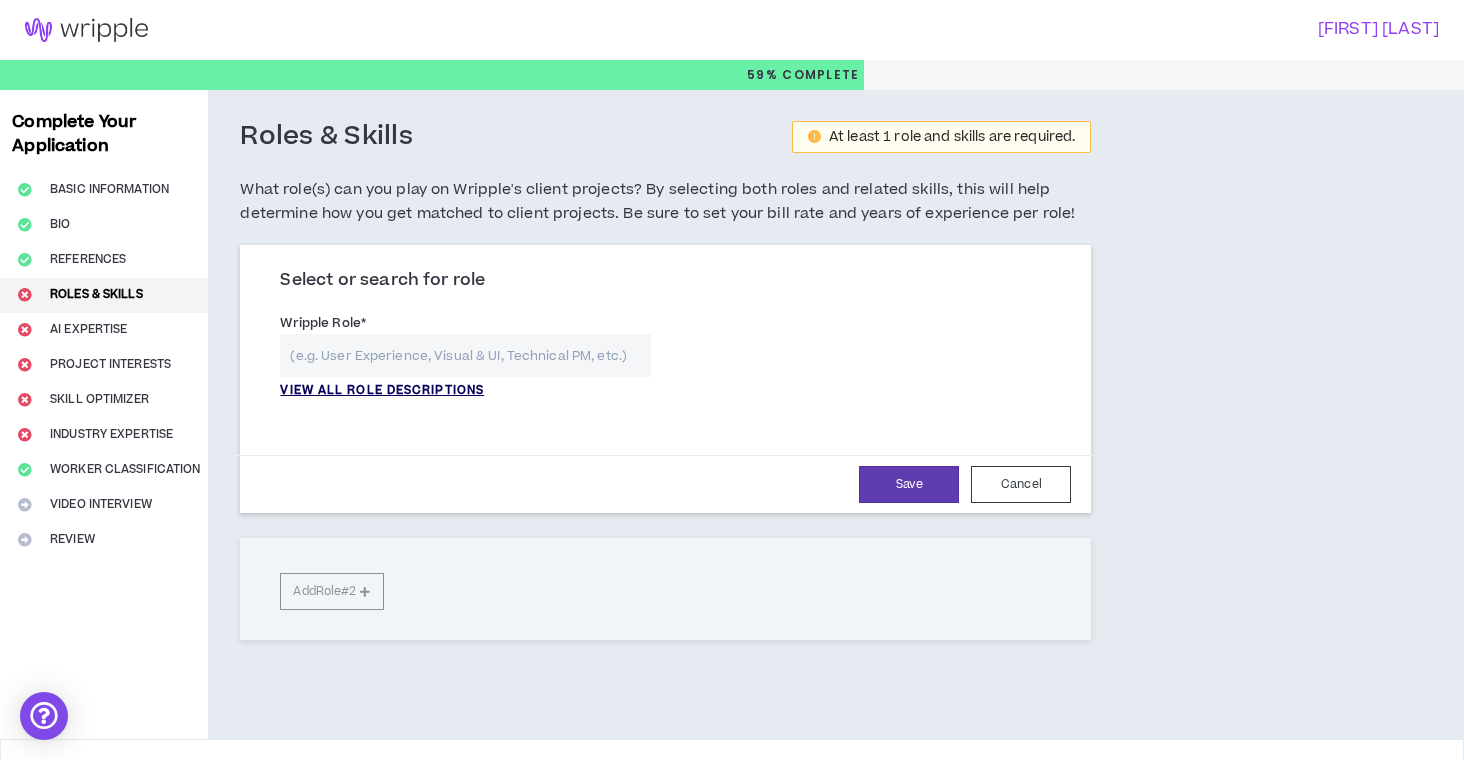 drag, startPoint x: 560, startPoint y: 390, endPoint x: 614, endPoint y: 386, distance: 54.147945 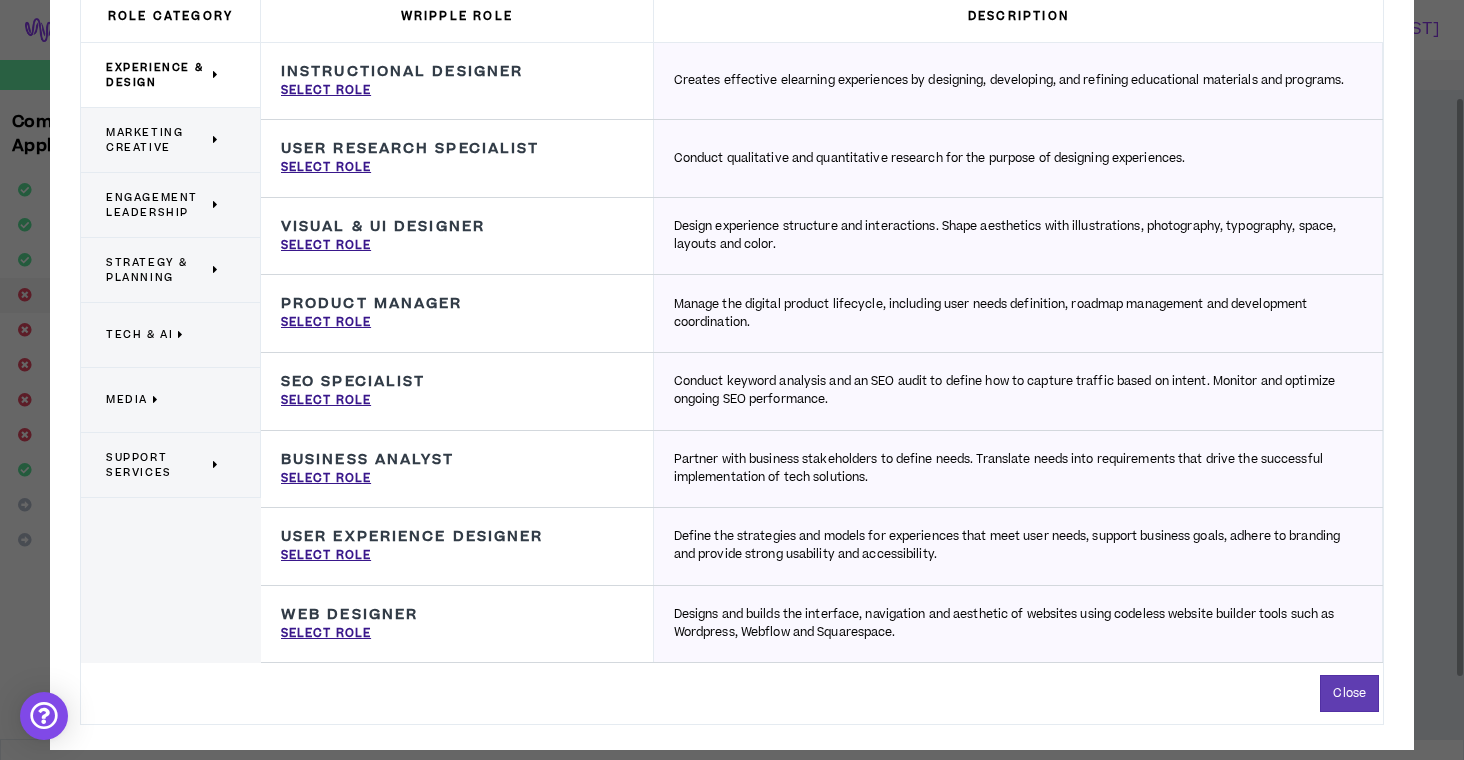 click on "Marketing Creative" at bounding box center (157, 140) 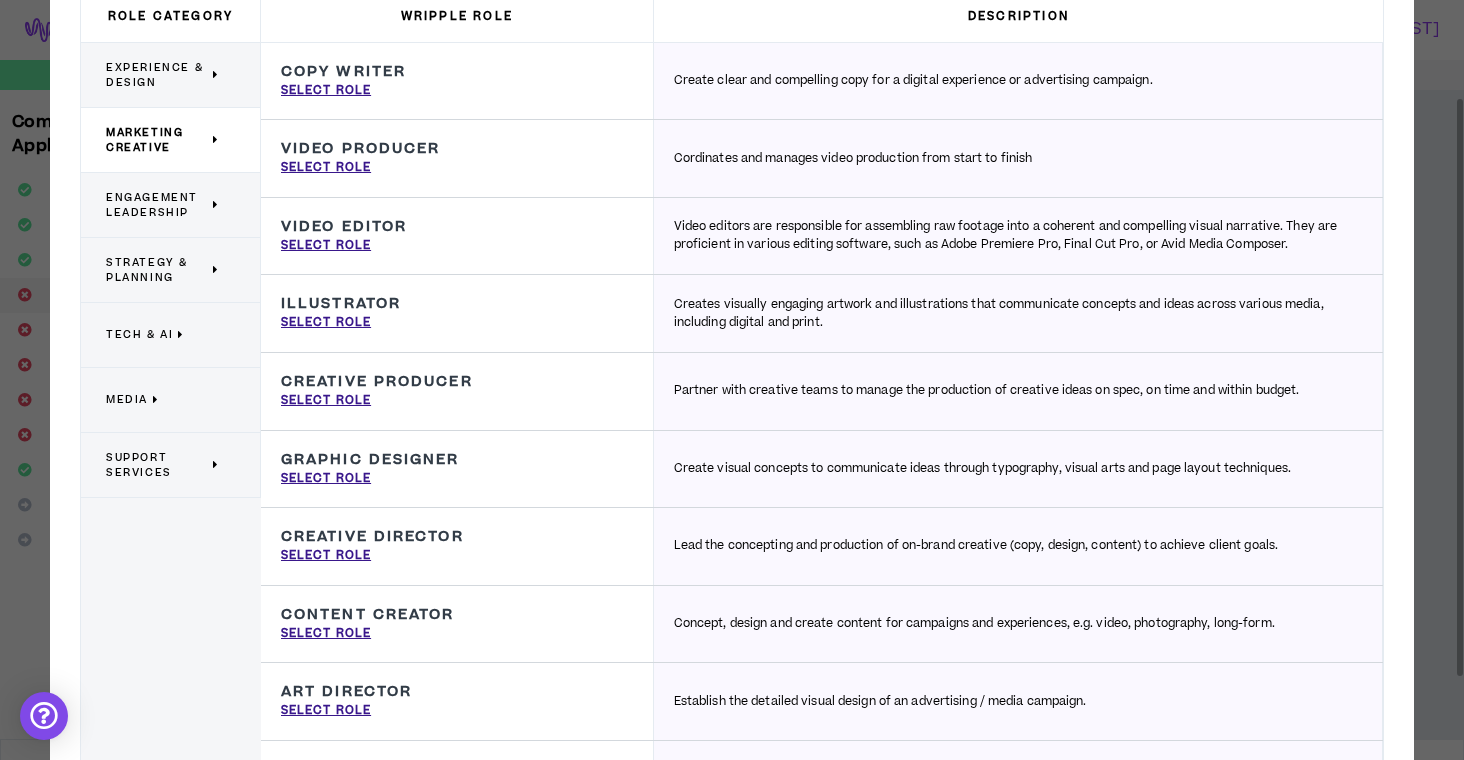 click on "Engagement Leadership" at bounding box center [157, 205] 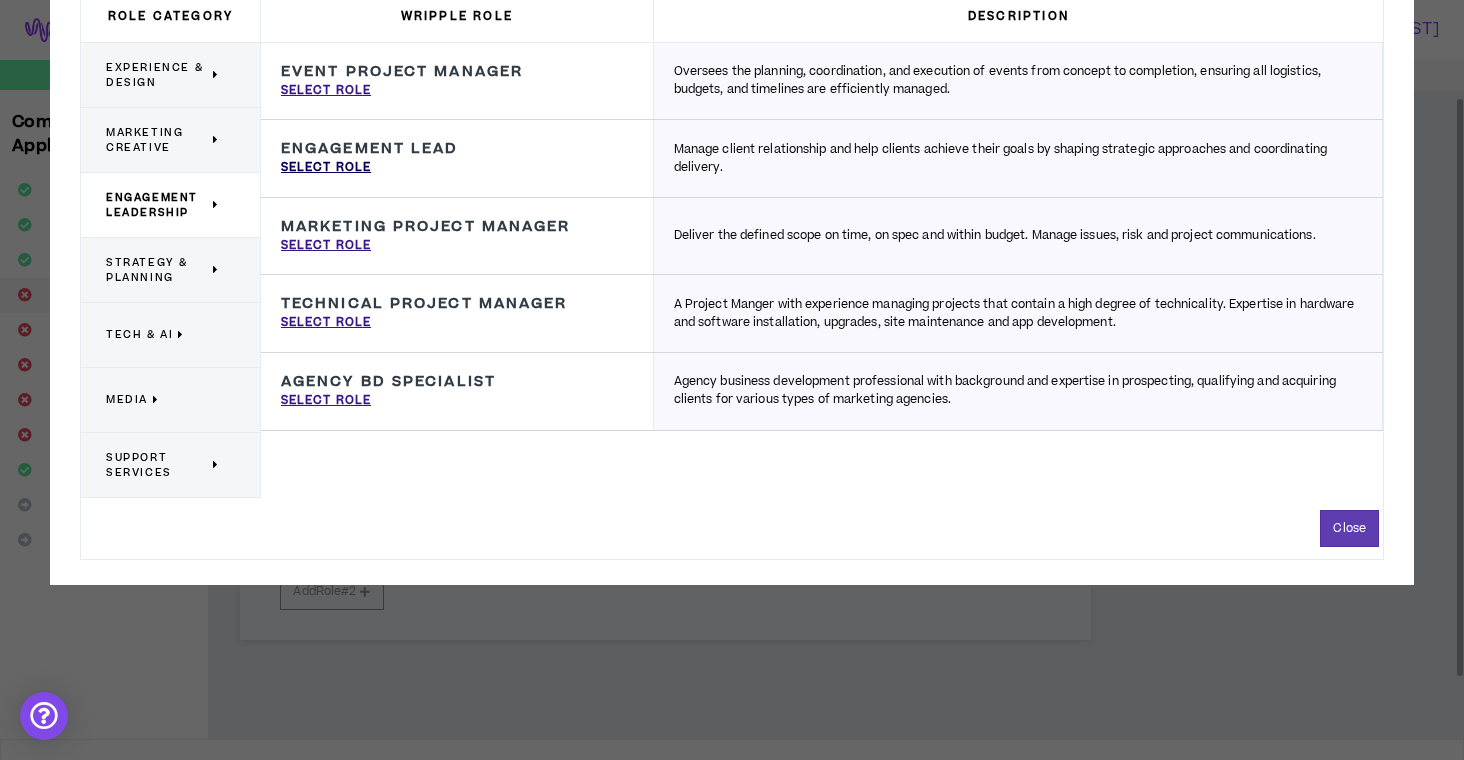 click on "Select Role" at bounding box center [326, 168] 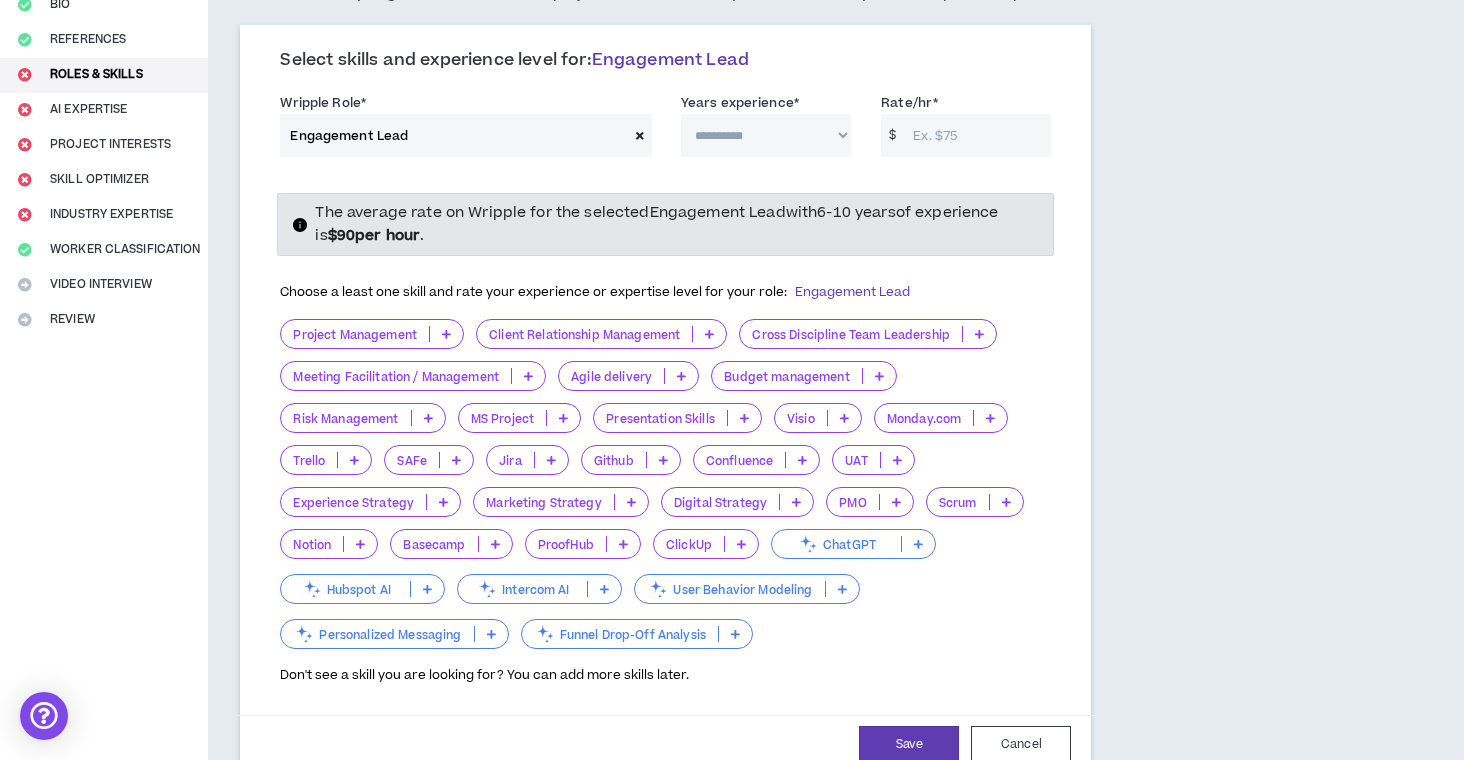 scroll, scrollTop: 218, scrollLeft: 0, axis: vertical 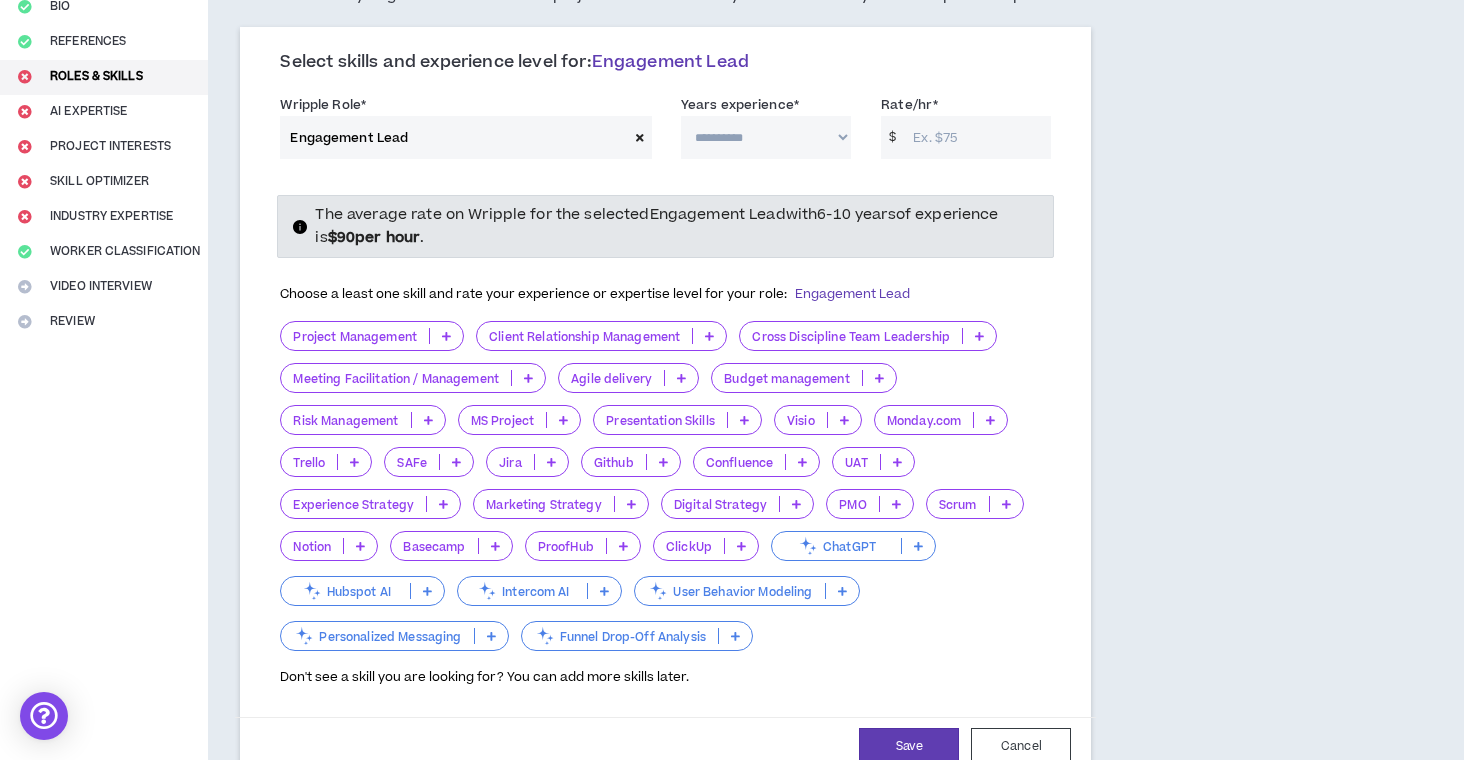 click at bounding box center [640, 137] 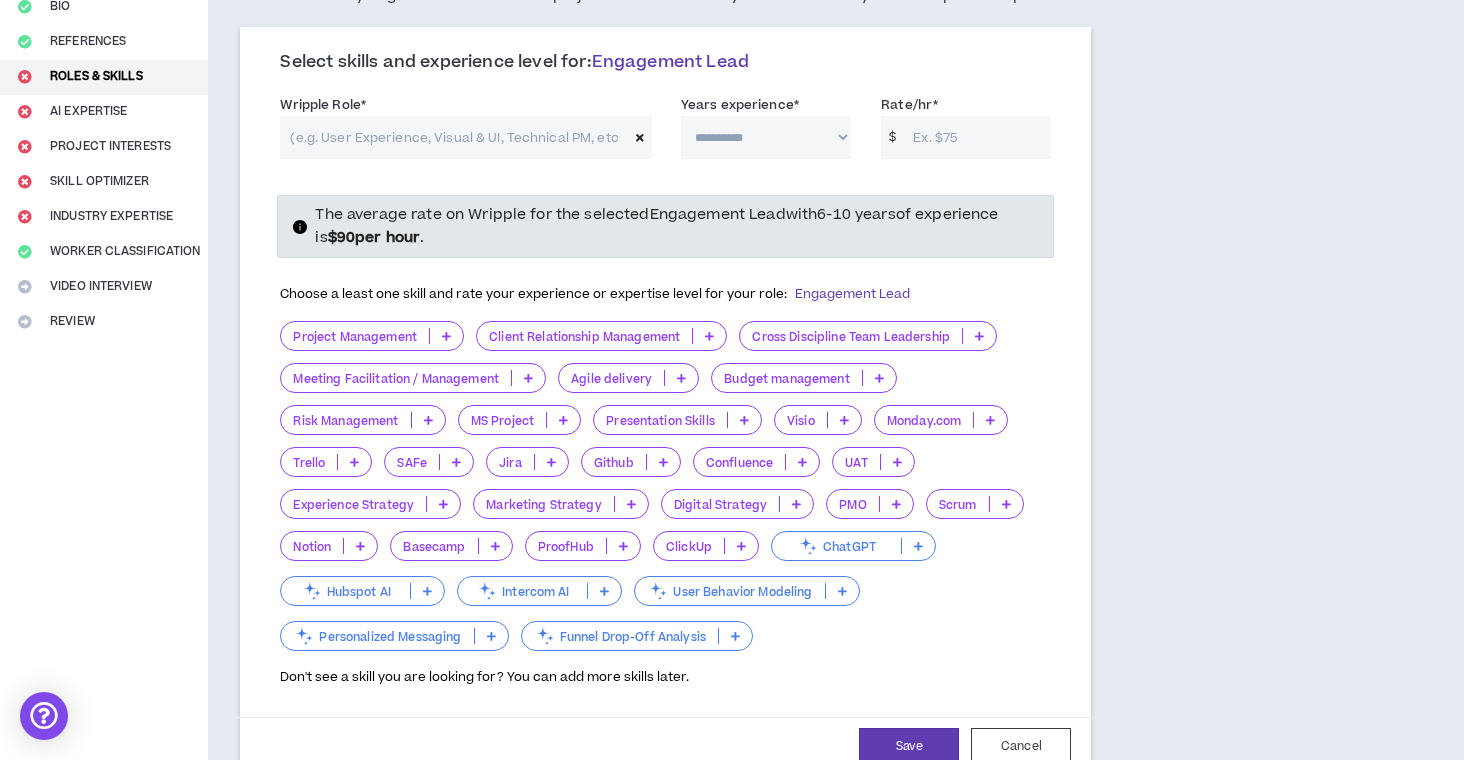 scroll, scrollTop: 79, scrollLeft: 0, axis: vertical 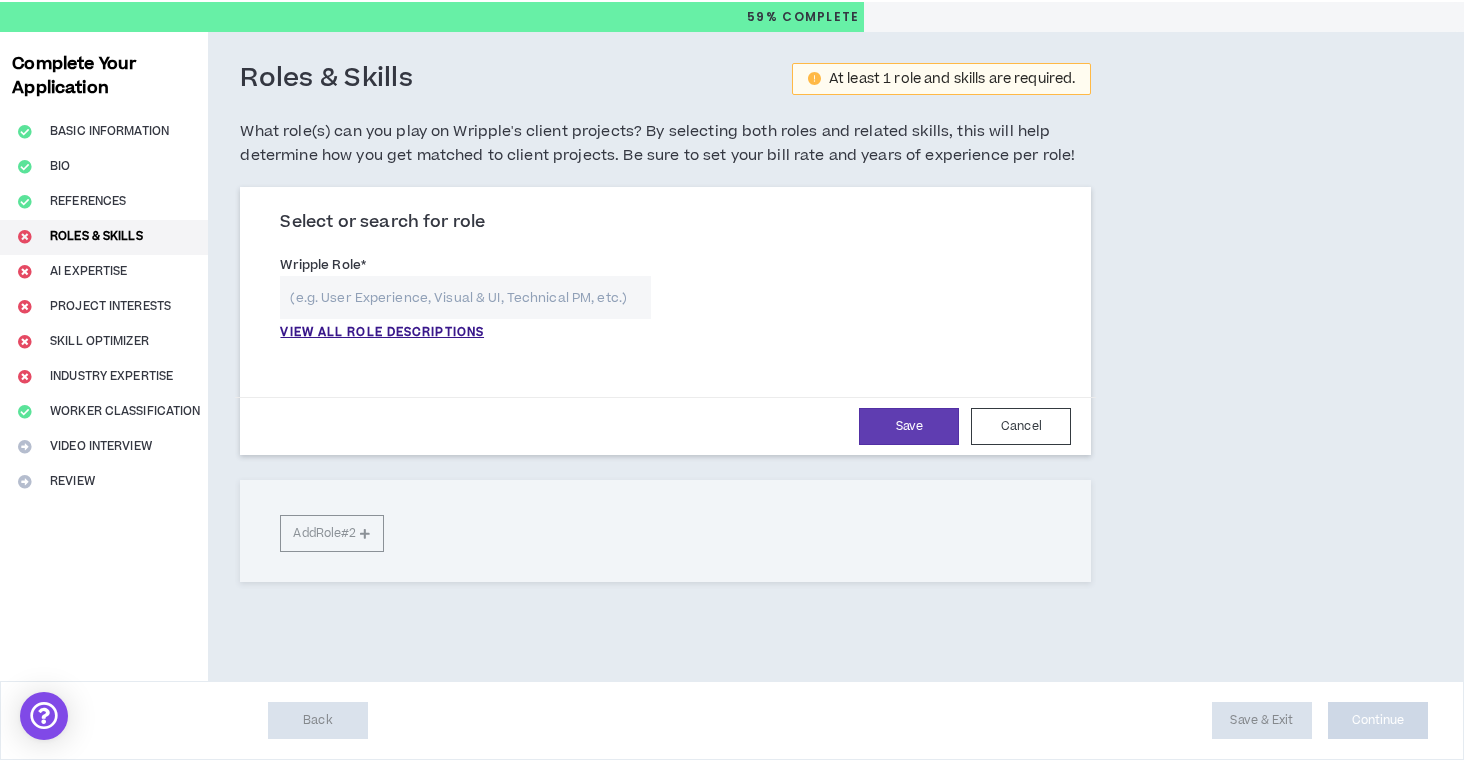 click on "Complete Your Application Basic Information Bio References Roles & Skills AI Expertise Project Interests Skill Optimizer Industry Expertise Worker Classification Video Interview Review" at bounding box center (104, 356) 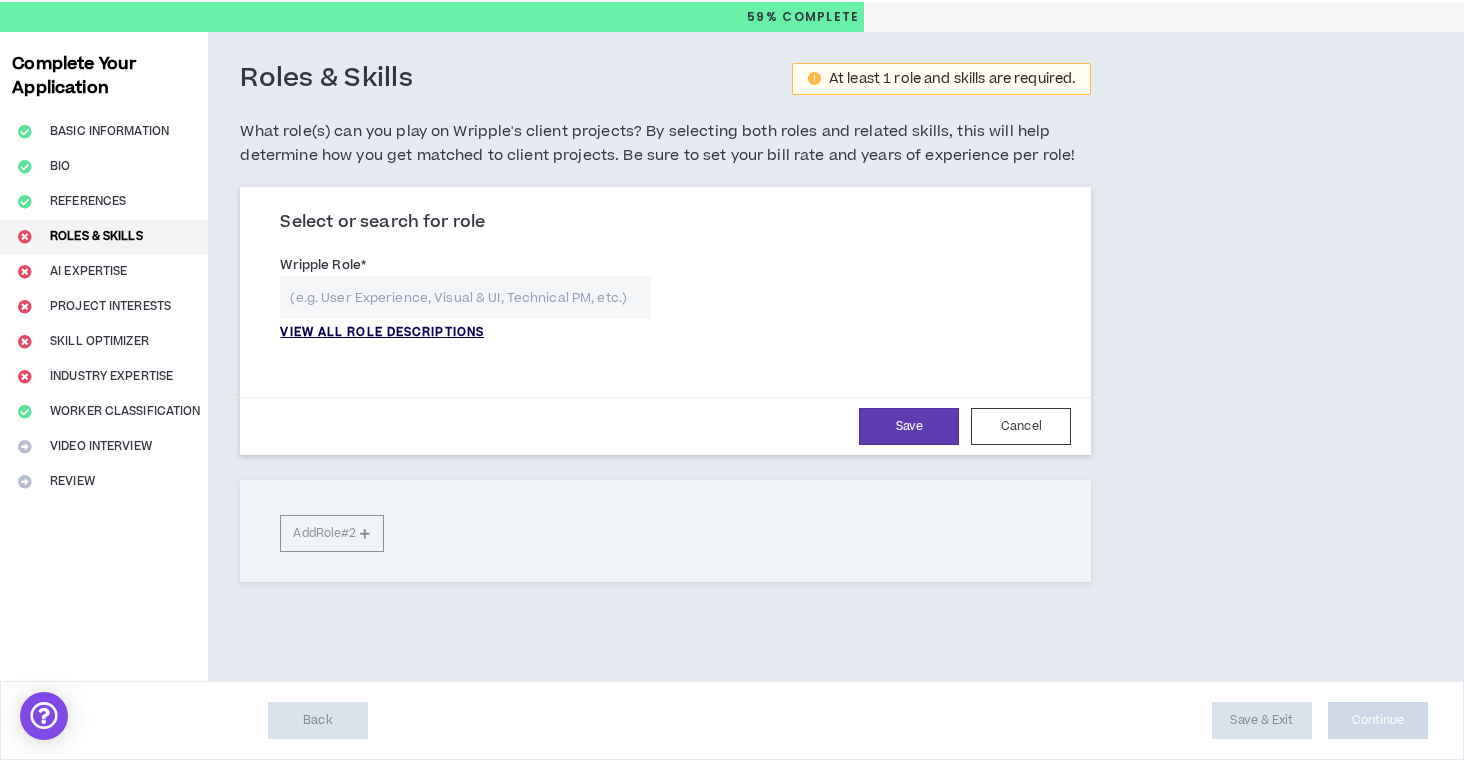 click on "VIEW ALL ROLE DESCRIPTIONS" at bounding box center (382, 333) 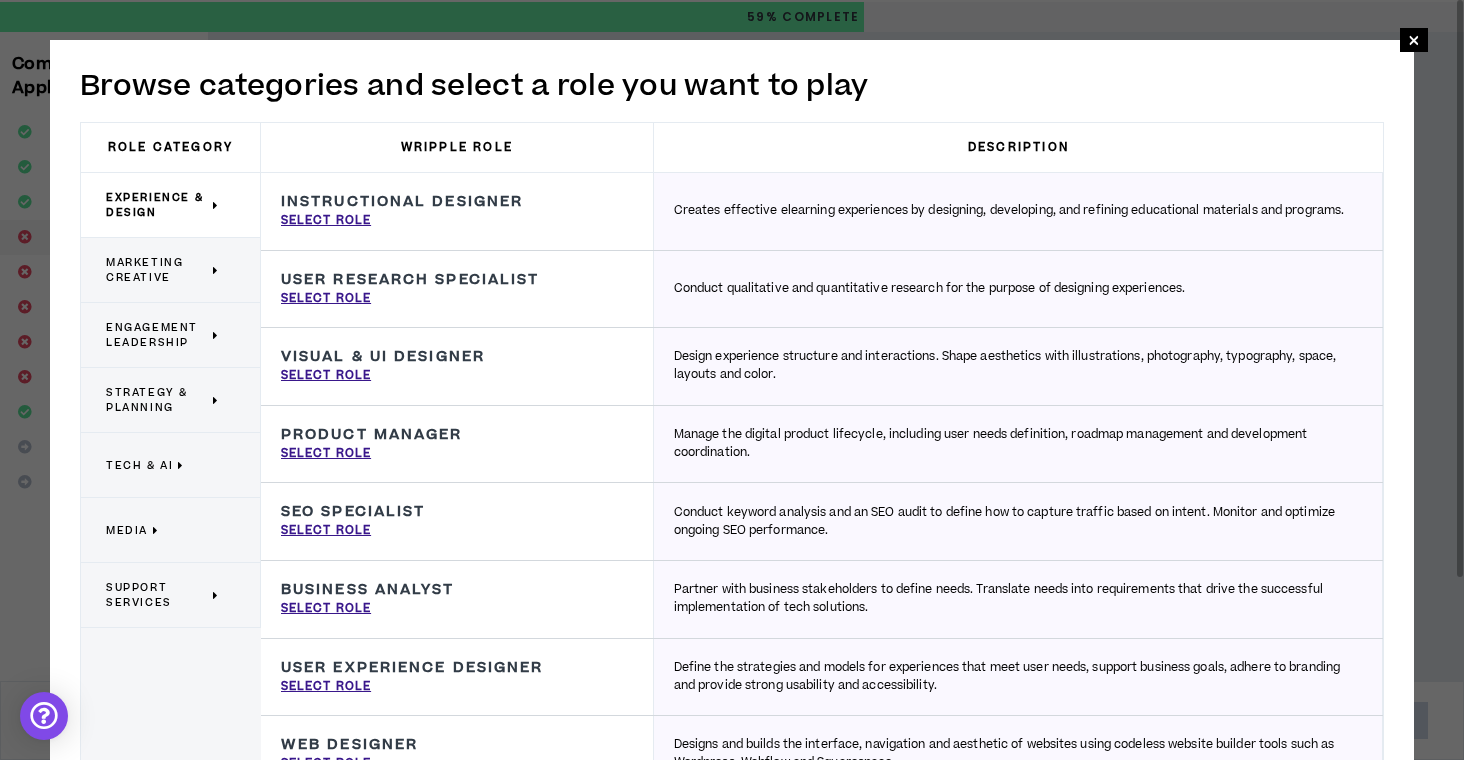 click on "Media" at bounding box center (127, 530) 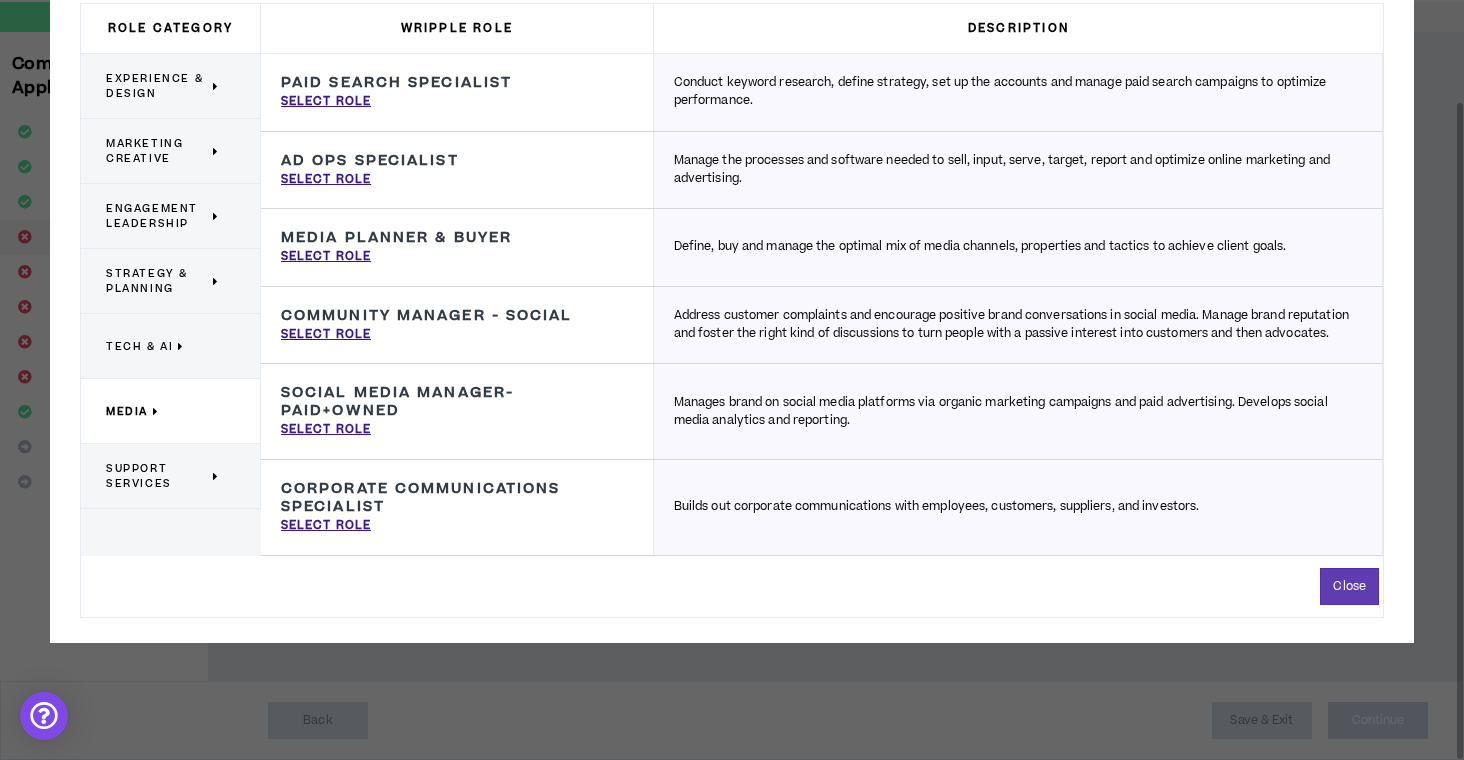 click on "Support Services" at bounding box center [157, 476] 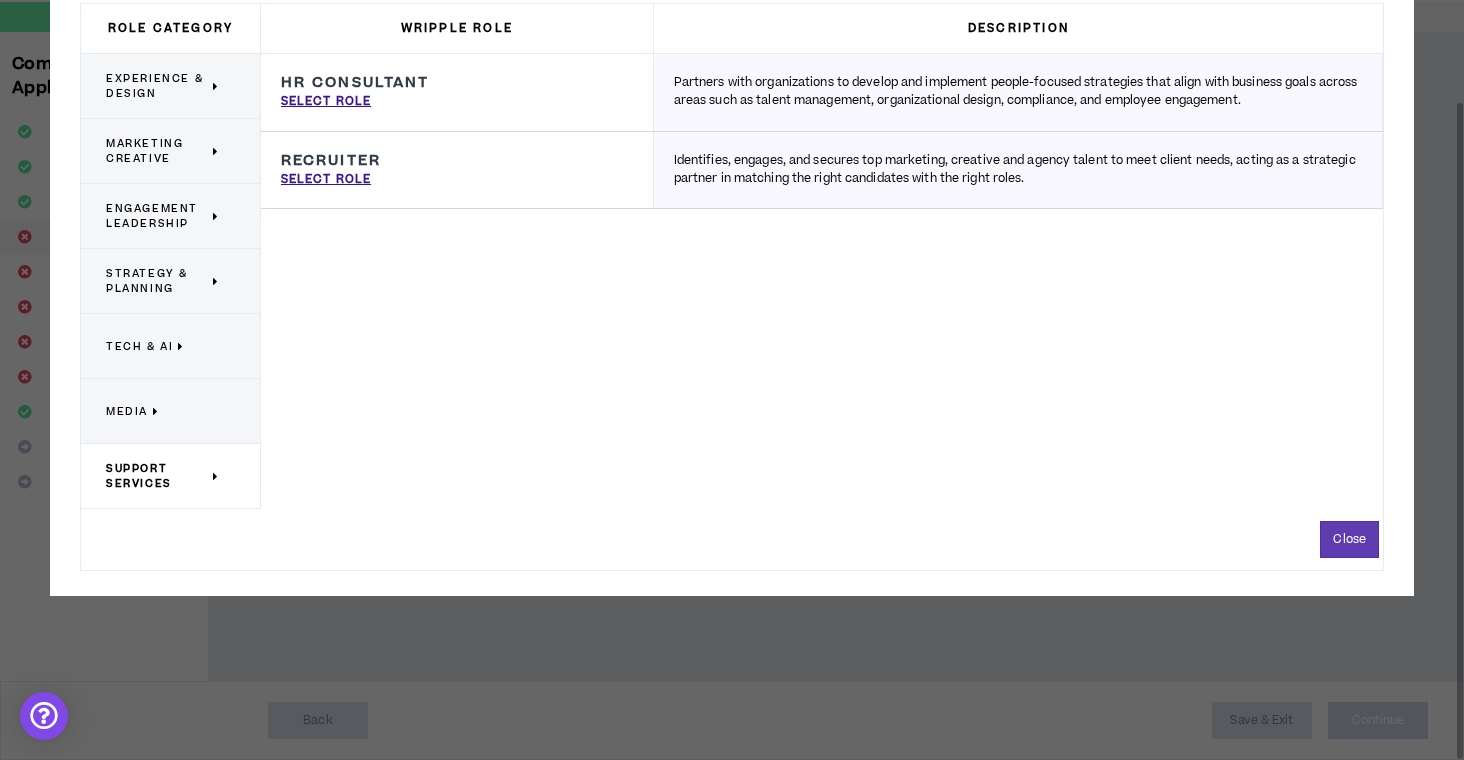 click on "Tech & AI" at bounding box center (139, 346) 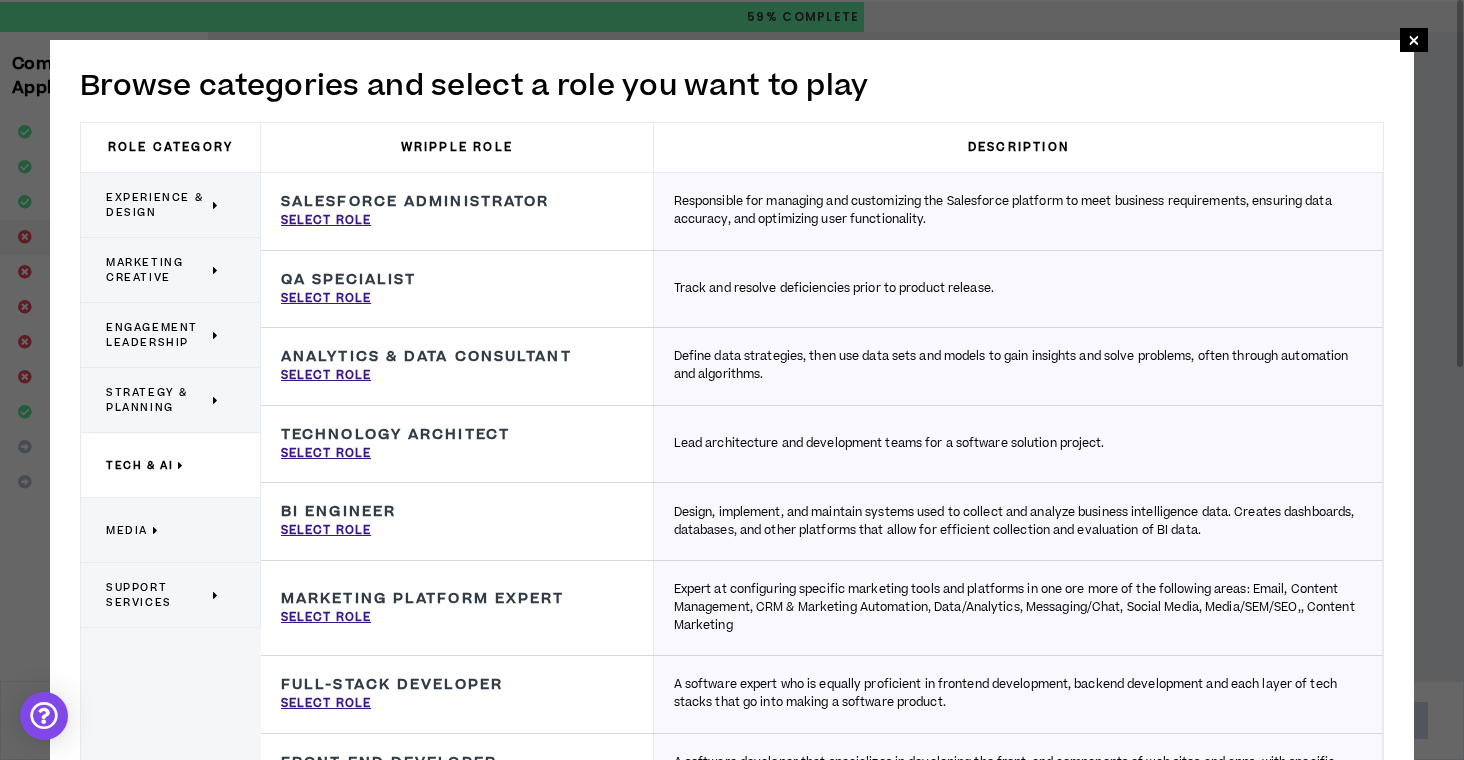 drag, startPoint x: 162, startPoint y: 378, endPoint x: 172, endPoint y: 375, distance: 10.440307 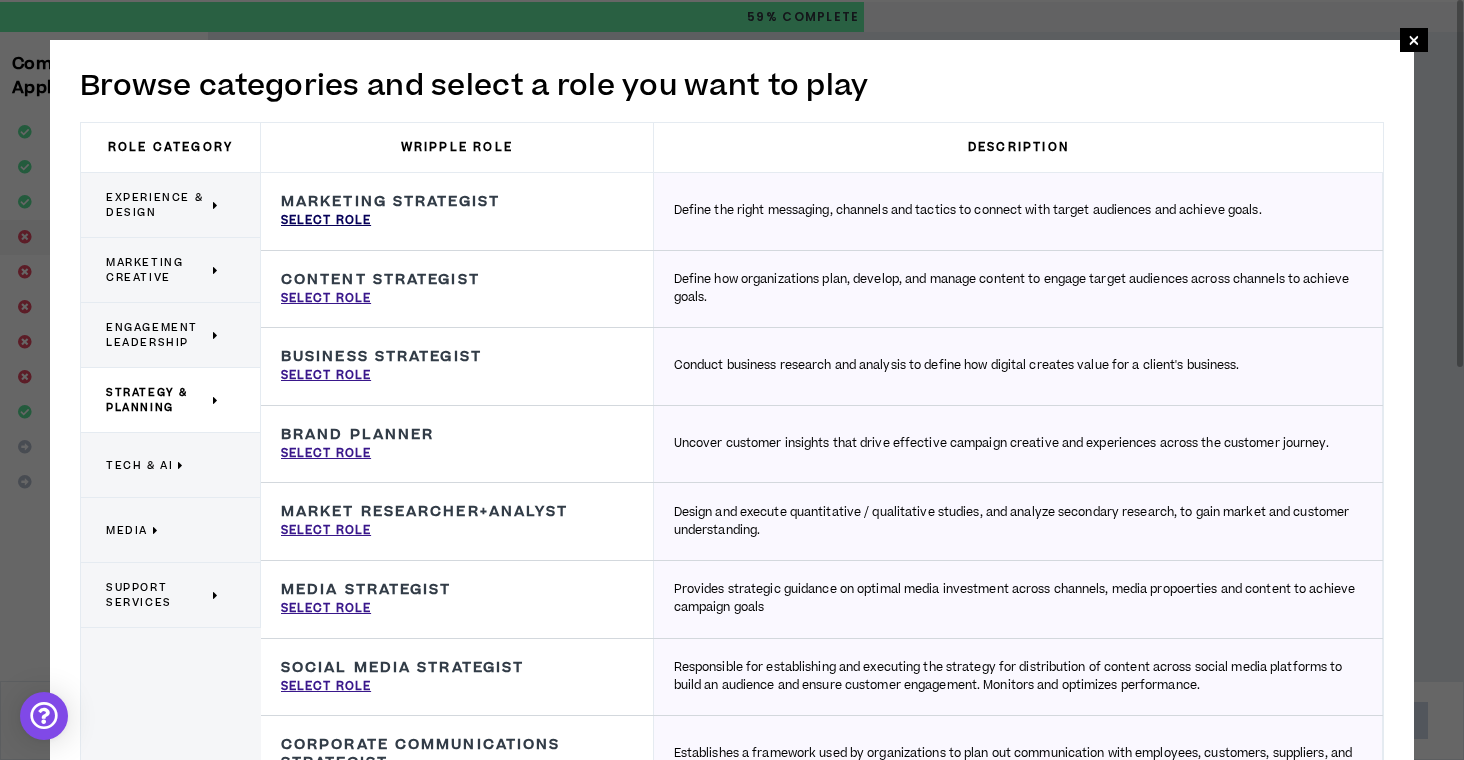 click on "Select Role" at bounding box center (326, 221) 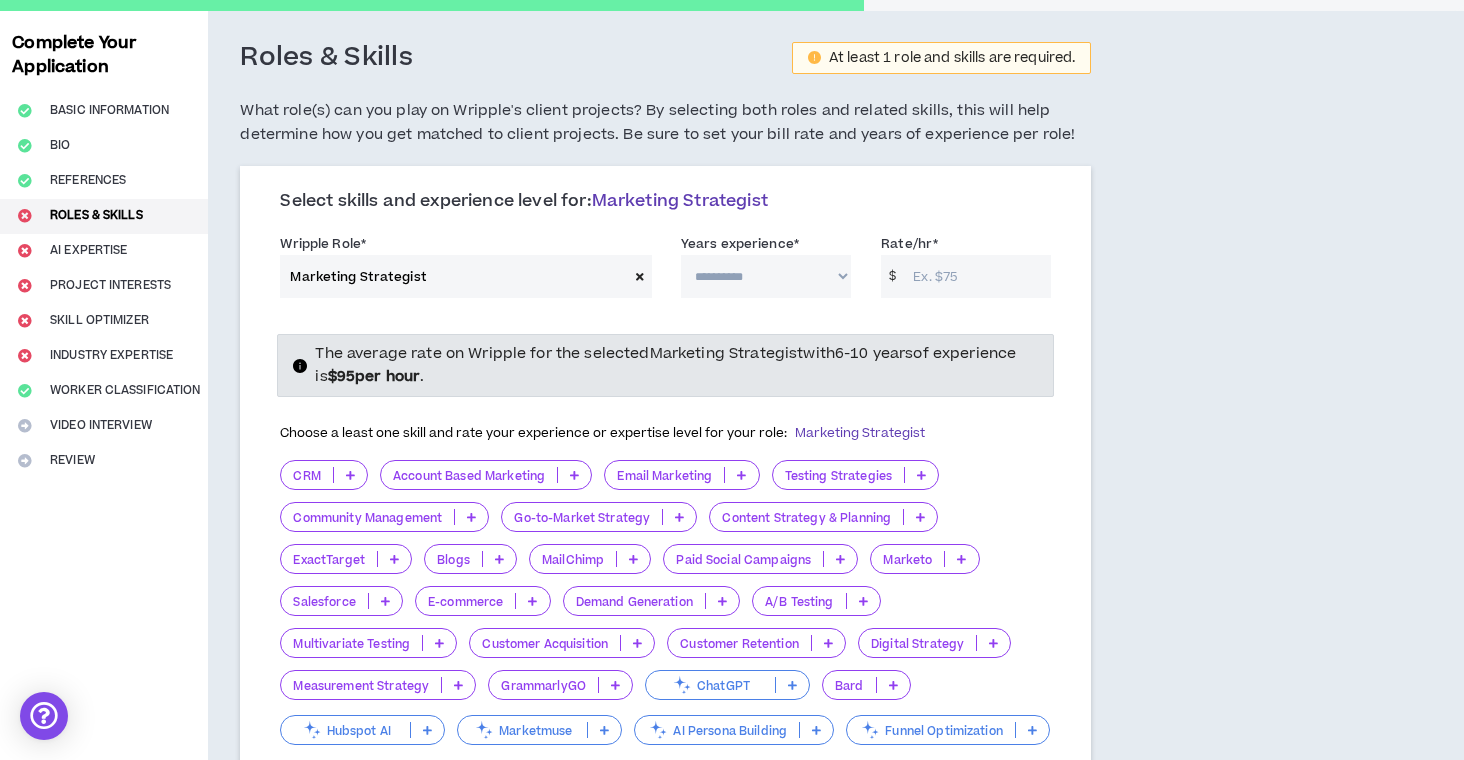 select on "***" 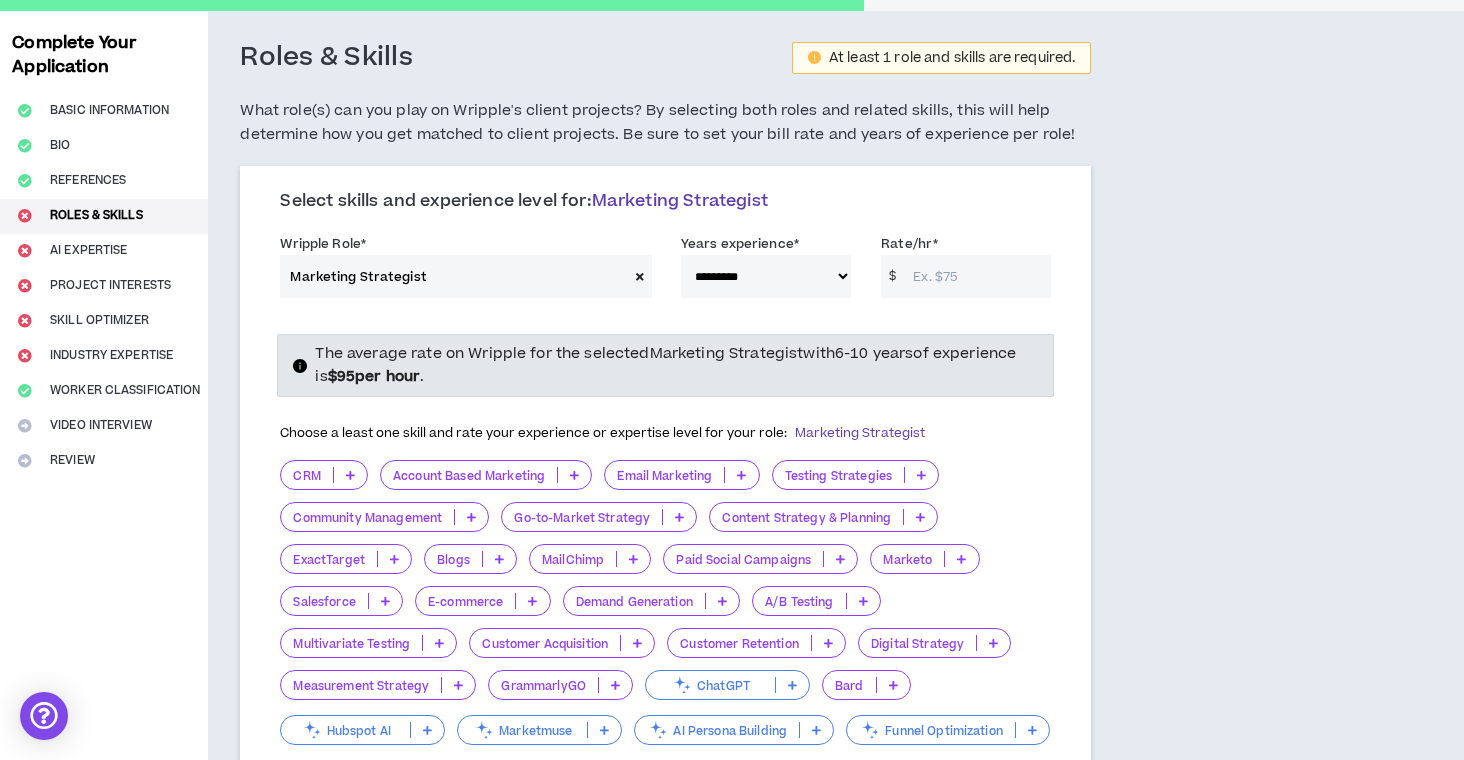 click on "Rate/hr  *" at bounding box center [977, 276] 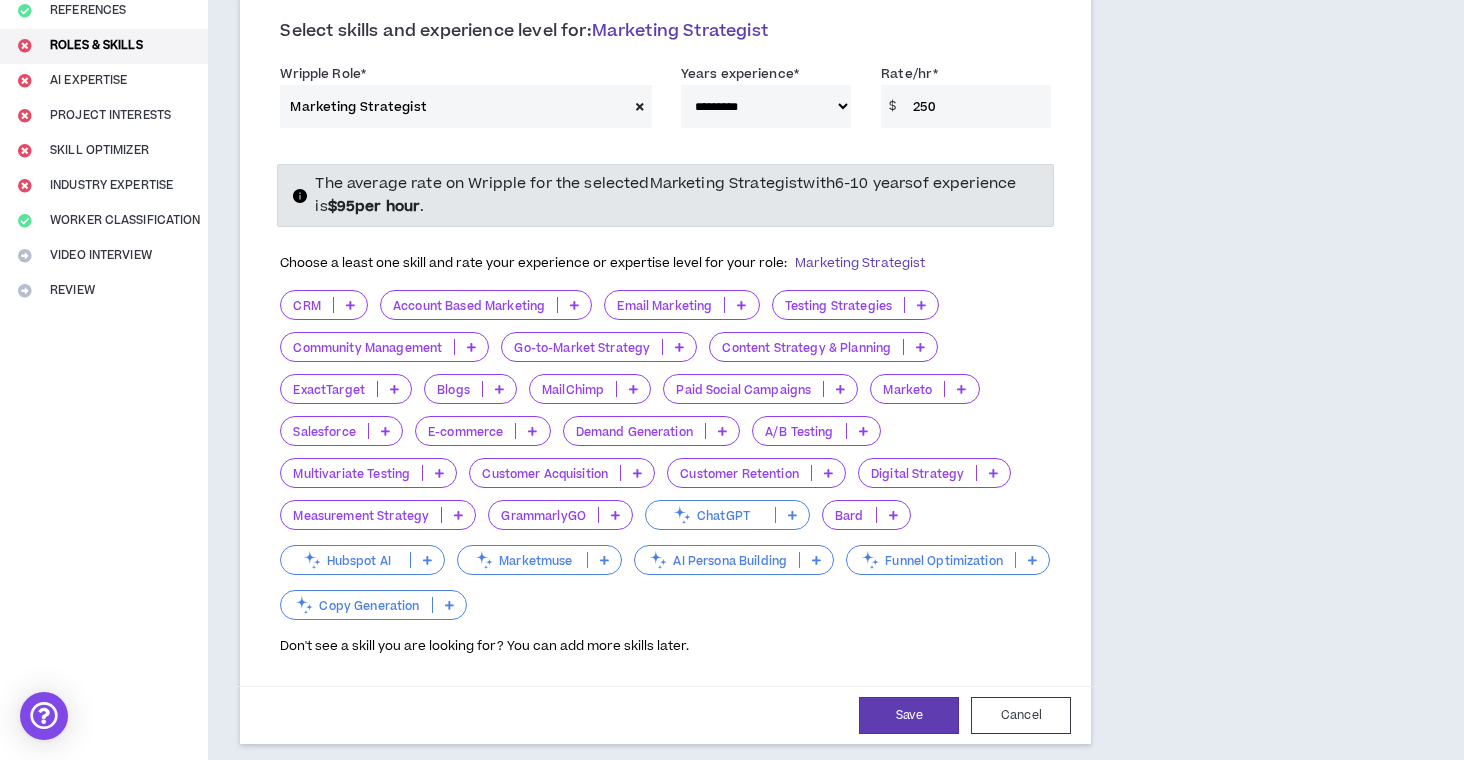 scroll, scrollTop: 252, scrollLeft: 0, axis: vertical 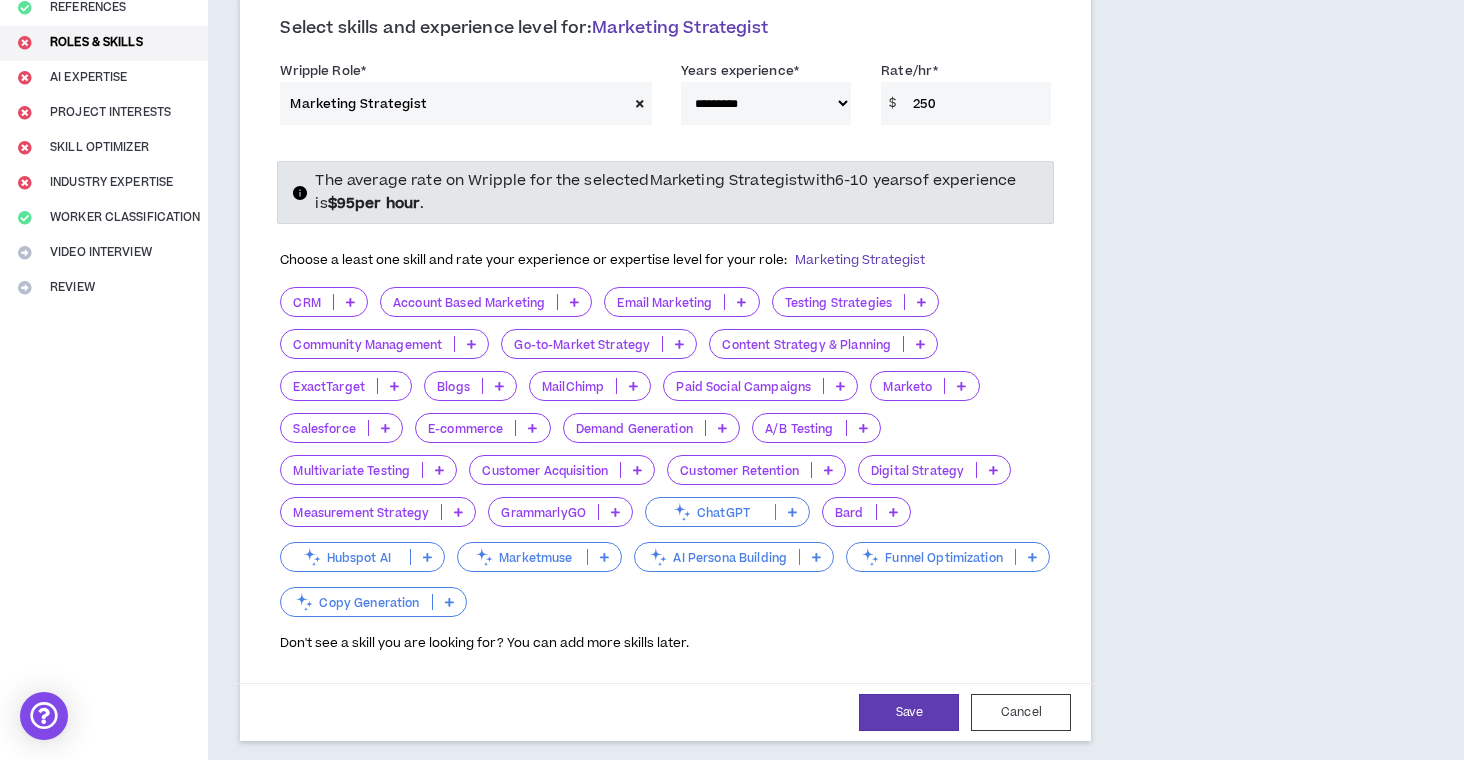 type on "250" 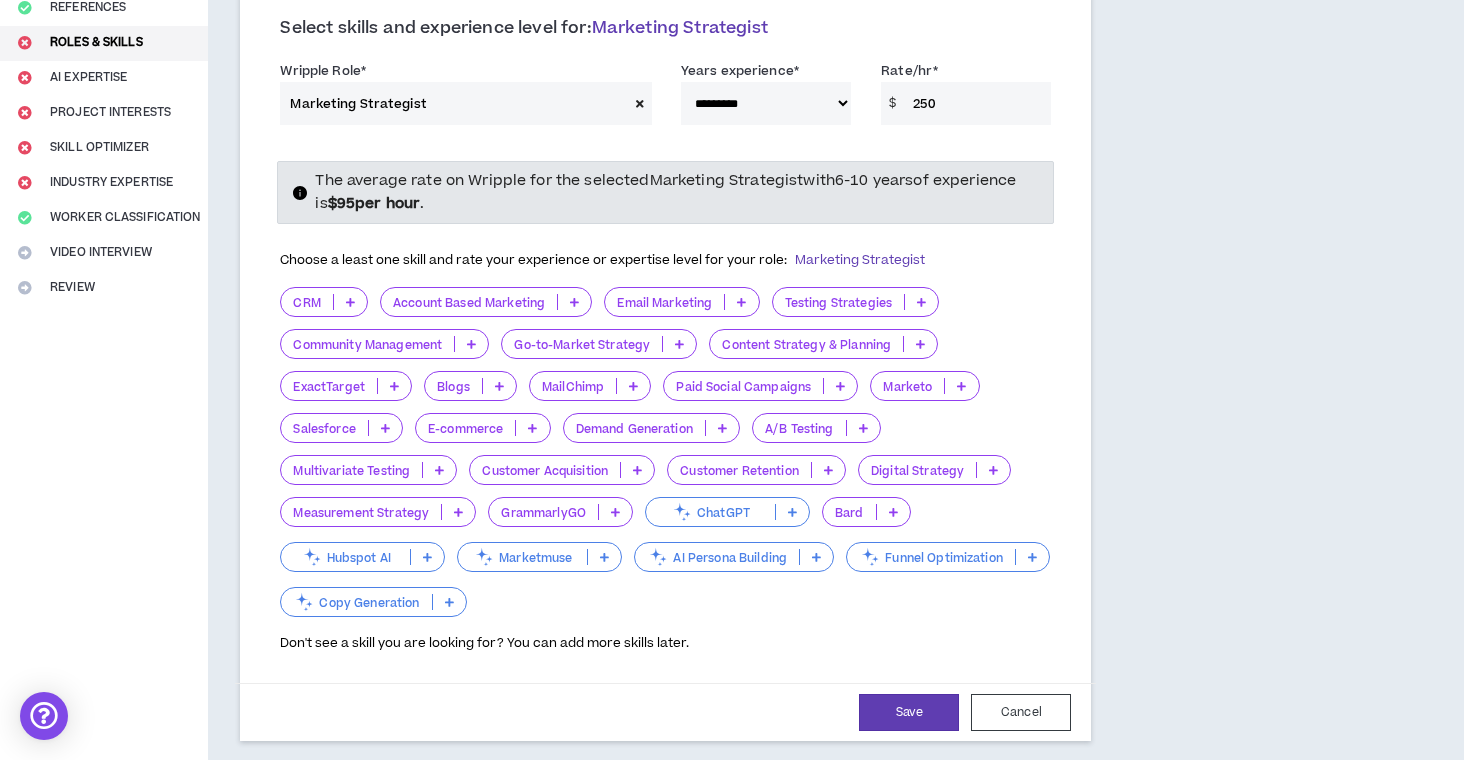 click at bounding box center (993, 470) 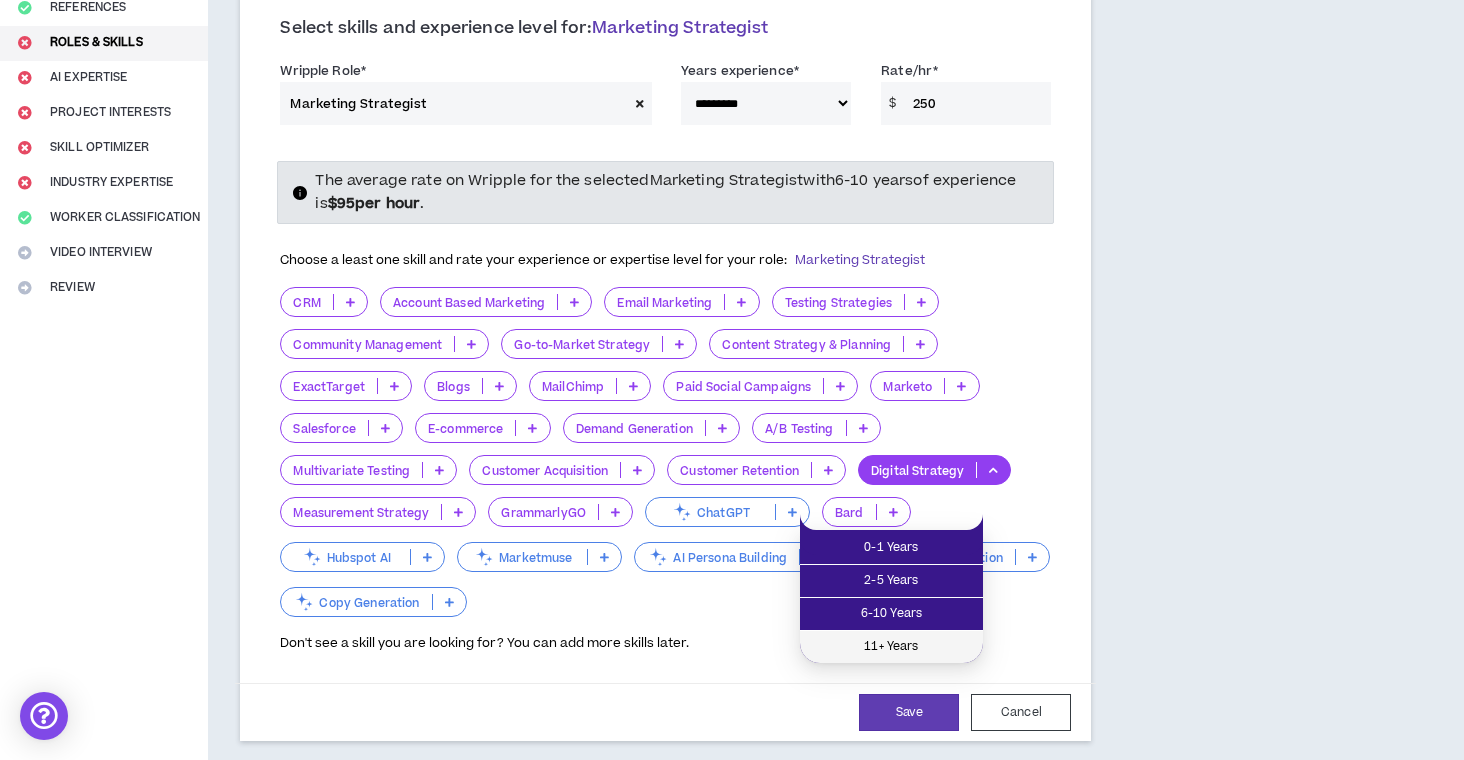 click on "11+ Years" at bounding box center (891, 647) 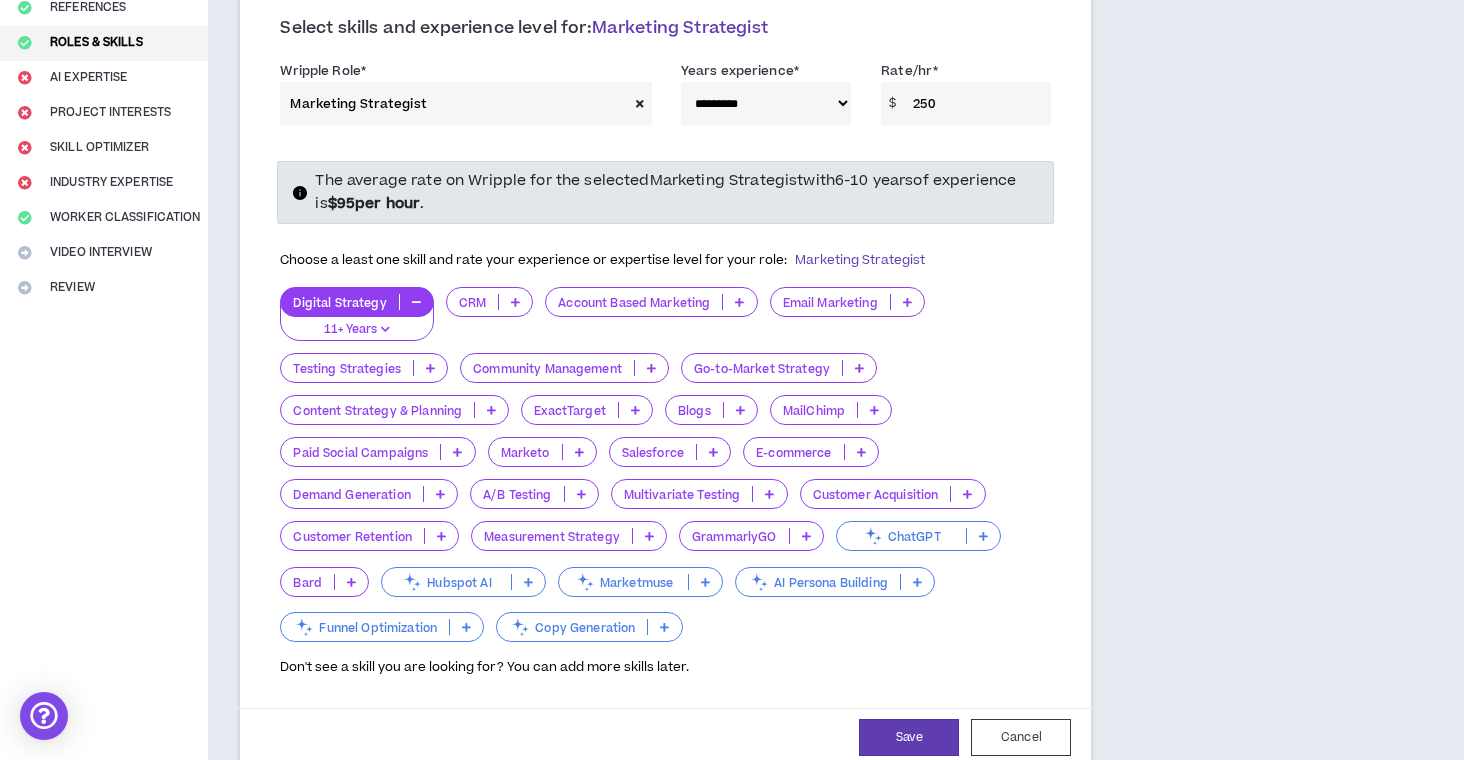 click at bounding box center (651, 368) 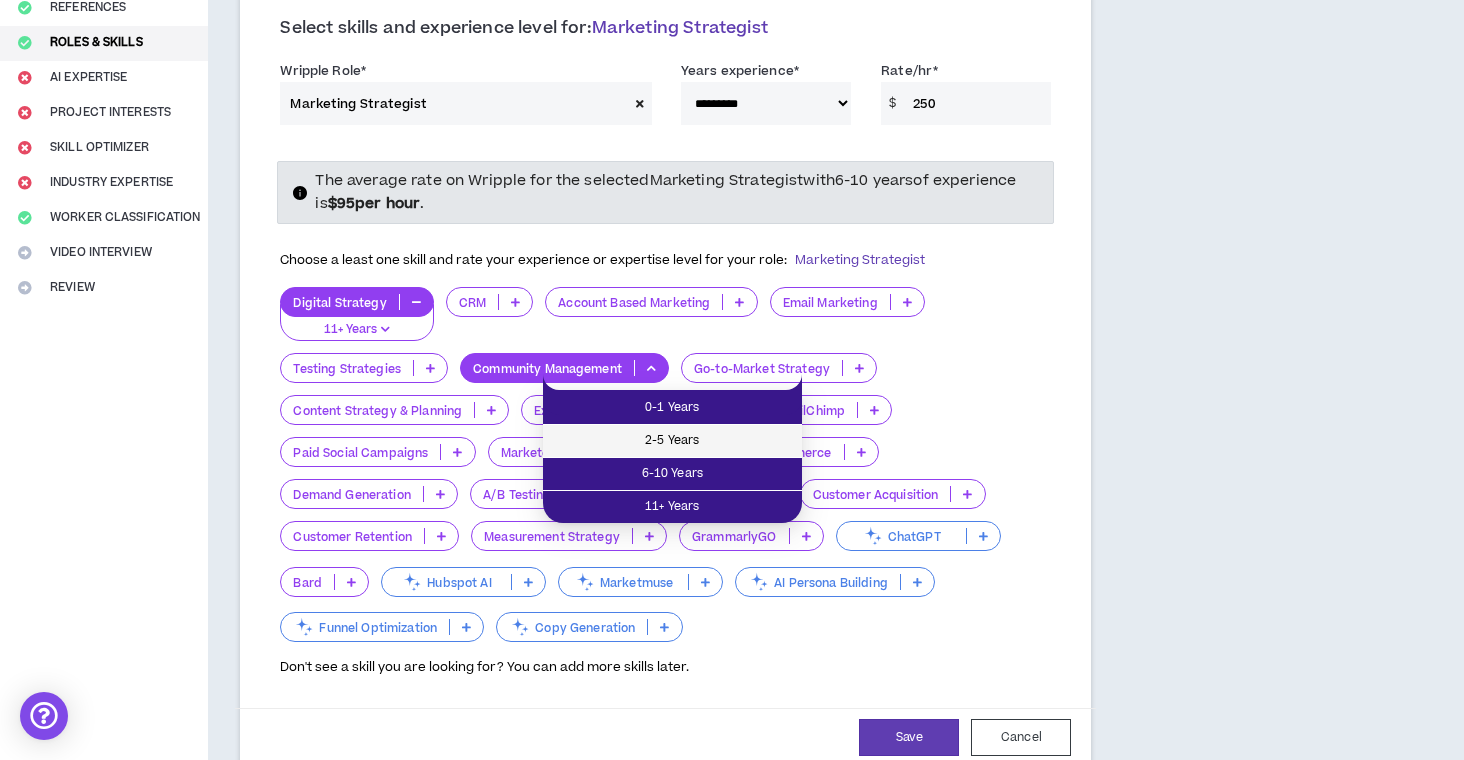 click on "2-5 Years" at bounding box center (672, 441) 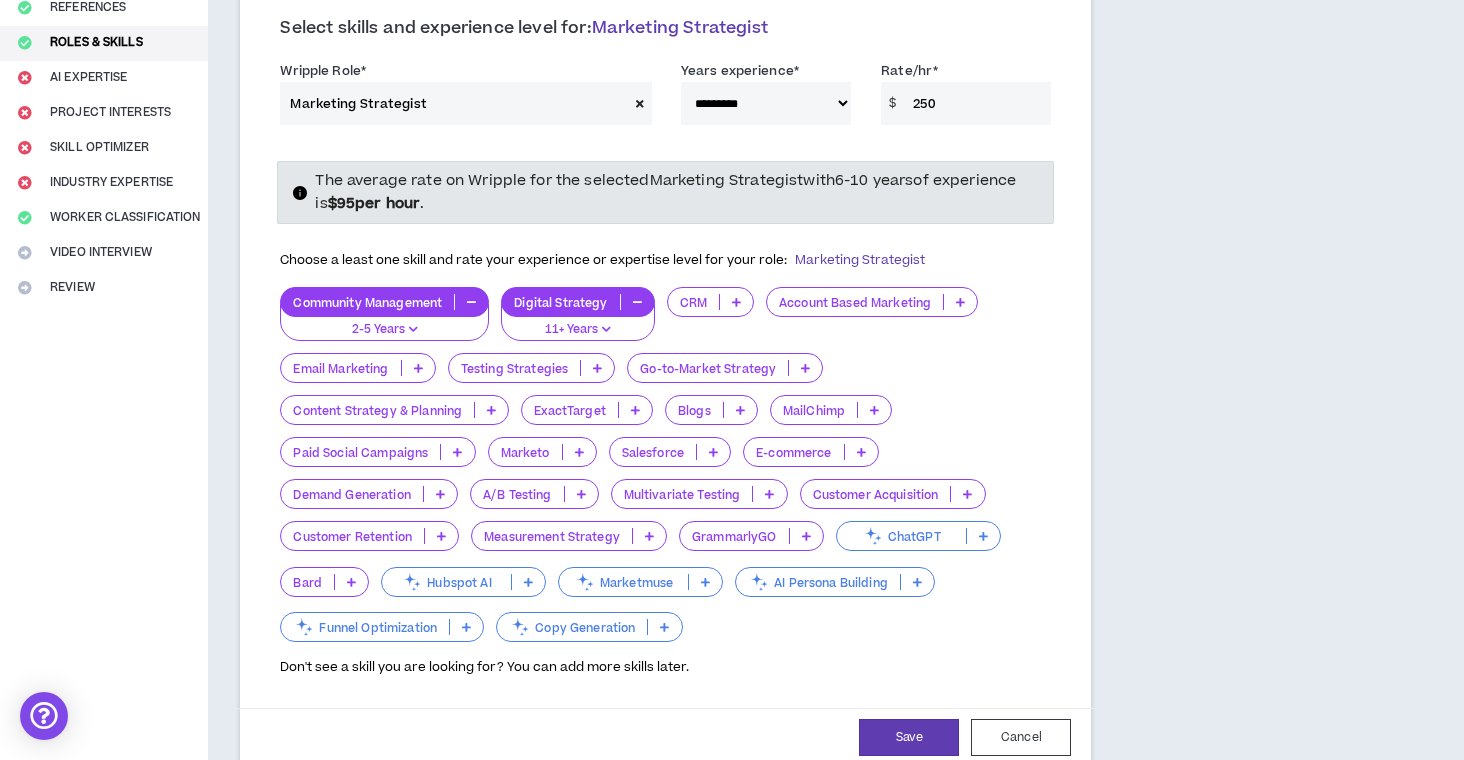 click at bounding box center [805, 368] 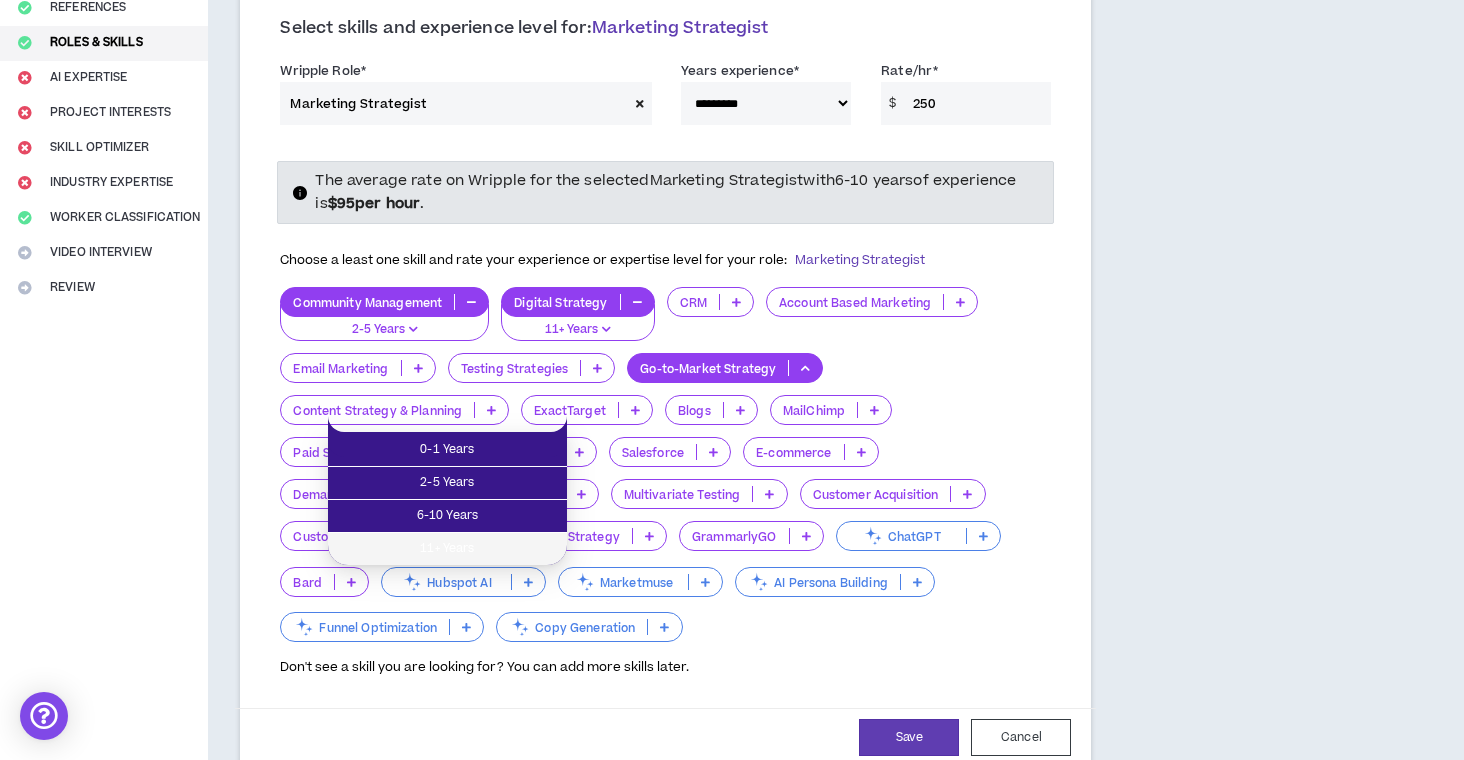 drag, startPoint x: 472, startPoint y: 576, endPoint x: 577, endPoint y: 552, distance: 107.70794 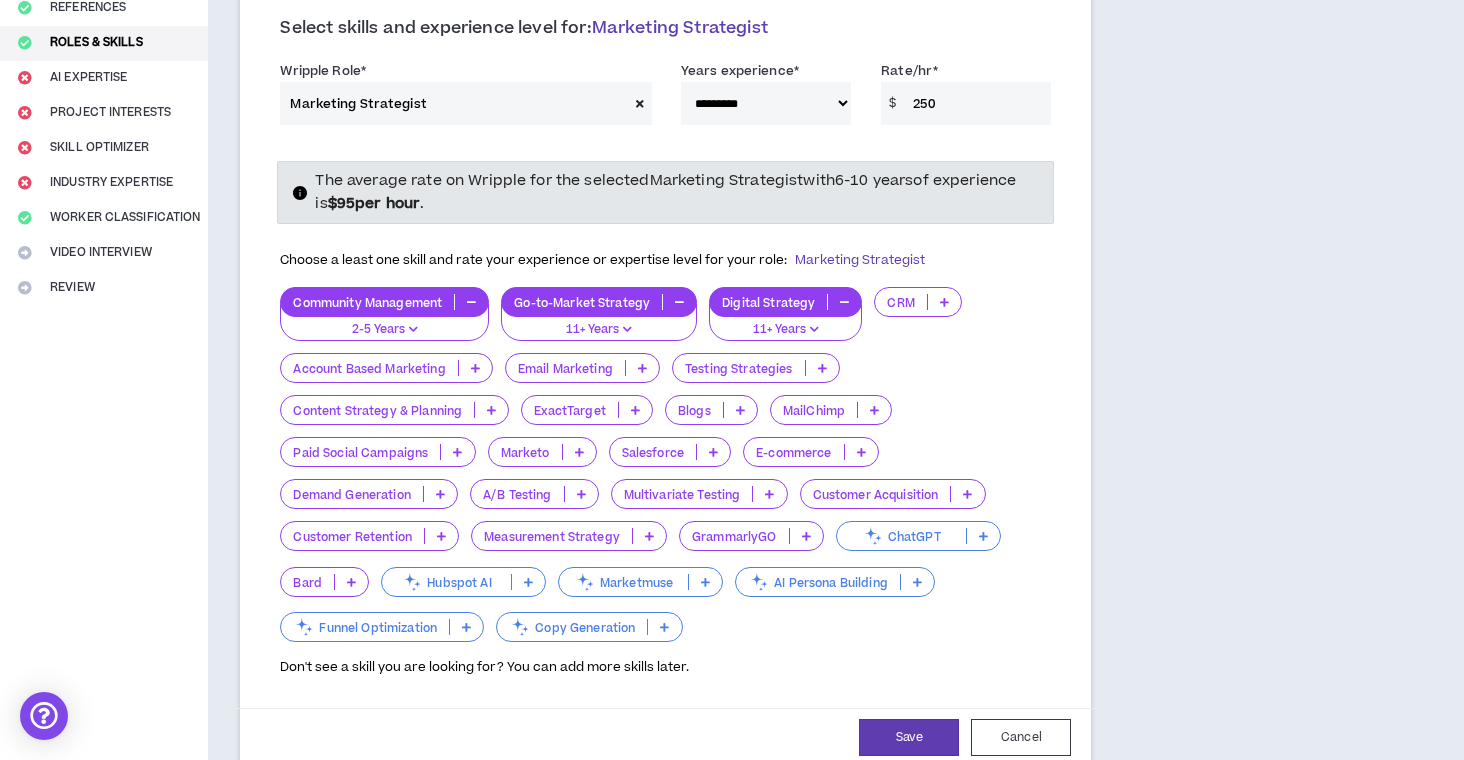 click at bounding box center [475, 368] 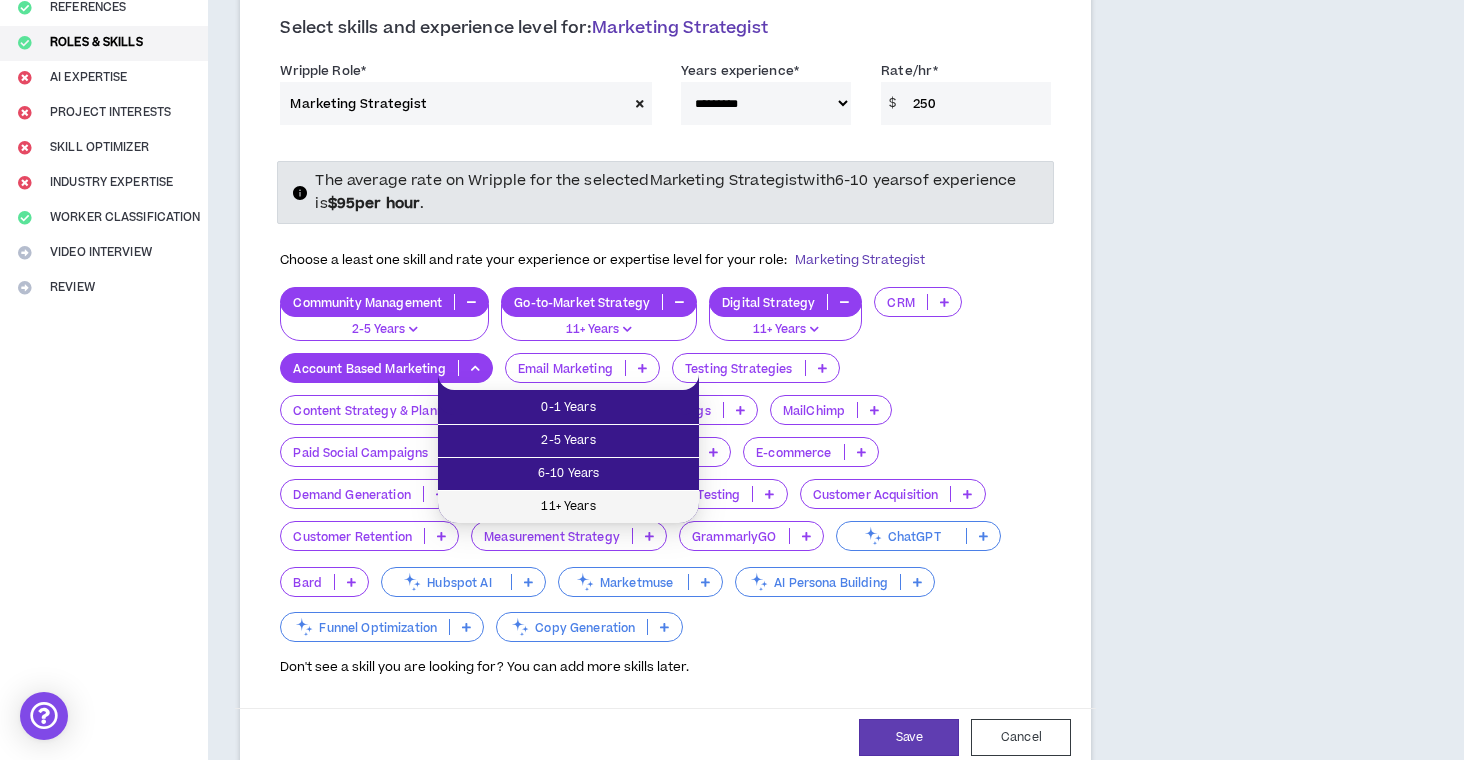 click on "11+ Years" at bounding box center (568, 507) 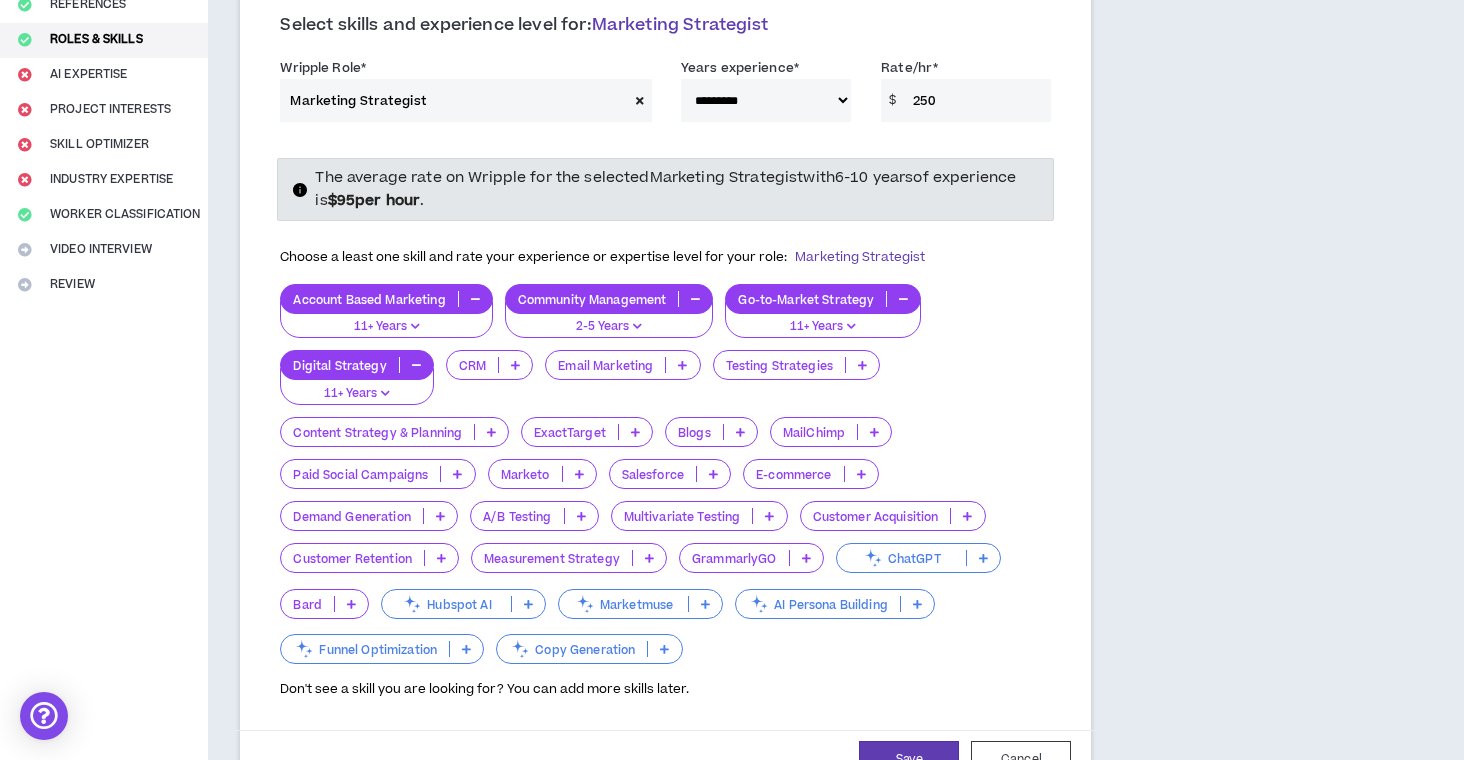 scroll, scrollTop: 292, scrollLeft: 0, axis: vertical 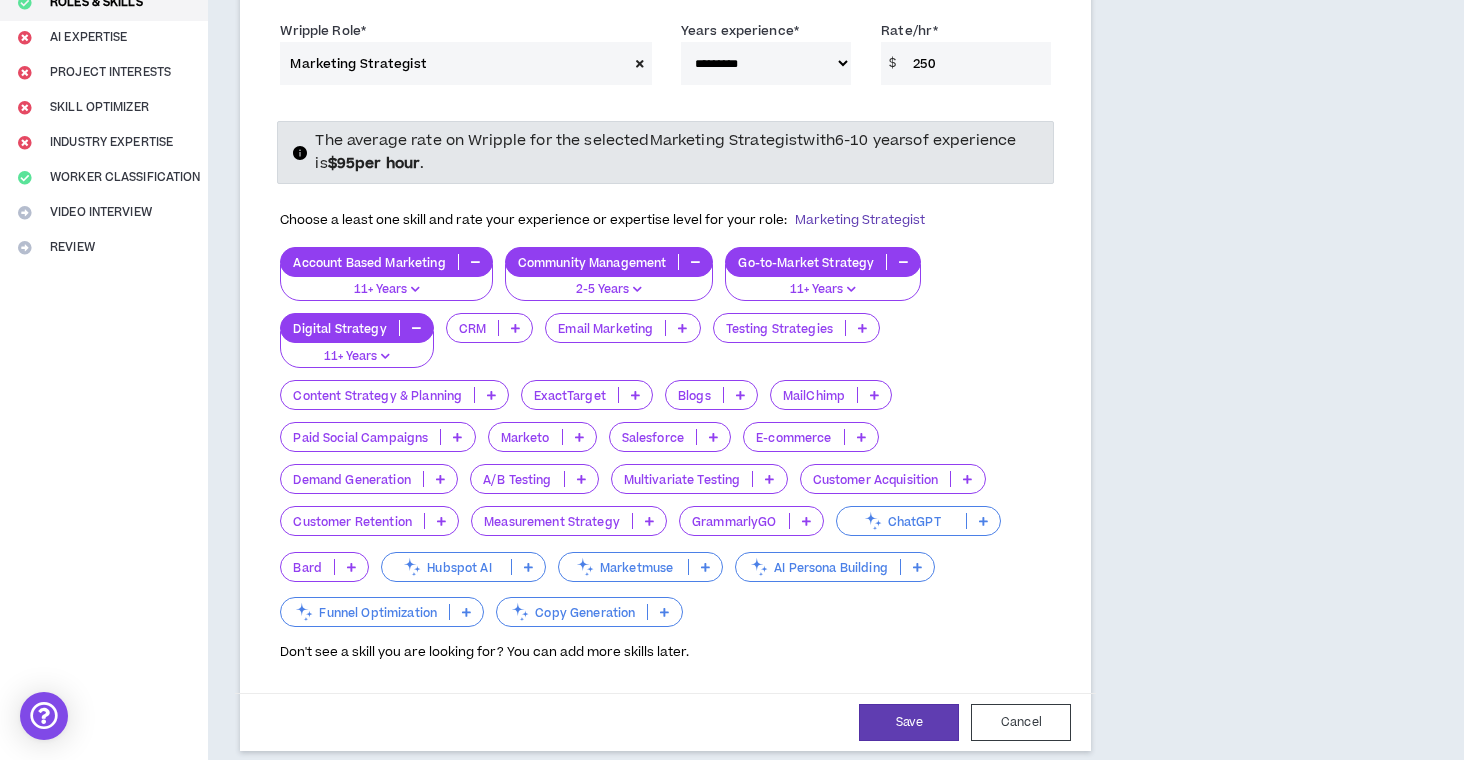 click at bounding box center [967, 479] 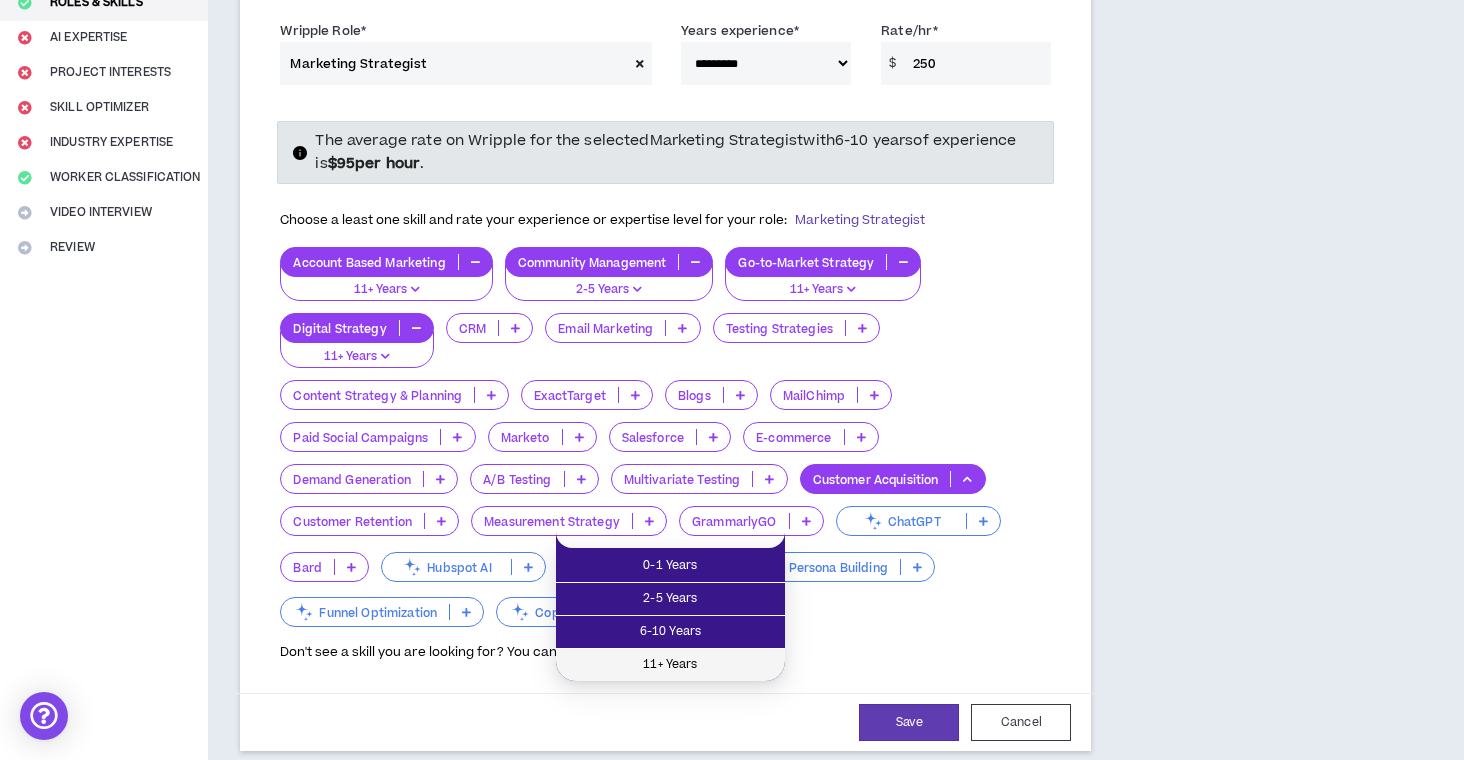 click on "11+ Years" at bounding box center [670, 665] 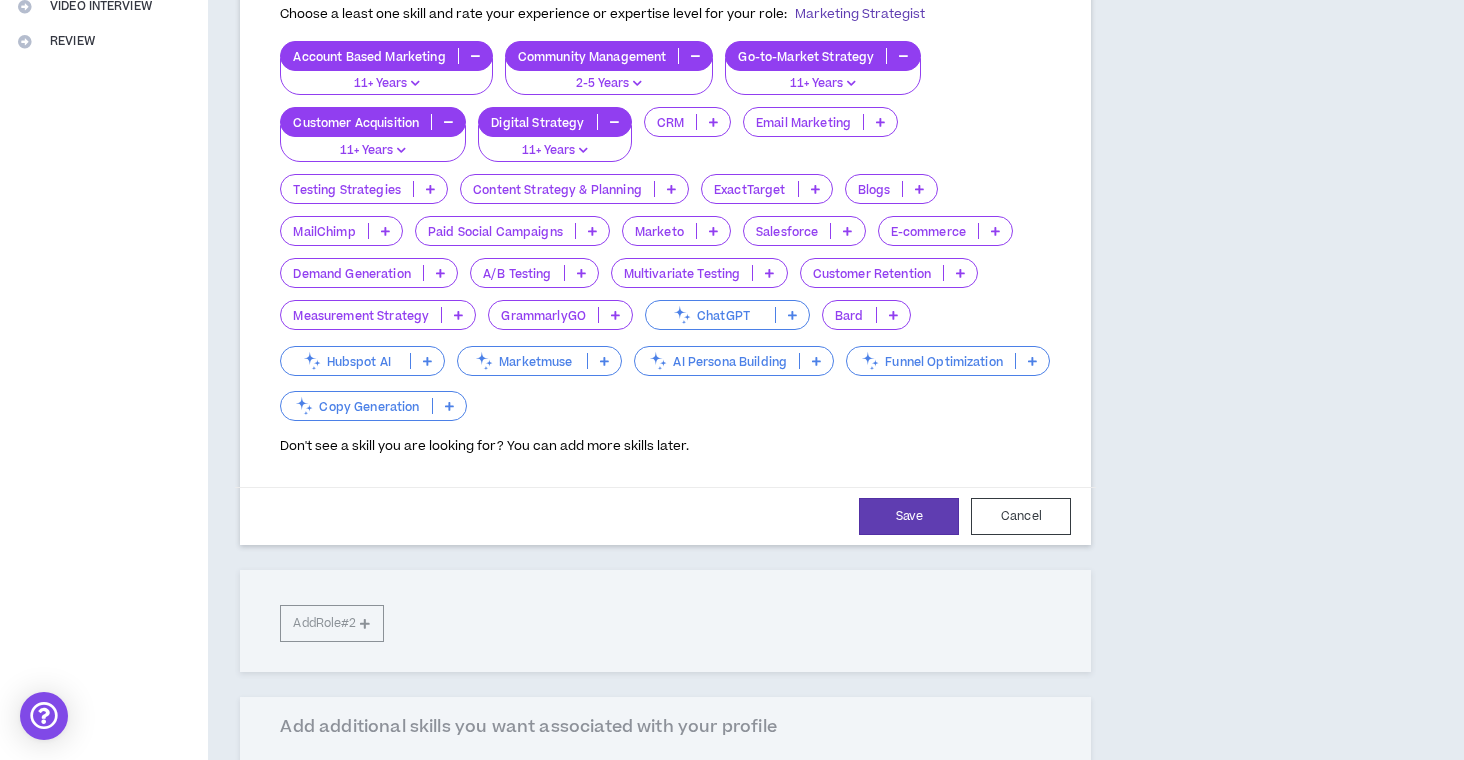 scroll, scrollTop: 502, scrollLeft: 0, axis: vertical 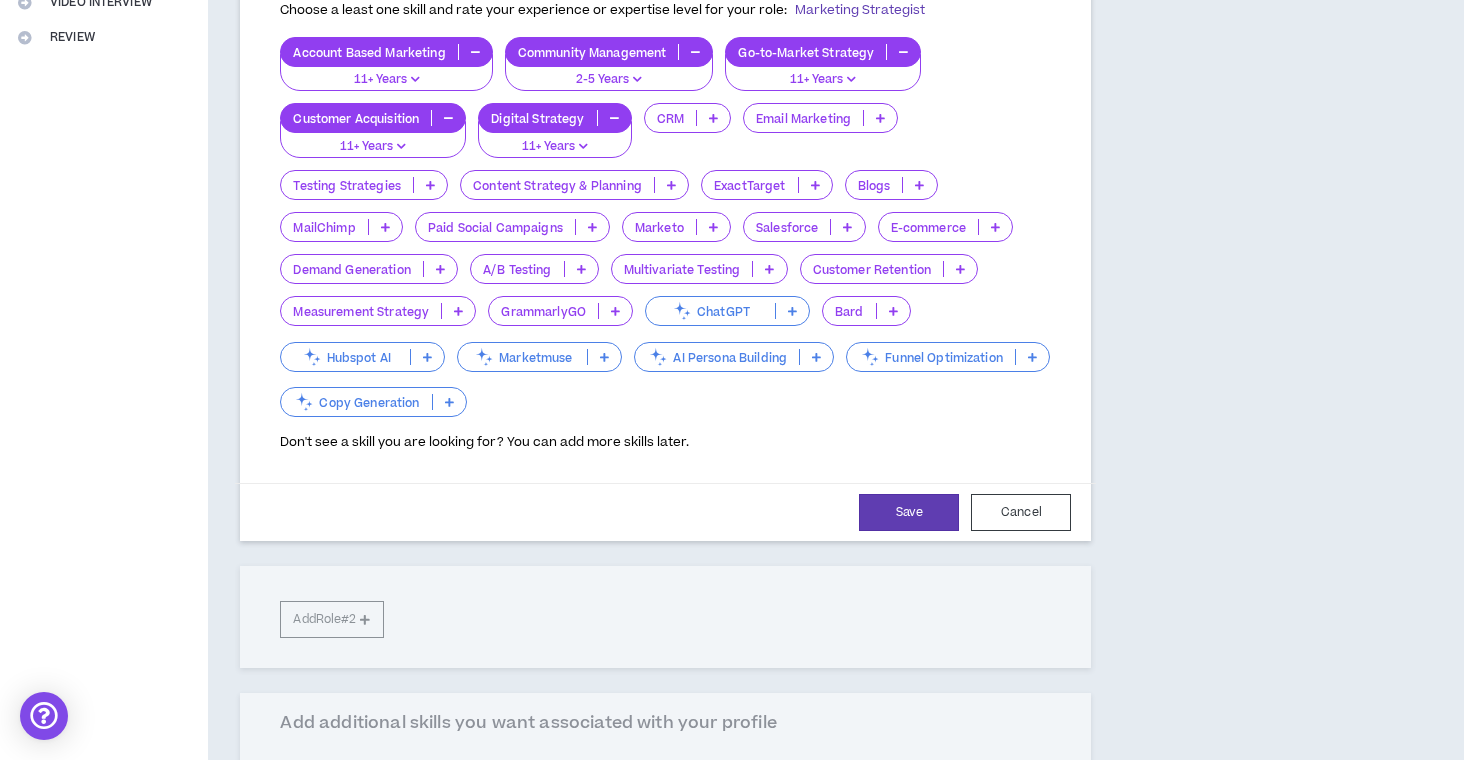 click on "**********" at bounding box center (665, 205) 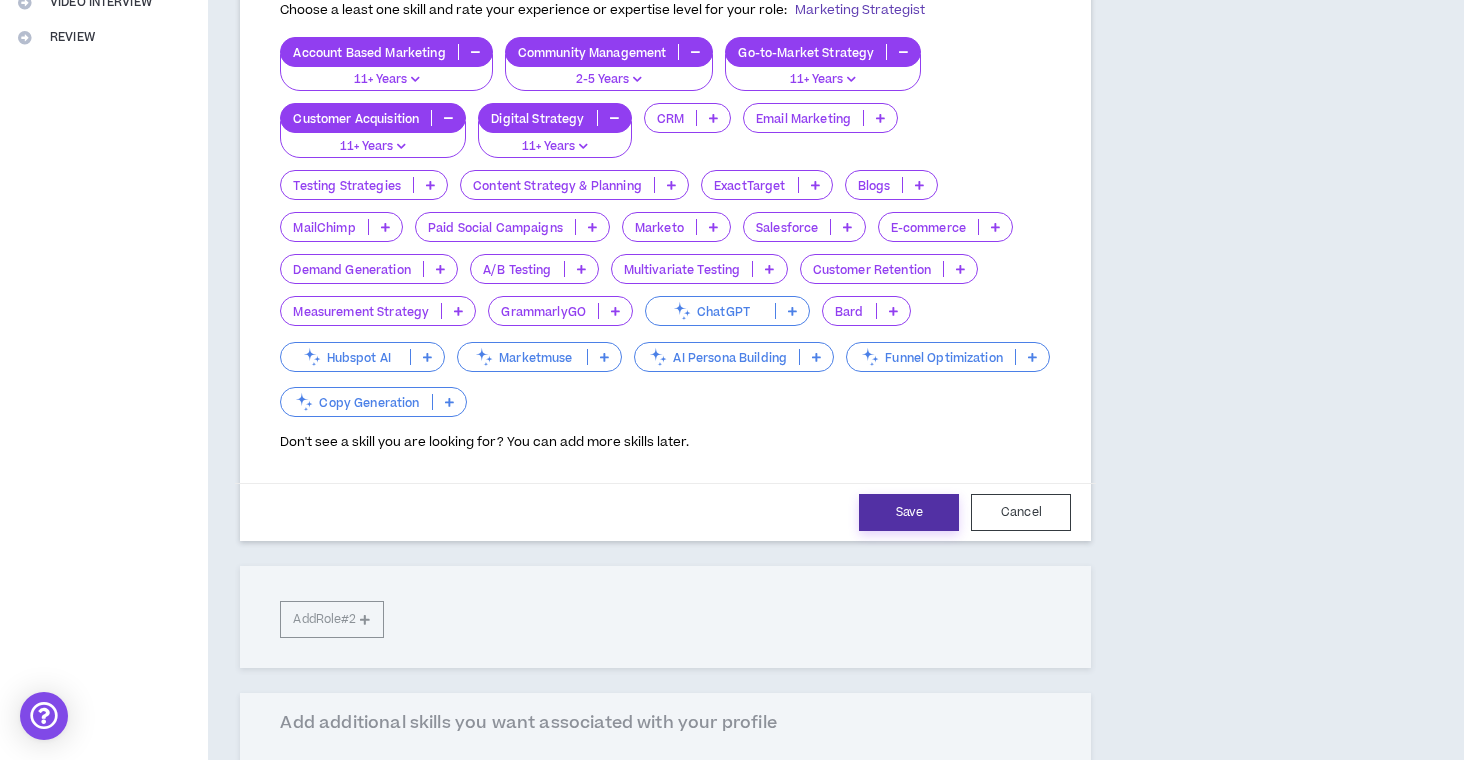 click on "Save" at bounding box center [909, 512] 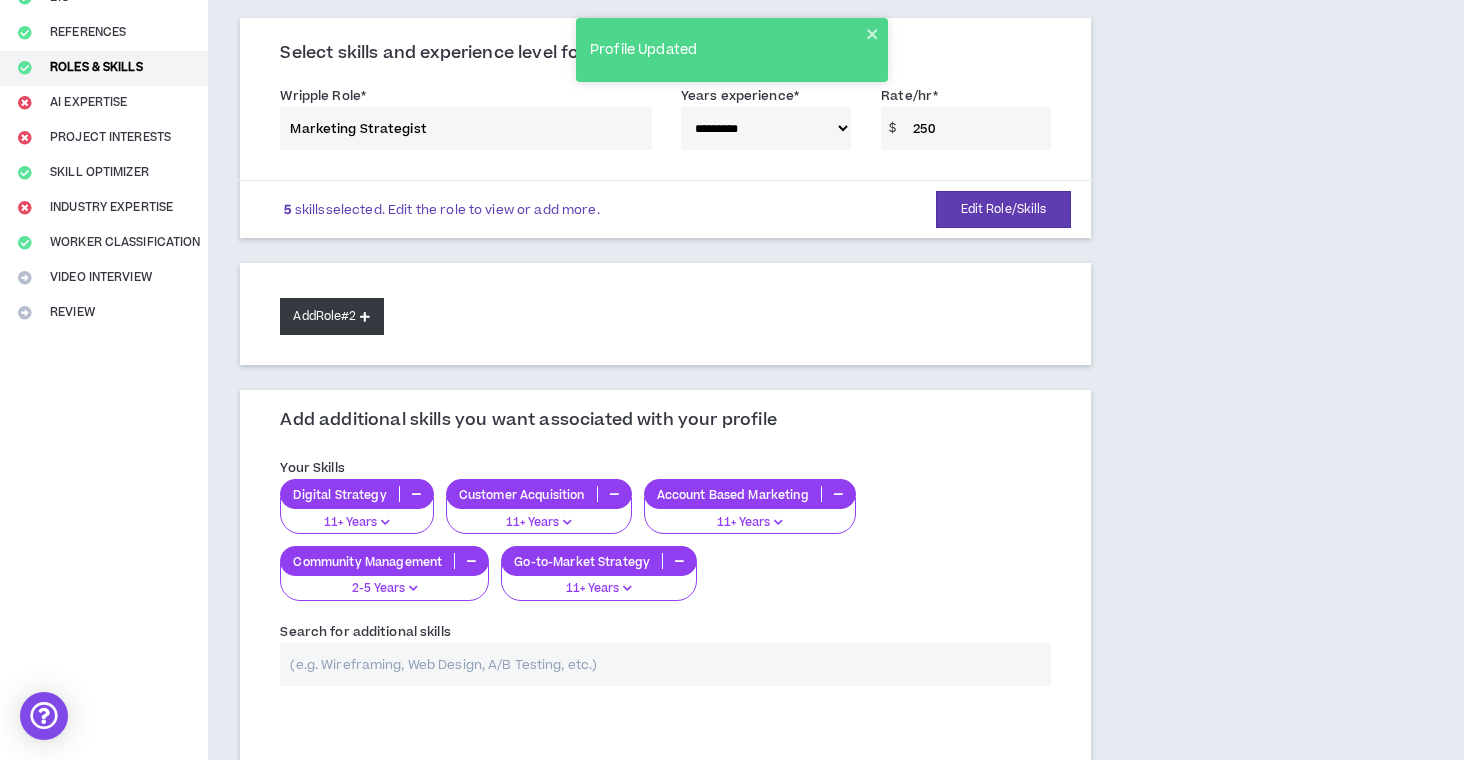 scroll, scrollTop: 226, scrollLeft: 0, axis: vertical 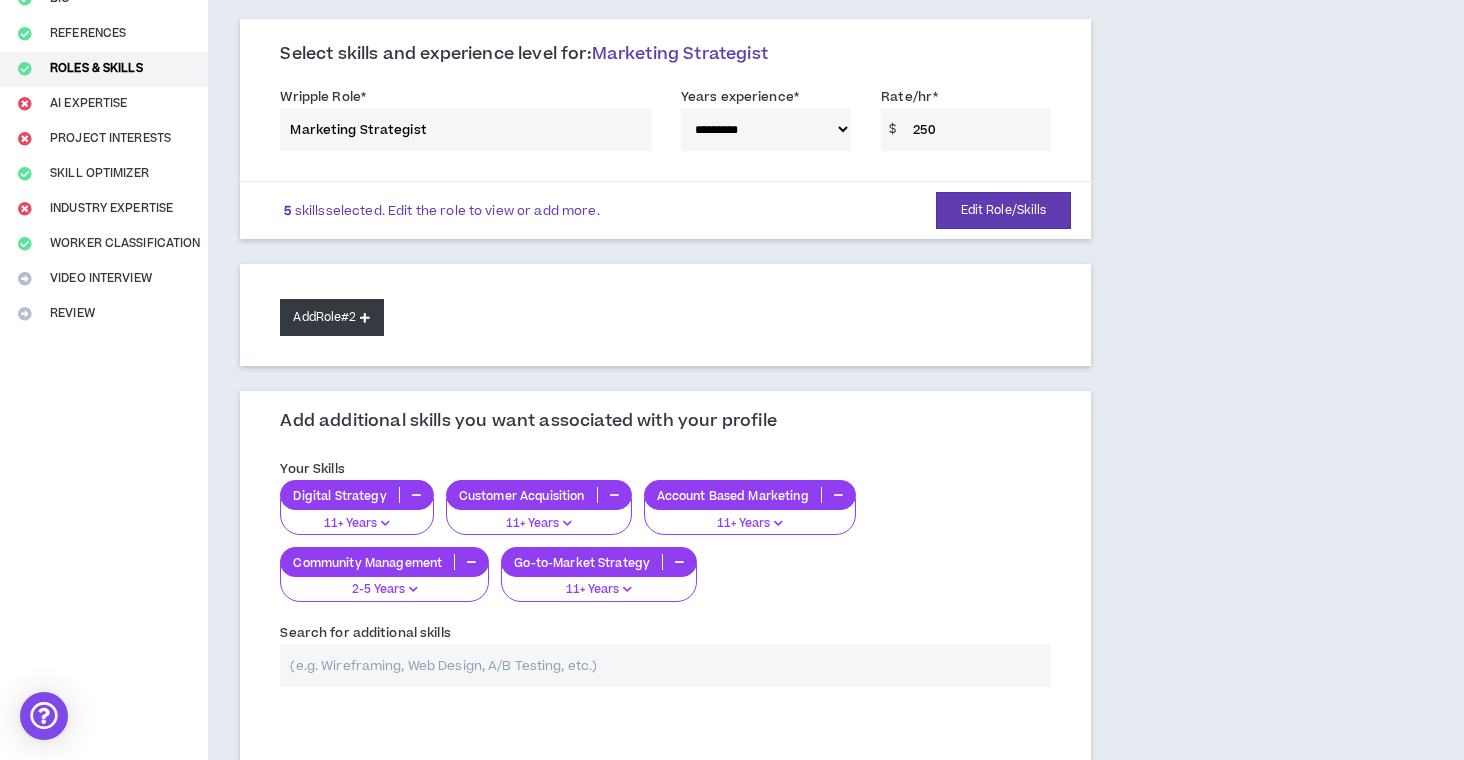 click on "Add  Role  #2" at bounding box center (331, 317) 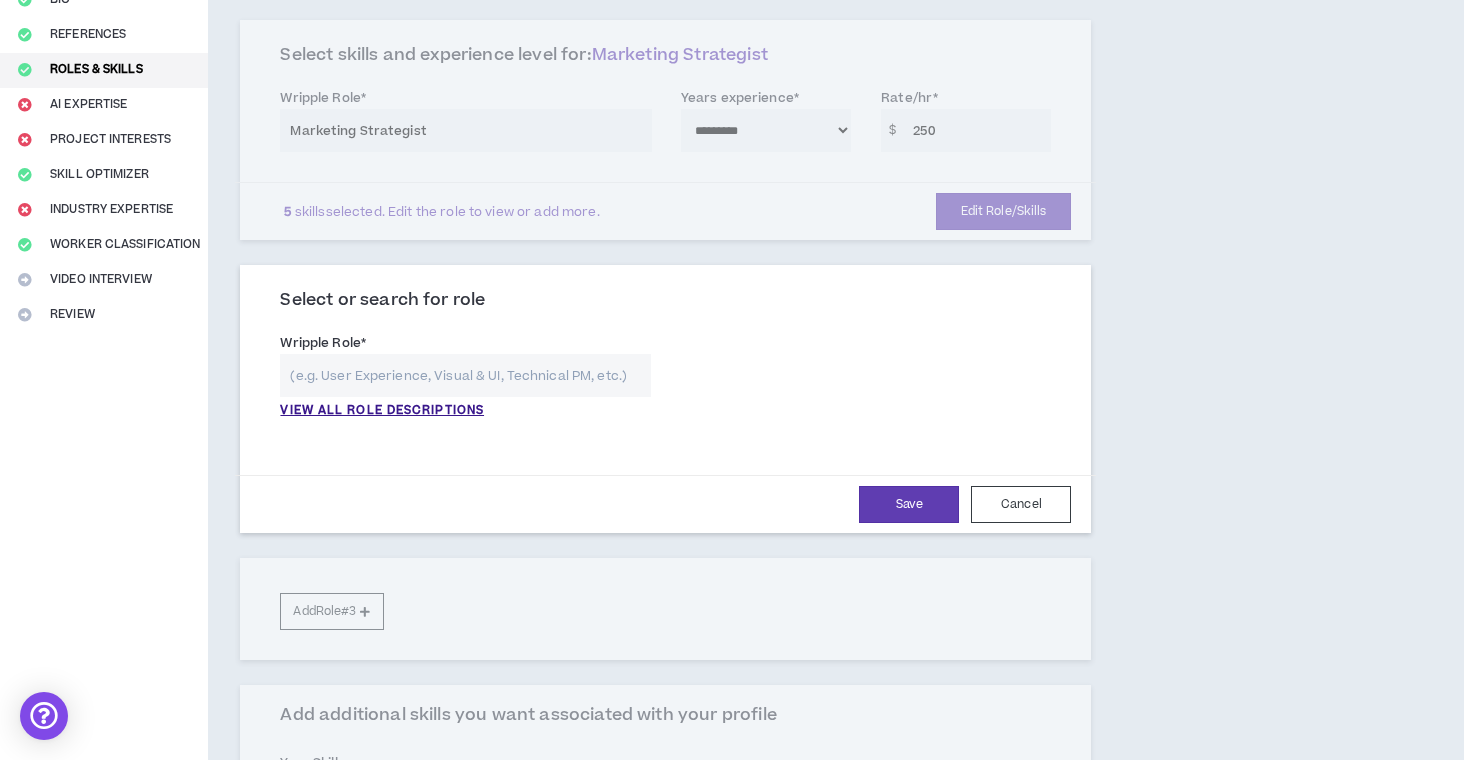 scroll, scrollTop: 225, scrollLeft: 0, axis: vertical 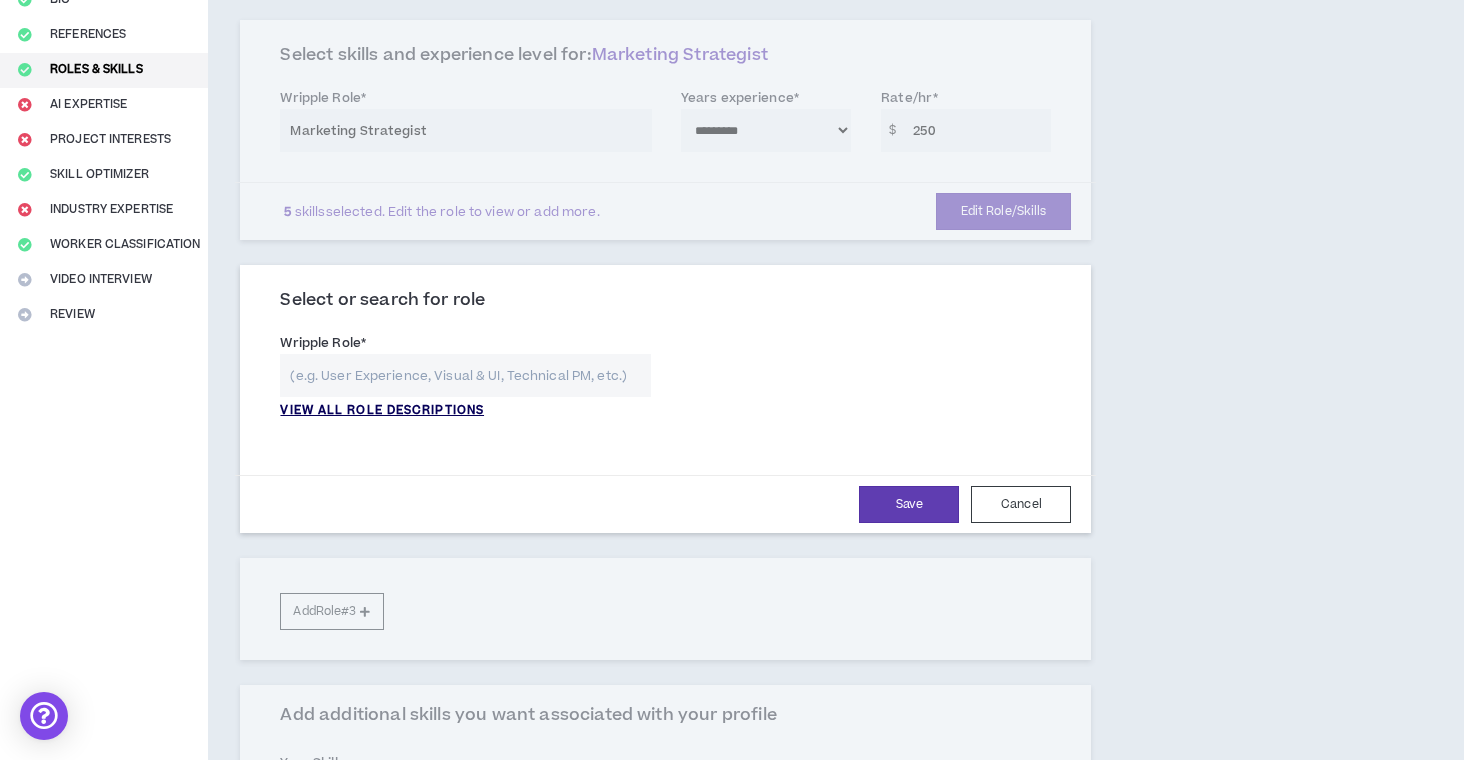 click on "VIEW ALL ROLE DESCRIPTIONS" at bounding box center [382, 411] 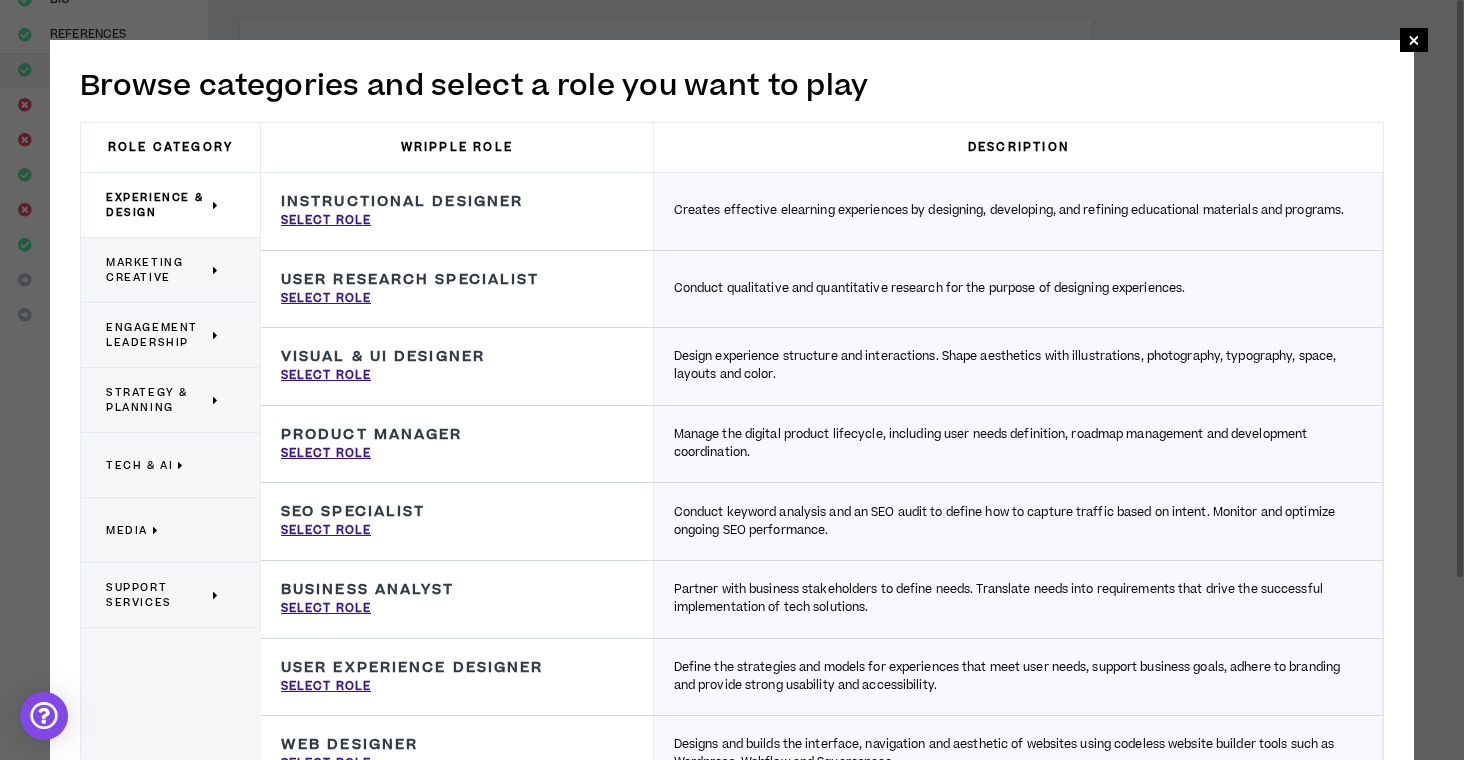 click on "Engagement Leadership" at bounding box center (157, 335) 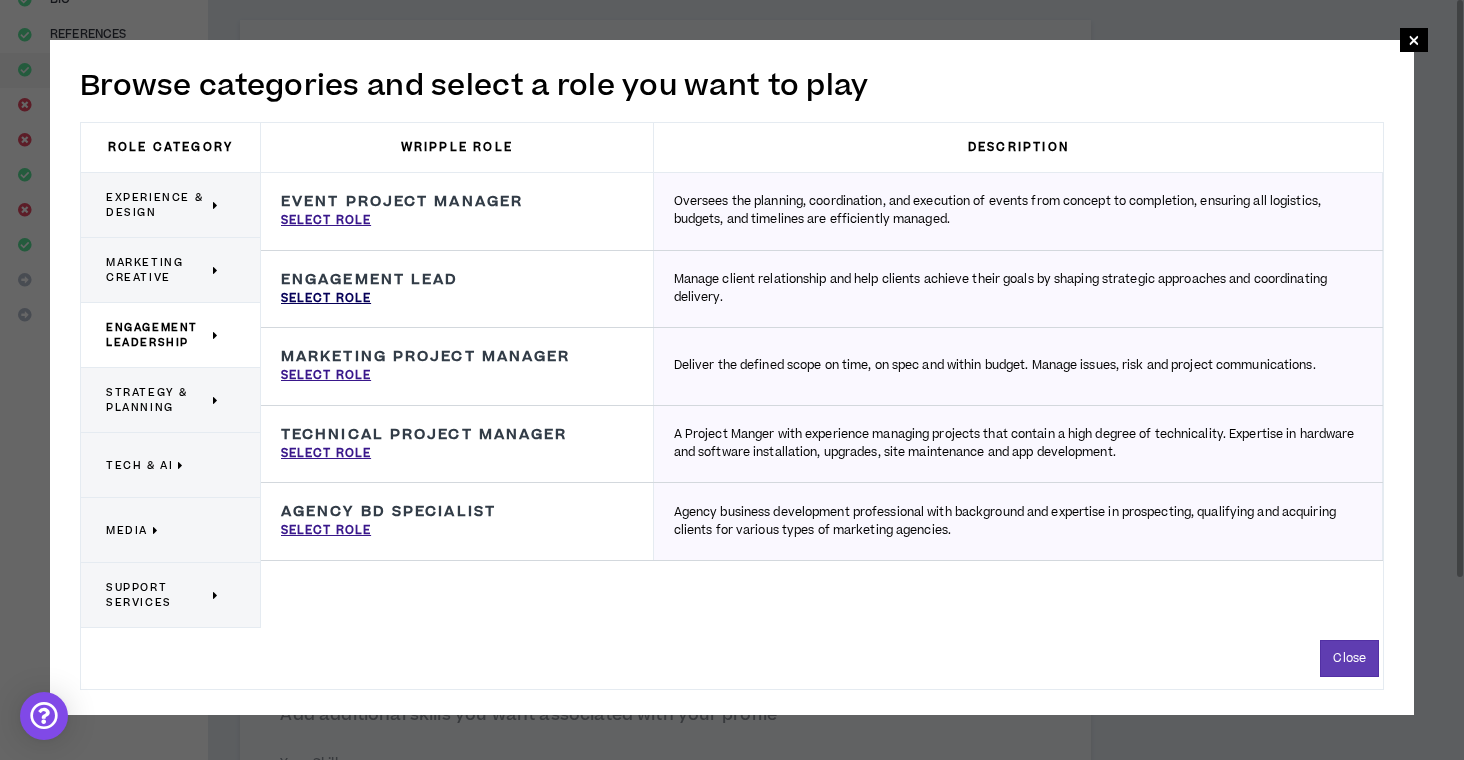 click on "Select Role" at bounding box center [326, 299] 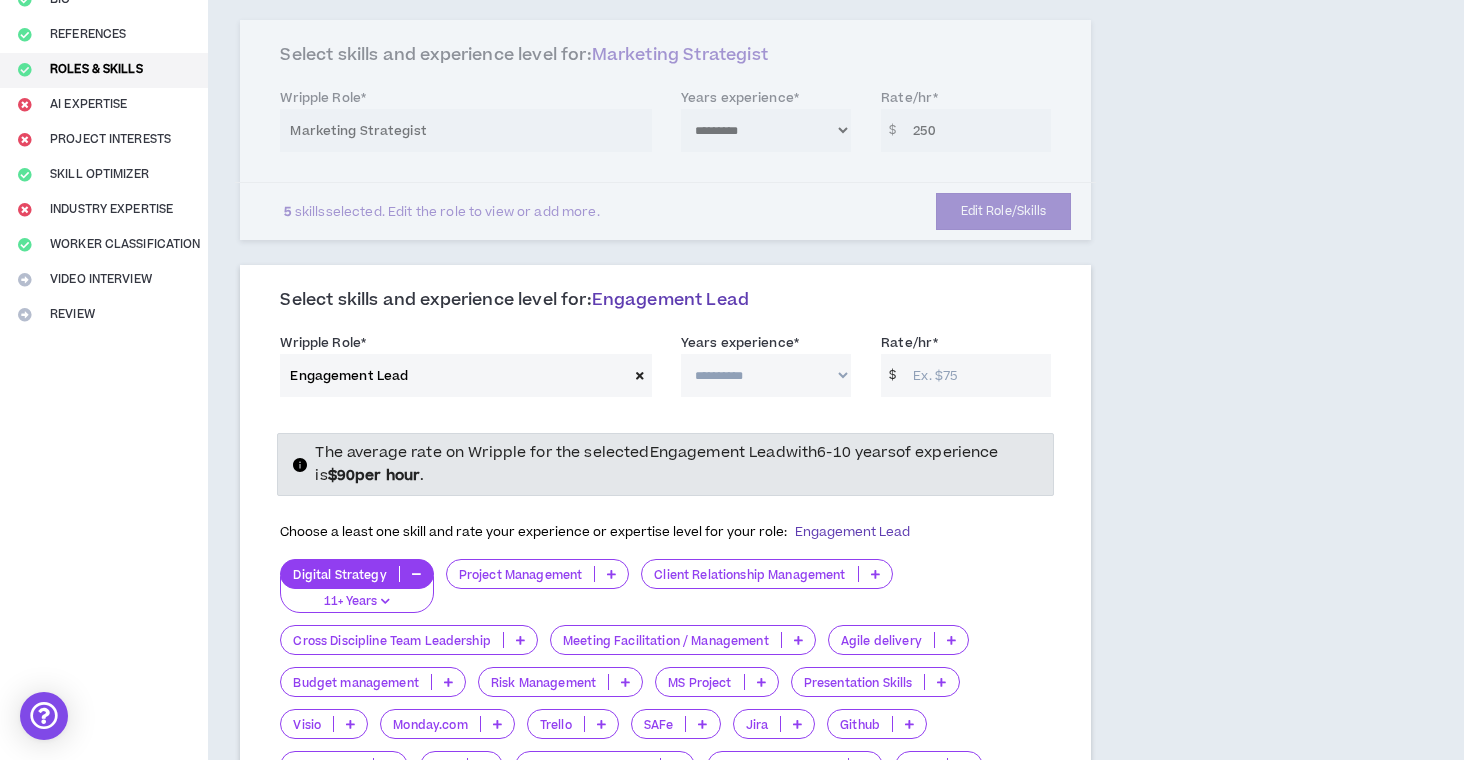 click on "Rate/hr  *" at bounding box center [977, 375] 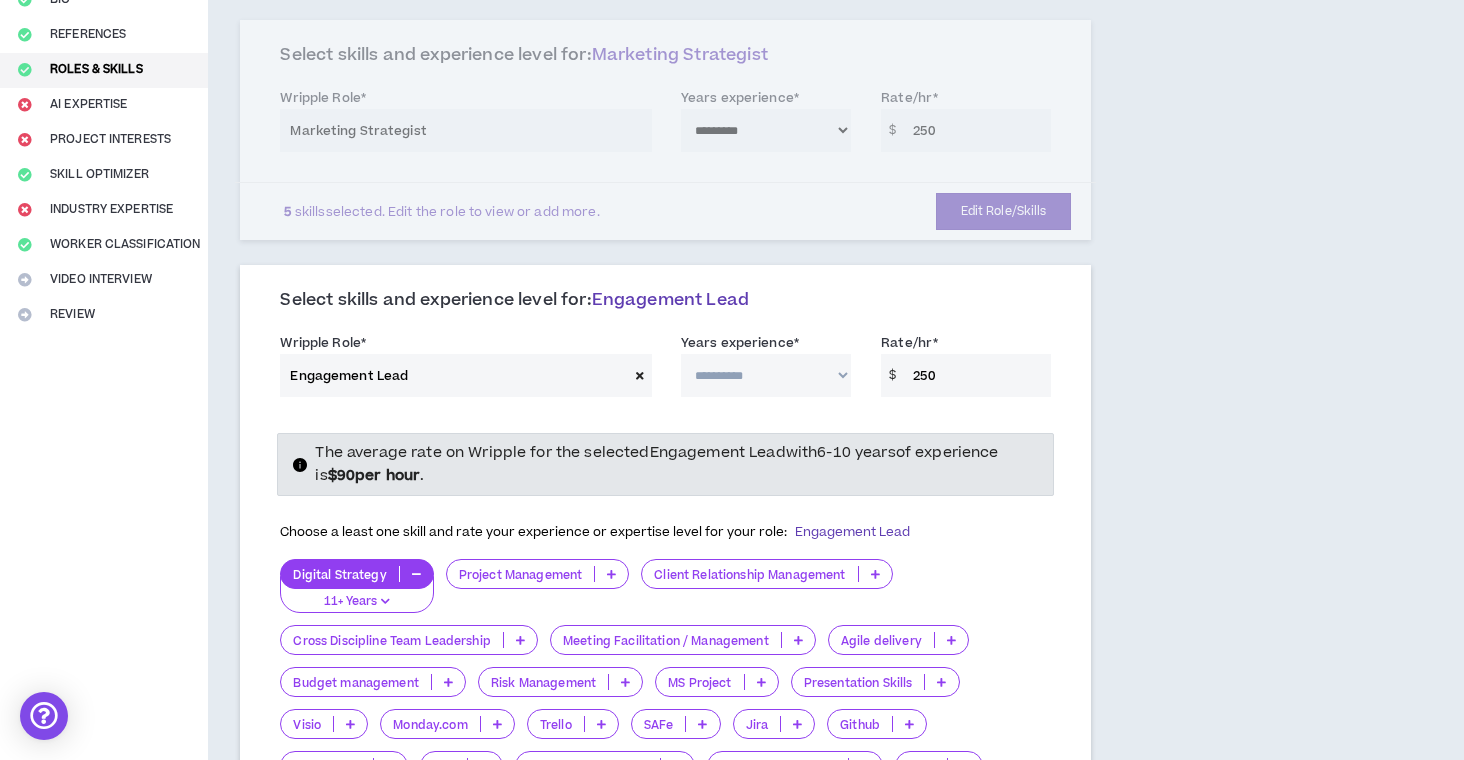 type on "250" 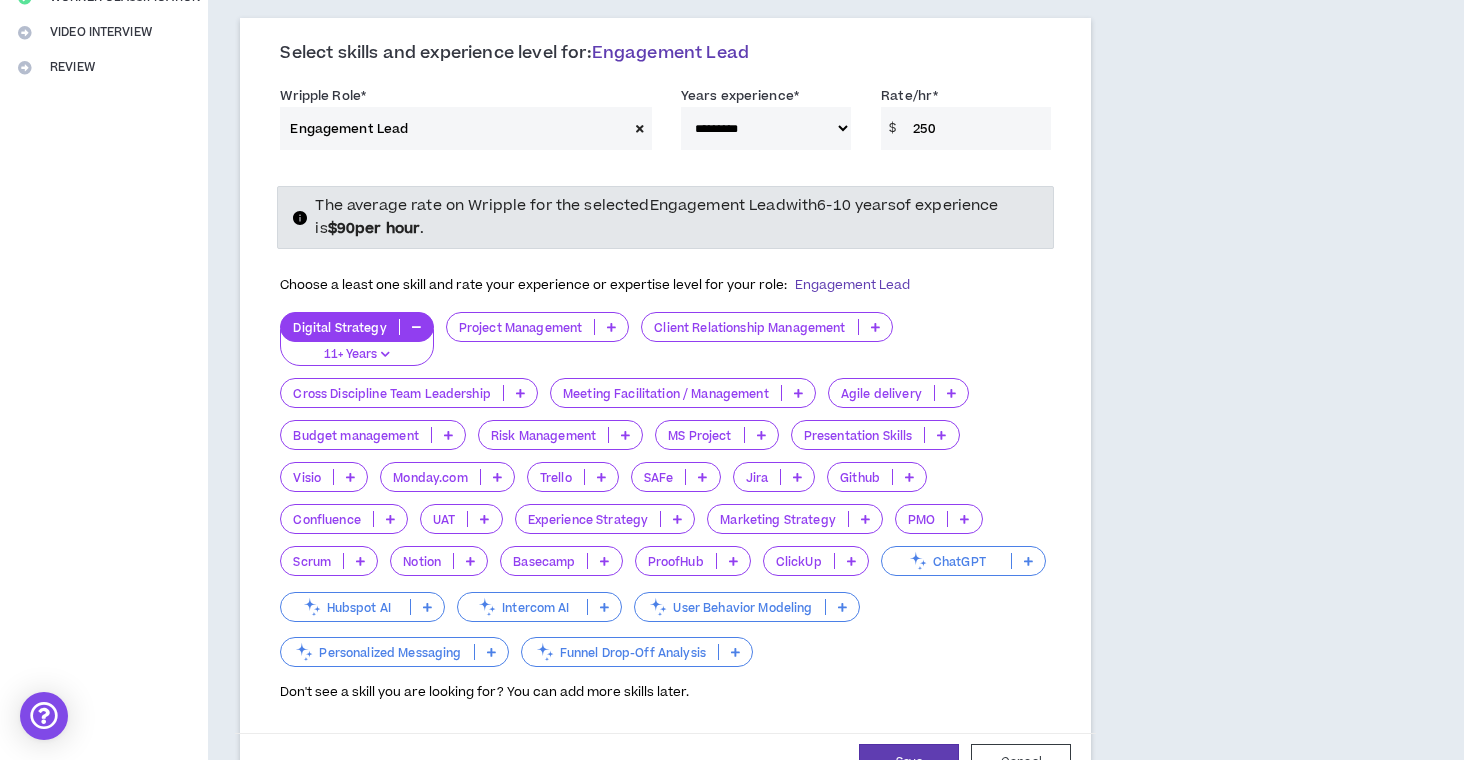scroll, scrollTop: 493, scrollLeft: 0, axis: vertical 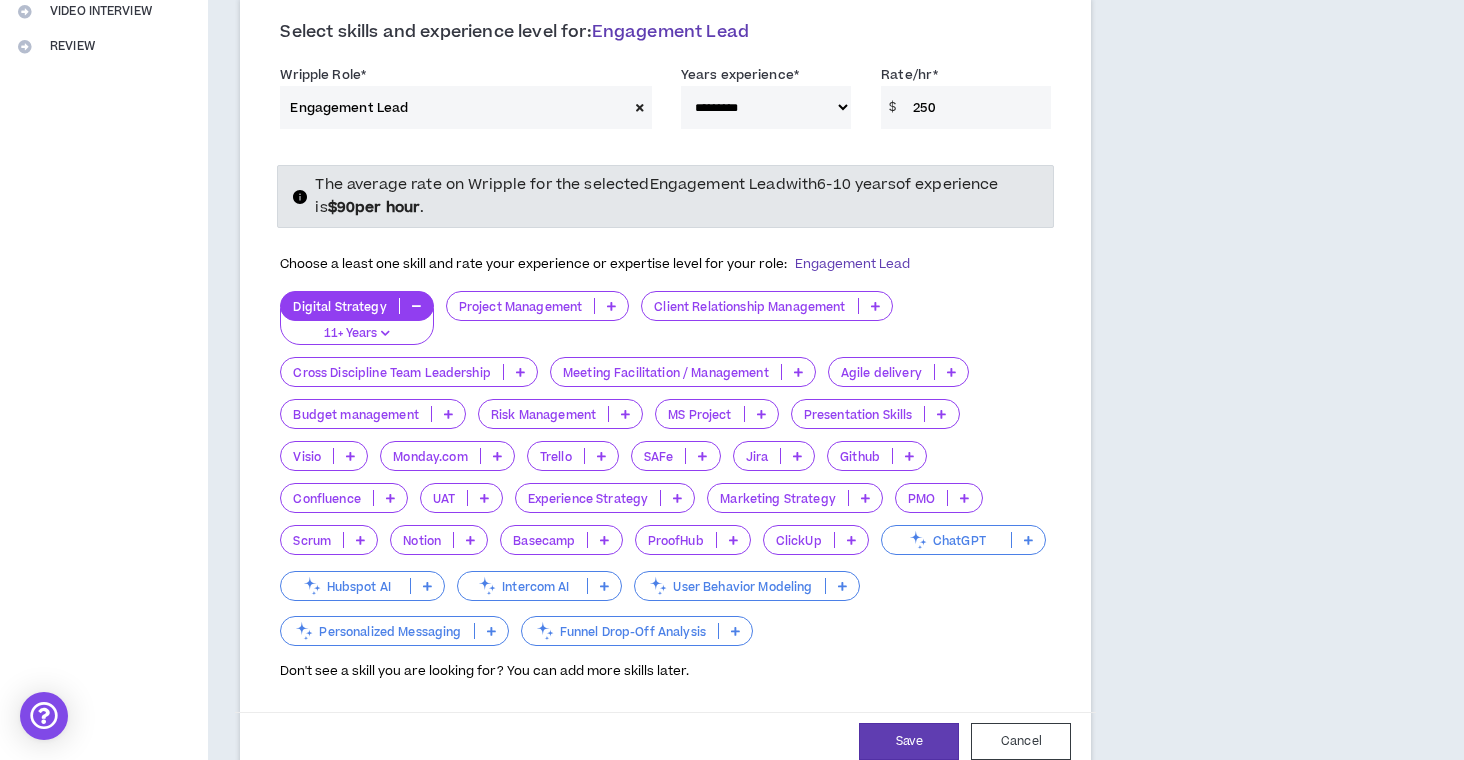 click at bounding box center [611, 306] 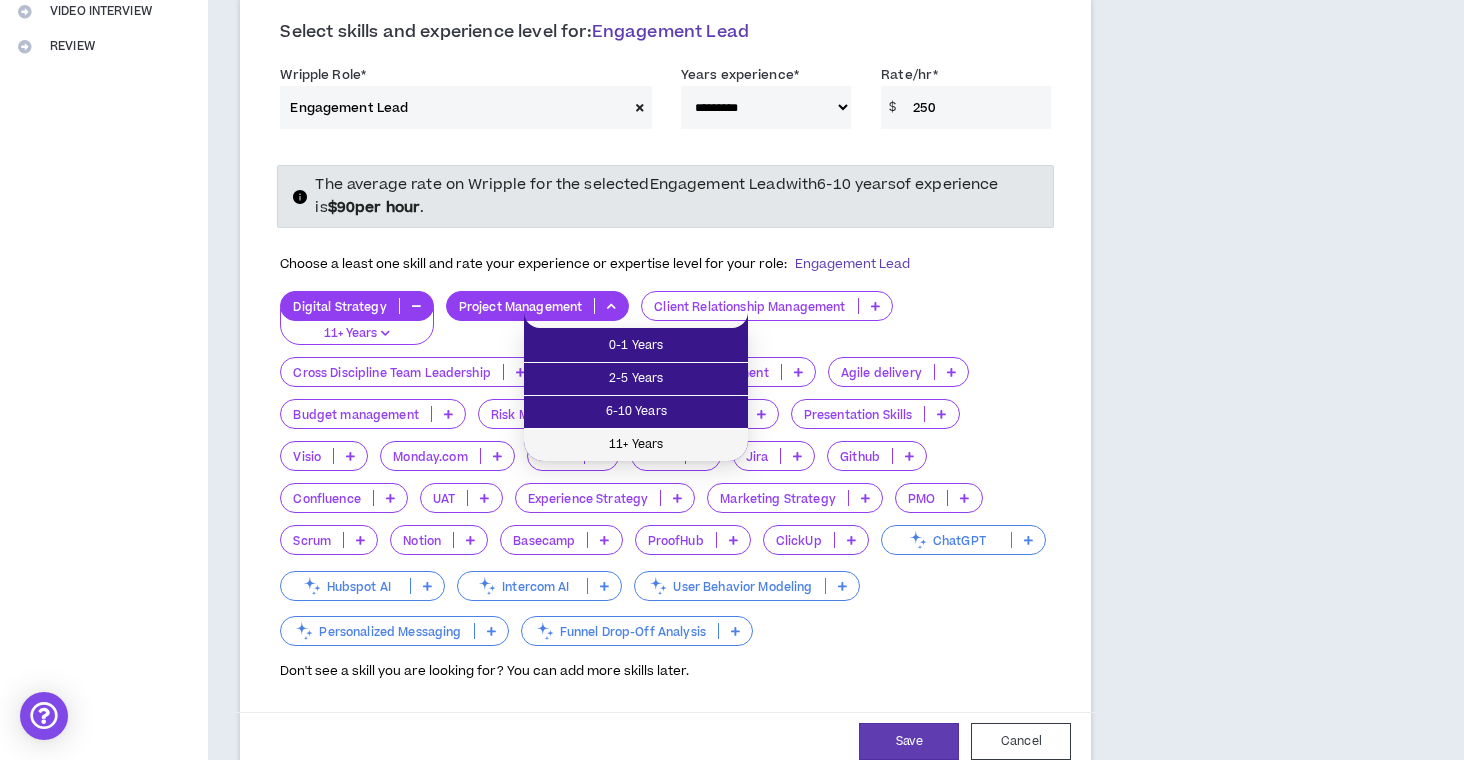 click on "11+ Years" at bounding box center [636, 445] 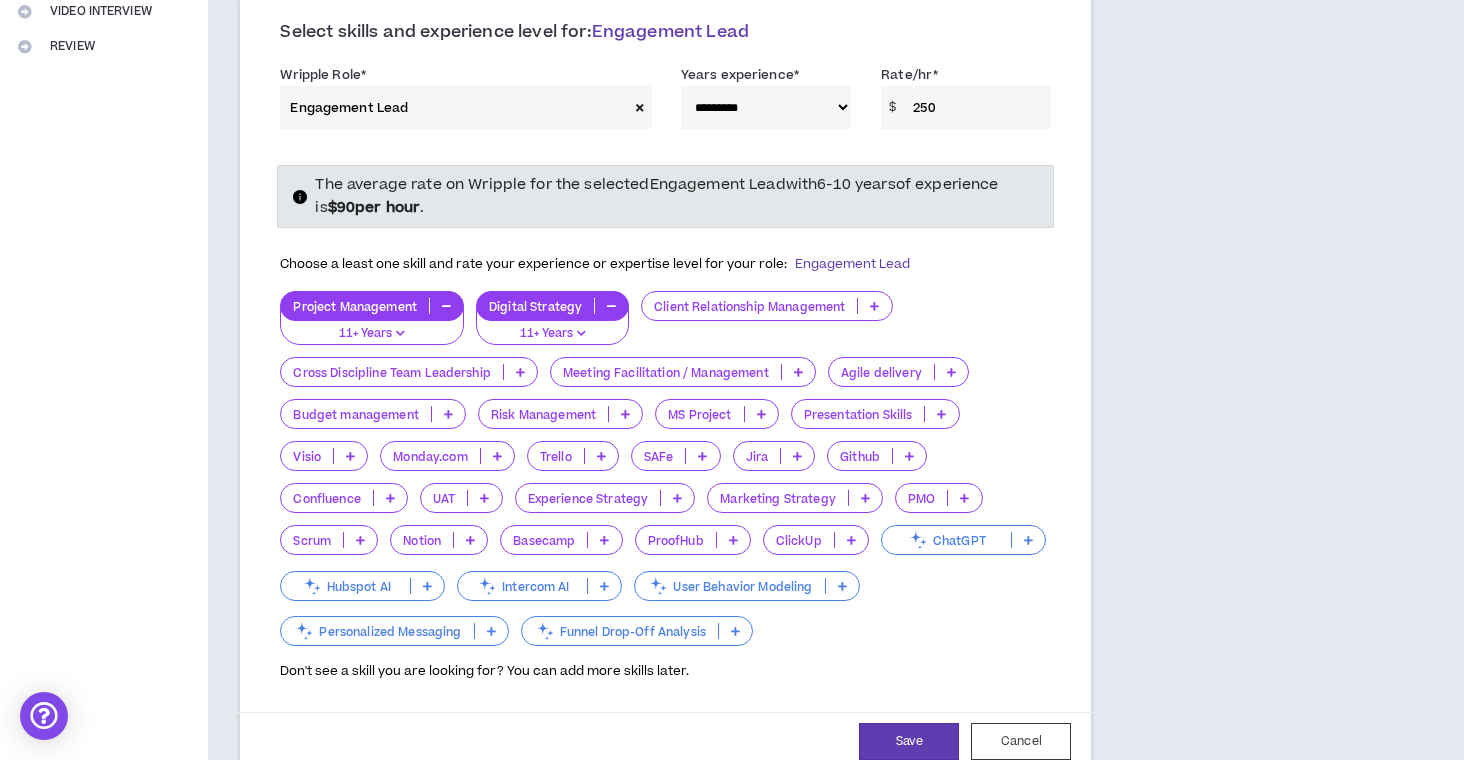 click at bounding box center (874, 306) 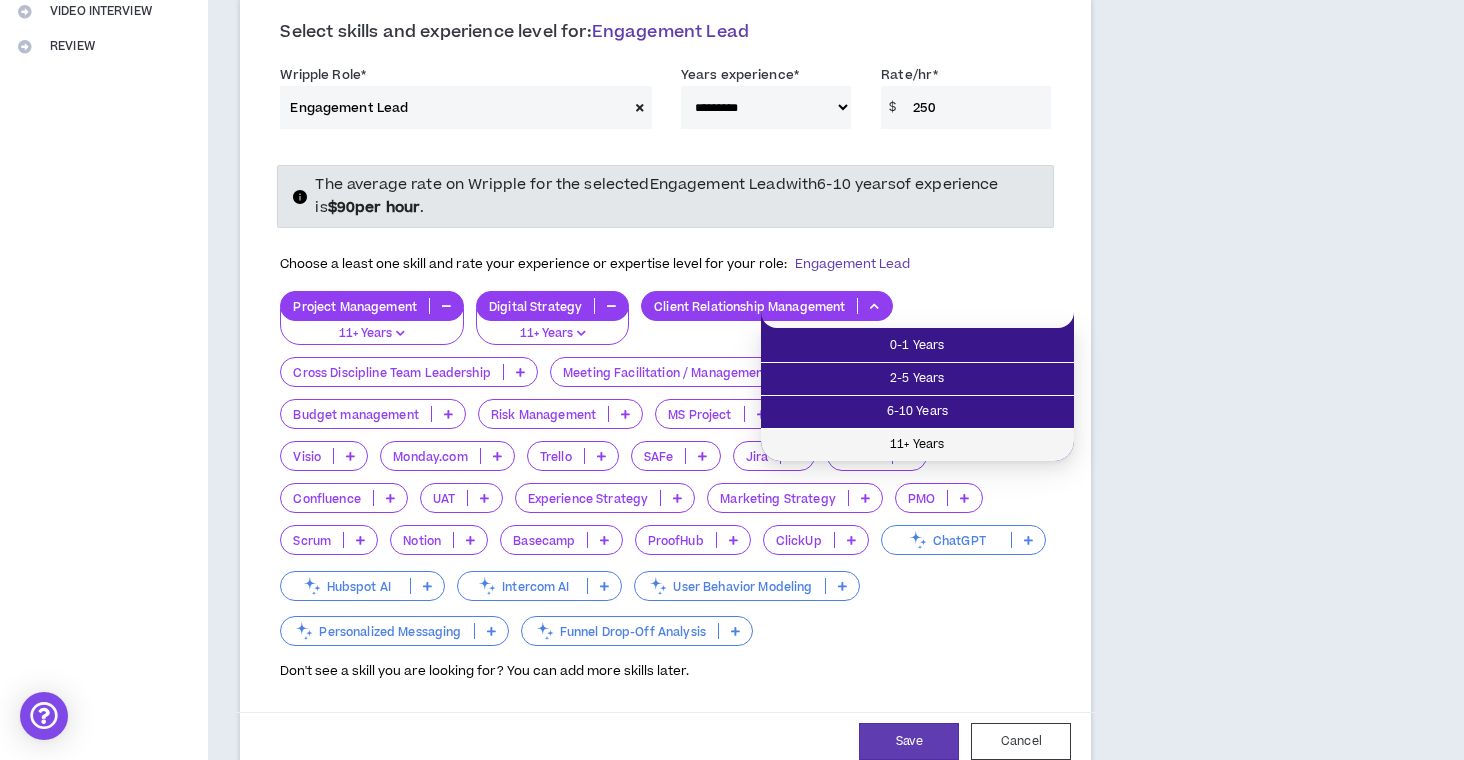 click on "11+ Years" at bounding box center [917, 445] 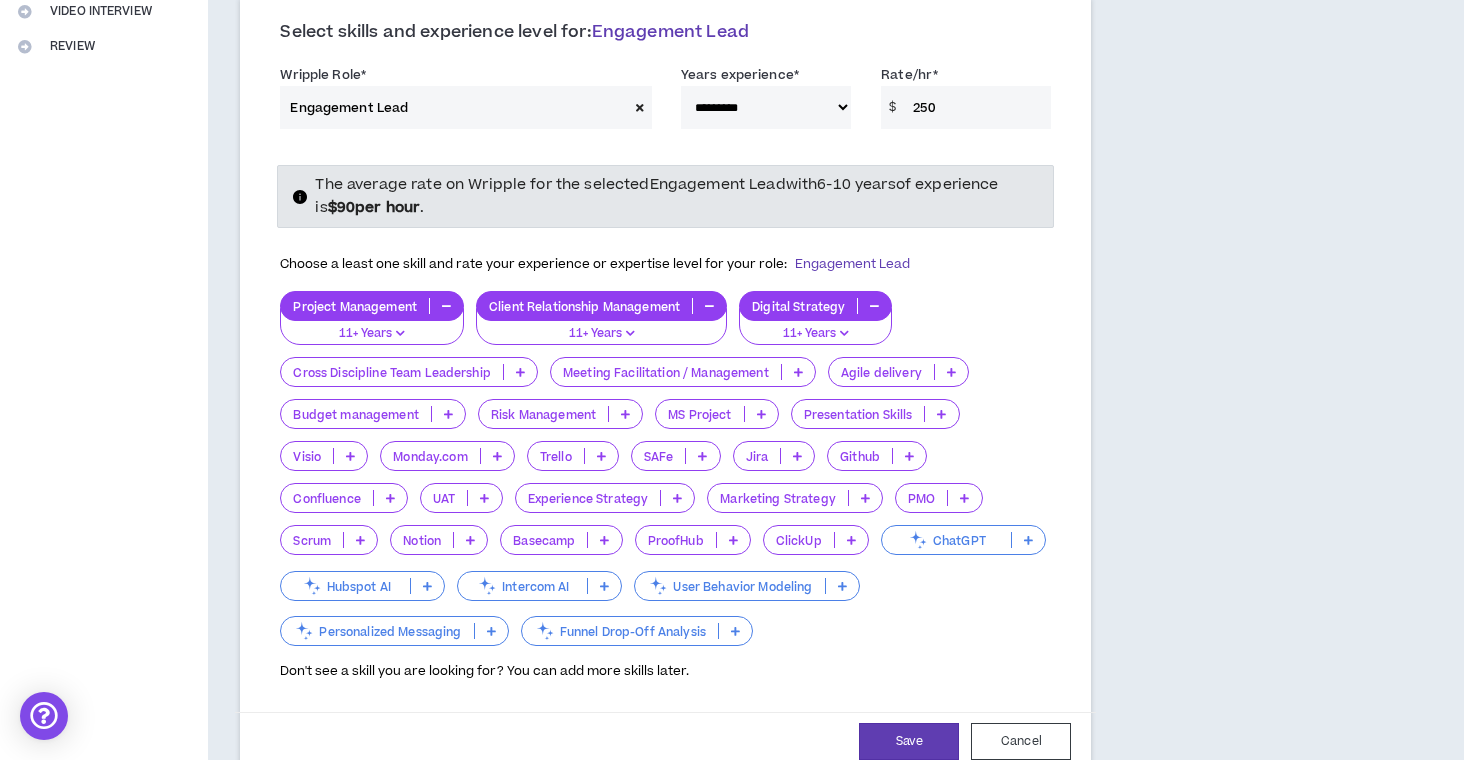 click at bounding box center (520, 372) 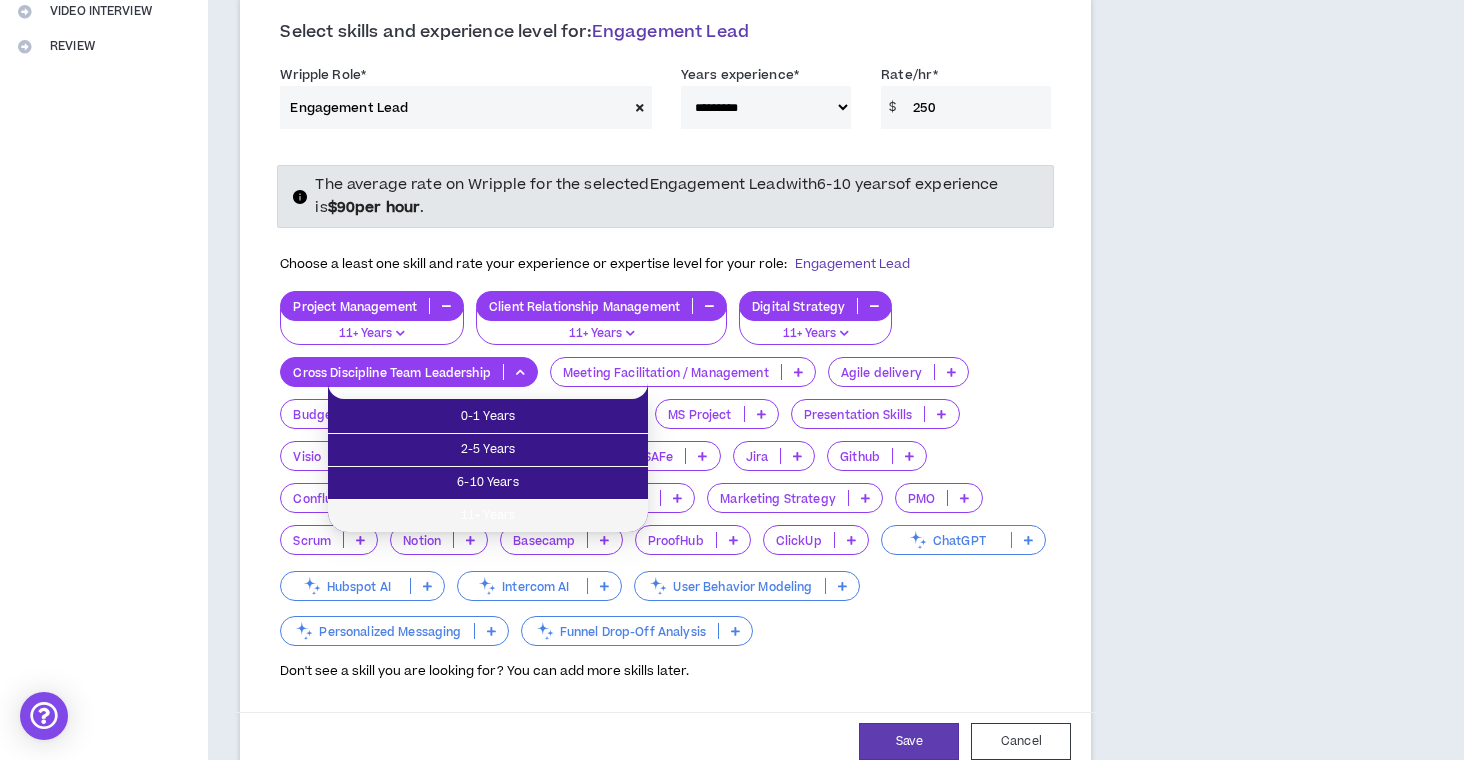click on "11+ Years" at bounding box center (488, 516) 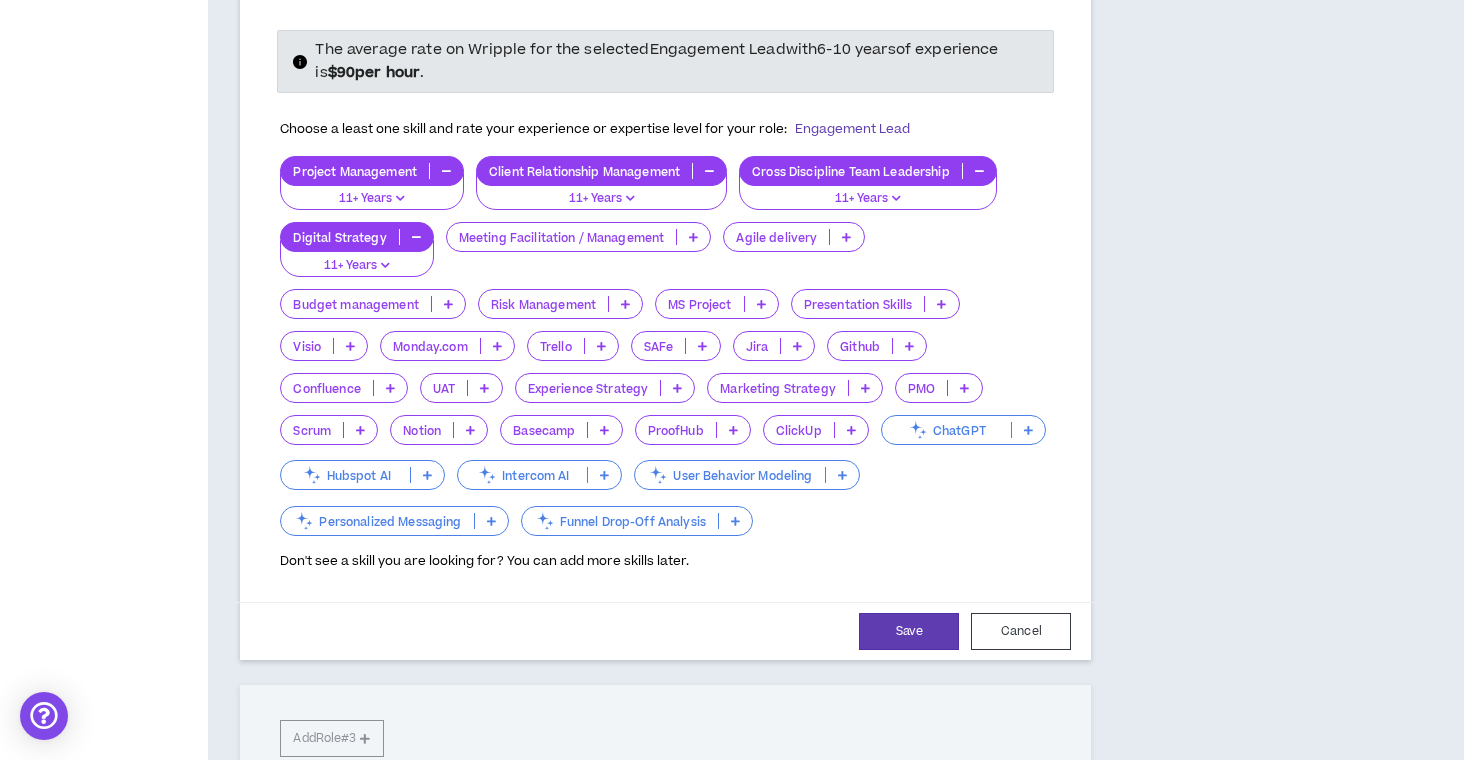 scroll, scrollTop: 632, scrollLeft: 0, axis: vertical 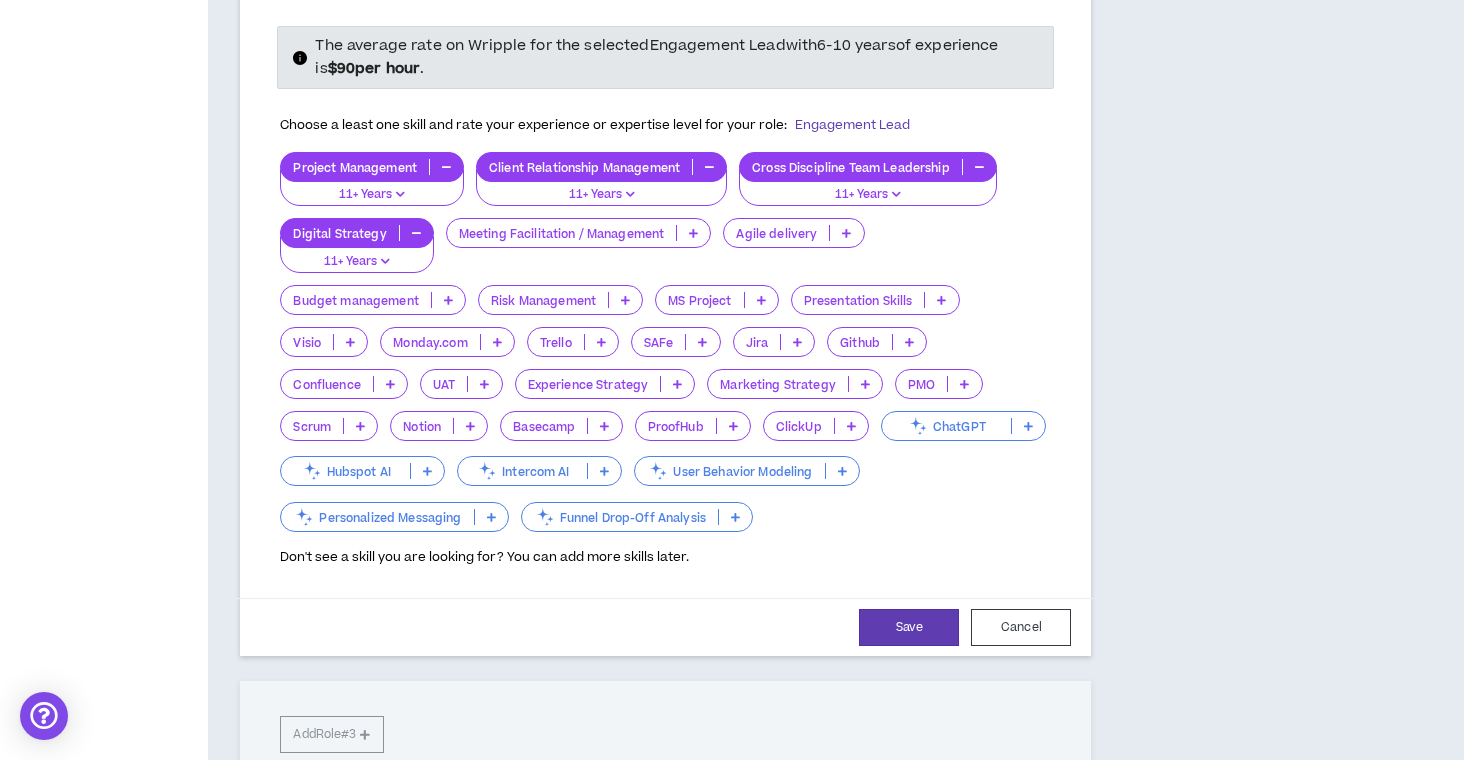 click at bounding box center [448, 300] 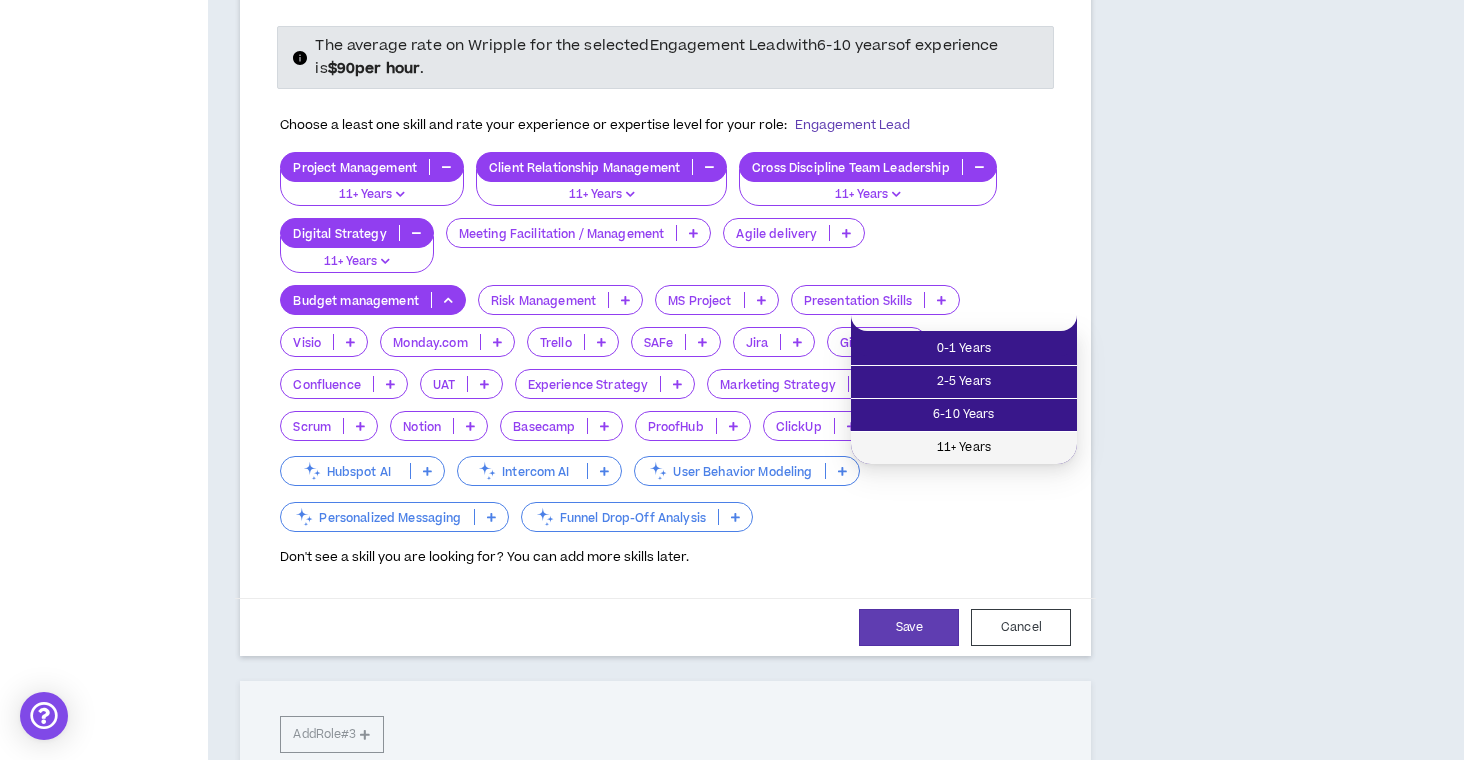 click on "11+ Years" at bounding box center [964, 448] 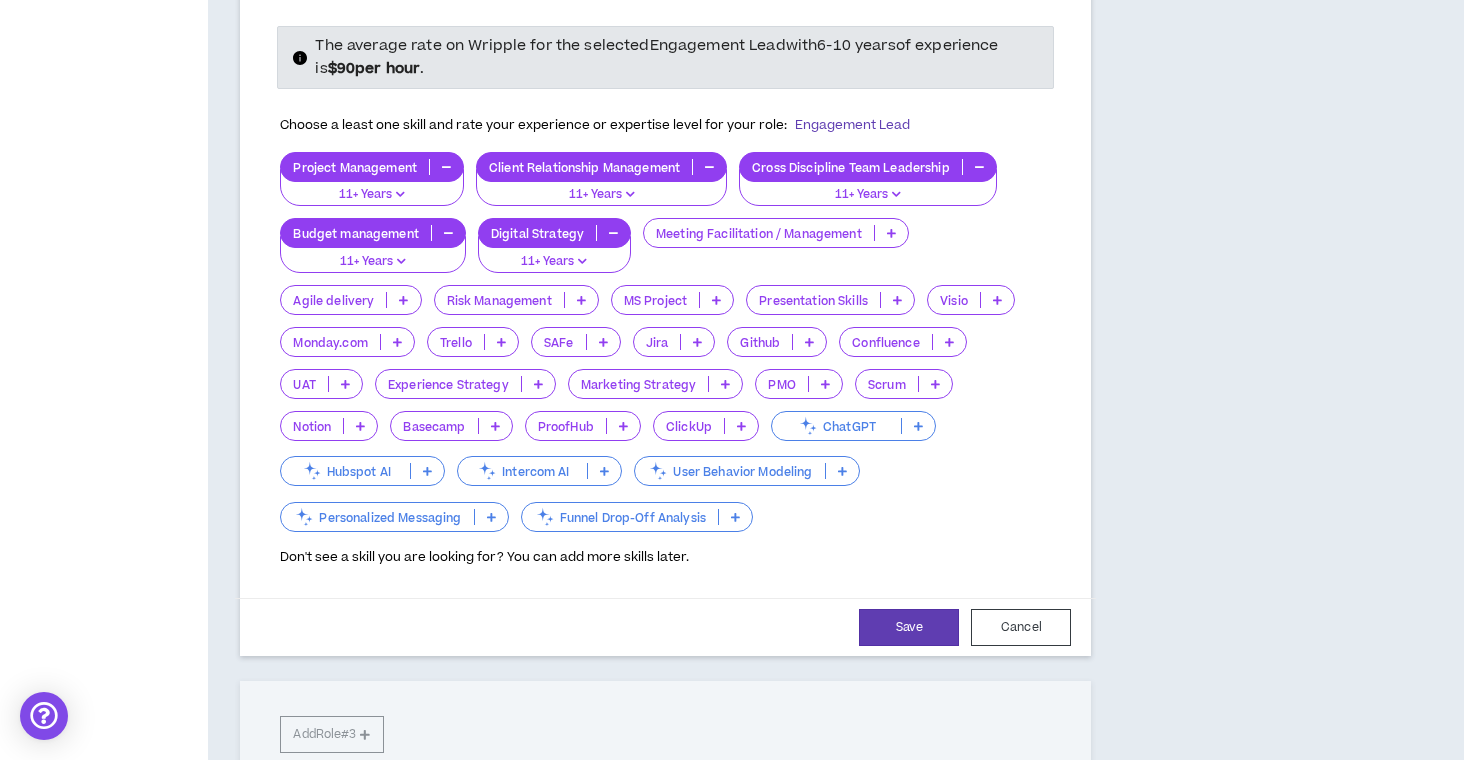 click at bounding box center [725, 384] 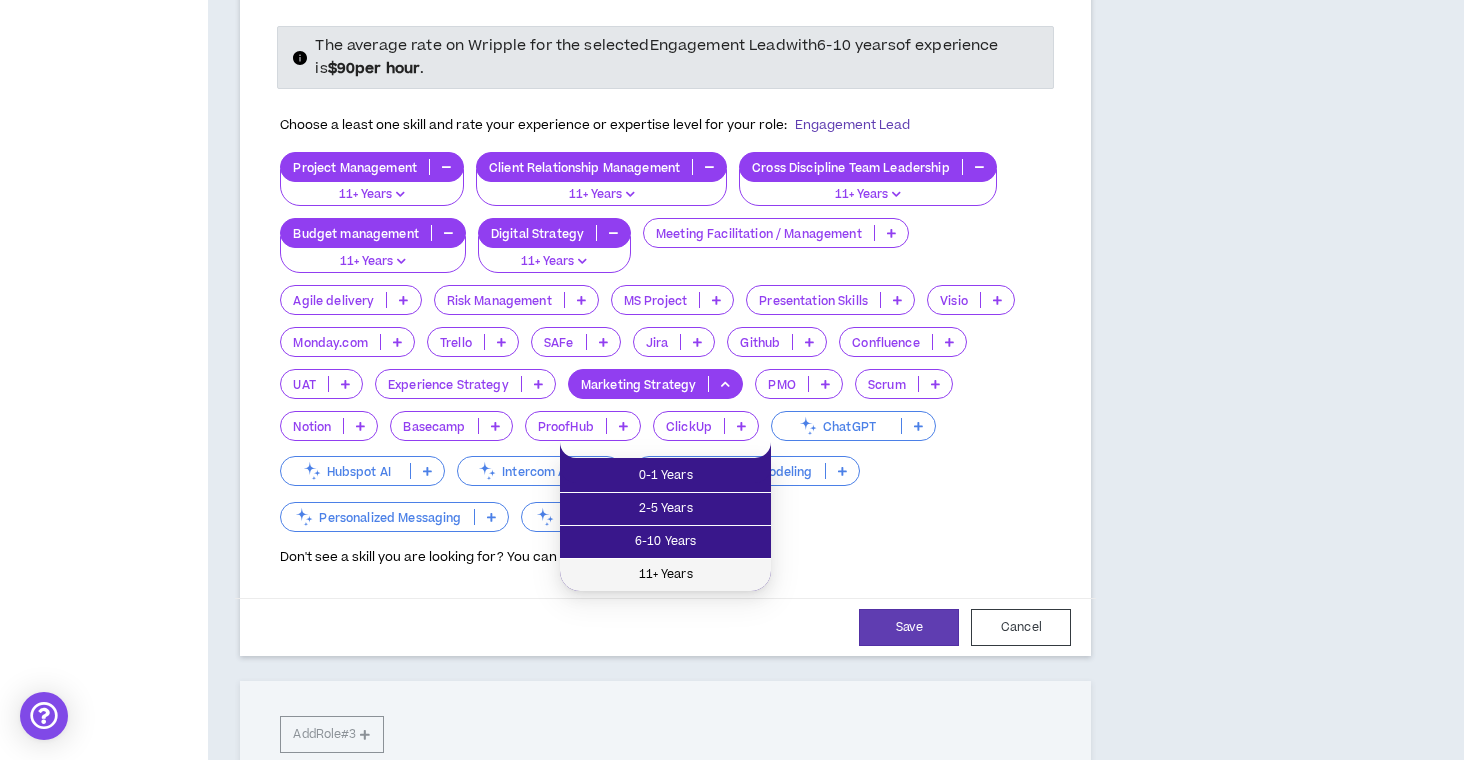 click on "11+ Years" at bounding box center [665, 575] 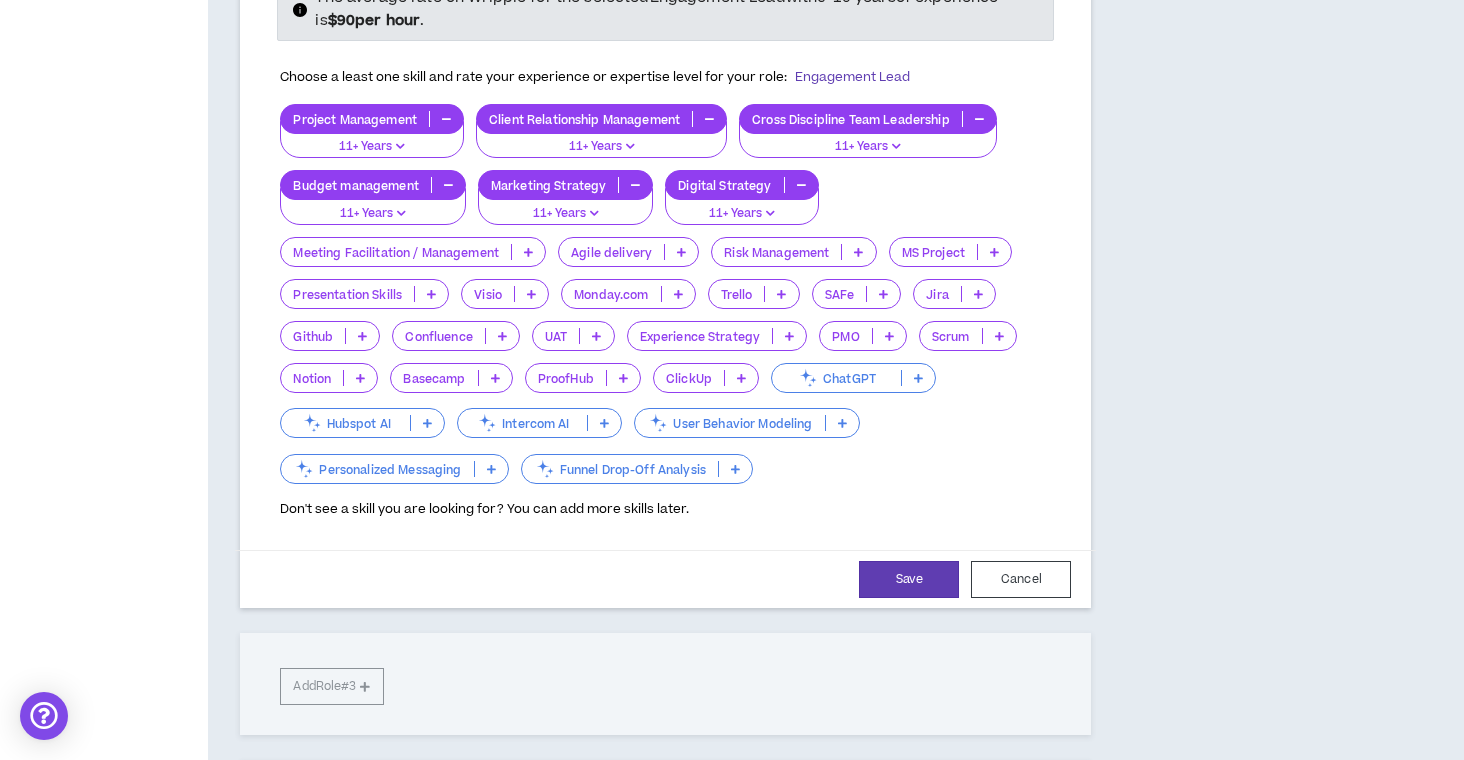 scroll, scrollTop: 682, scrollLeft: 0, axis: vertical 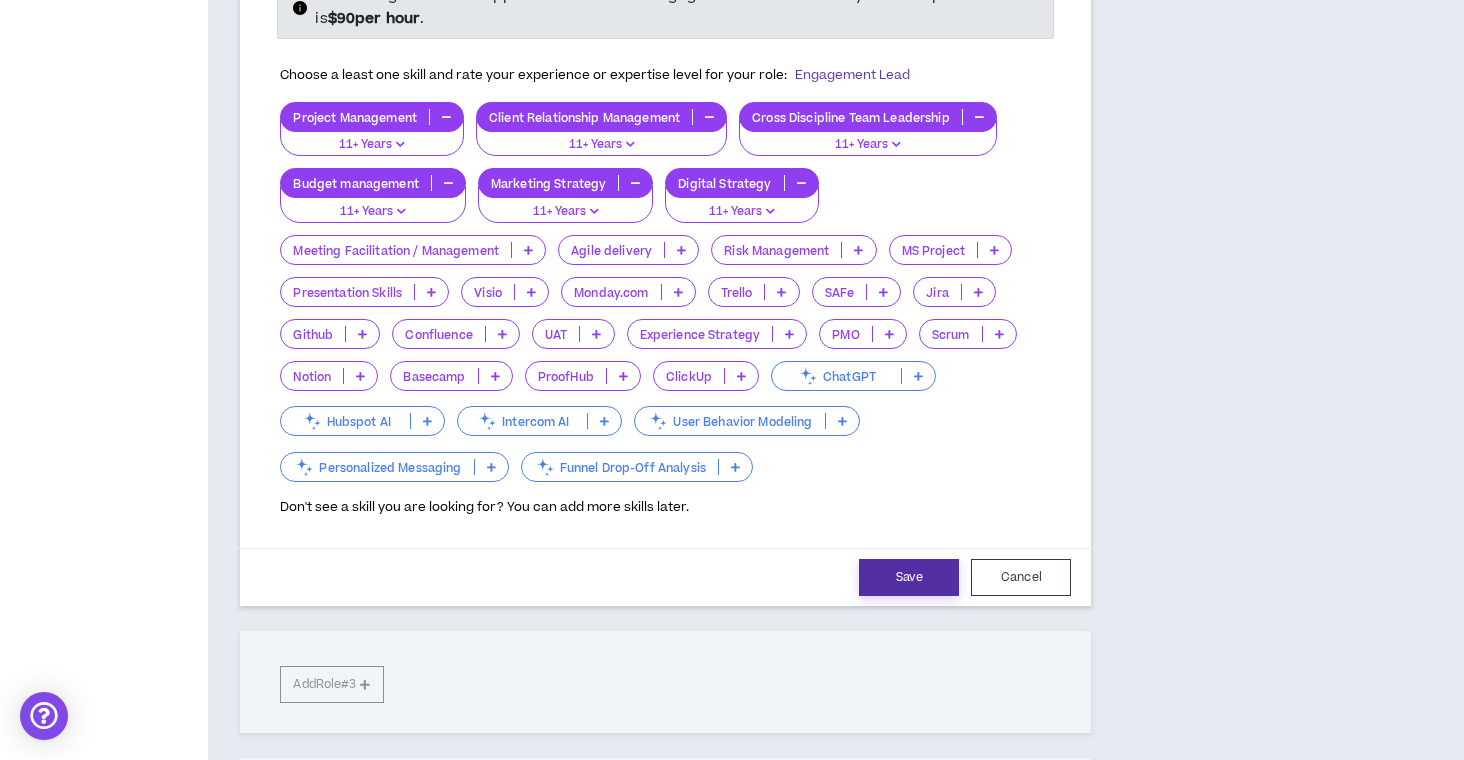 click on "Save" at bounding box center [909, 577] 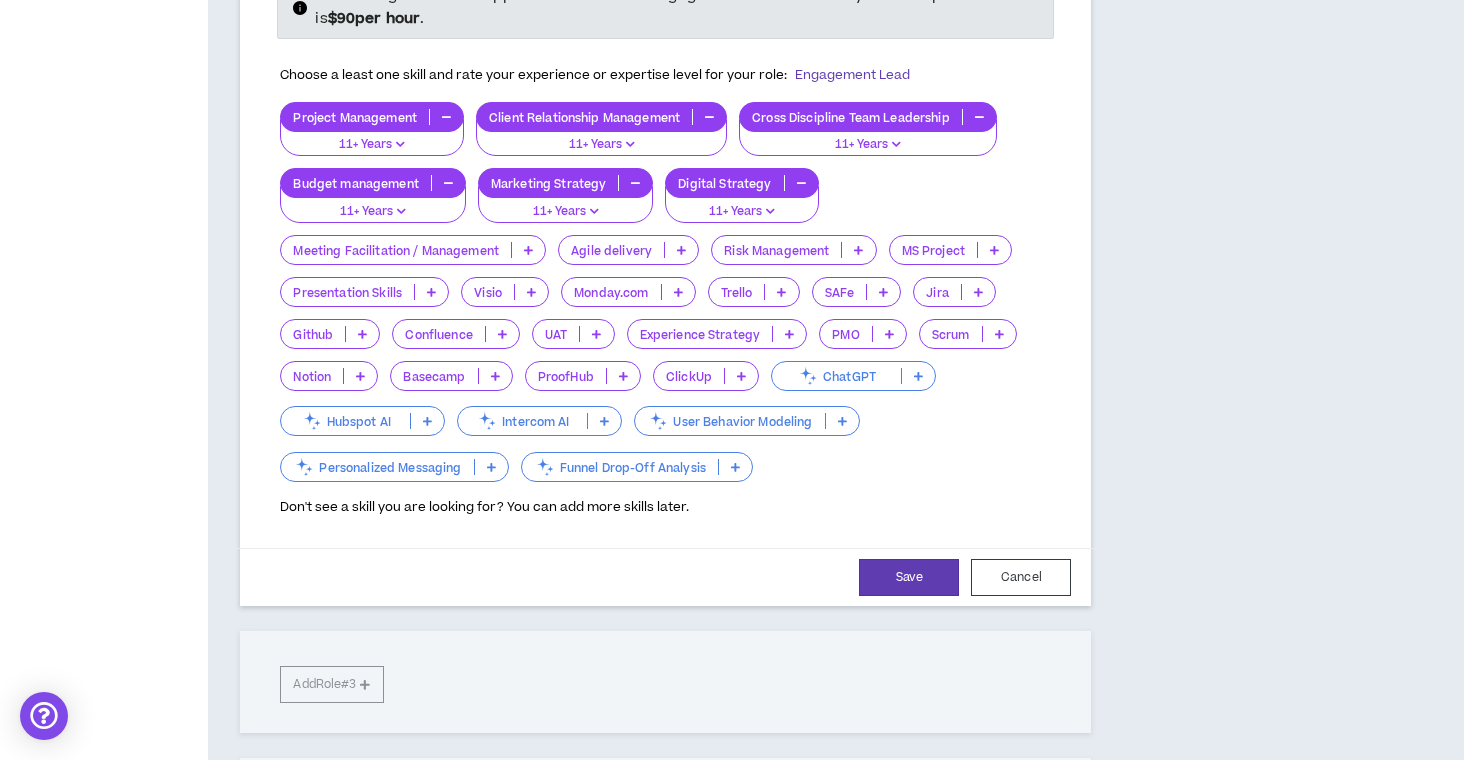 select on "***" 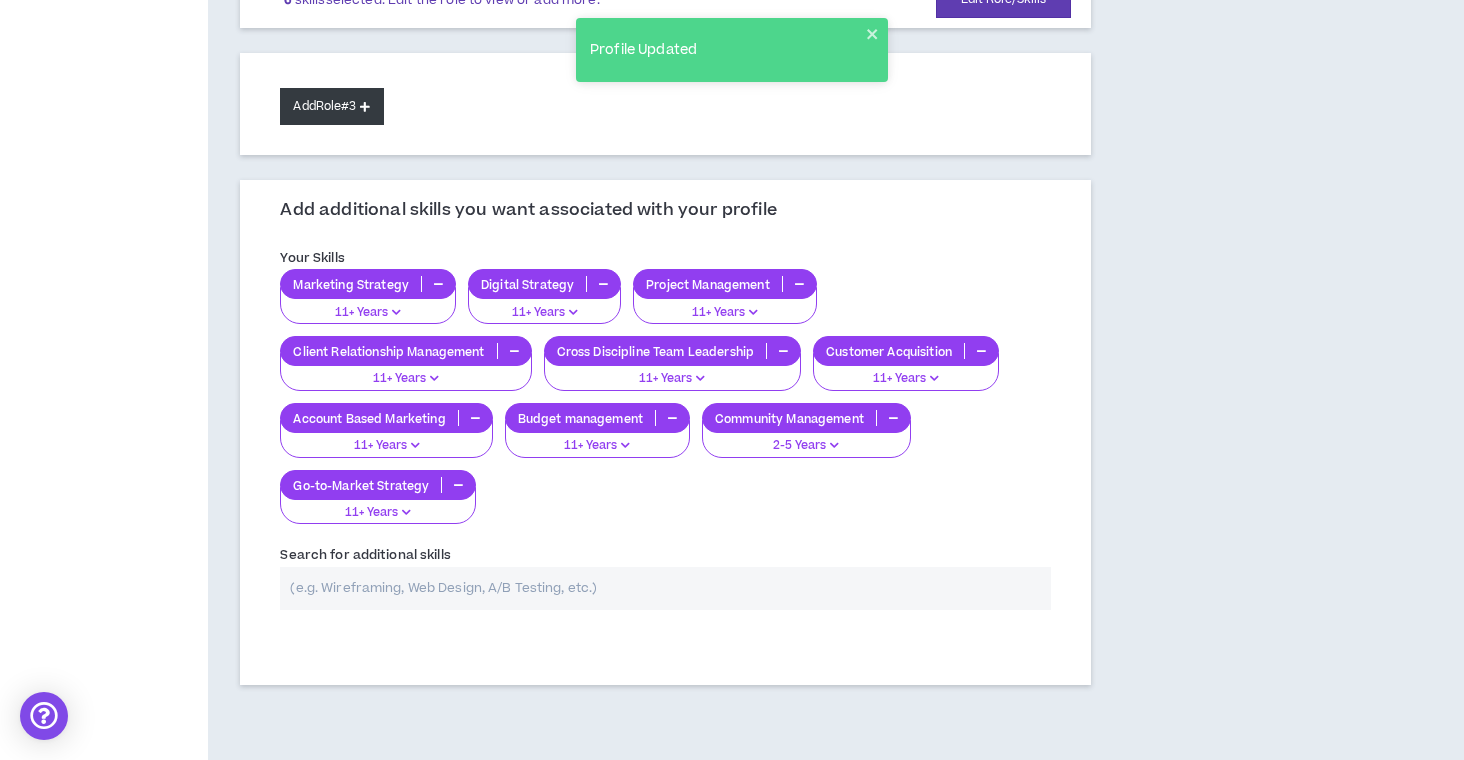 click on "Add  Role  #3" at bounding box center [331, 106] 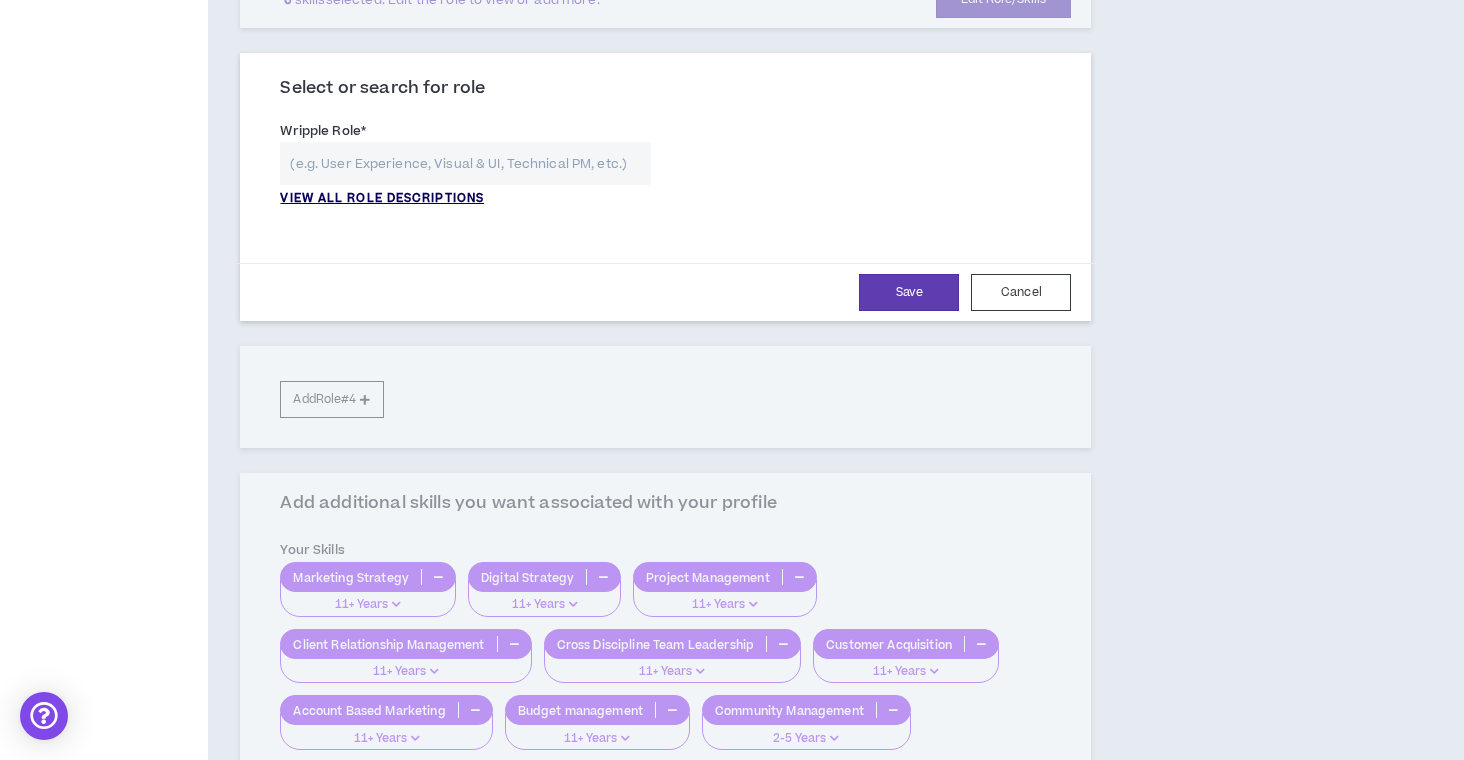 click on "VIEW ALL ROLE DESCRIPTIONS" at bounding box center (382, 199) 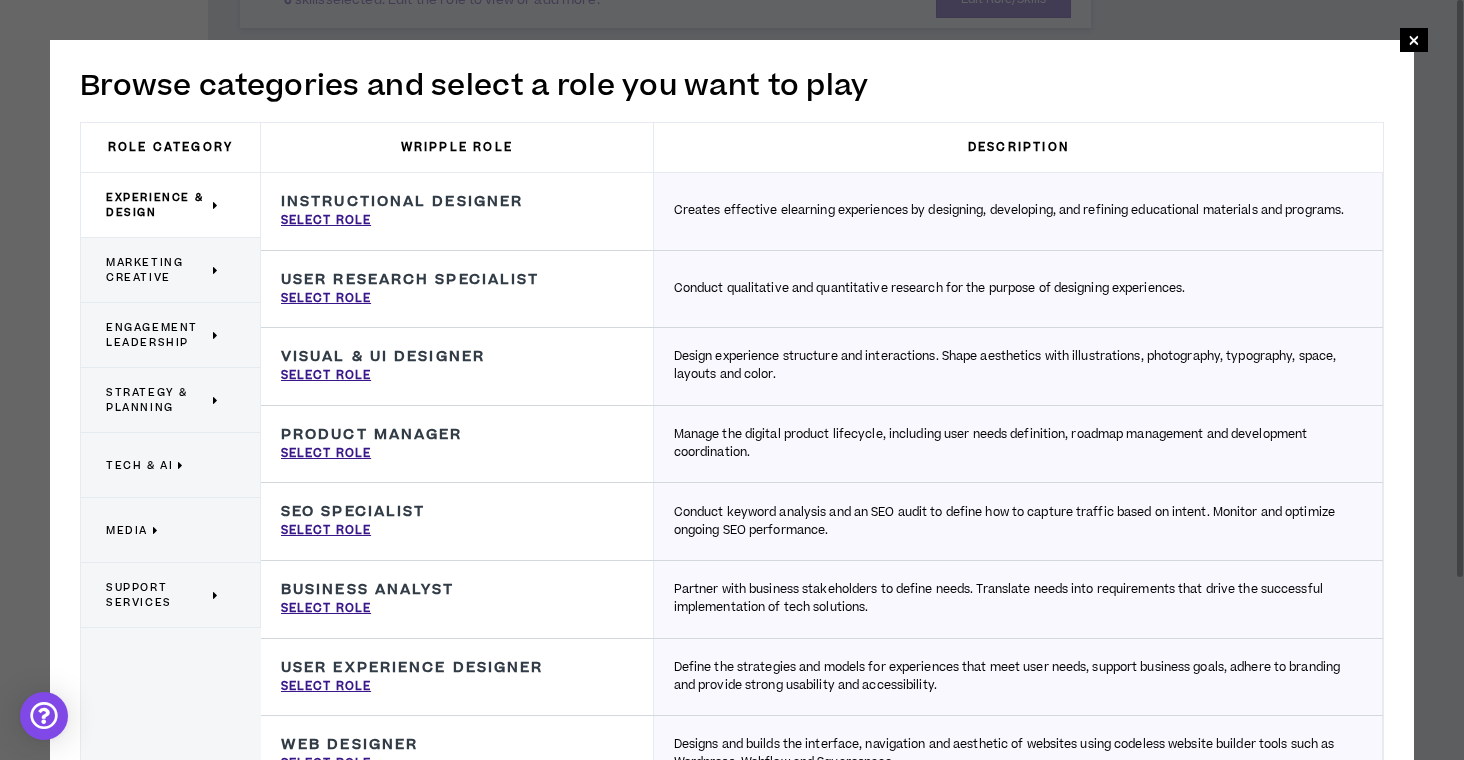 click on "Media" at bounding box center (127, 530) 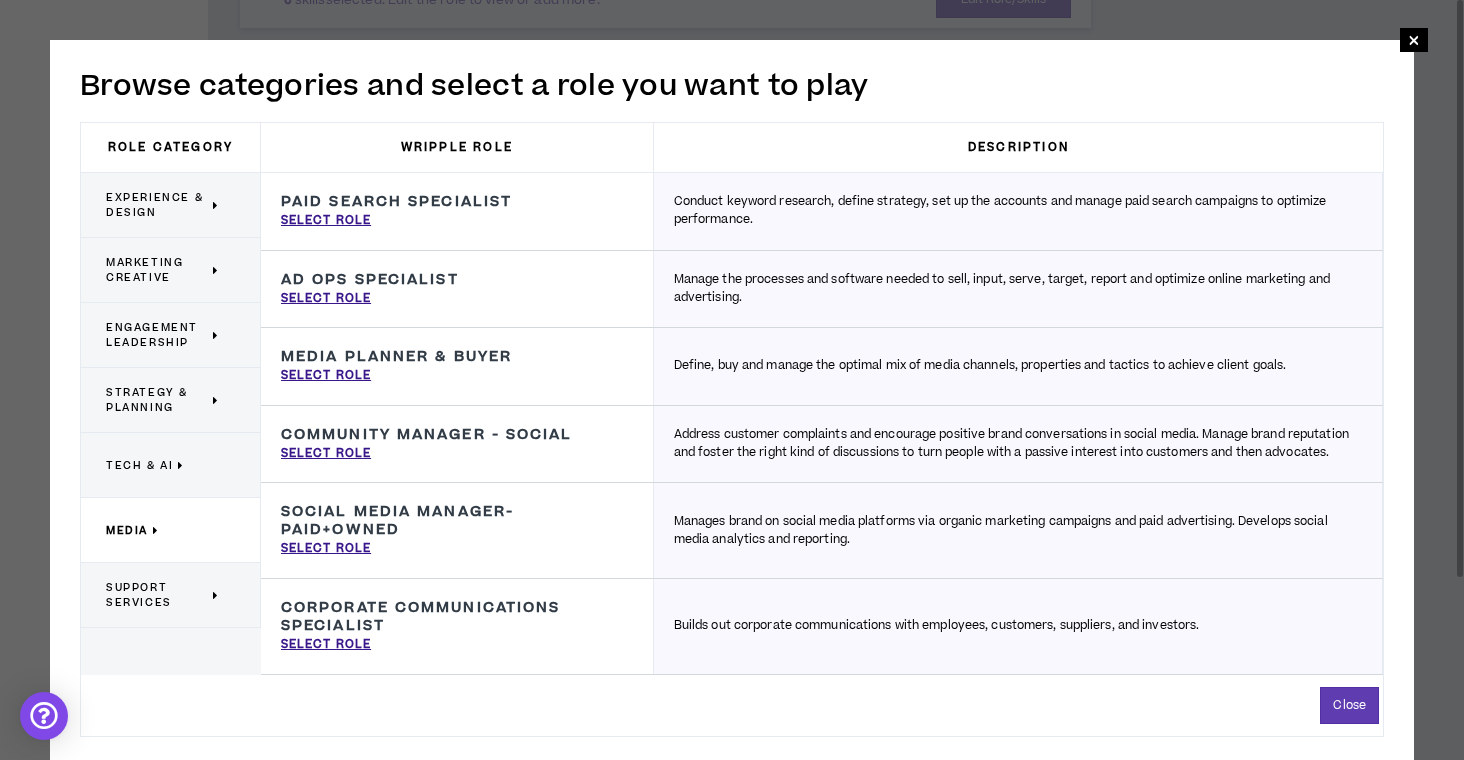 click on "Tech & AI" at bounding box center (139, 465) 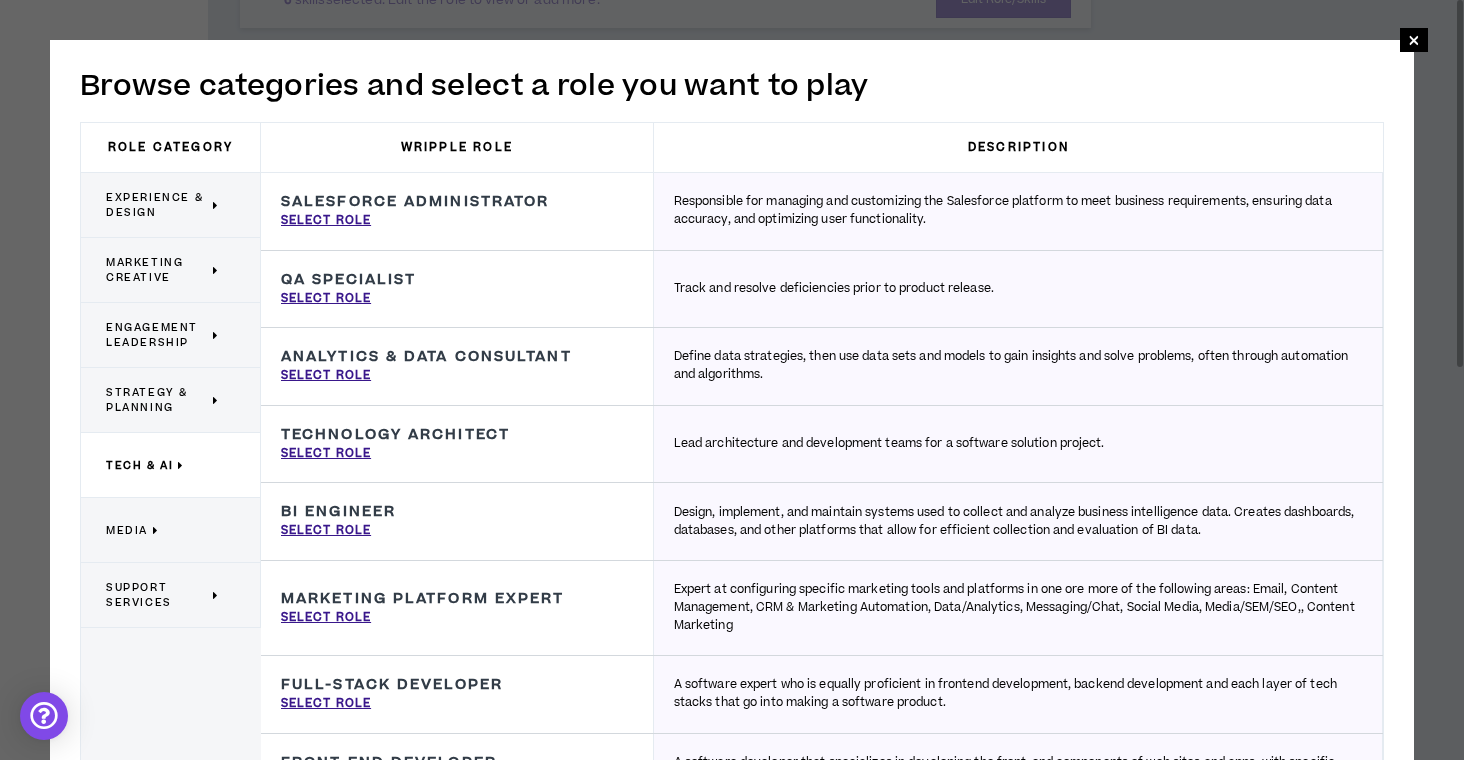 click on "Engagement Leadership" at bounding box center [157, 335] 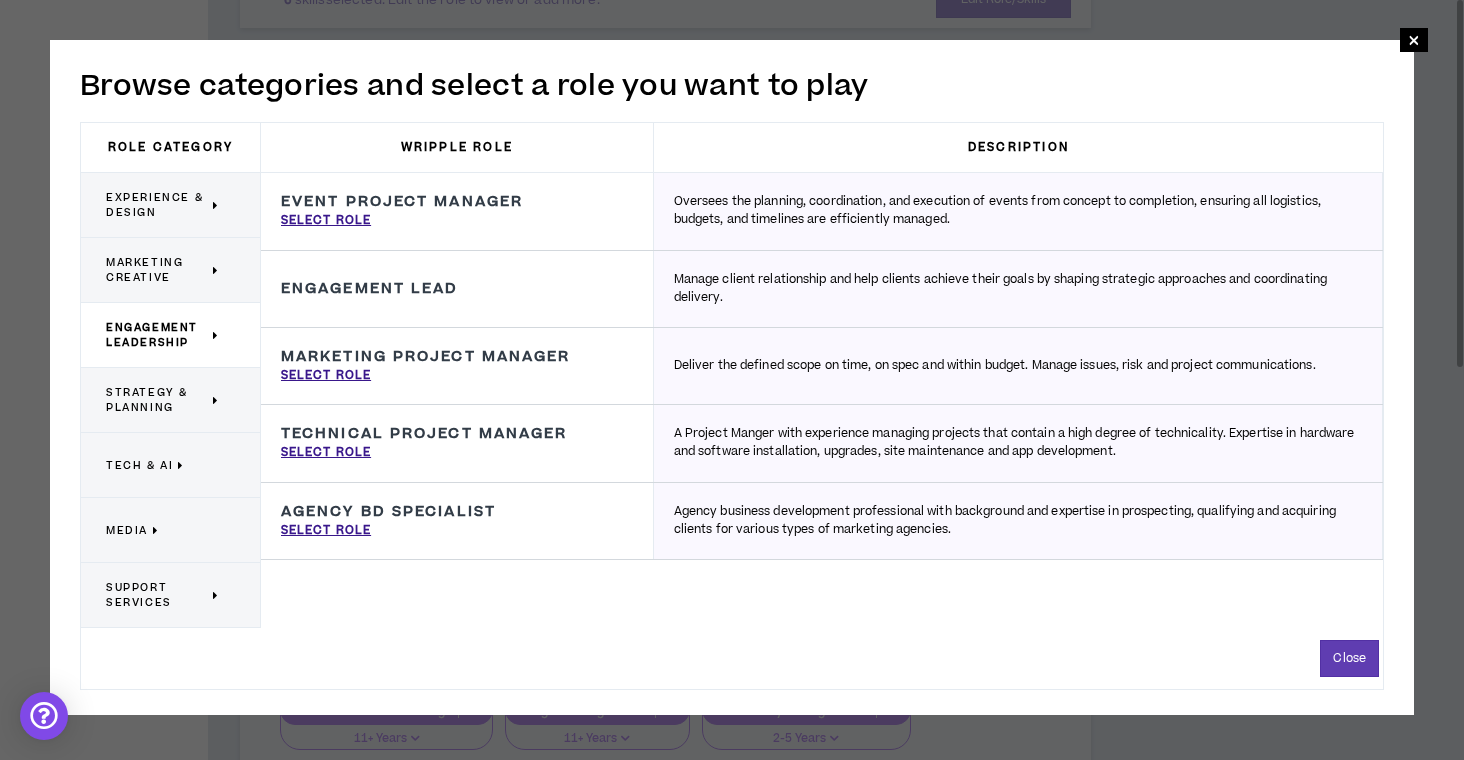 click on "Strategy & Planning" at bounding box center [157, 400] 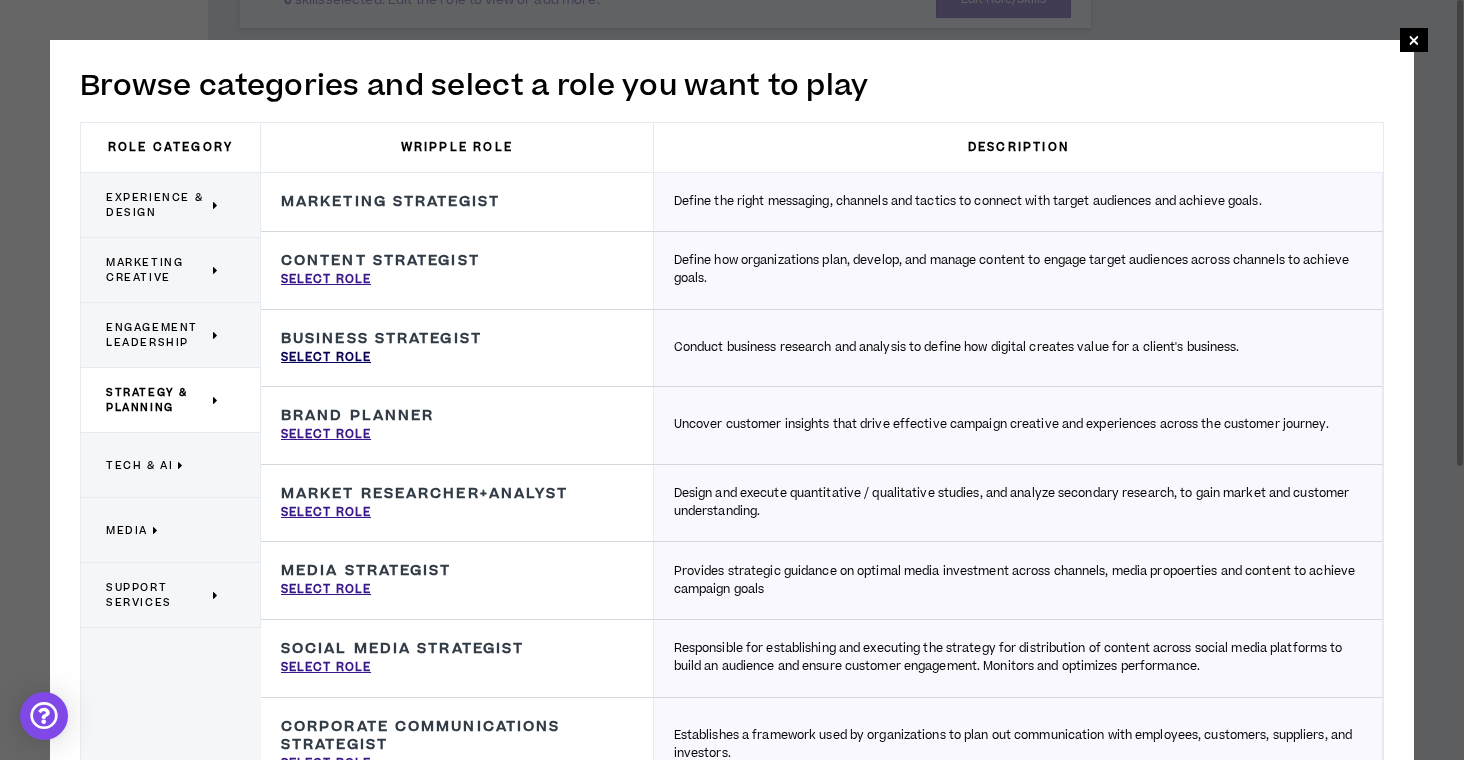 click on "Select Role" at bounding box center (326, 358) 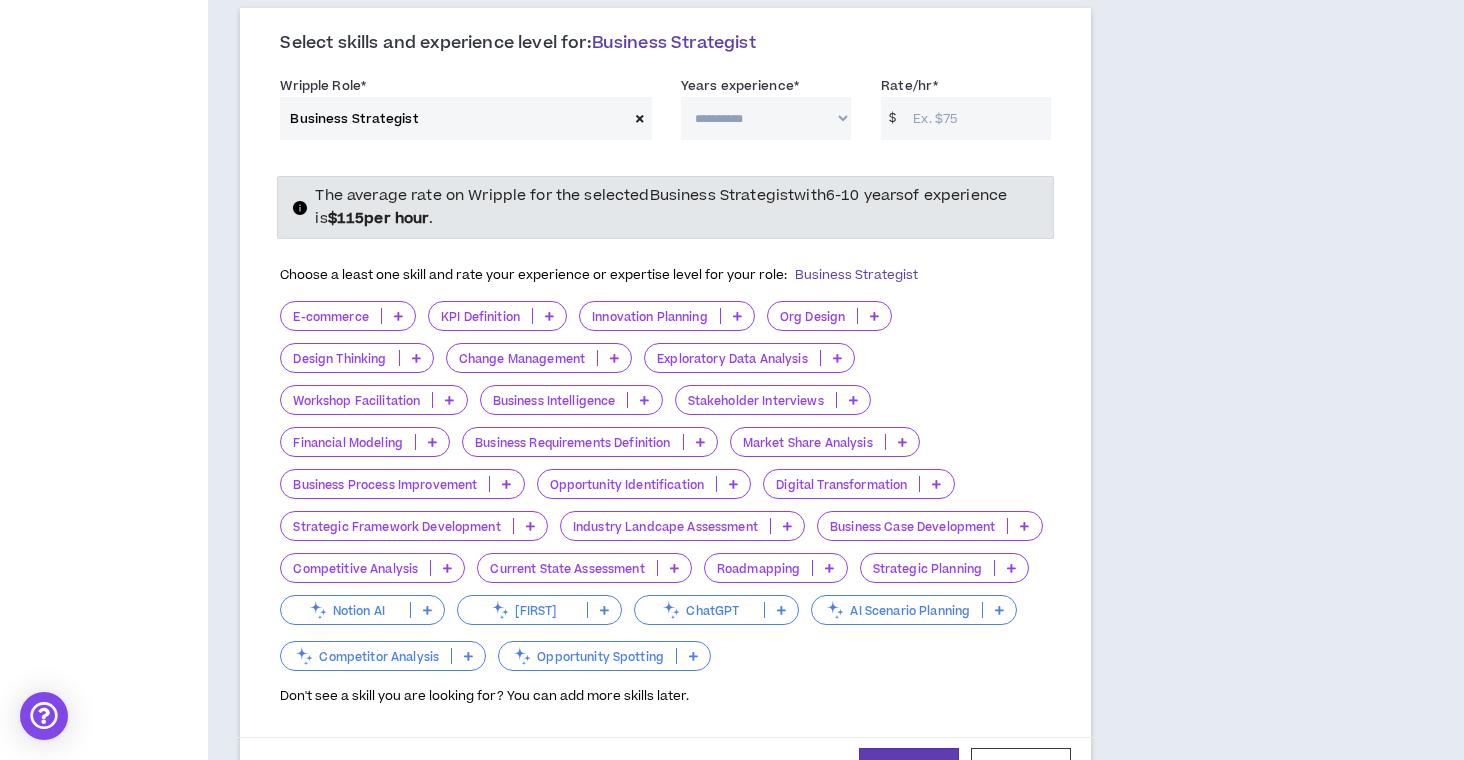 scroll, scrollTop: 742, scrollLeft: 0, axis: vertical 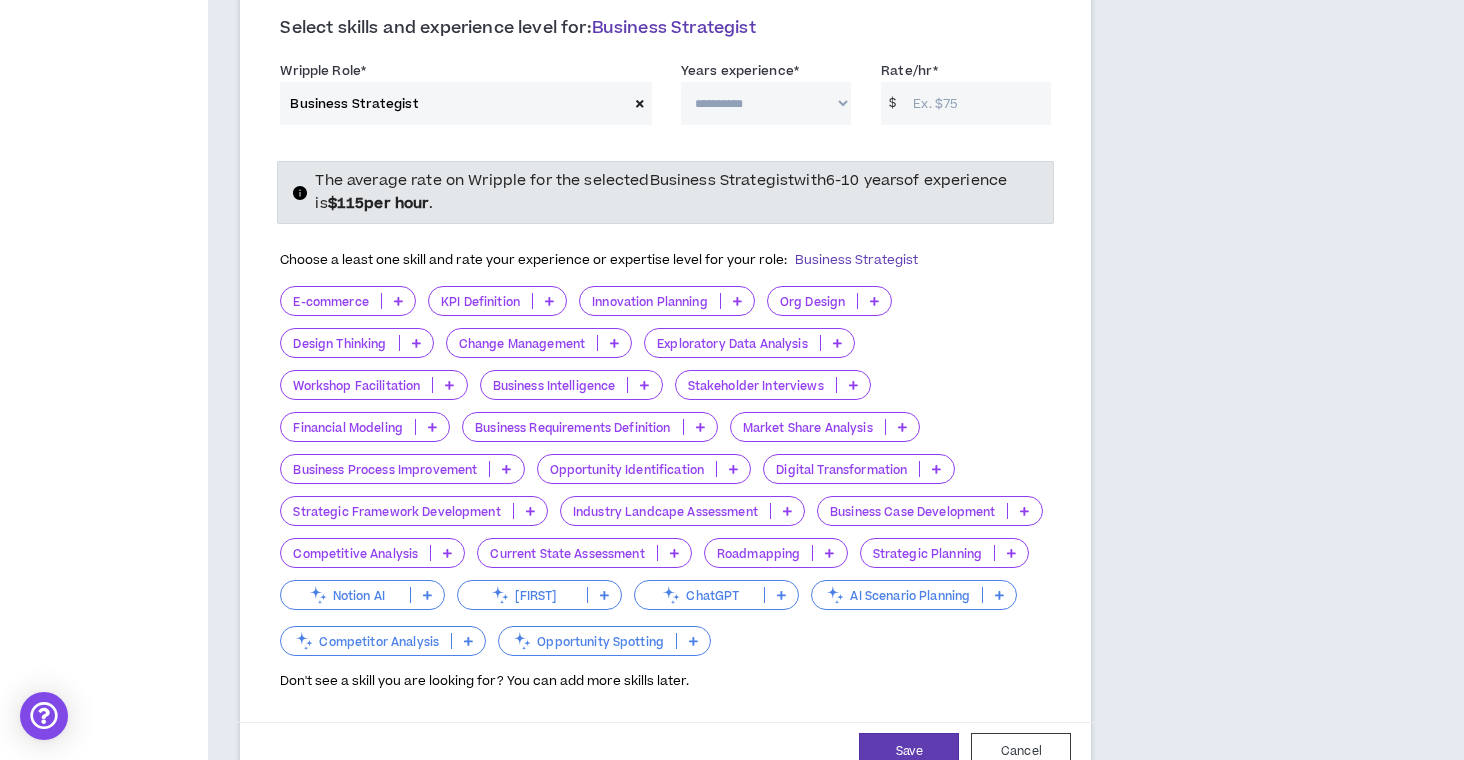 click at bounding box center (874, 301) 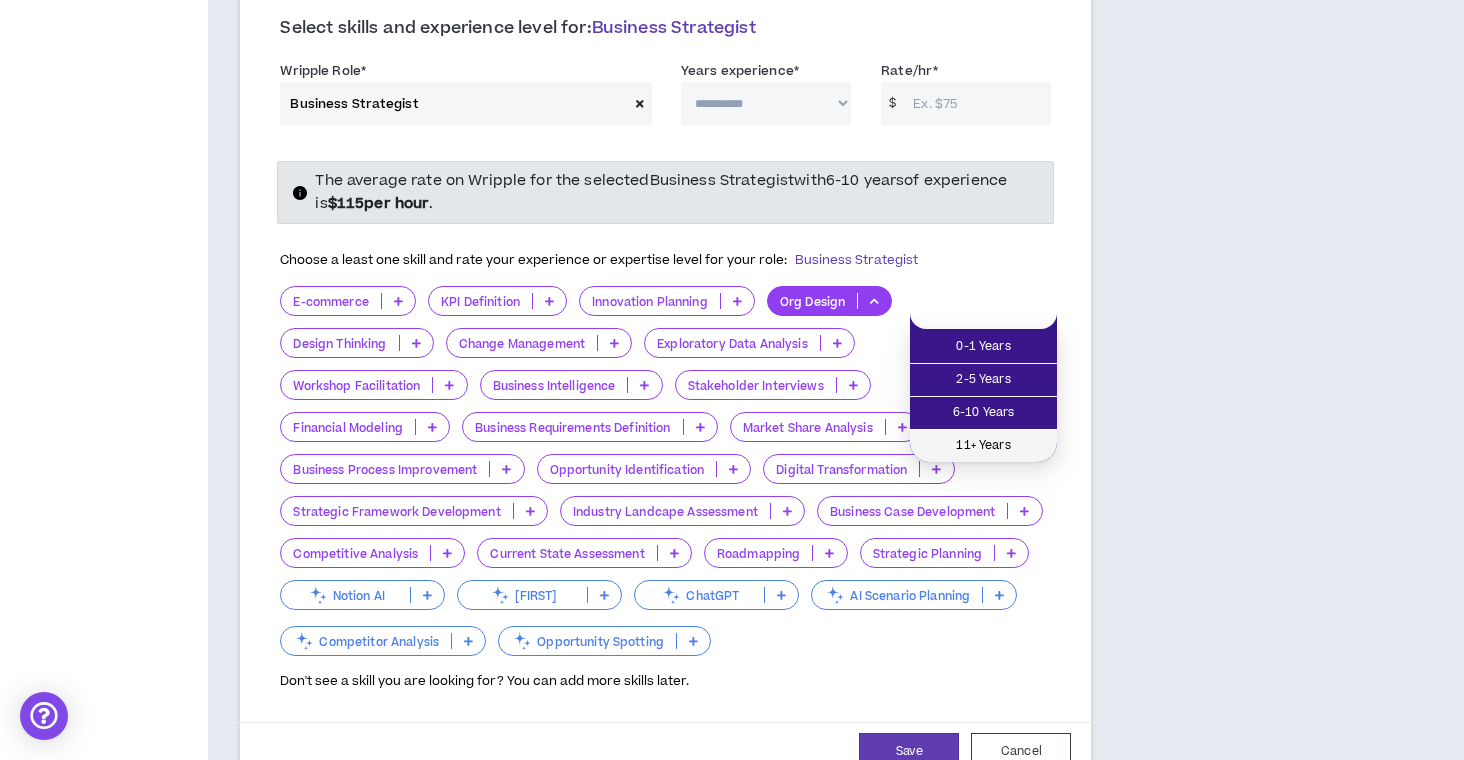 click on "11+ Years" at bounding box center [983, 446] 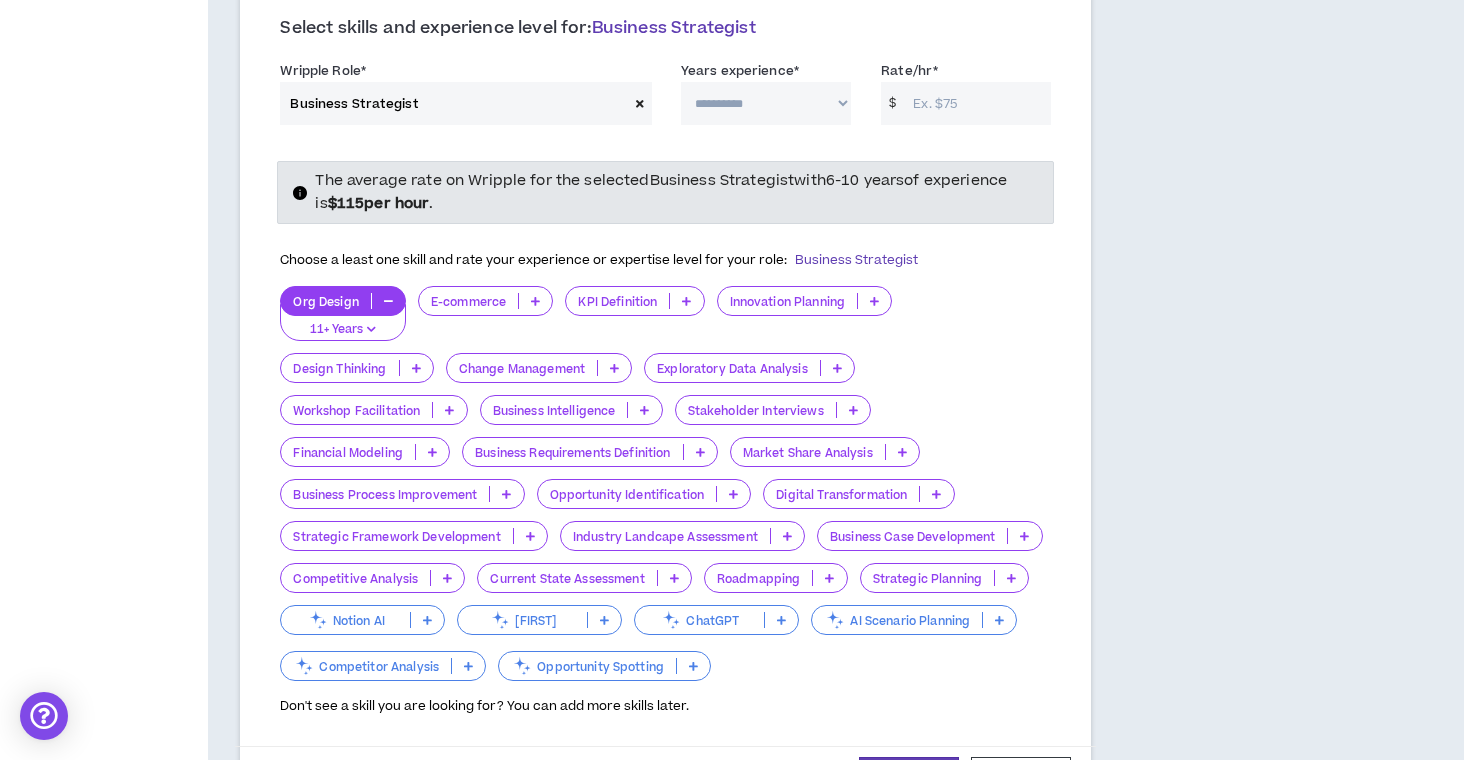 click at bounding box center [614, 368] 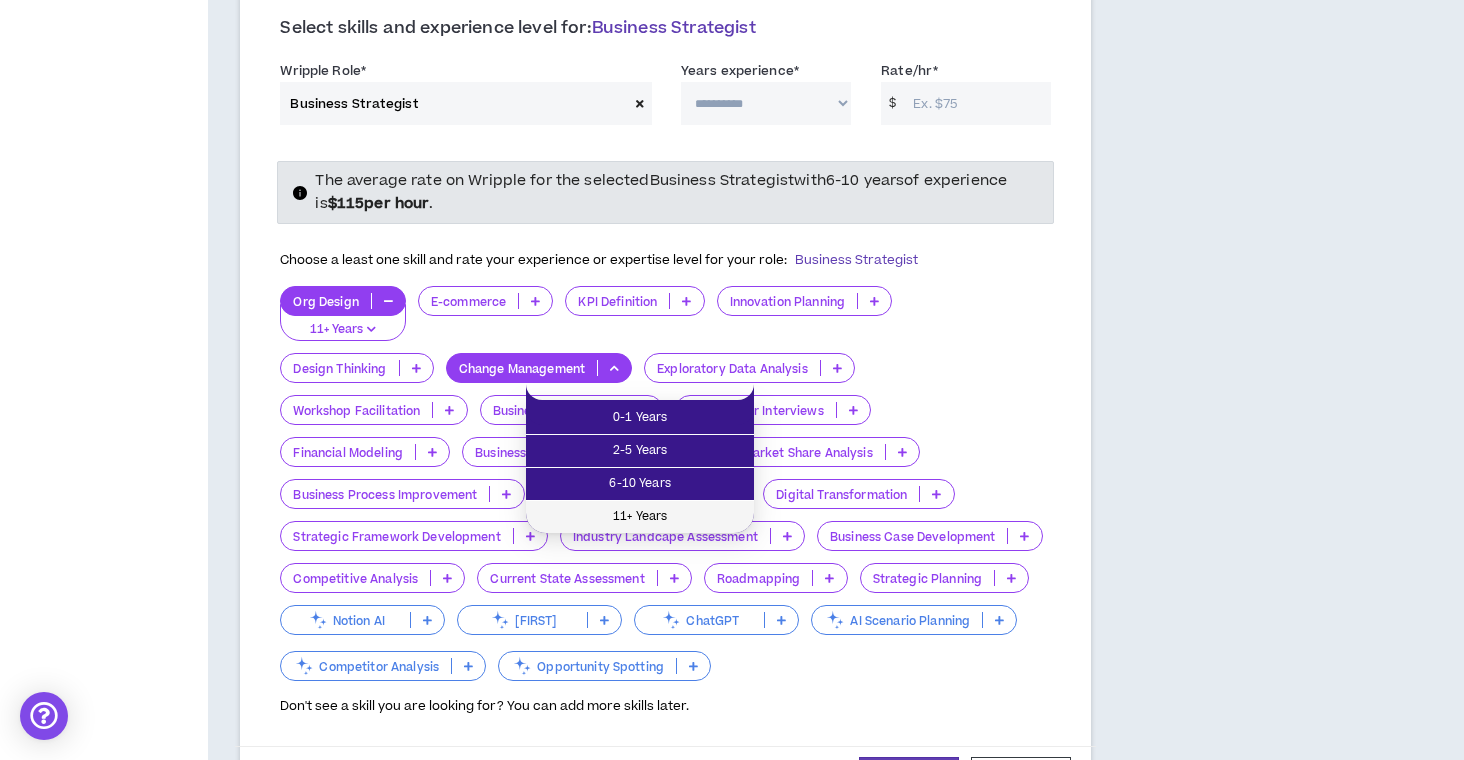 click on "11+ Years" at bounding box center (640, 517) 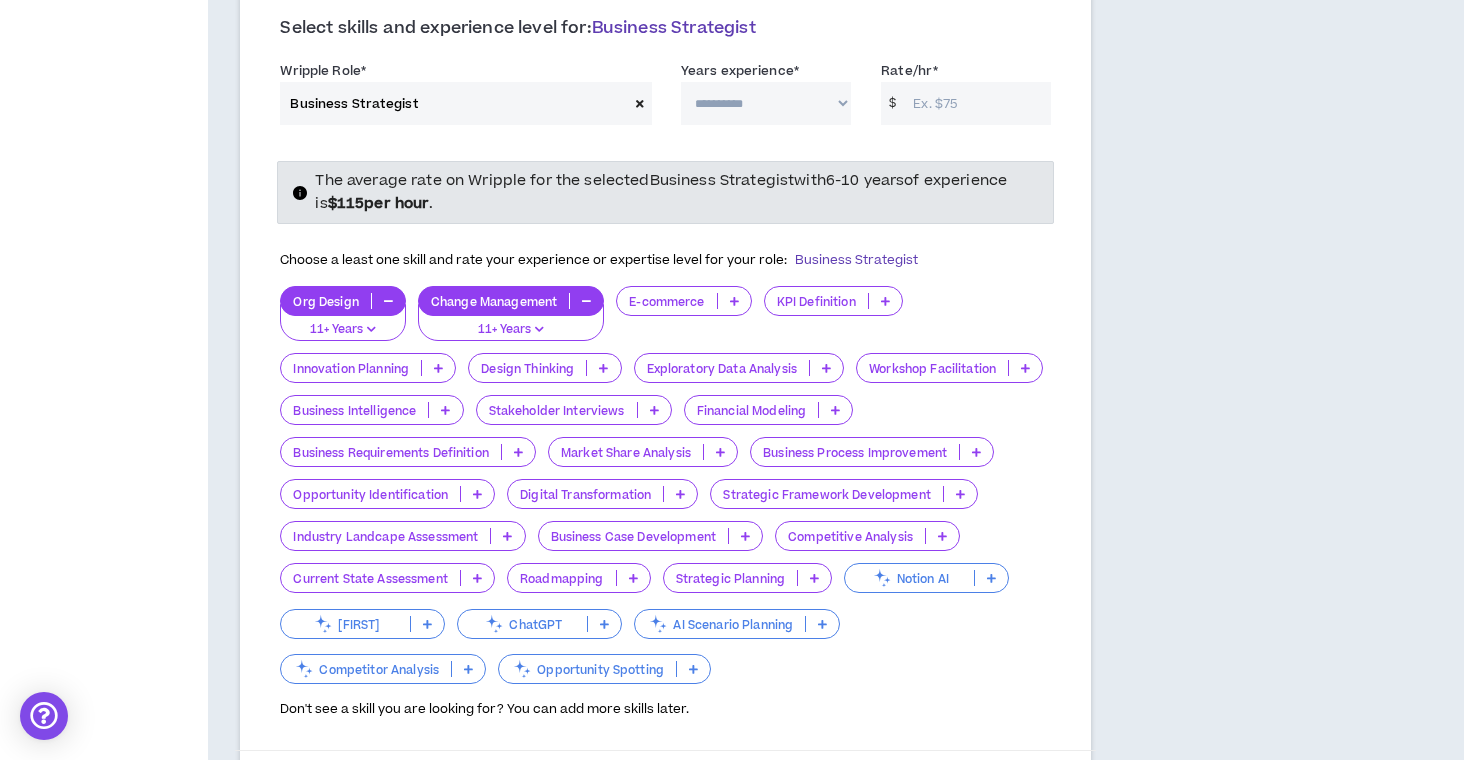 select on "***" 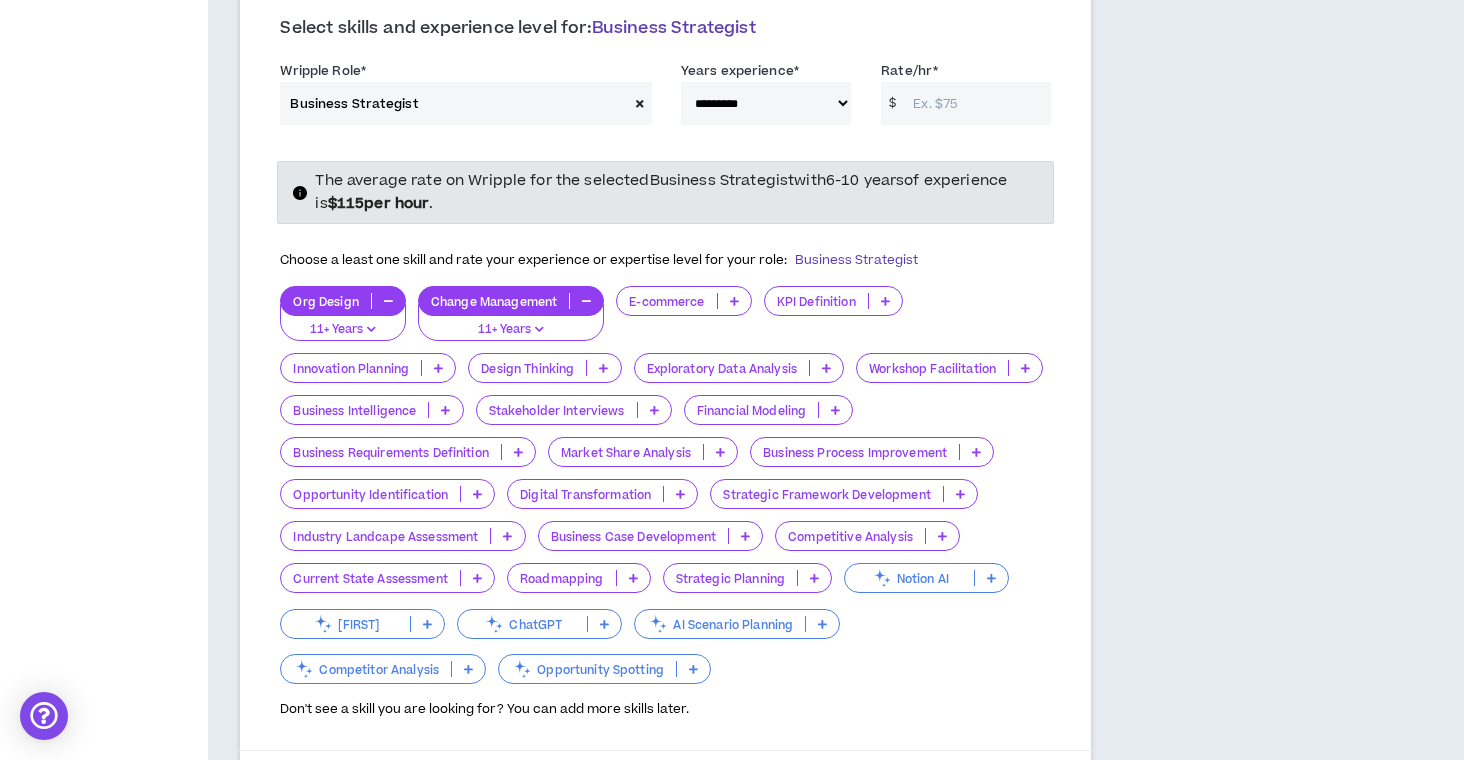 click on "Rate/hr  *" at bounding box center (977, 103) 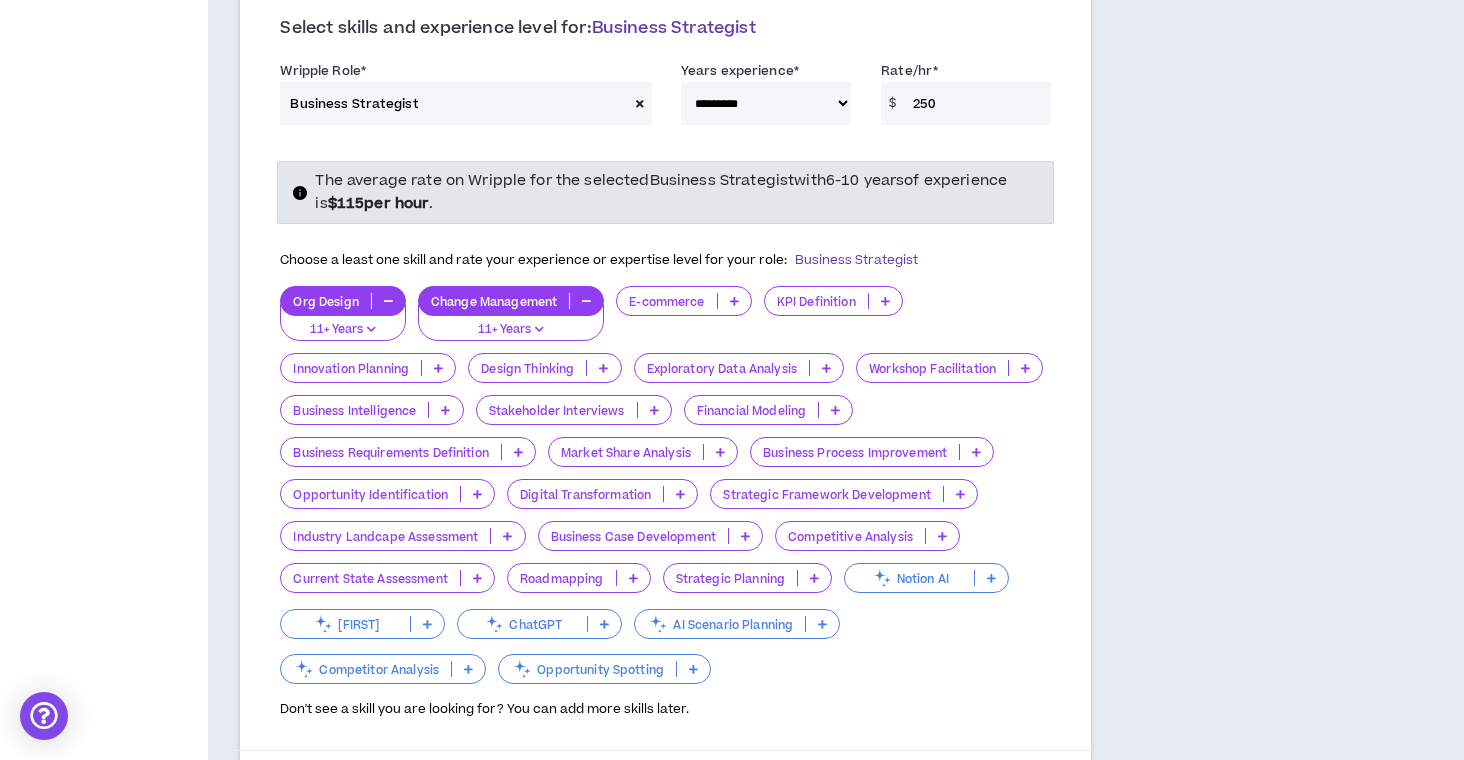 type on "250" 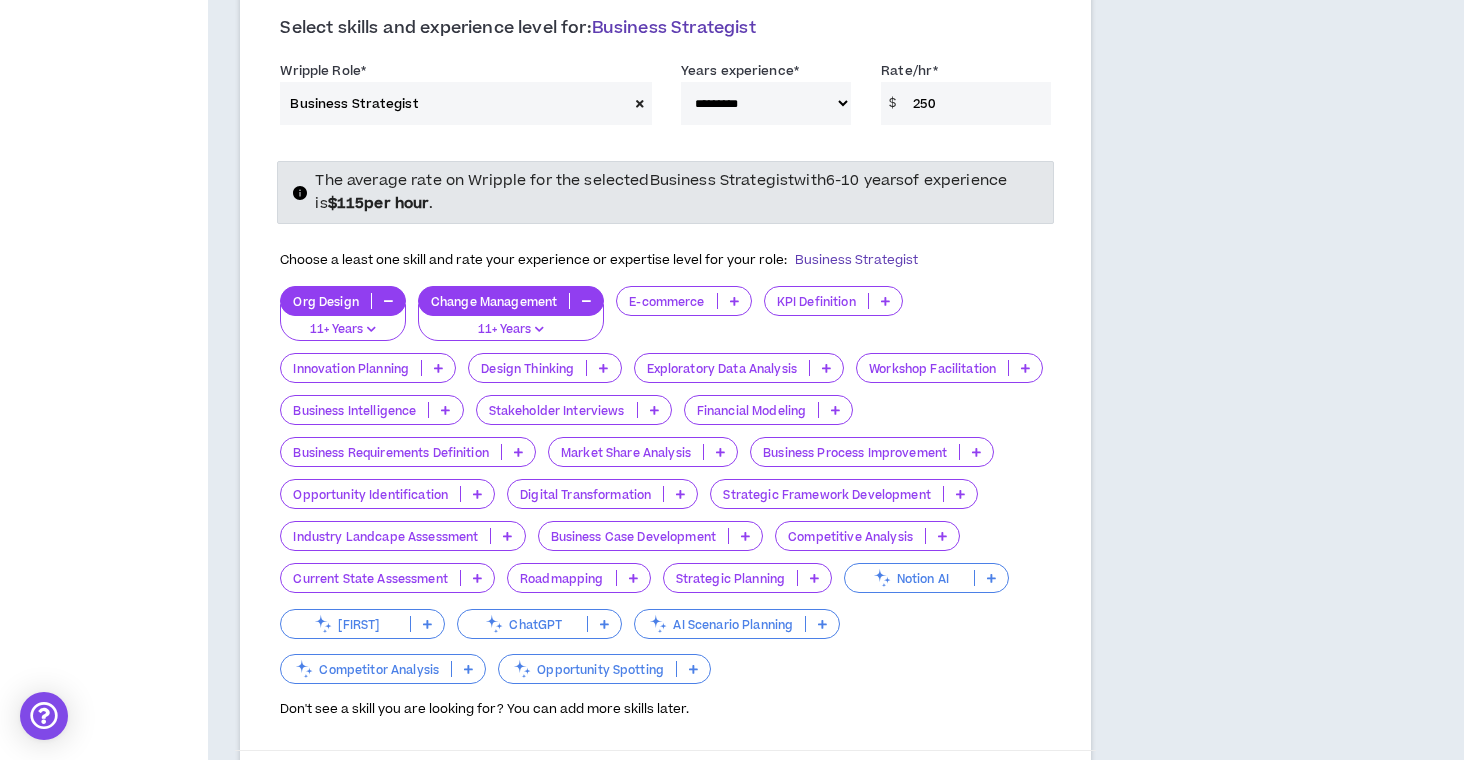 click on "**********" at bounding box center [757, 455] 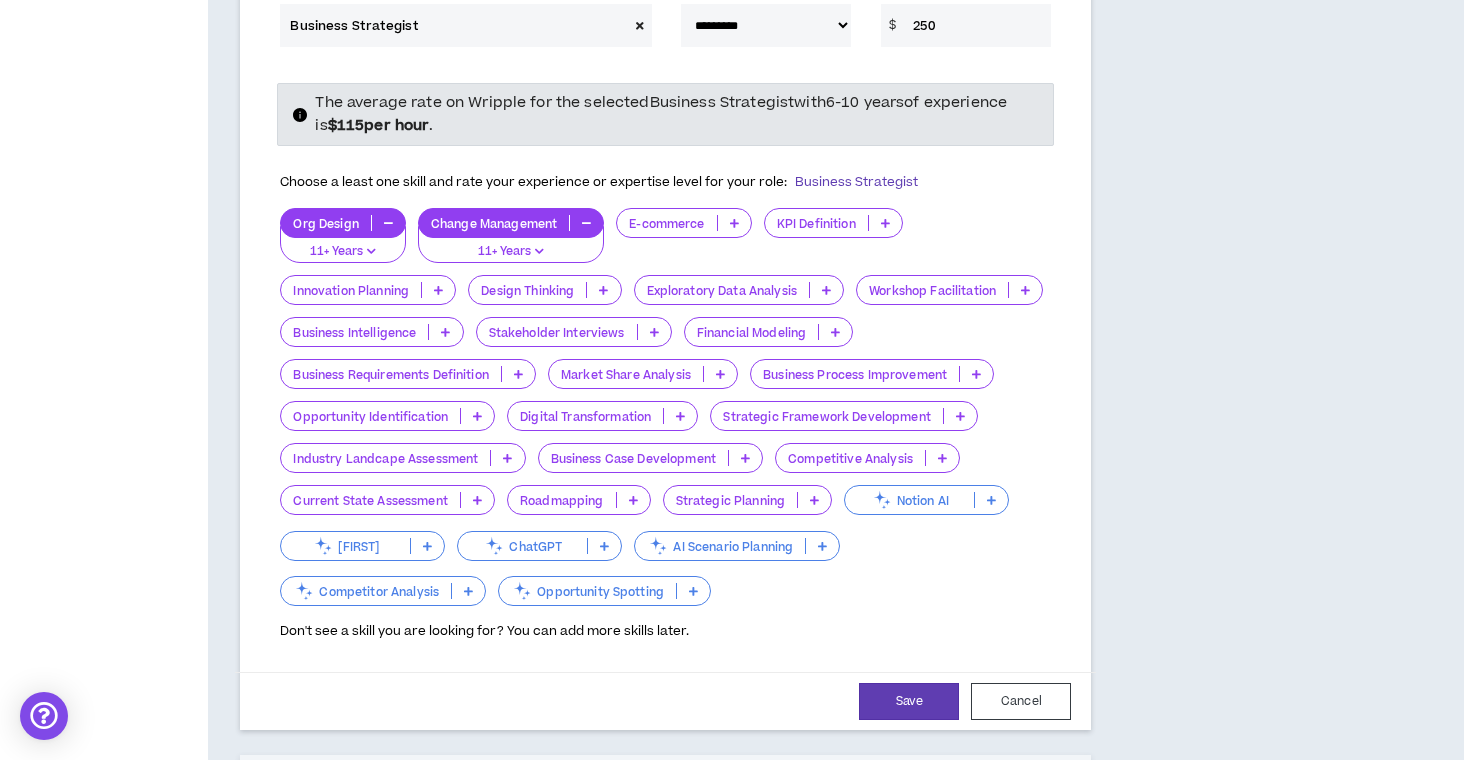 scroll, scrollTop: 835, scrollLeft: 0, axis: vertical 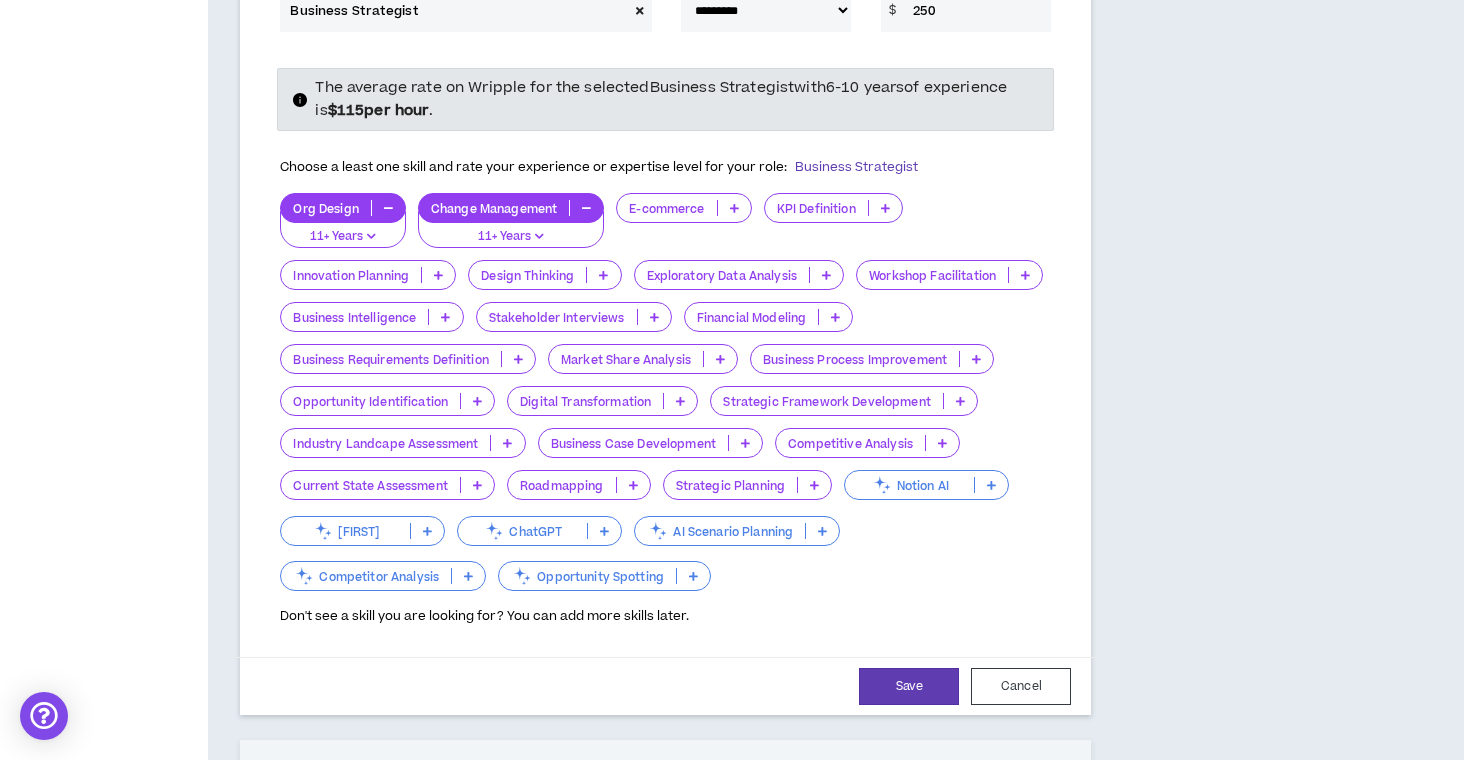 click at bounding box center (976, 359) 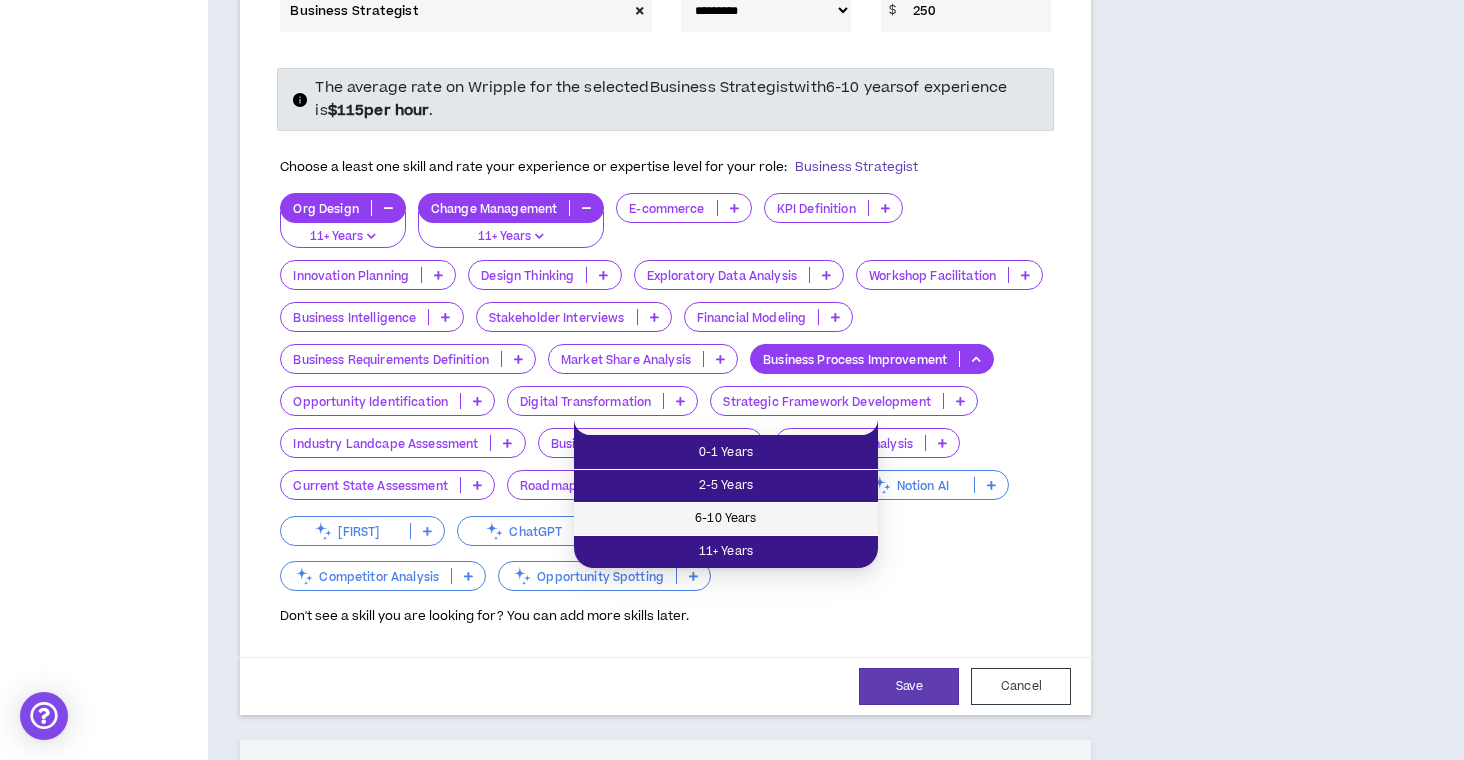 scroll, scrollTop: 835, scrollLeft: 0, axis: vertical 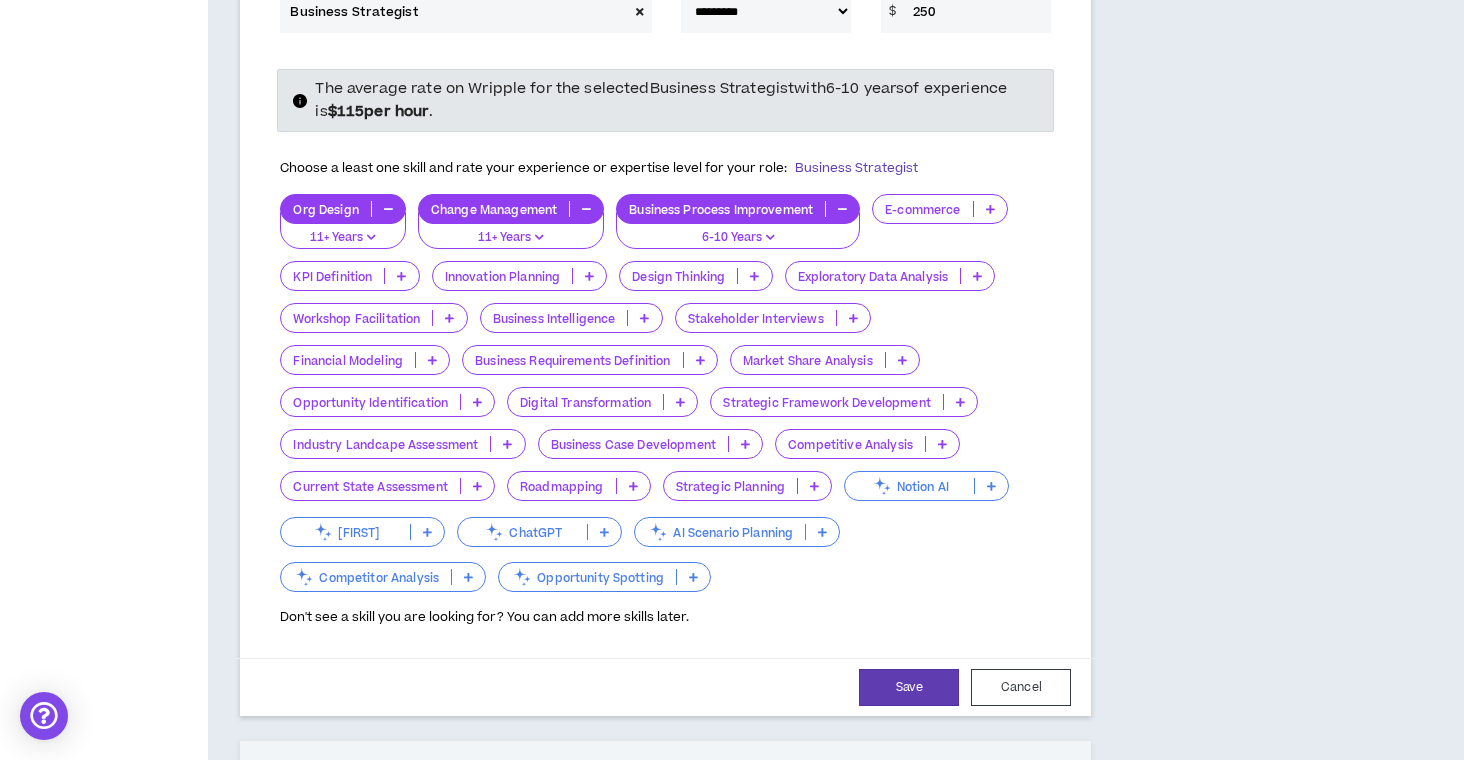 click at bounding box center (507, 444) 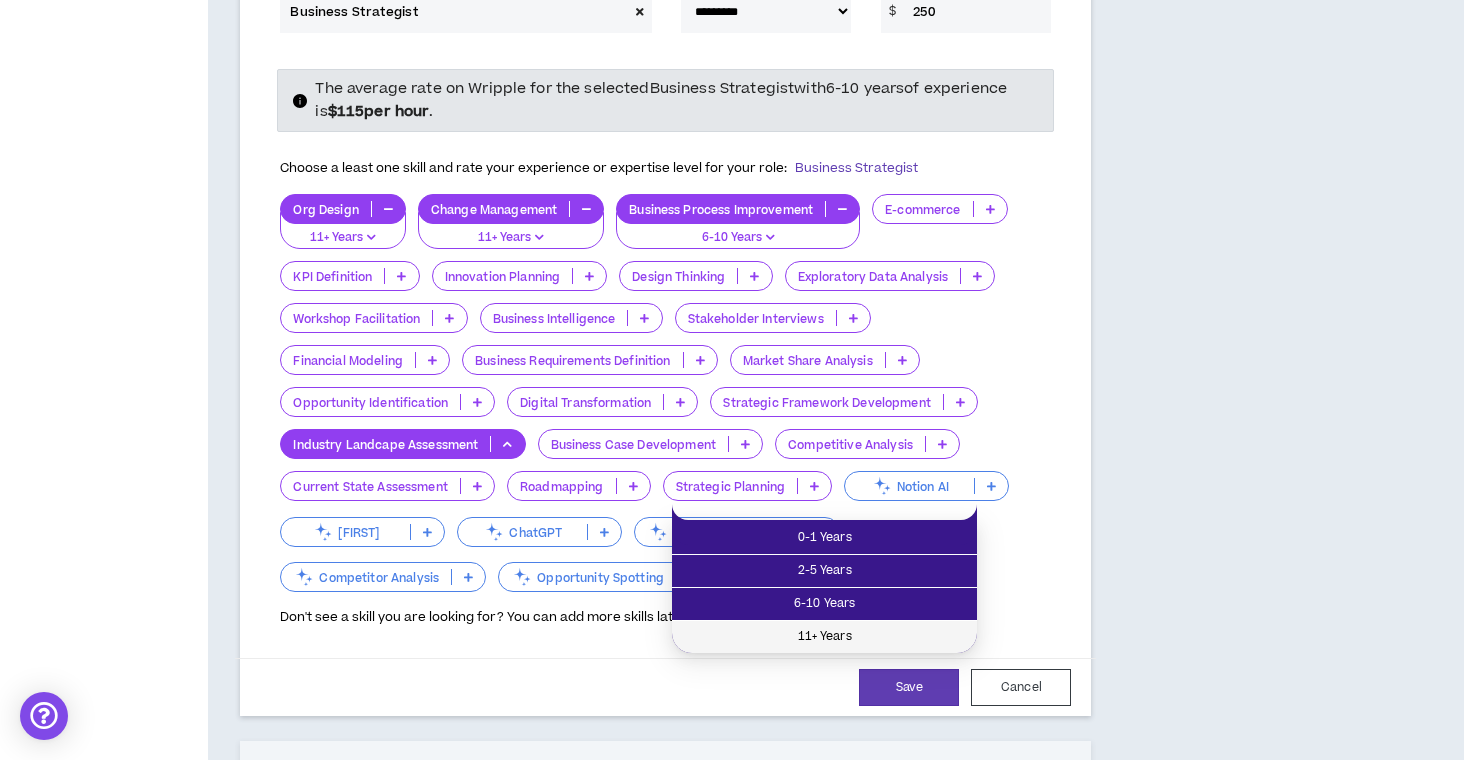 click on "11+ Years" at bounding box center [824, 637] 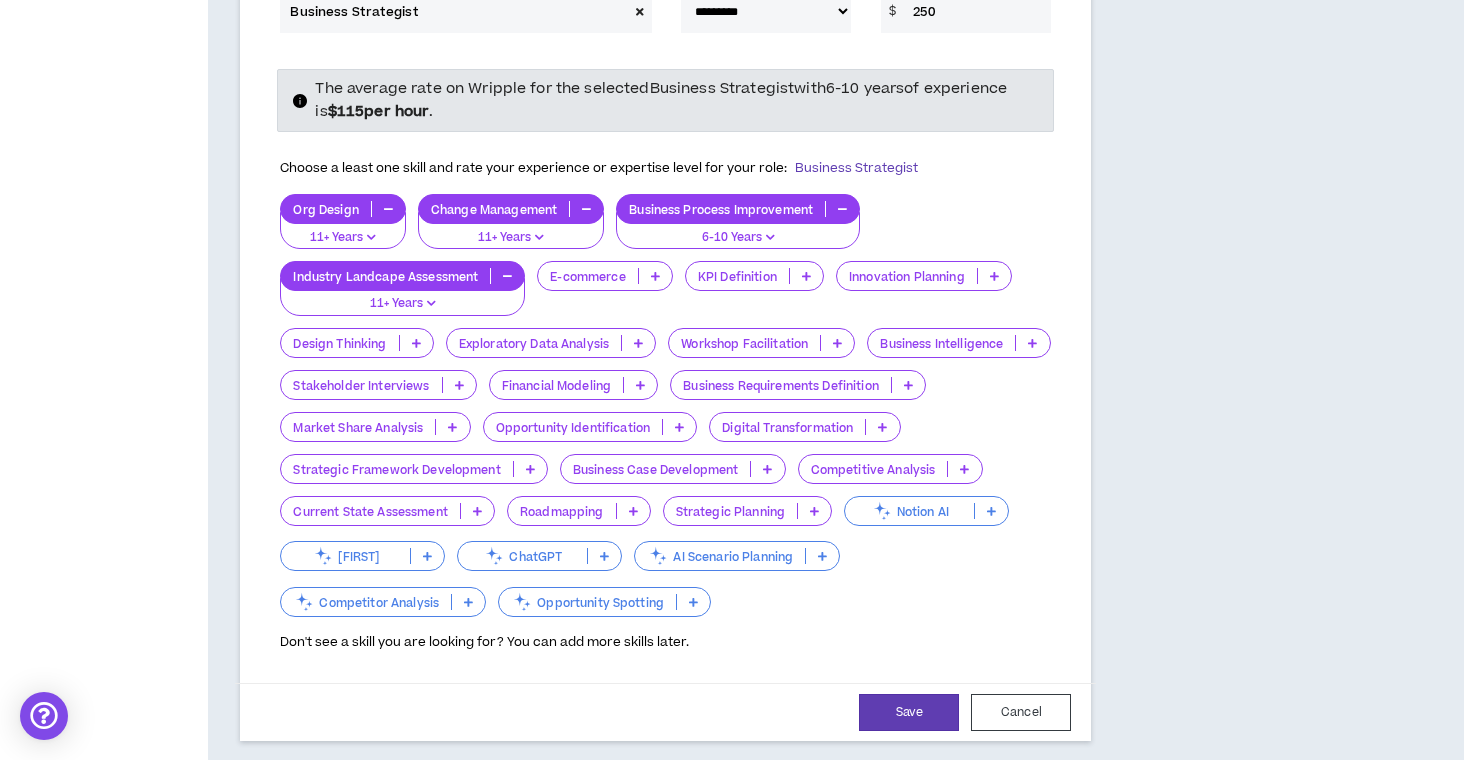 click at bounding box center (964, 469) 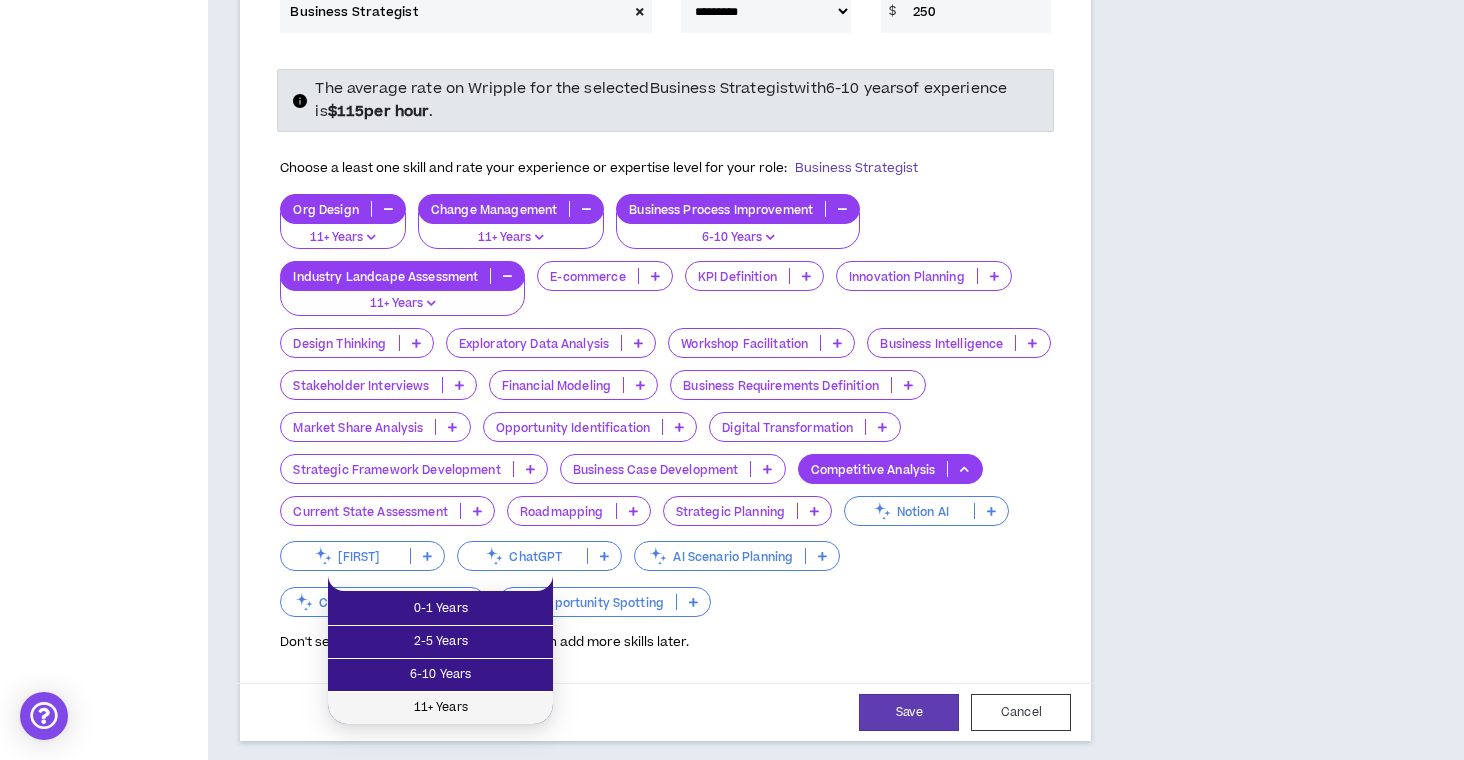 click on "11+ Years" at bounding box center (440, 708) 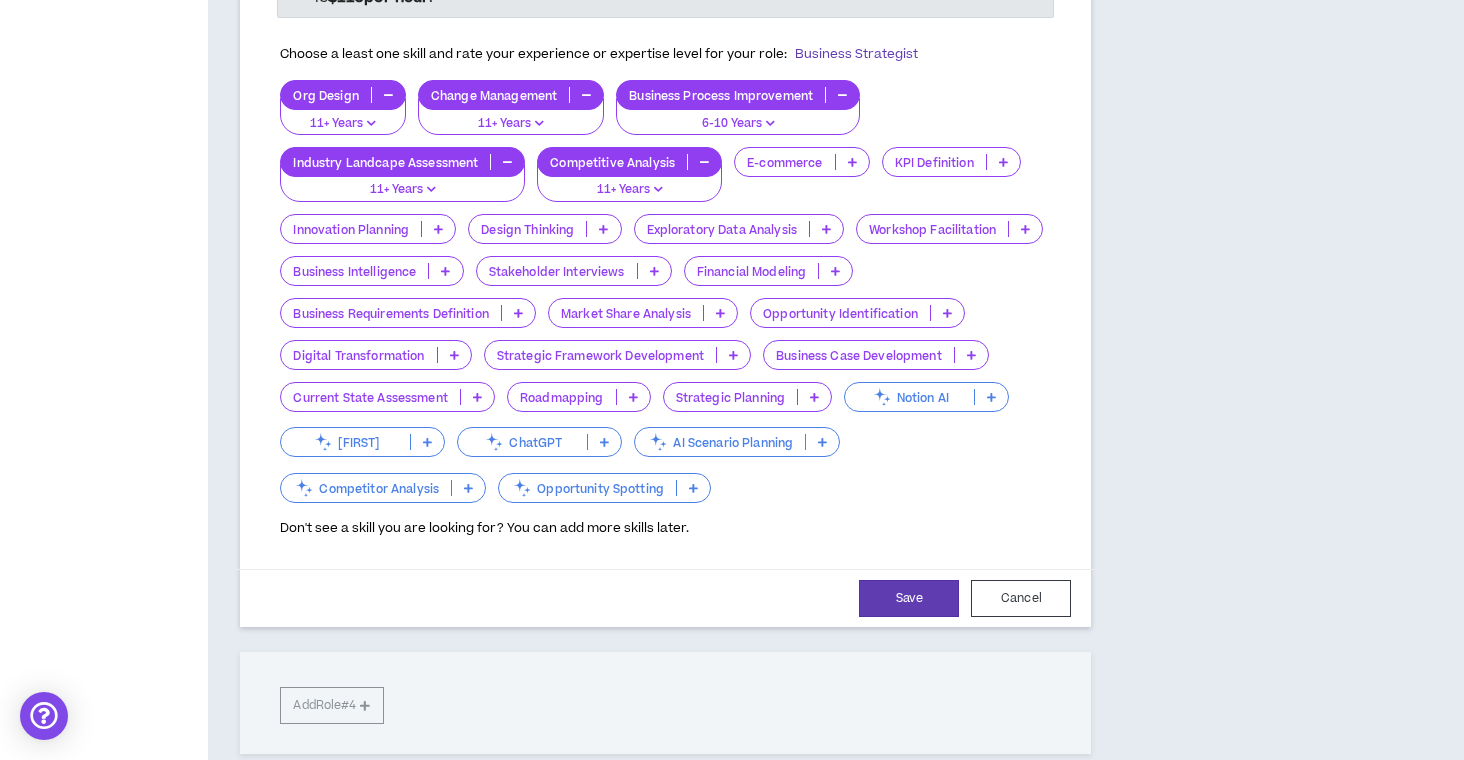 scroll, scrollTop: 943, scrollLeft: 0, axis: vertical 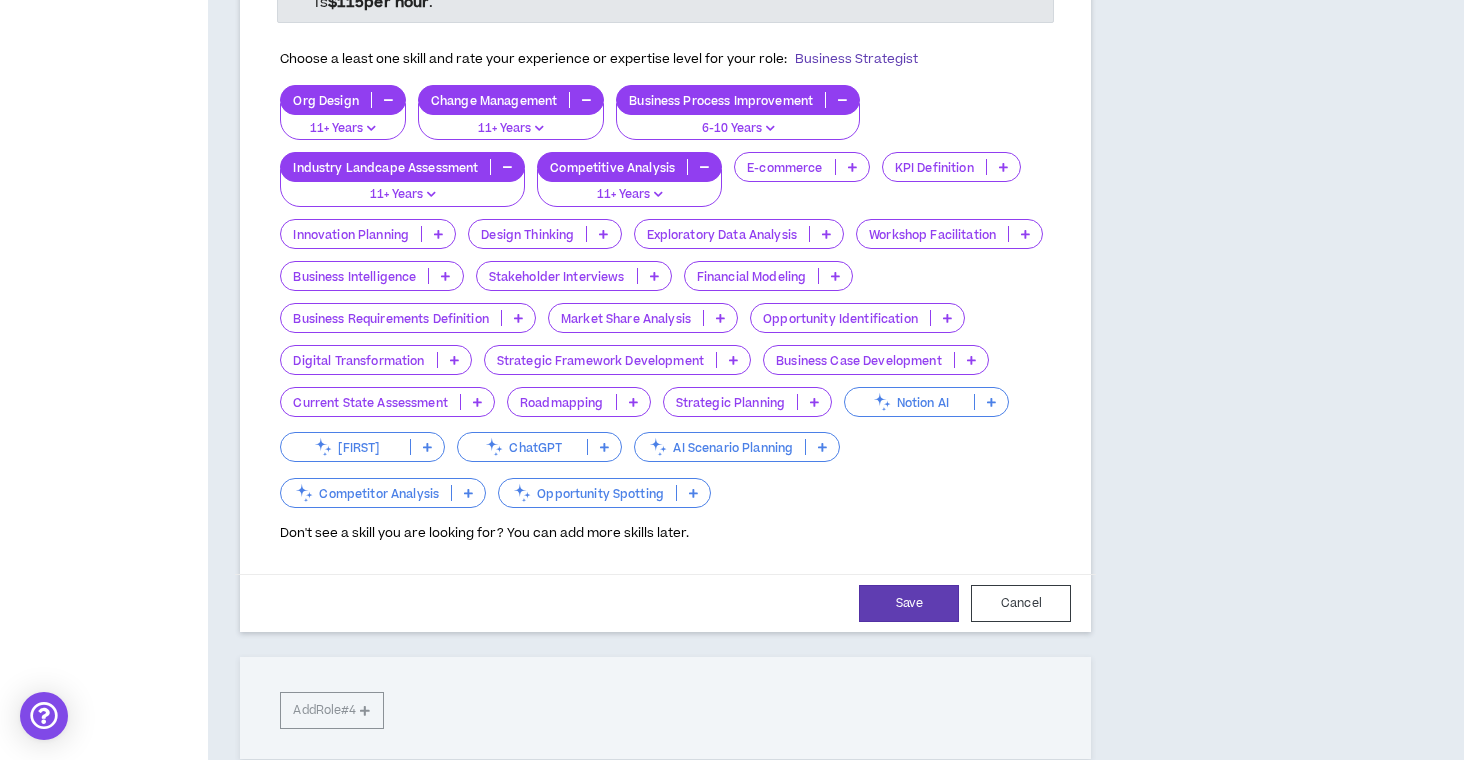 click at bounding box center [654, 276] 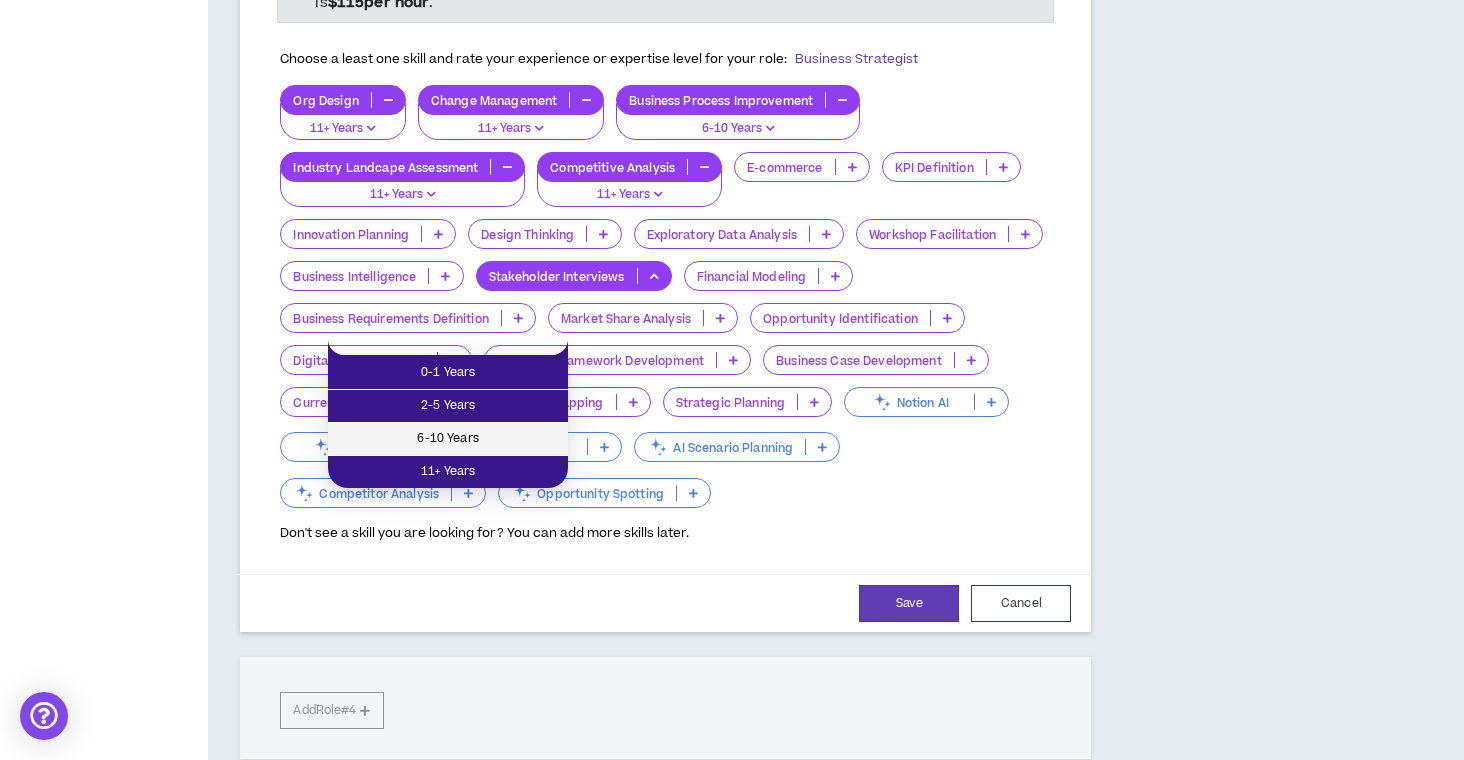 click on "6-10 Years" at bounding box center [448, 439] 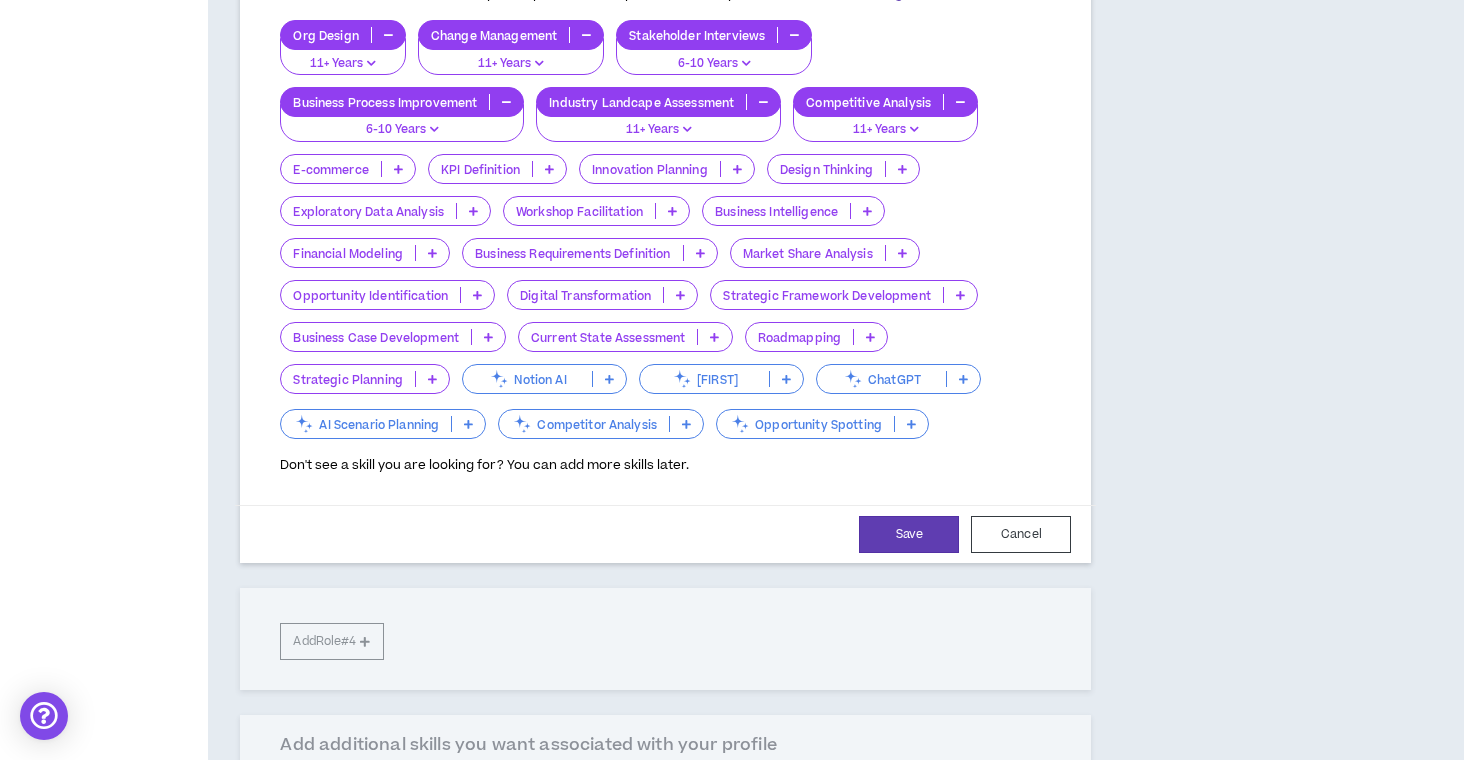 scroll, scrollTop: 1012, scrollLeft: 0, axis: vertical 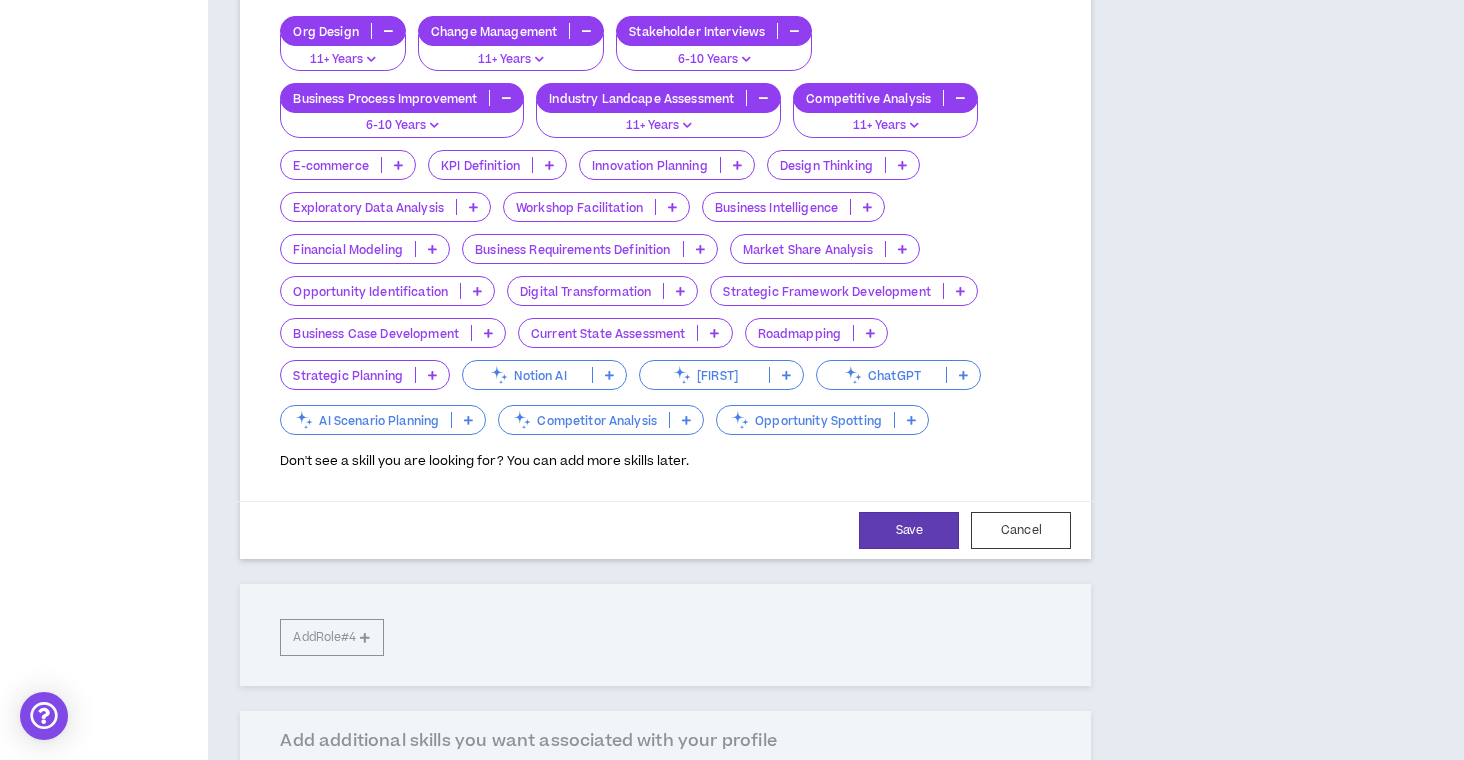click at bounding box center (432, 375) 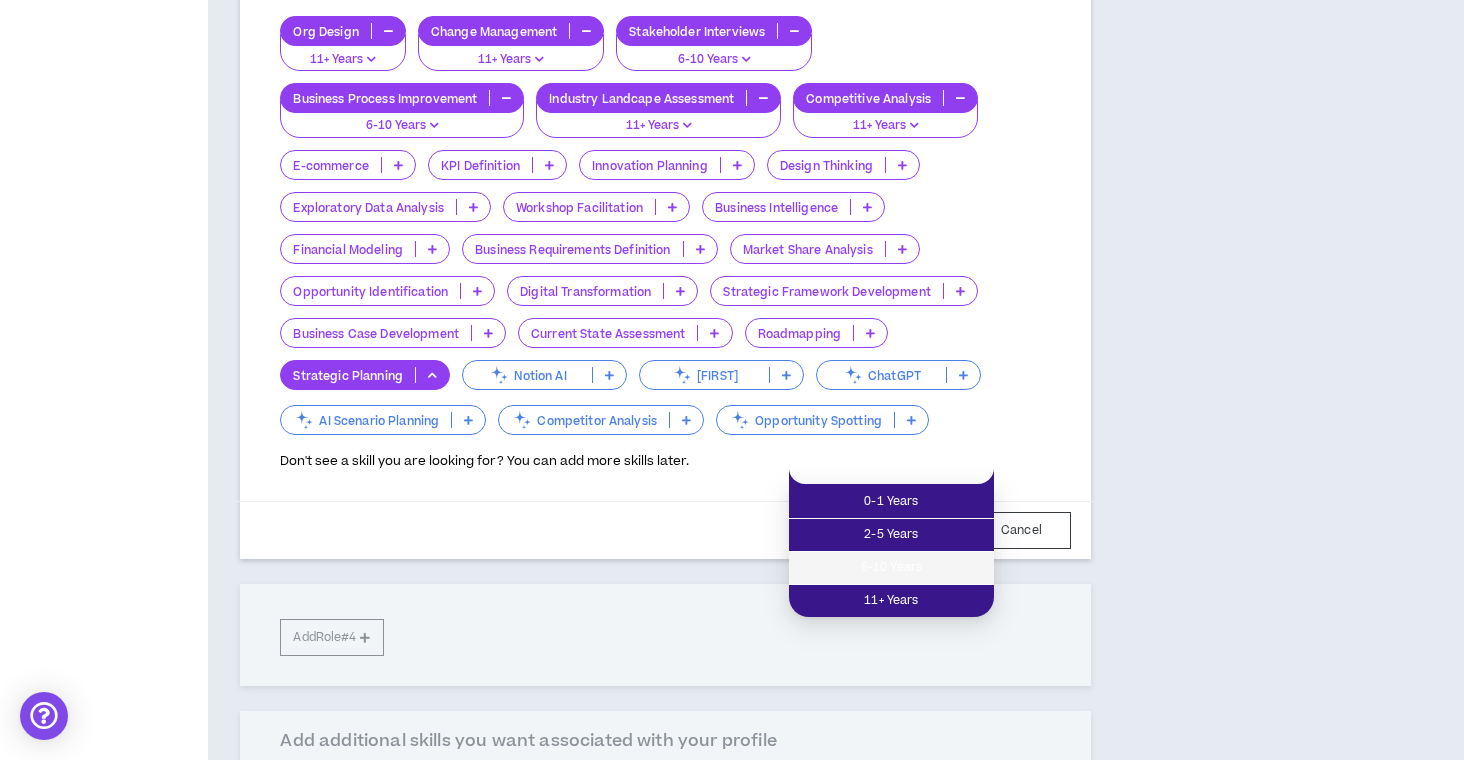 click on "6-10 Years" at bounding box center (891, 568) 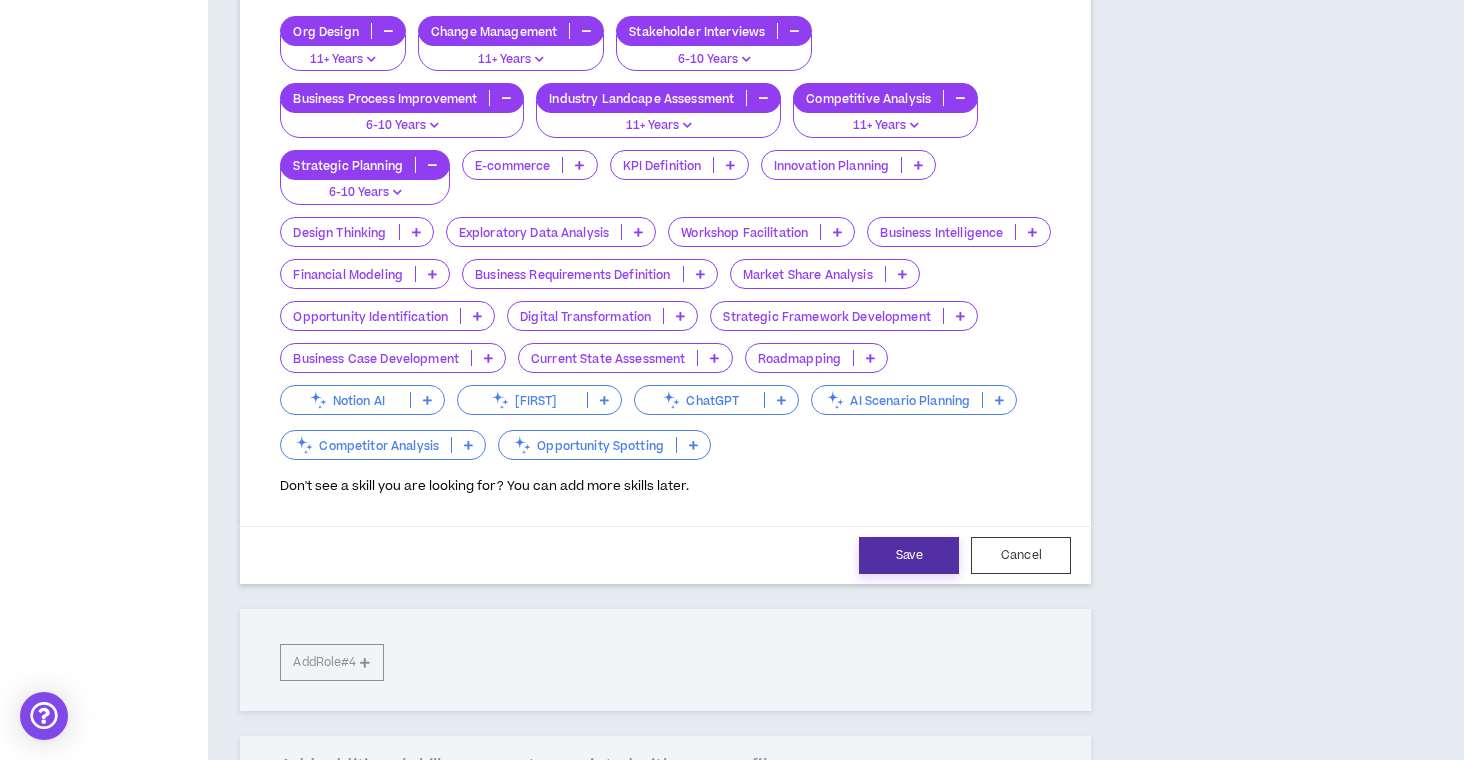 click on "Save" at bounding box center (909, 555) 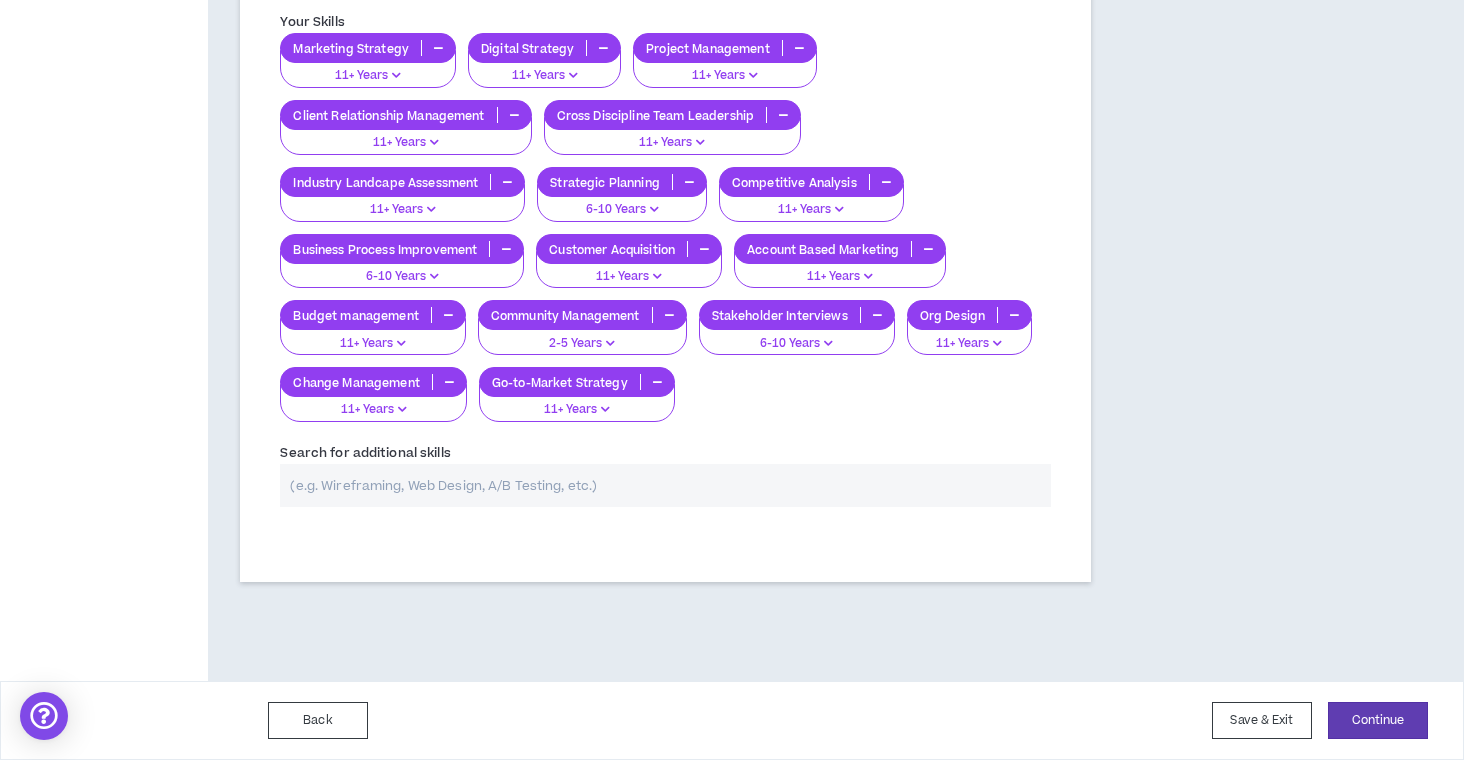 scroll, scrollTop: 1287, scrollLeft: 0, axis: vertical 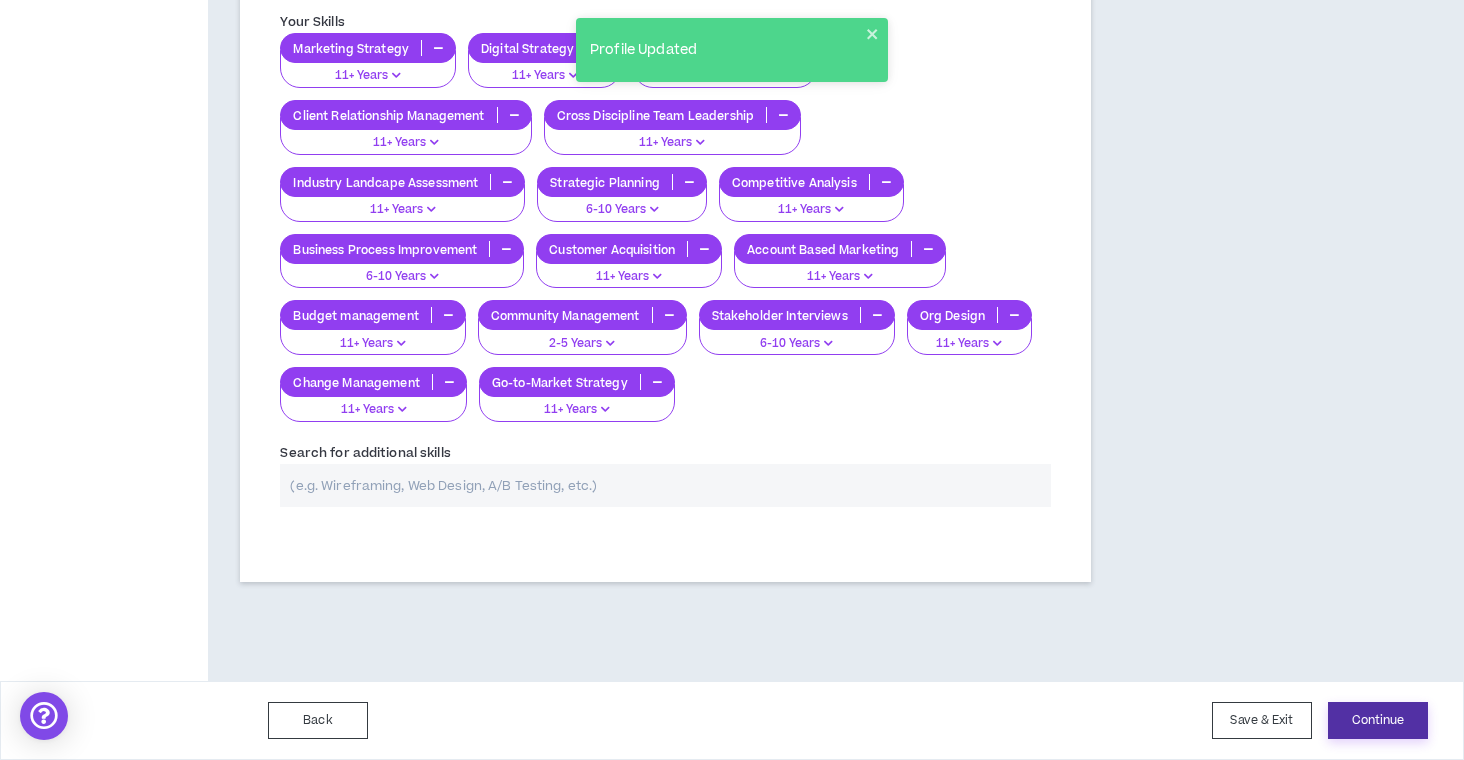click on "Continue" at bounding box center [1378, 720] 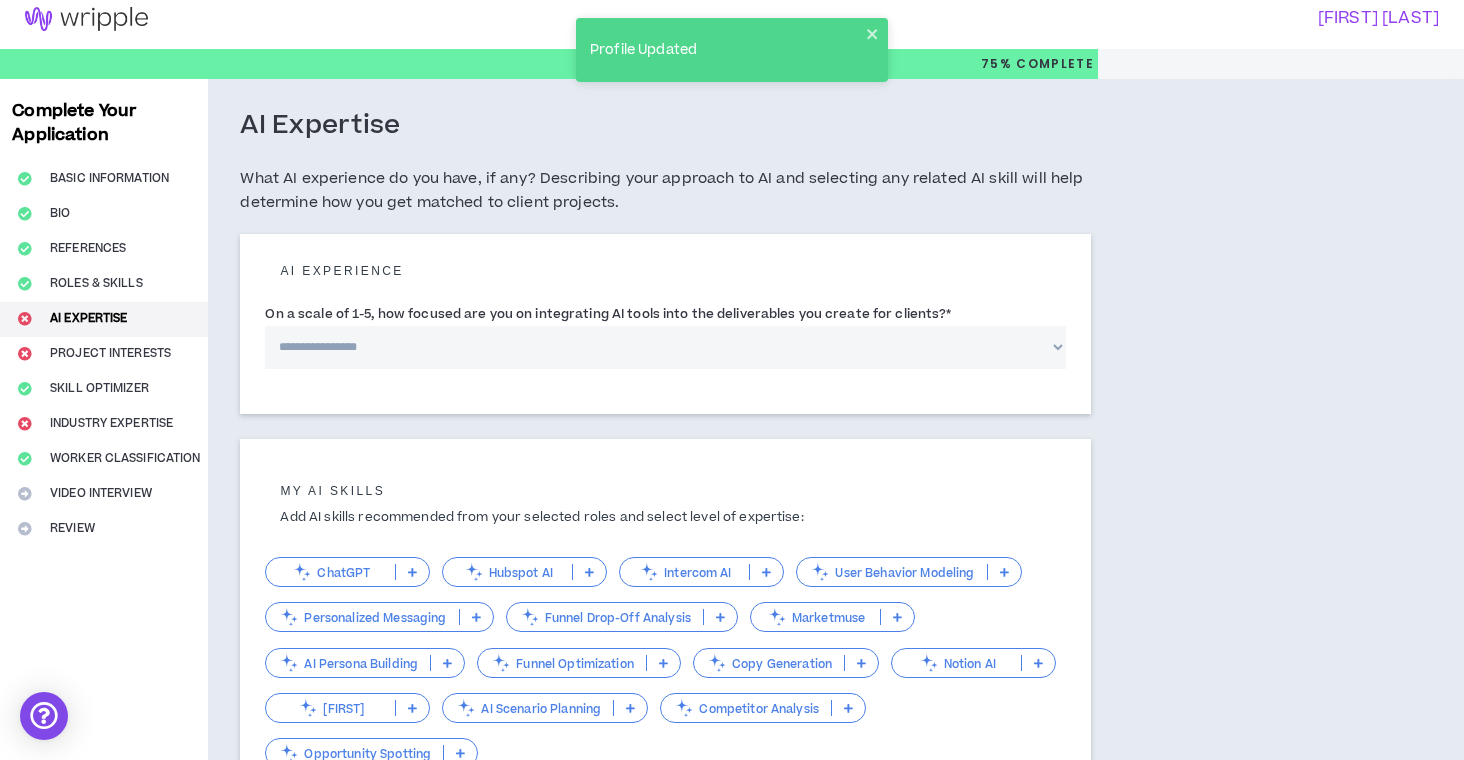 scroll, scrollTop: 0, scrollLeft: 0, axis: both 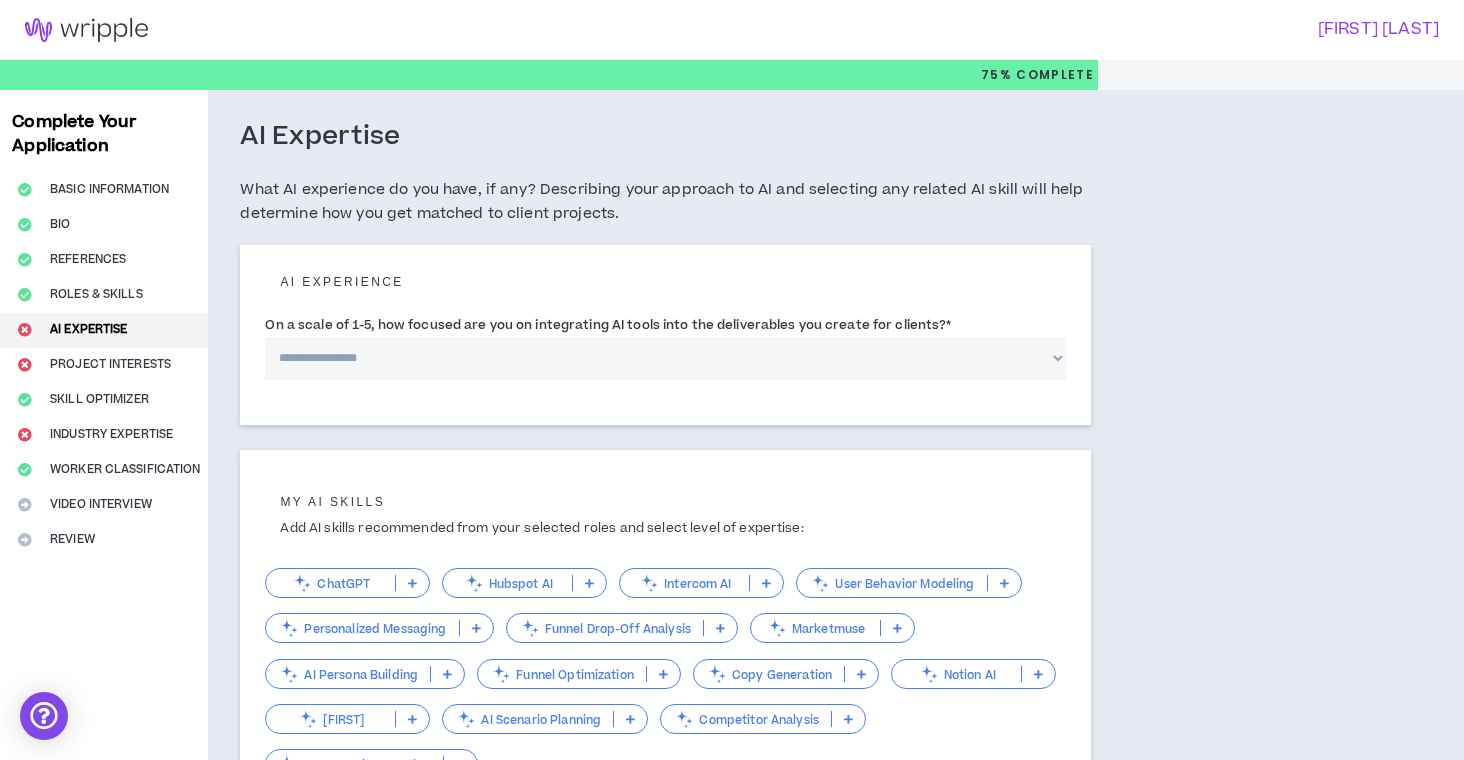 select on "*" 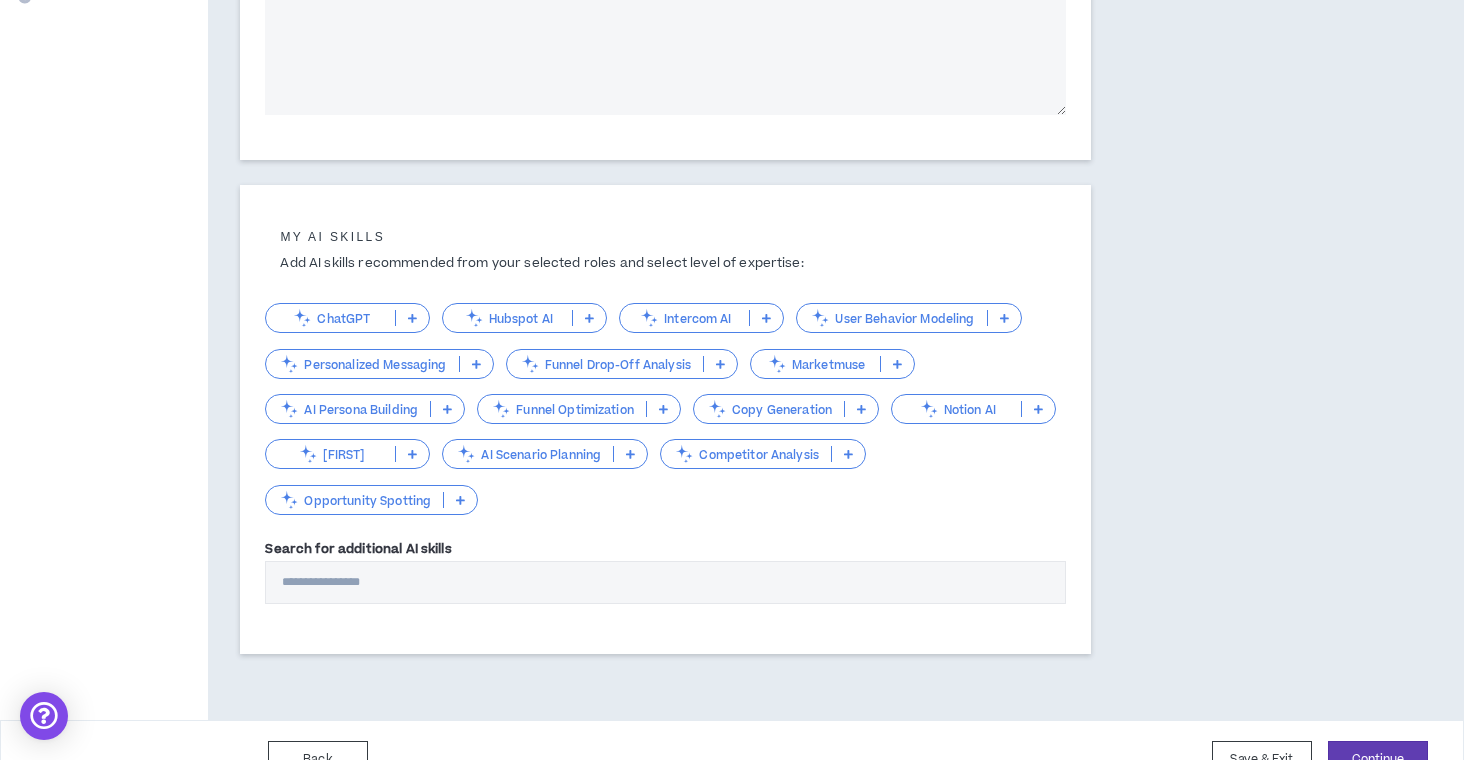 scroll, scrollTop: 544, scrollLeft: 0, axis: vertical 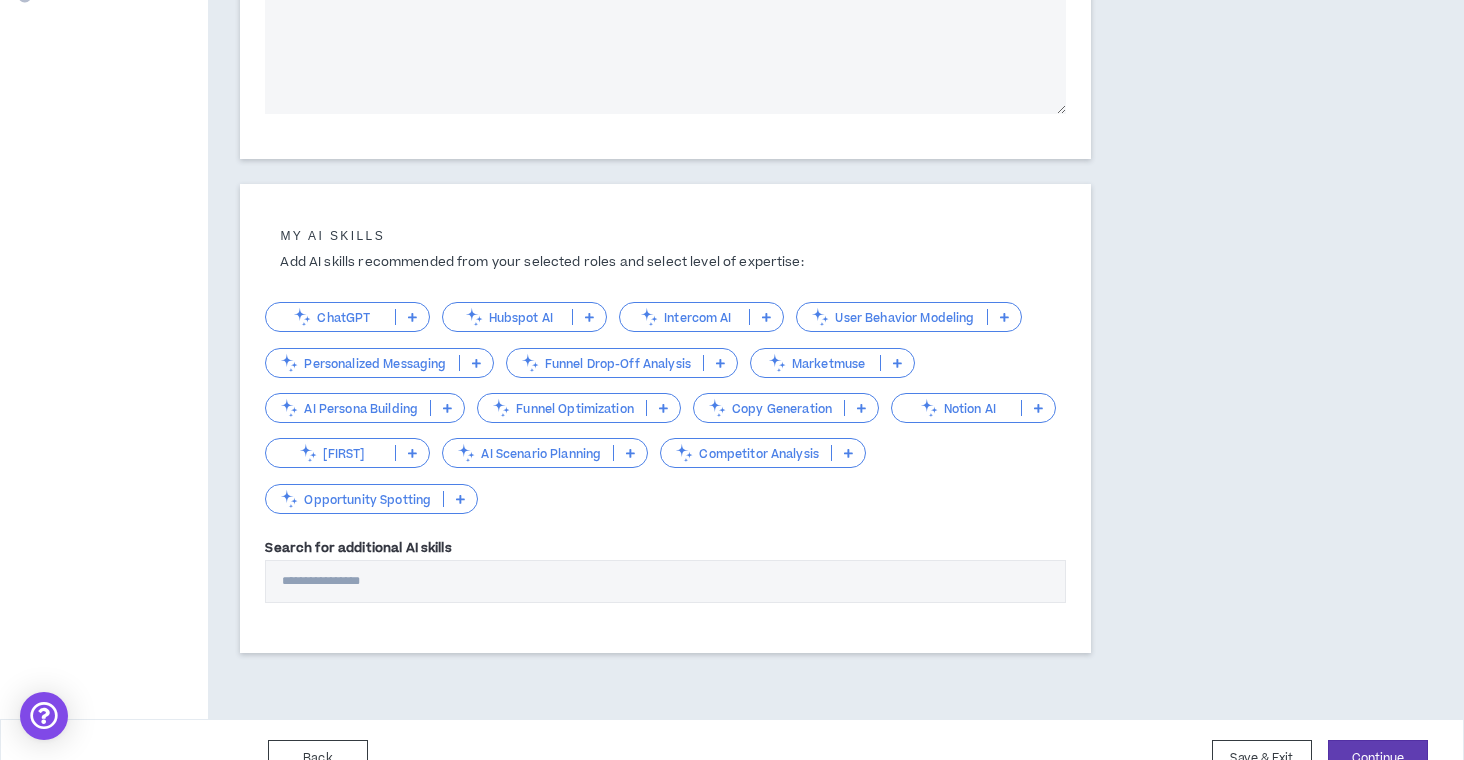 click at bounding box center [412, 317] 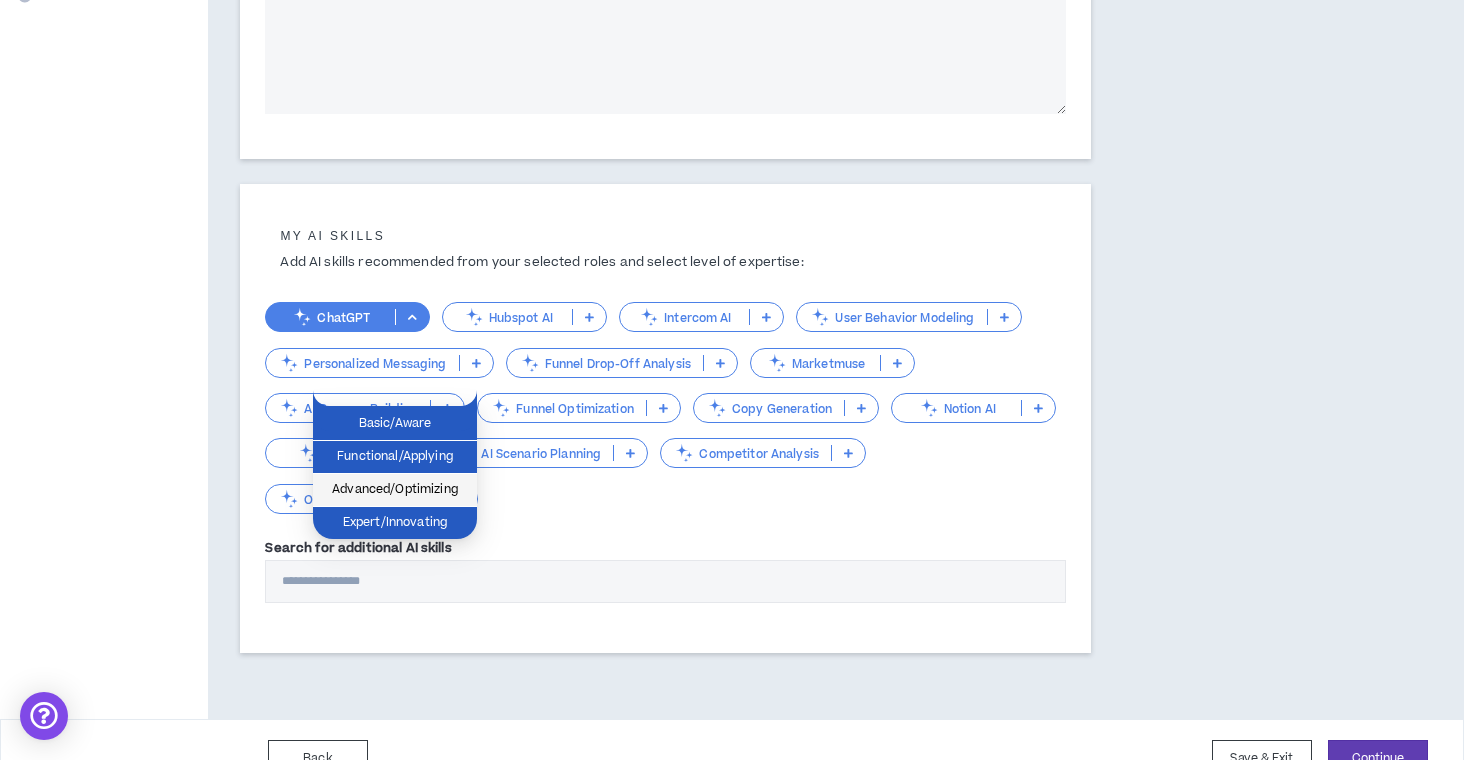 click on "Advanced/Optimizing" at bounding box center [395, 490] 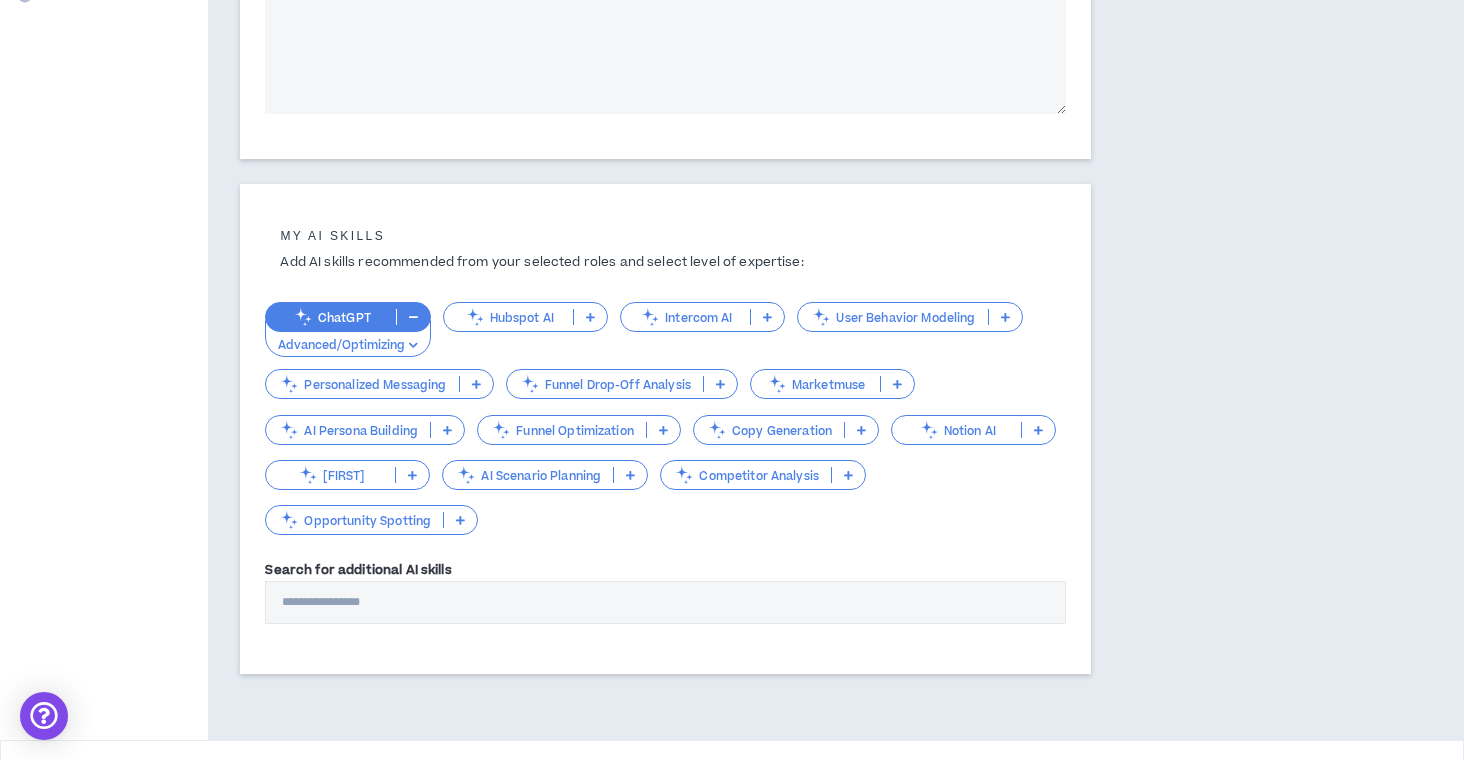 click at bounding box center (630, 475) 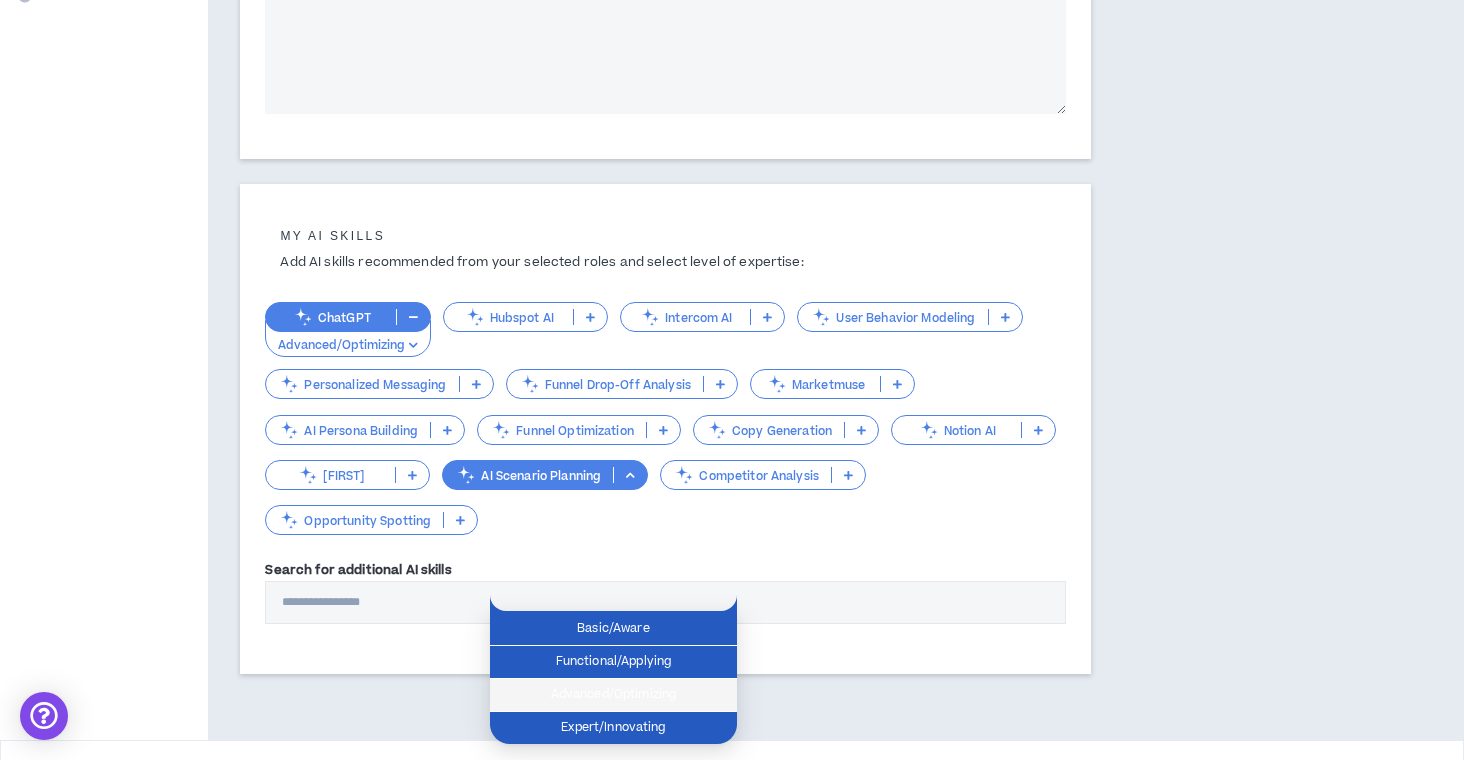 drag, startPoint x: 621, startPoint y: 716, endPoint x: 637, endPoint y: 704, distance: 20 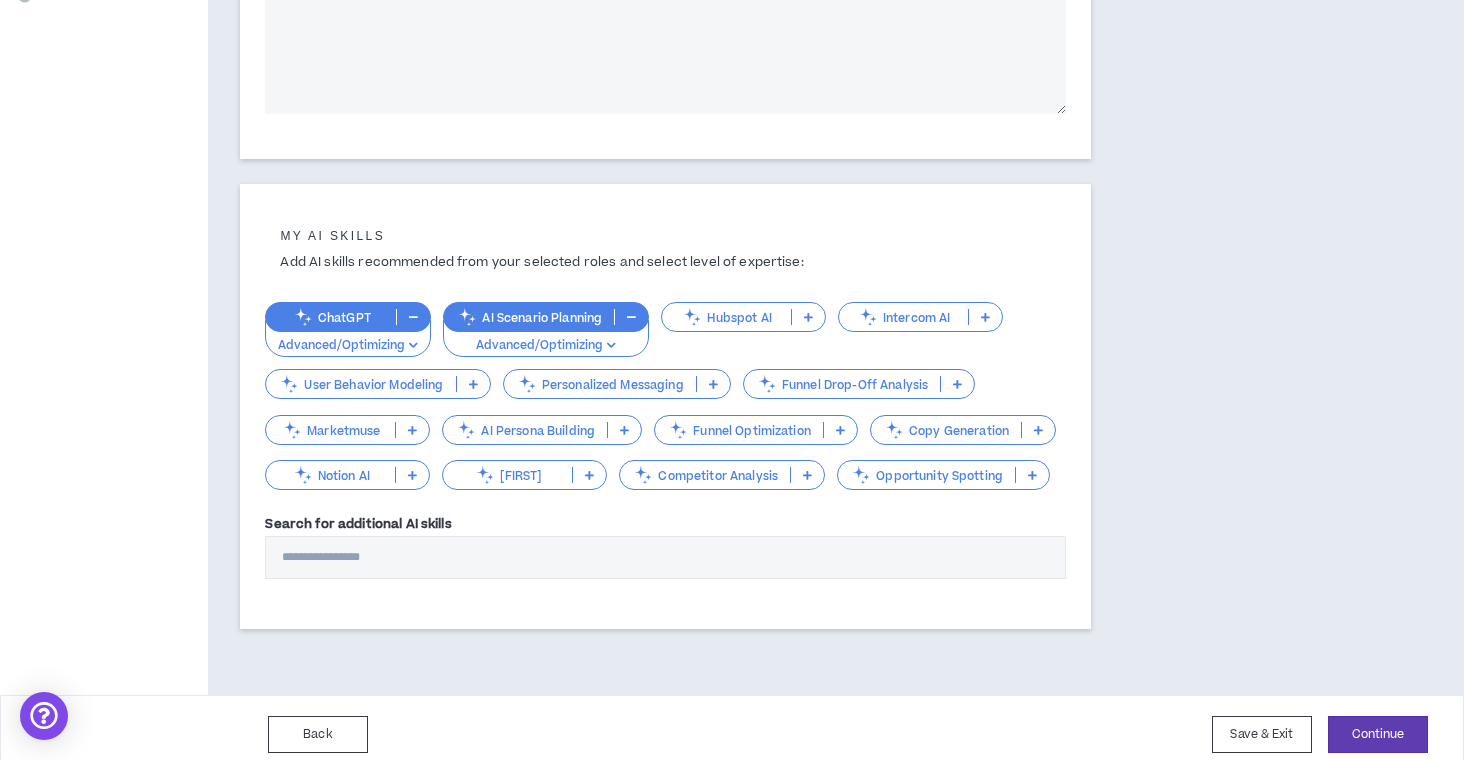 click at bounding box center (807, 475) 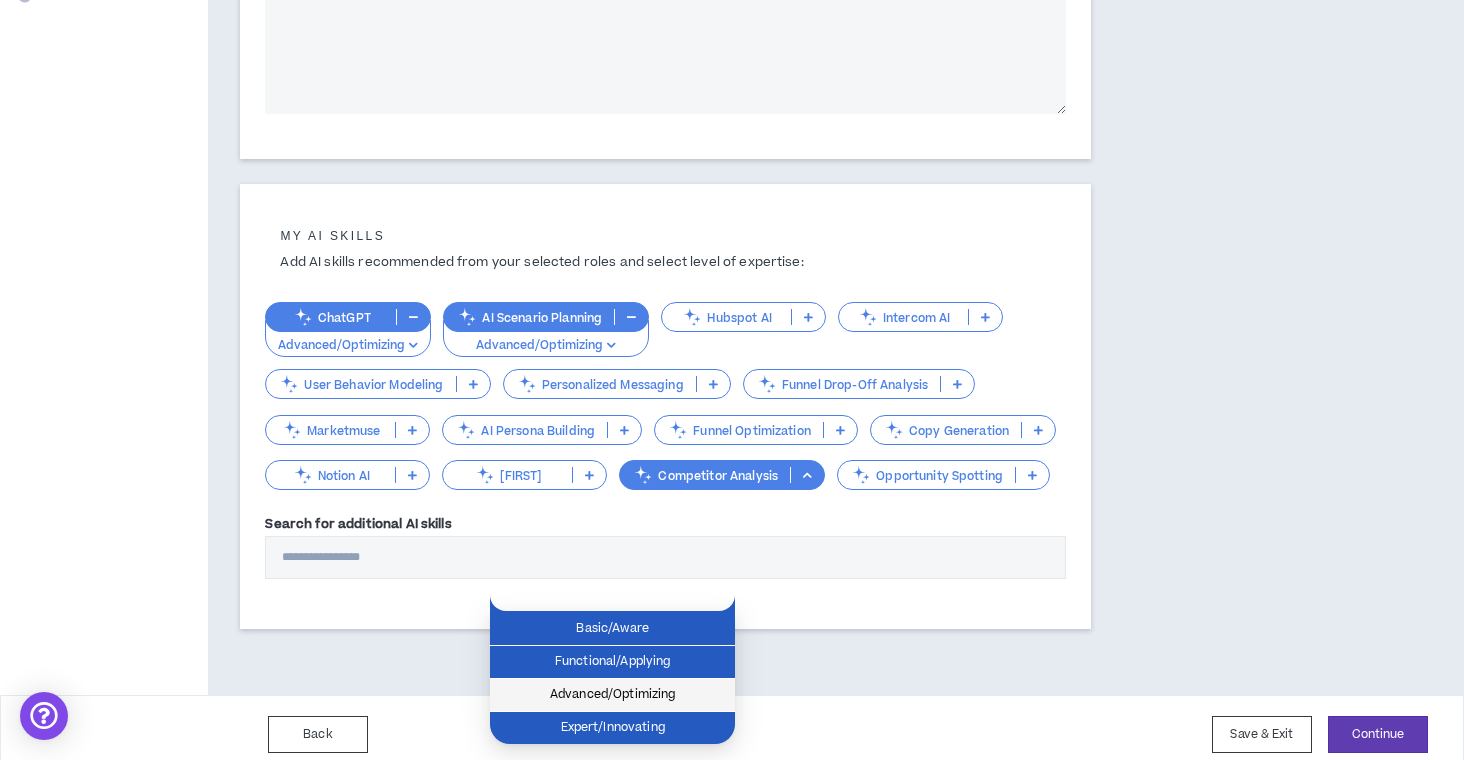 click on "Advanced/Optimizing" at bounding box center [612, 695] 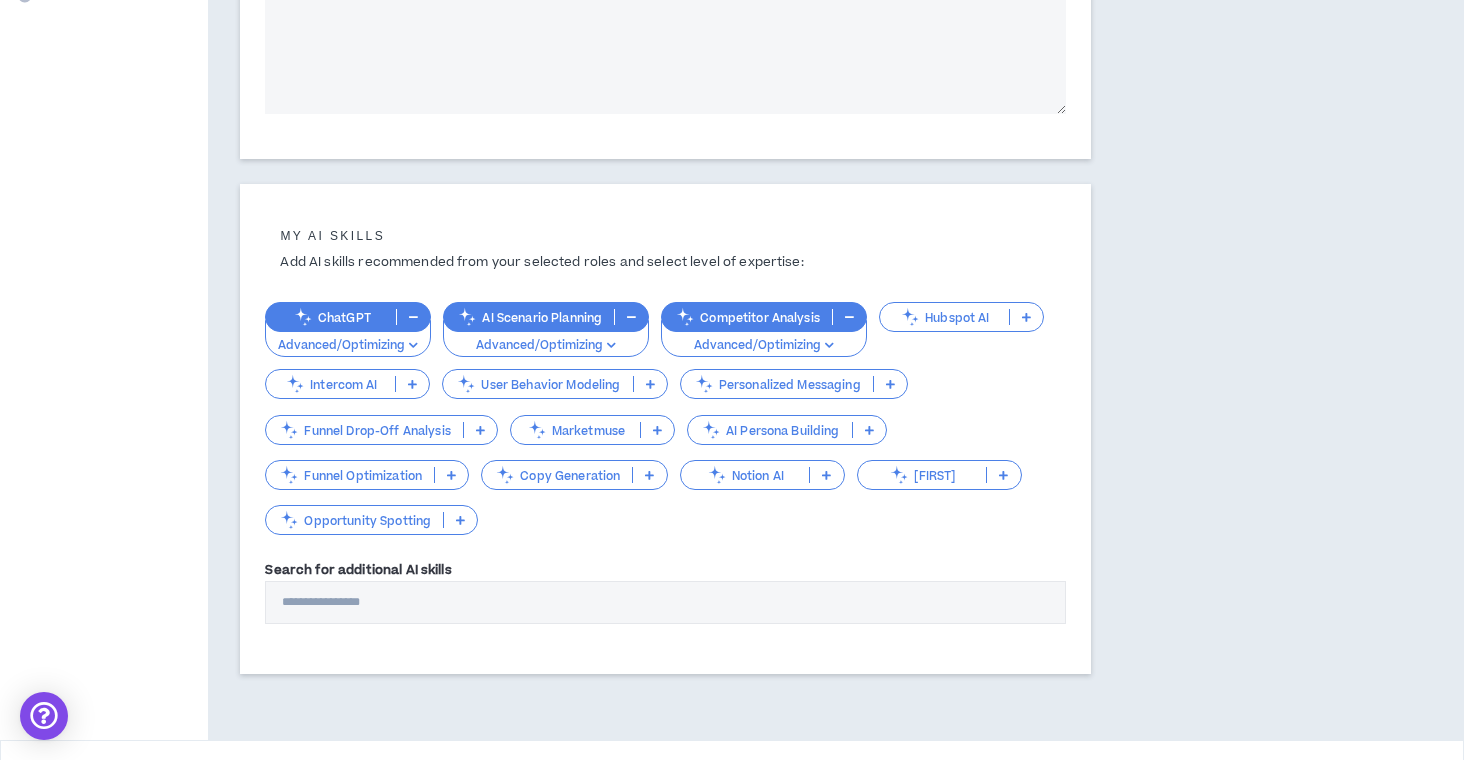 click at bounding box center [869, 430] 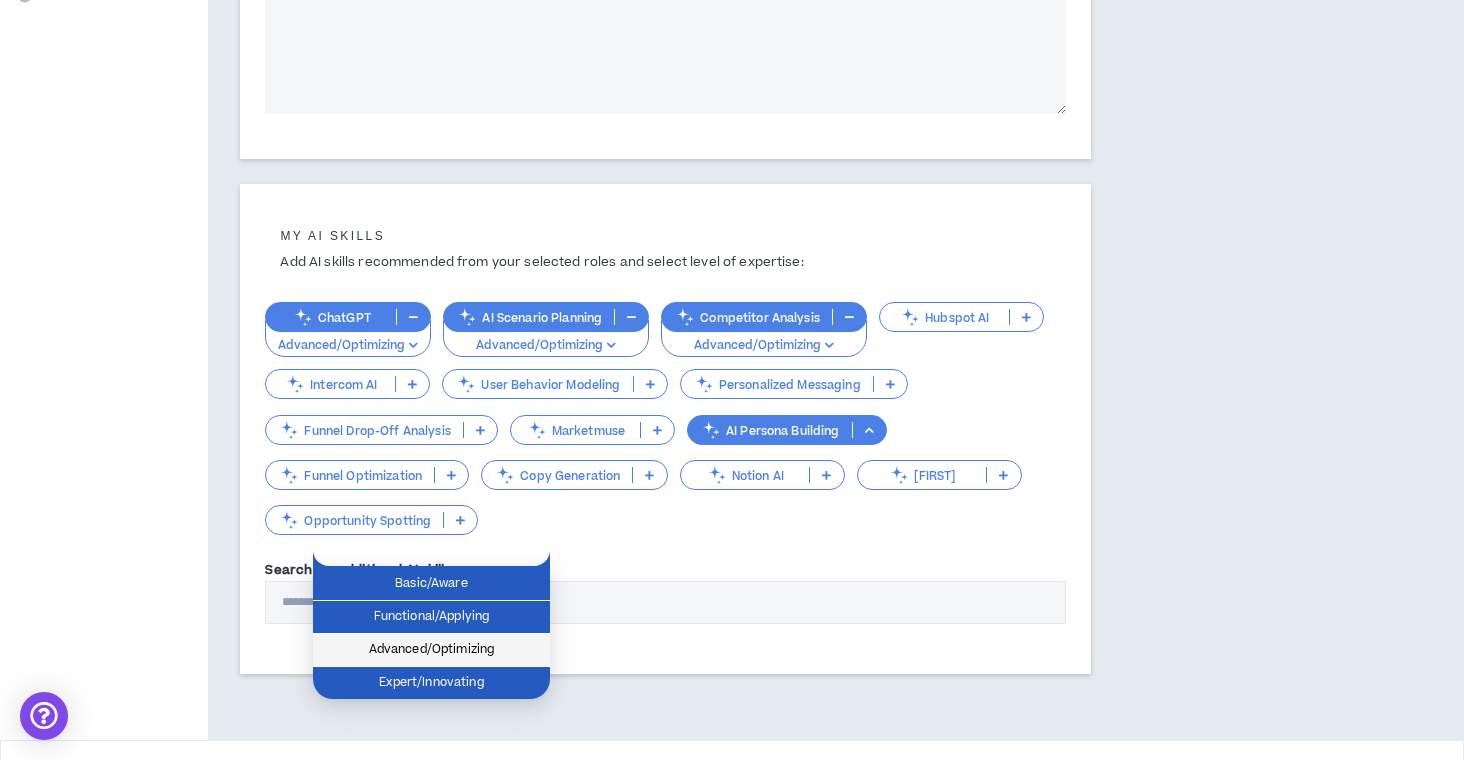 click on "Advanced/Optimizing" at bounding box center (431, 650) 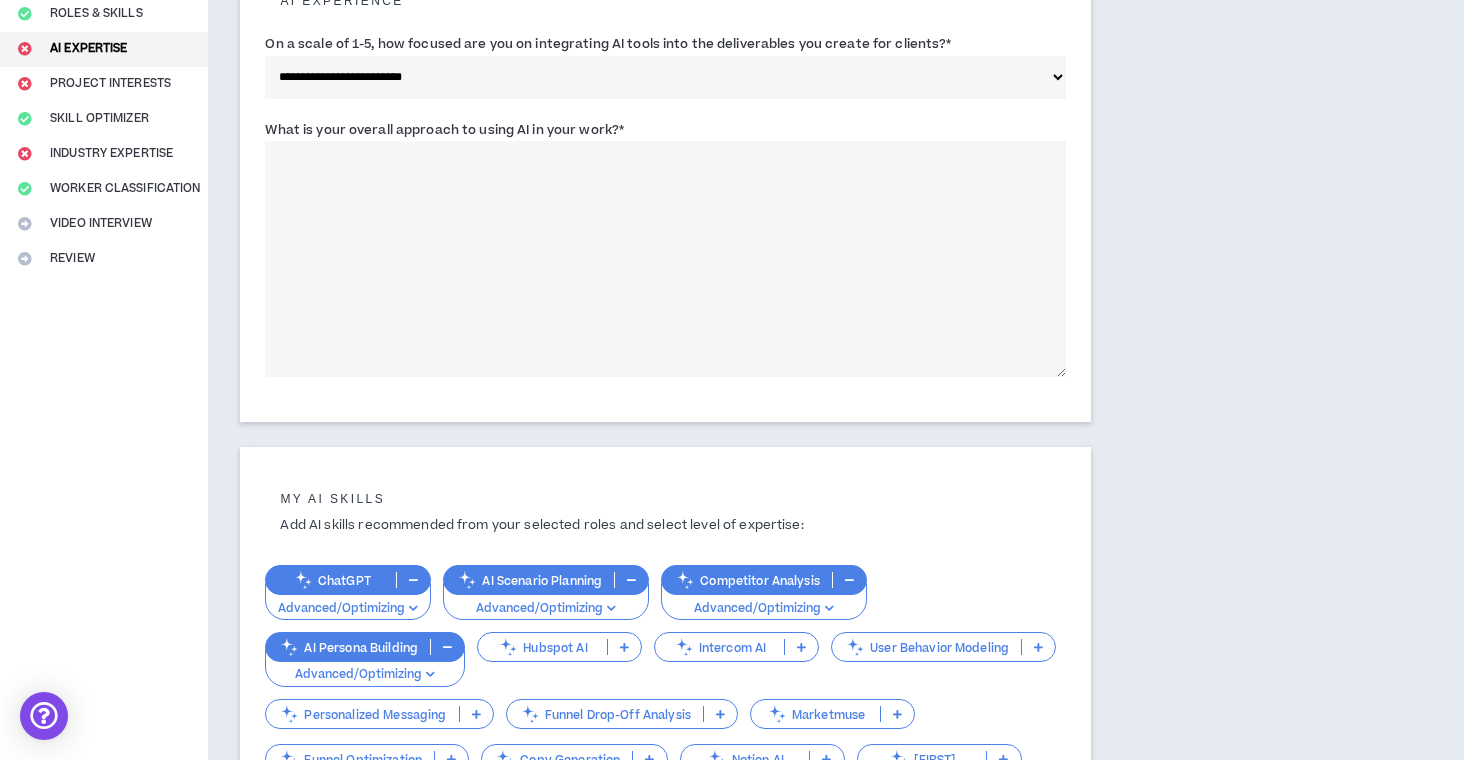 scroll, scrollTop: 149, scrollLeft: 0, axis: vertical 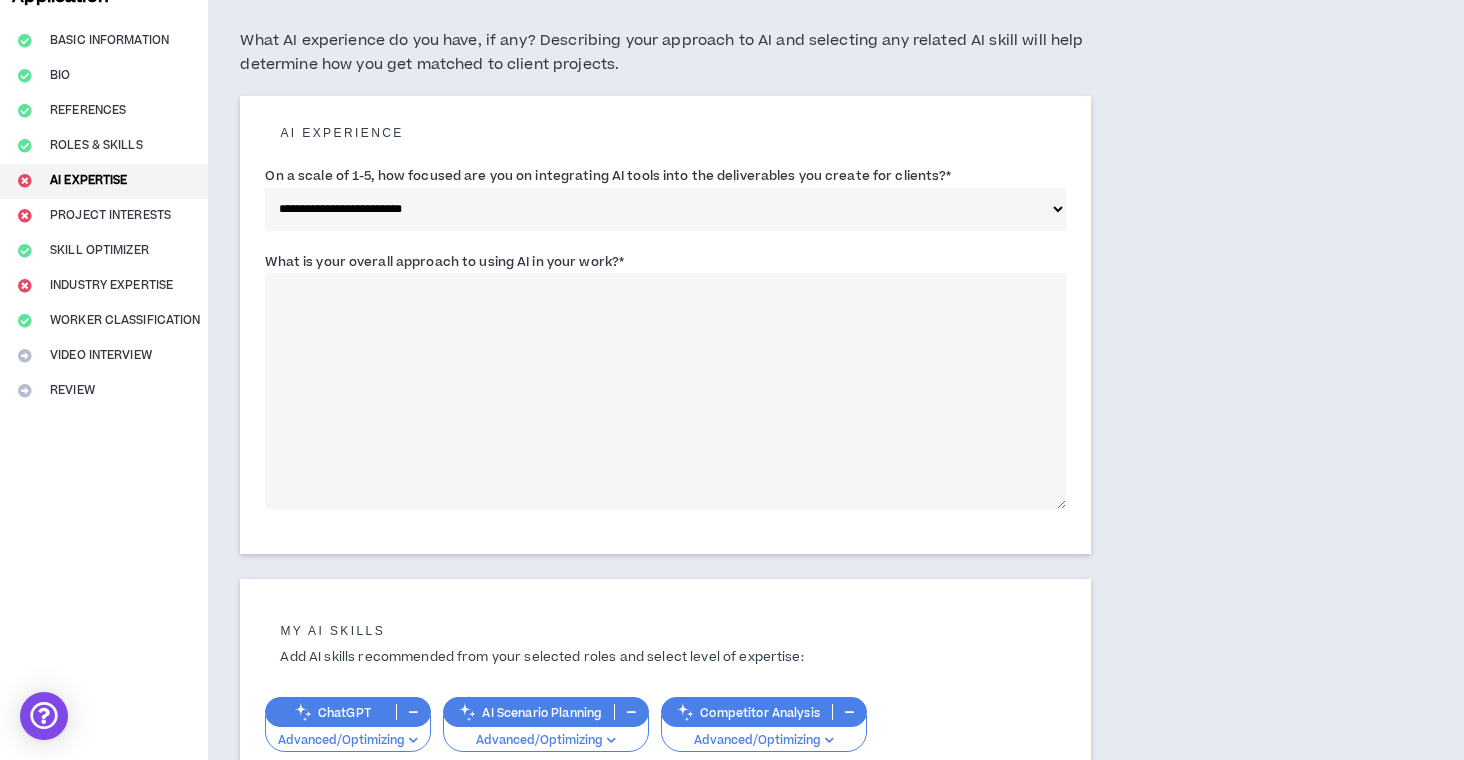 click on "What is your overall approach to using AI in your work?  *" at bounding box center (665, 391) 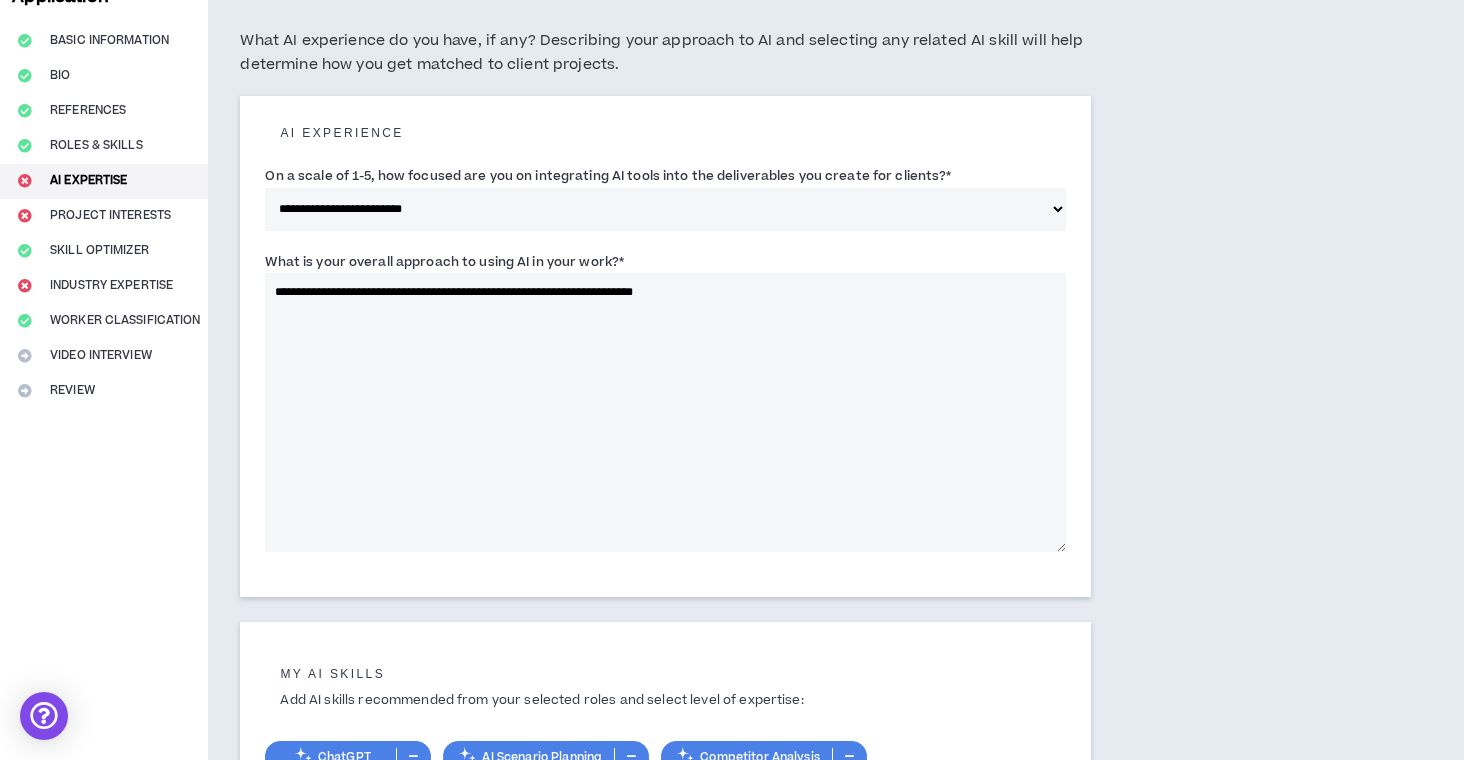 drag, startPoint x: 694, startPoint y: 319, endPoint x: 881, endPoint y: 327, distance: 187.17105 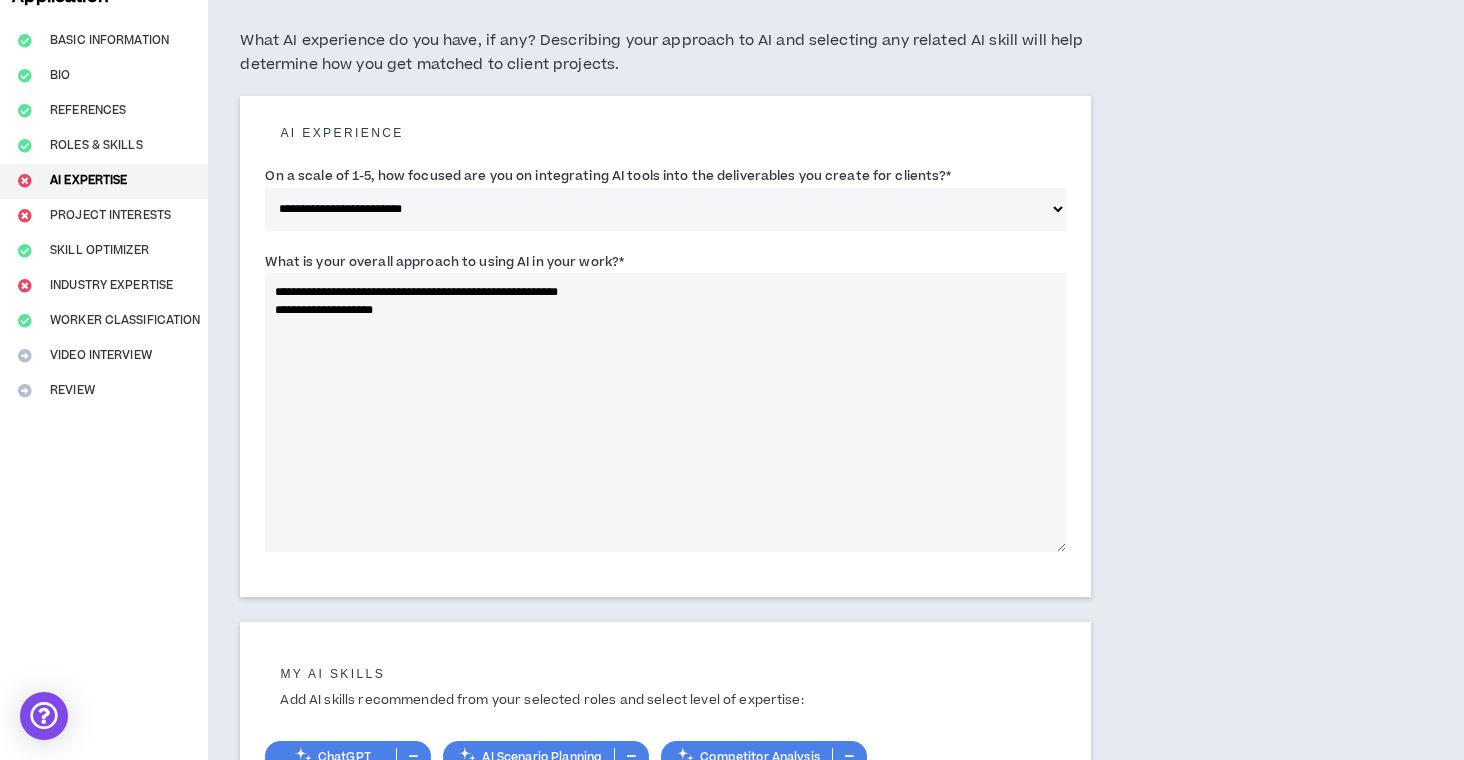 click on "**********" at bounding box center [665, 412] 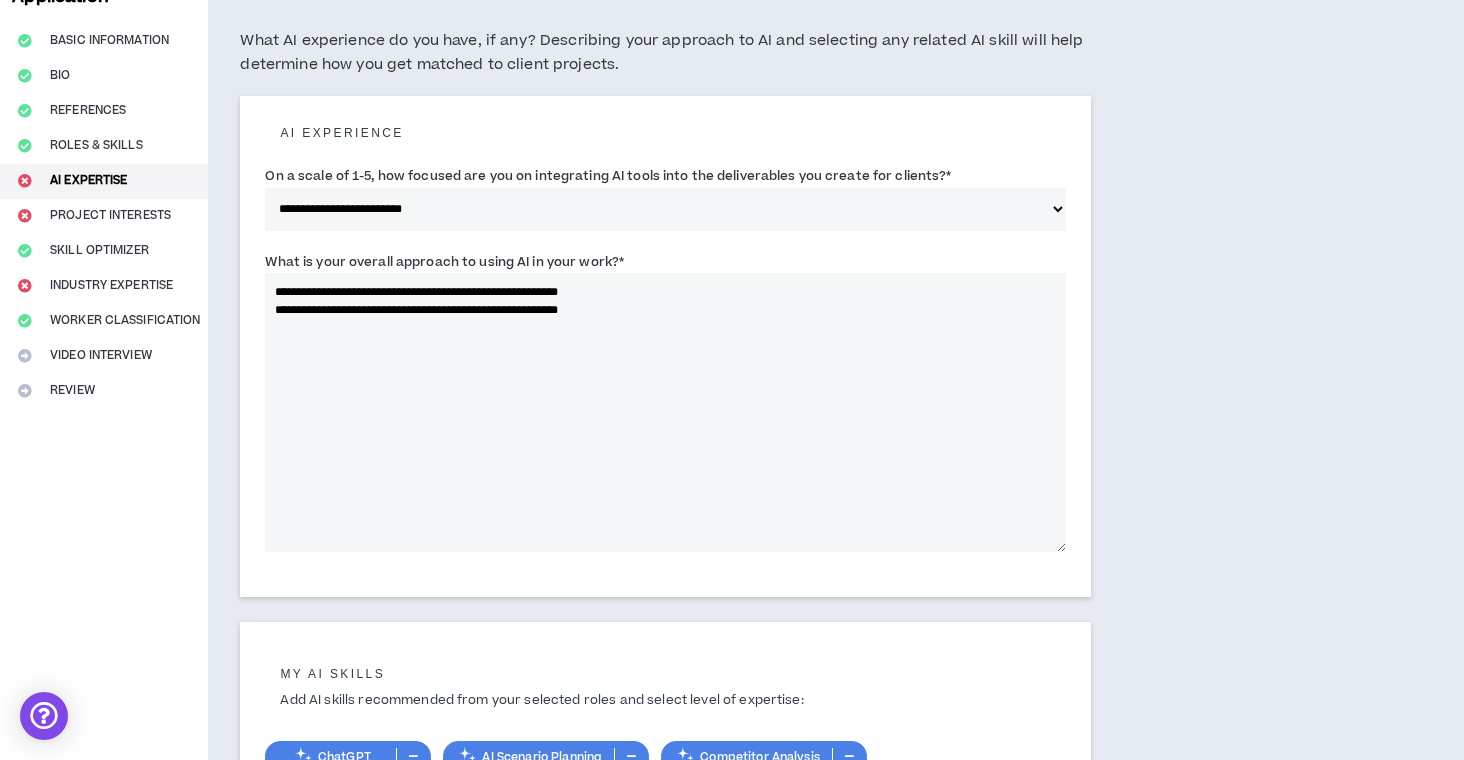 drag, startPoint x: 329, startPoint y: 339, endPoint x: 418, endPoint y: 332, distance: 89.27486 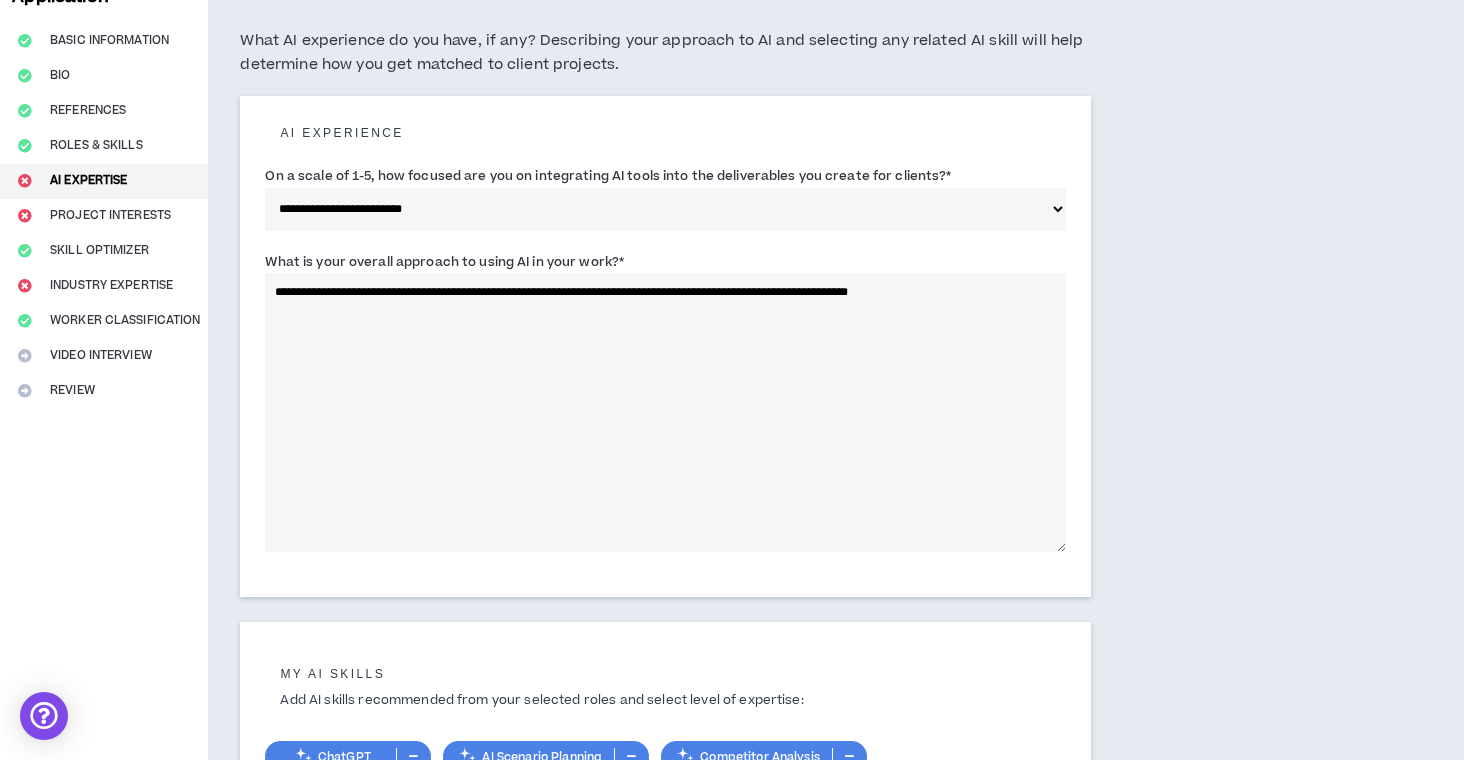 click on "**********" at bounding box center [665, 412] 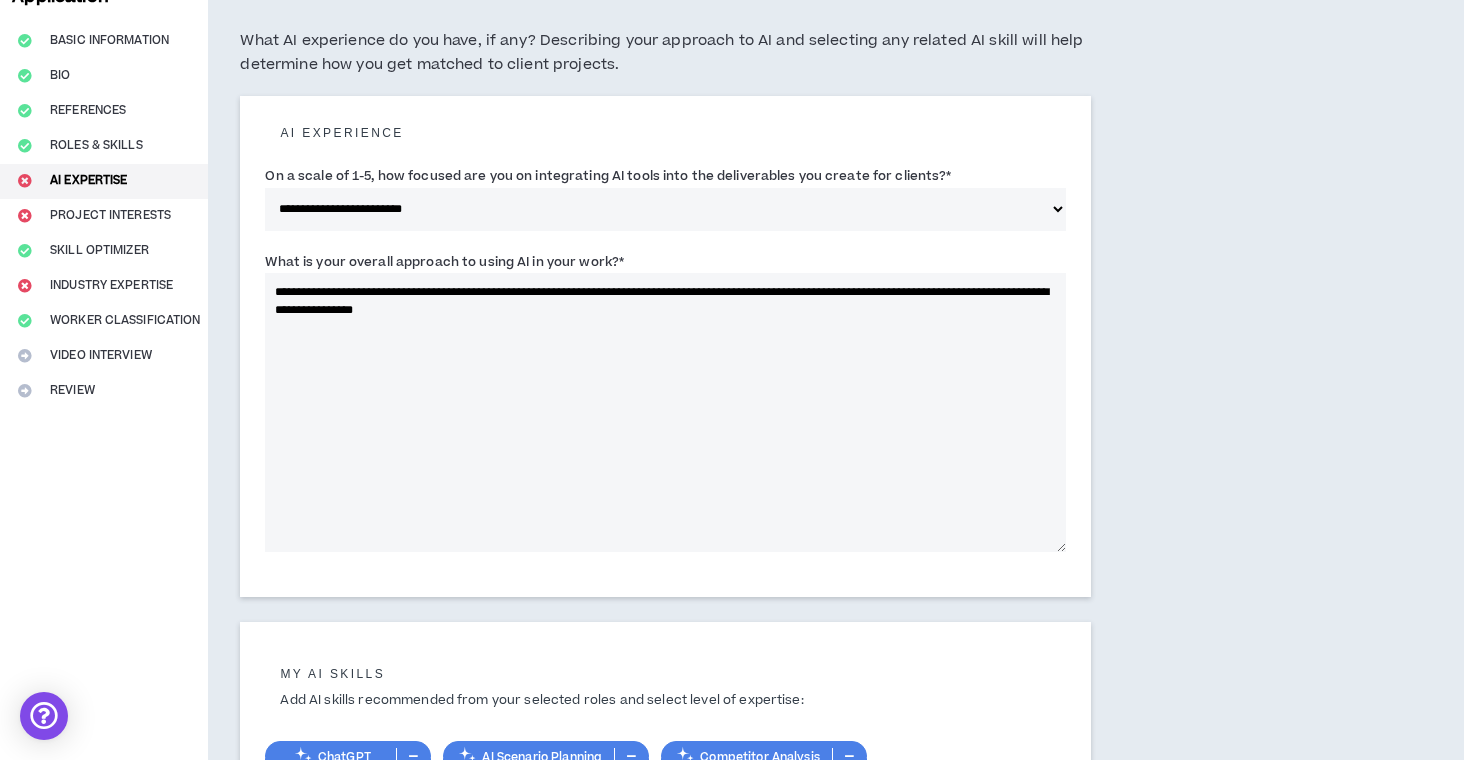 click on "**********" at bounding box center (665, 412) 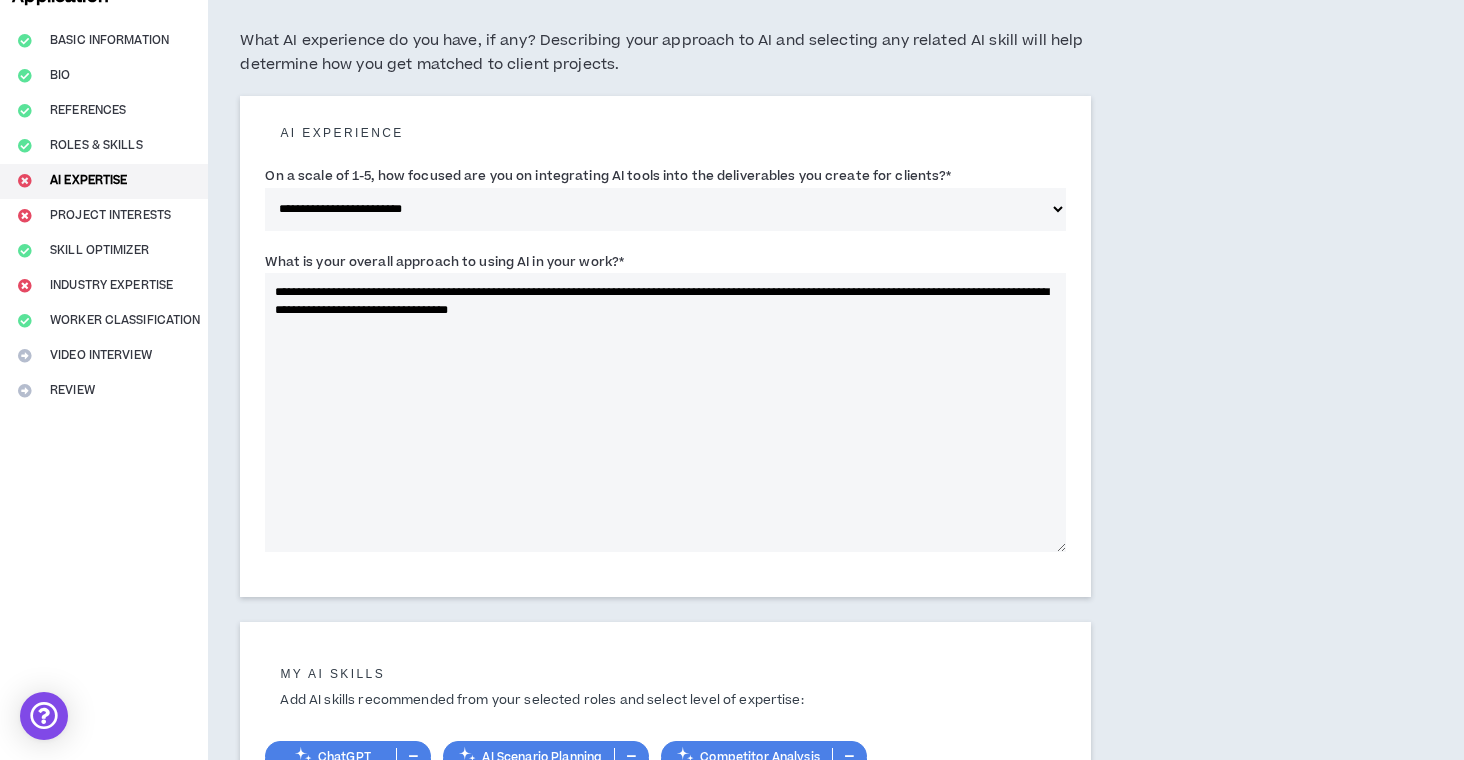 click on "**********" at bounding box center (665, 412) 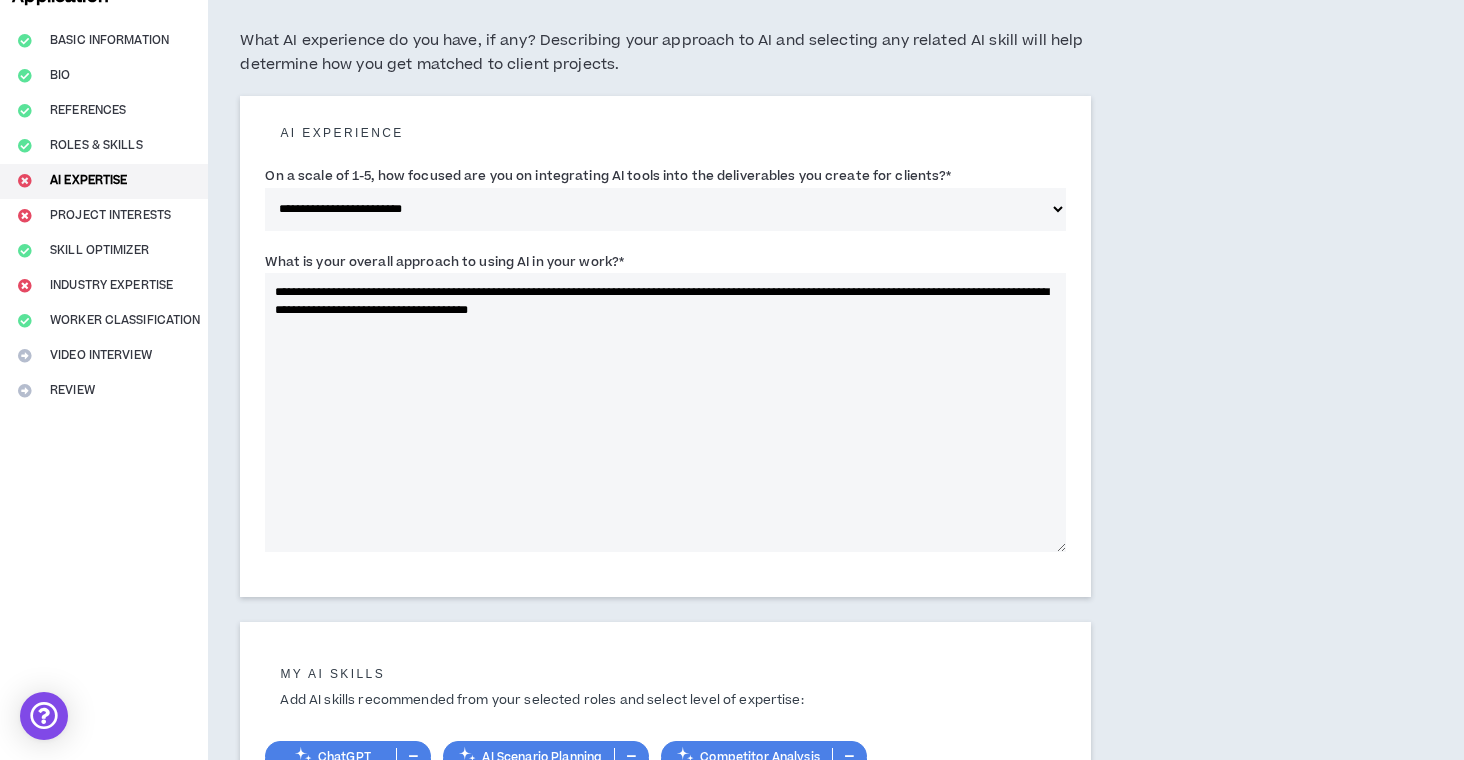 click on "**********" at bounding box center (665, 412) 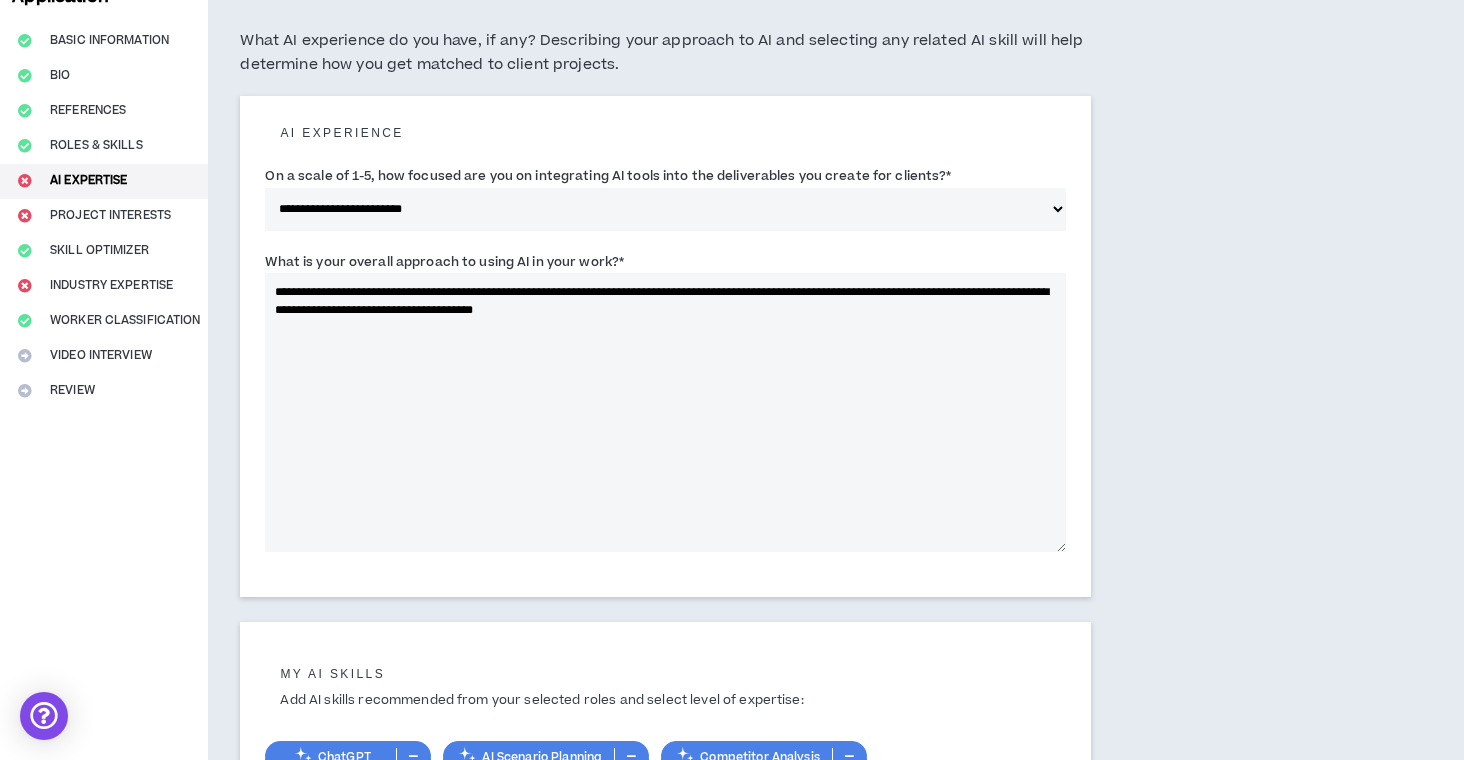 click on "**********" at bounding box center (665, 412) 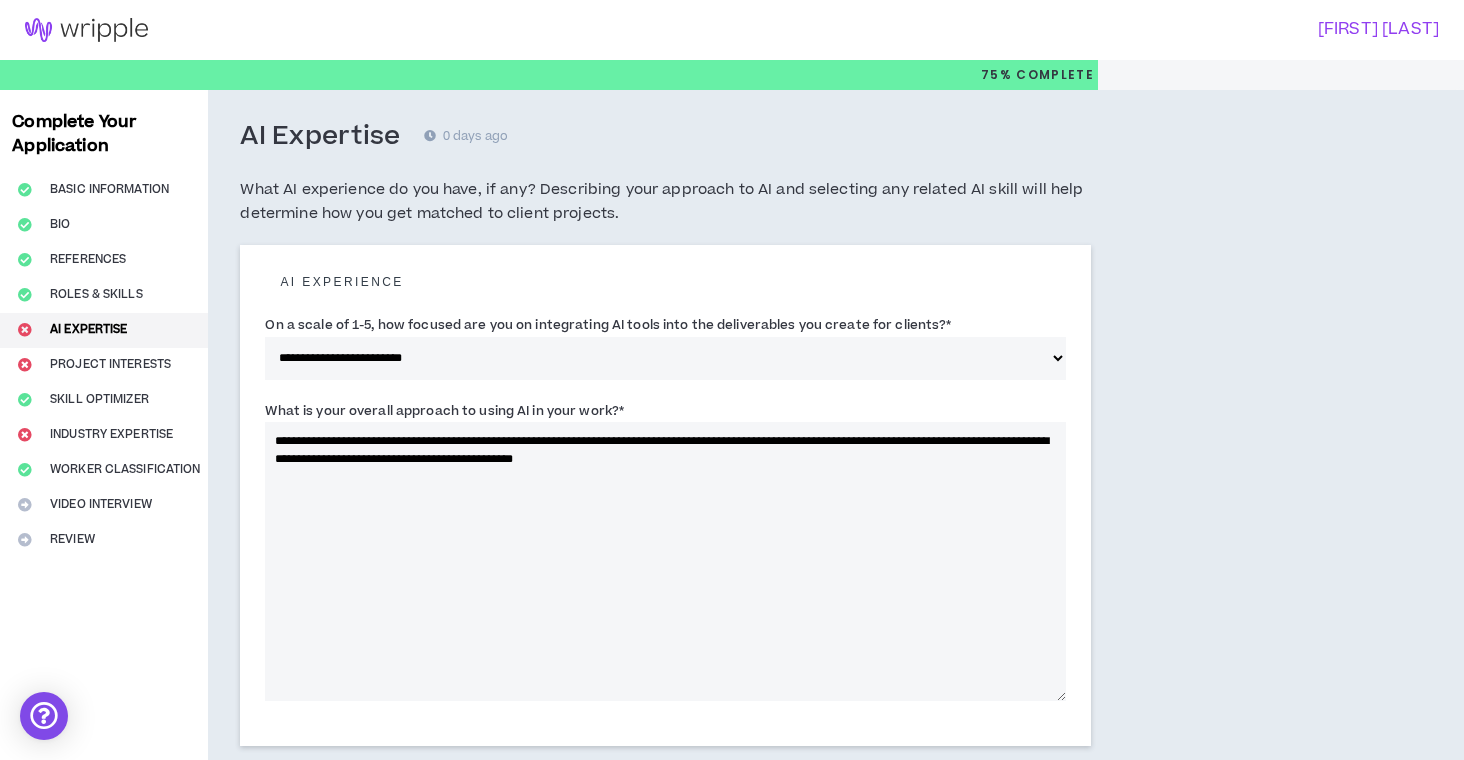 scroll, scrollTop: 0, scrollLeft: 0, axis: both 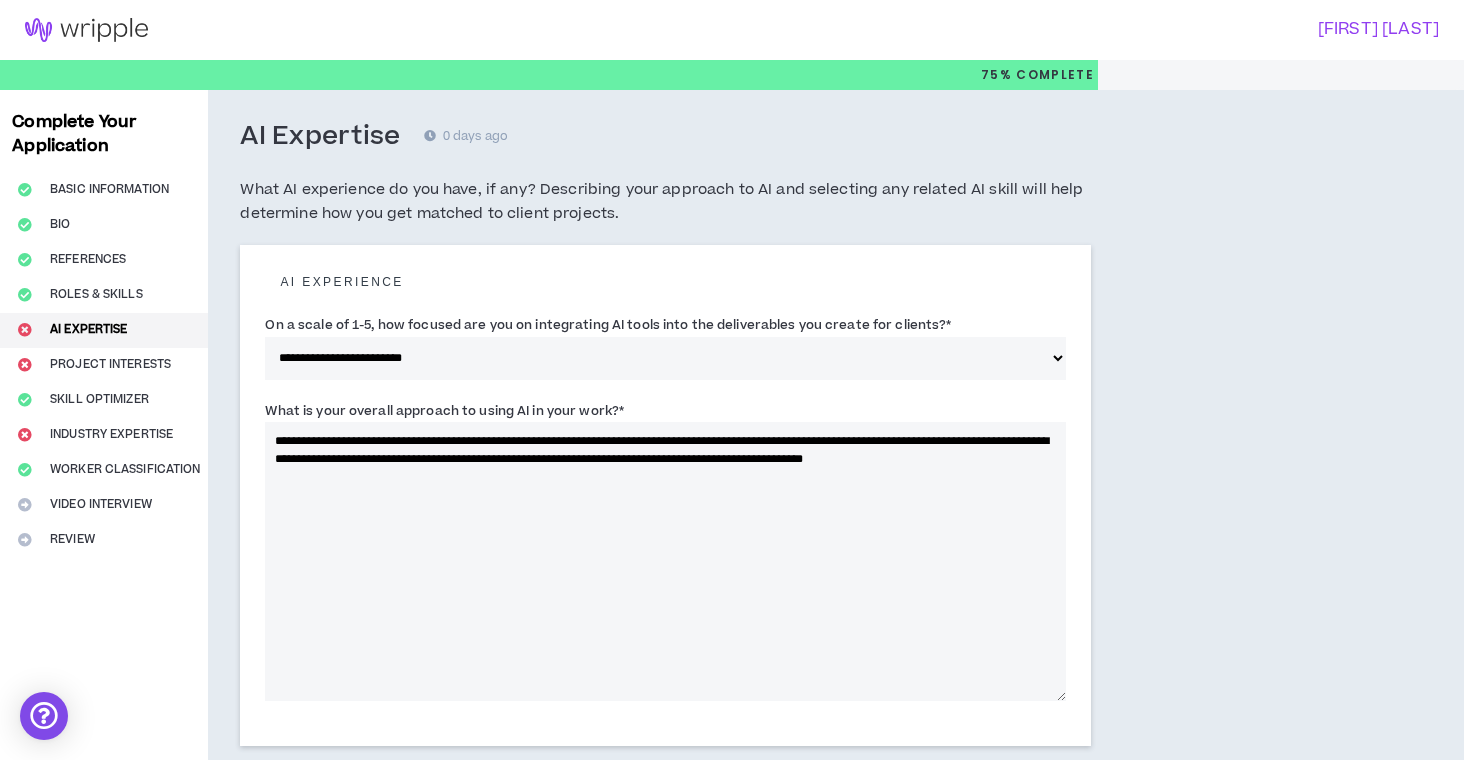 click on "**********" at bounding box center [665, 561] 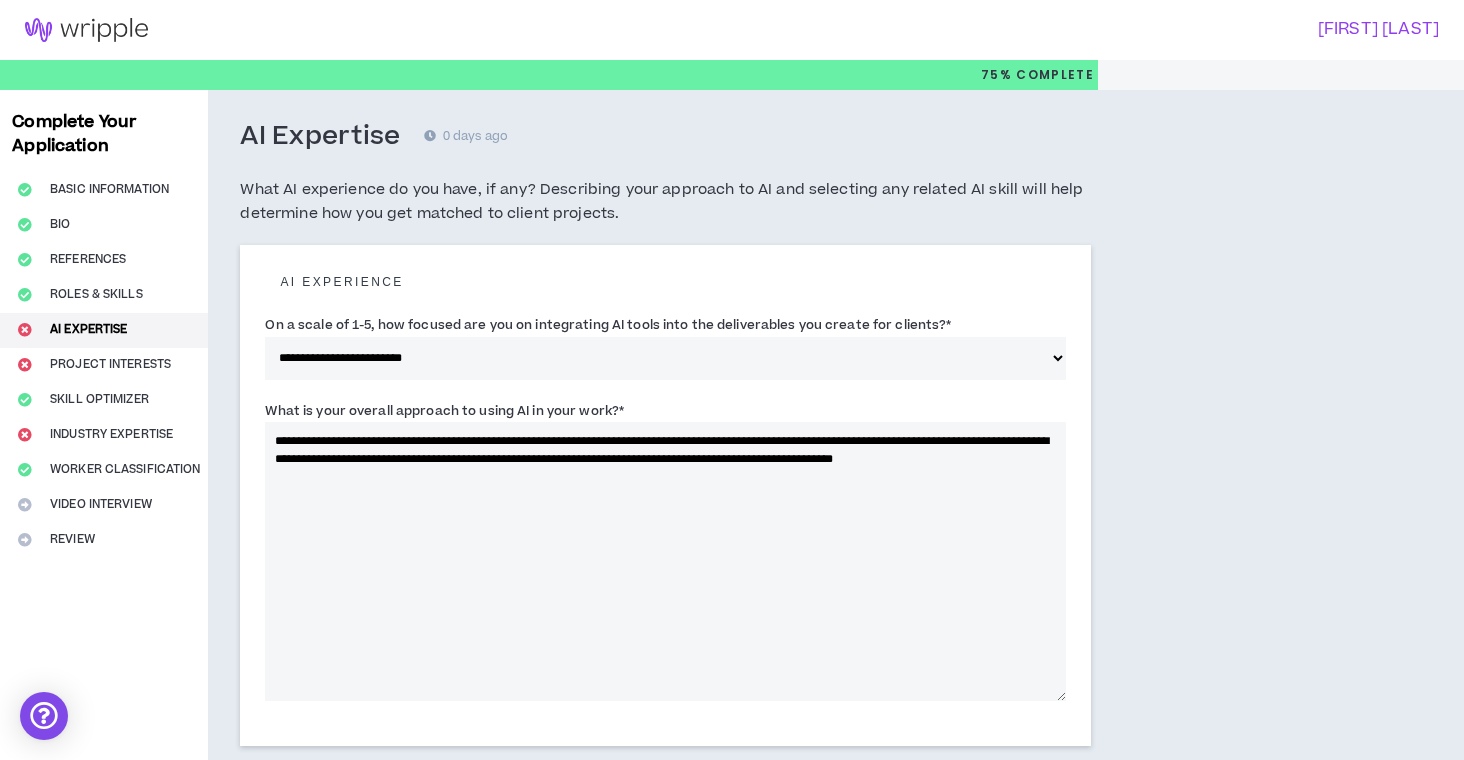 click on "**********" at bounding box center (665, 561) 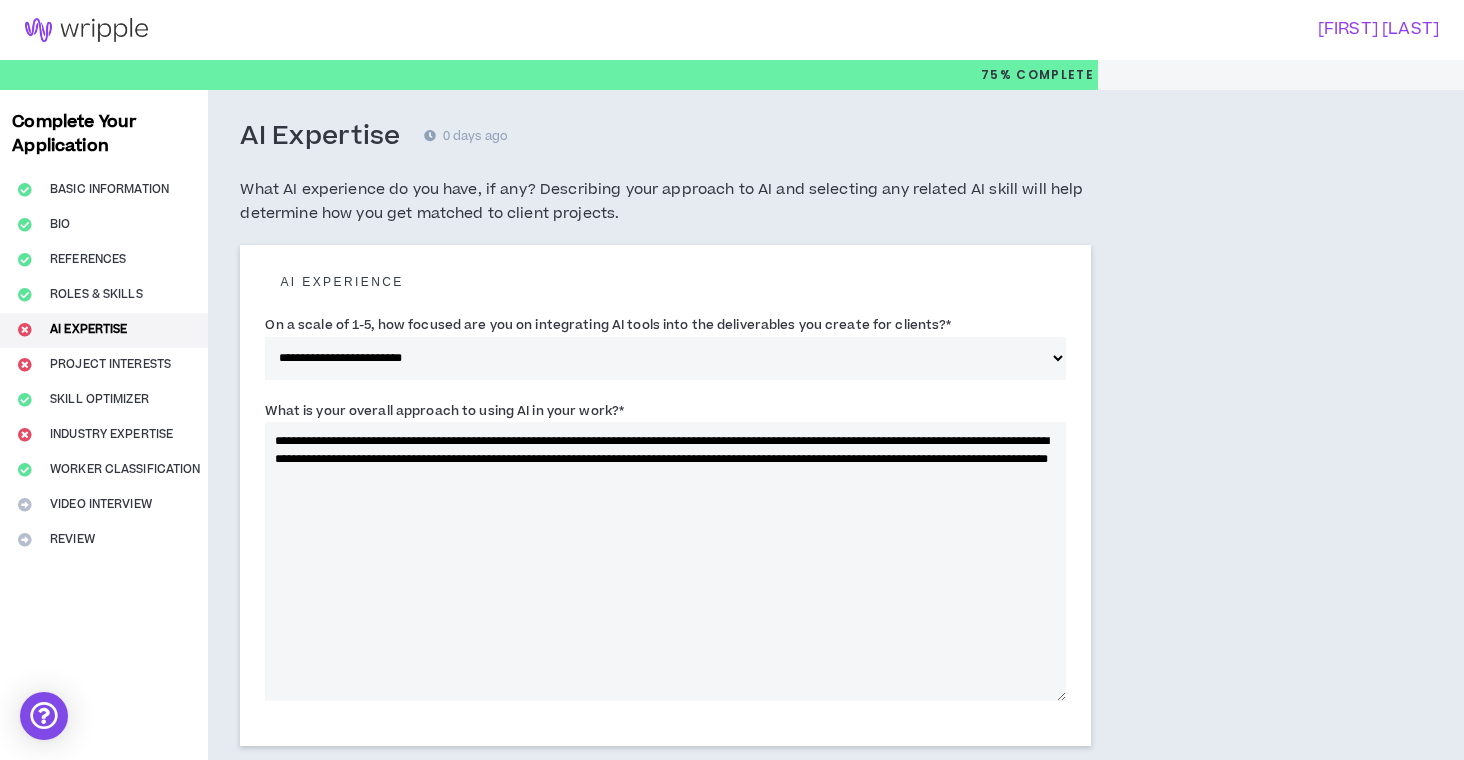 click on "**********" at bounding box center (665, 561) 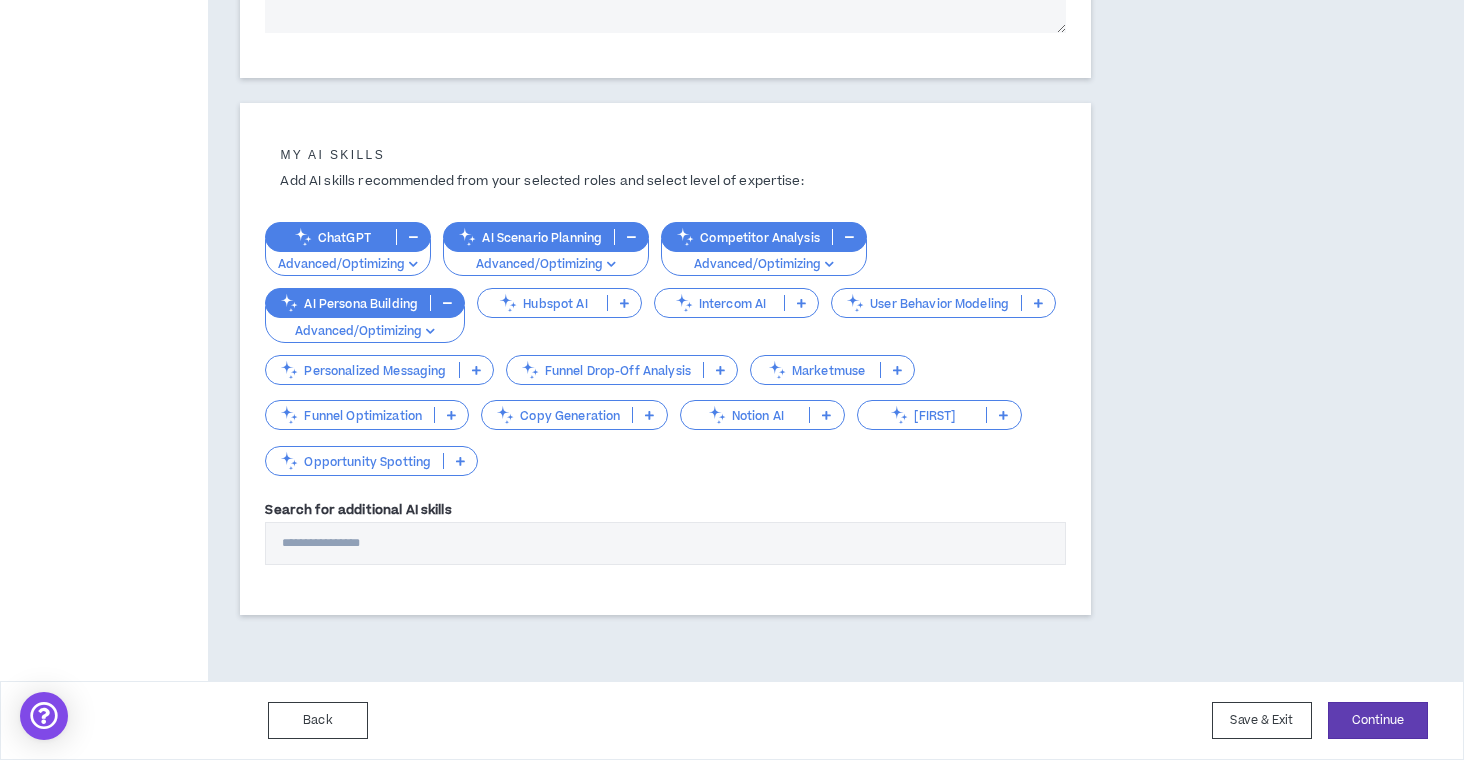 scroll, scrollTop: 756, scrollLeft: 0, axis: vertical 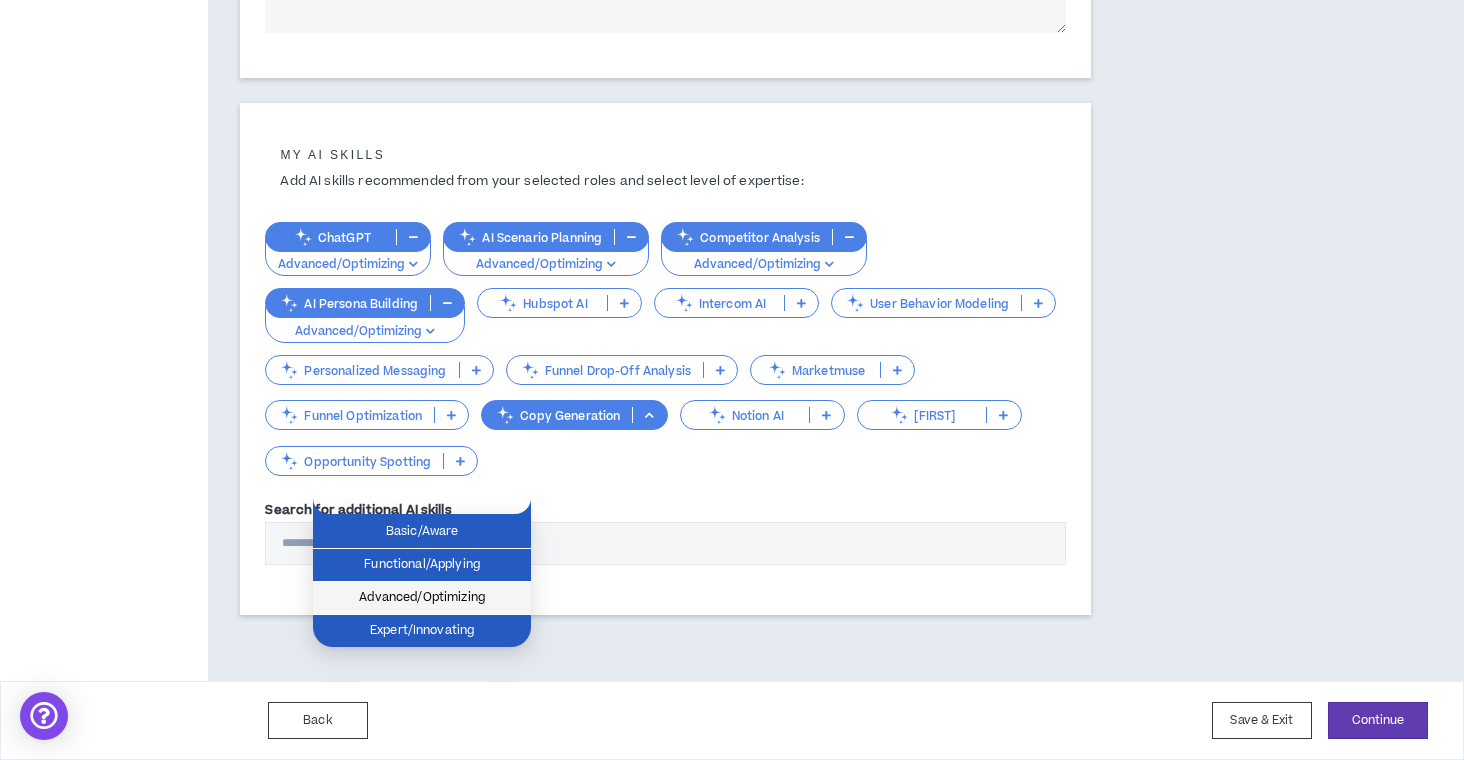 click on "Advanced/Optimizing" at bounding box center (422, 598) 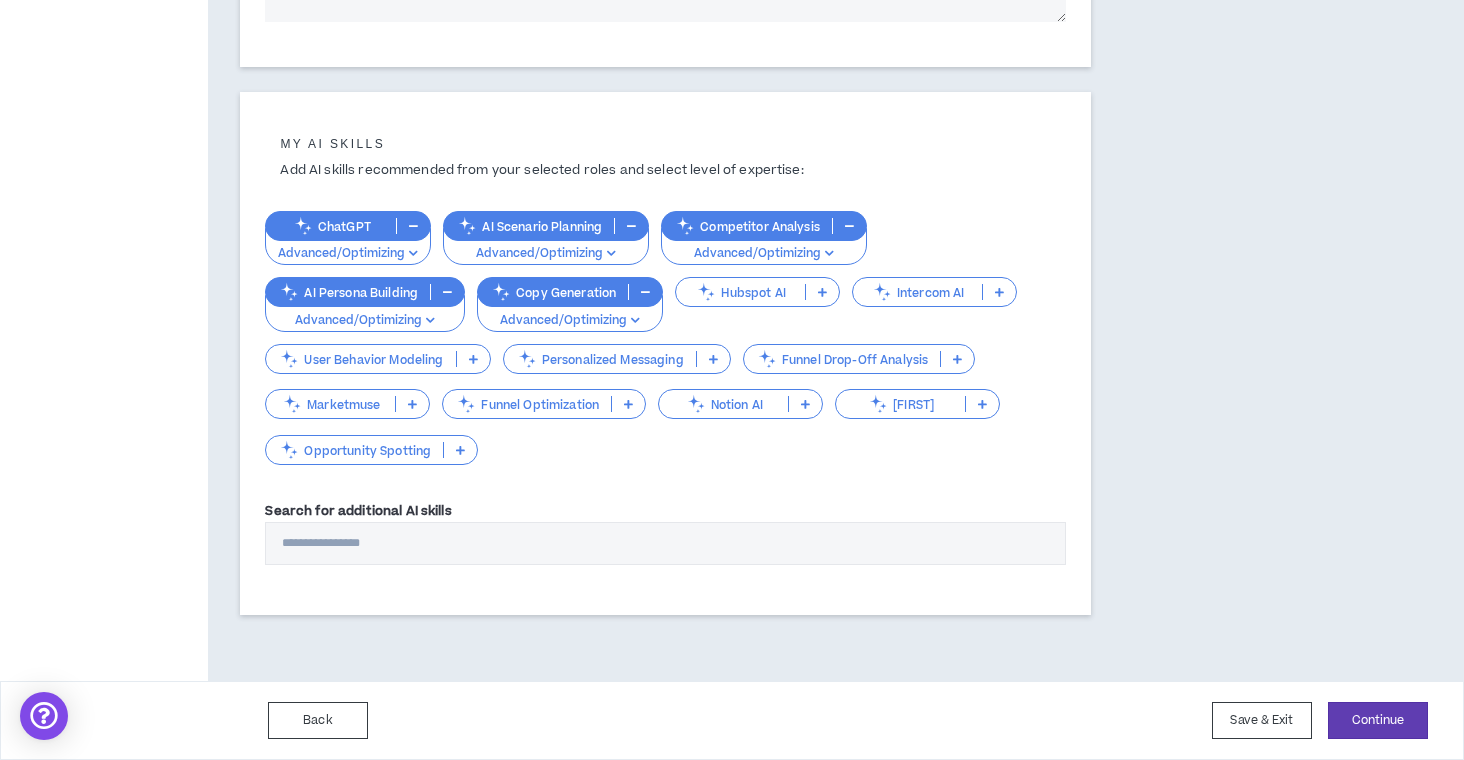 scroll, scrollTop: 712, scrollLeft: 0, axis: vertical 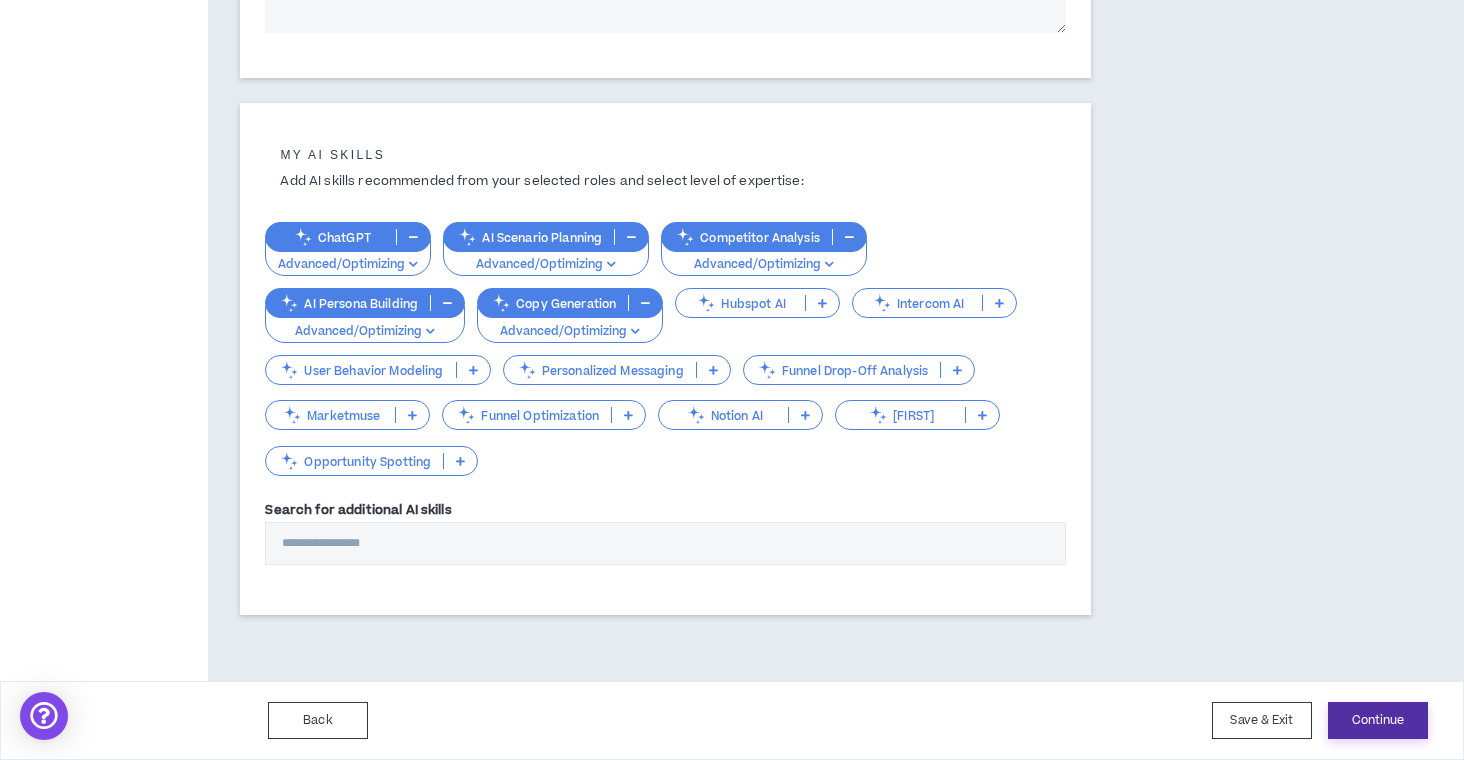 click on "Continue" at bounding box center (1378, 720) 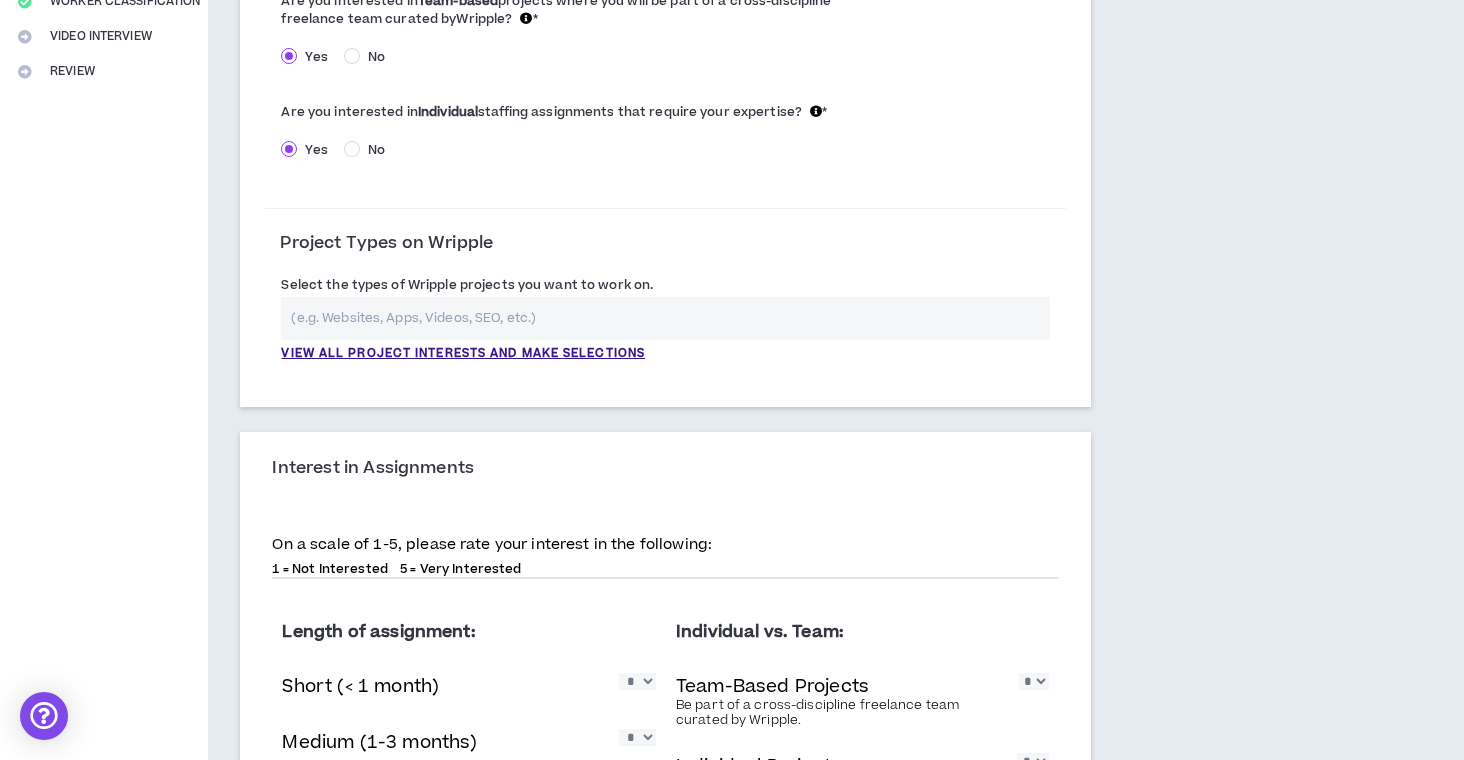 scroll, scrollTop: 497, scrollLeft: 0, axis: vertical 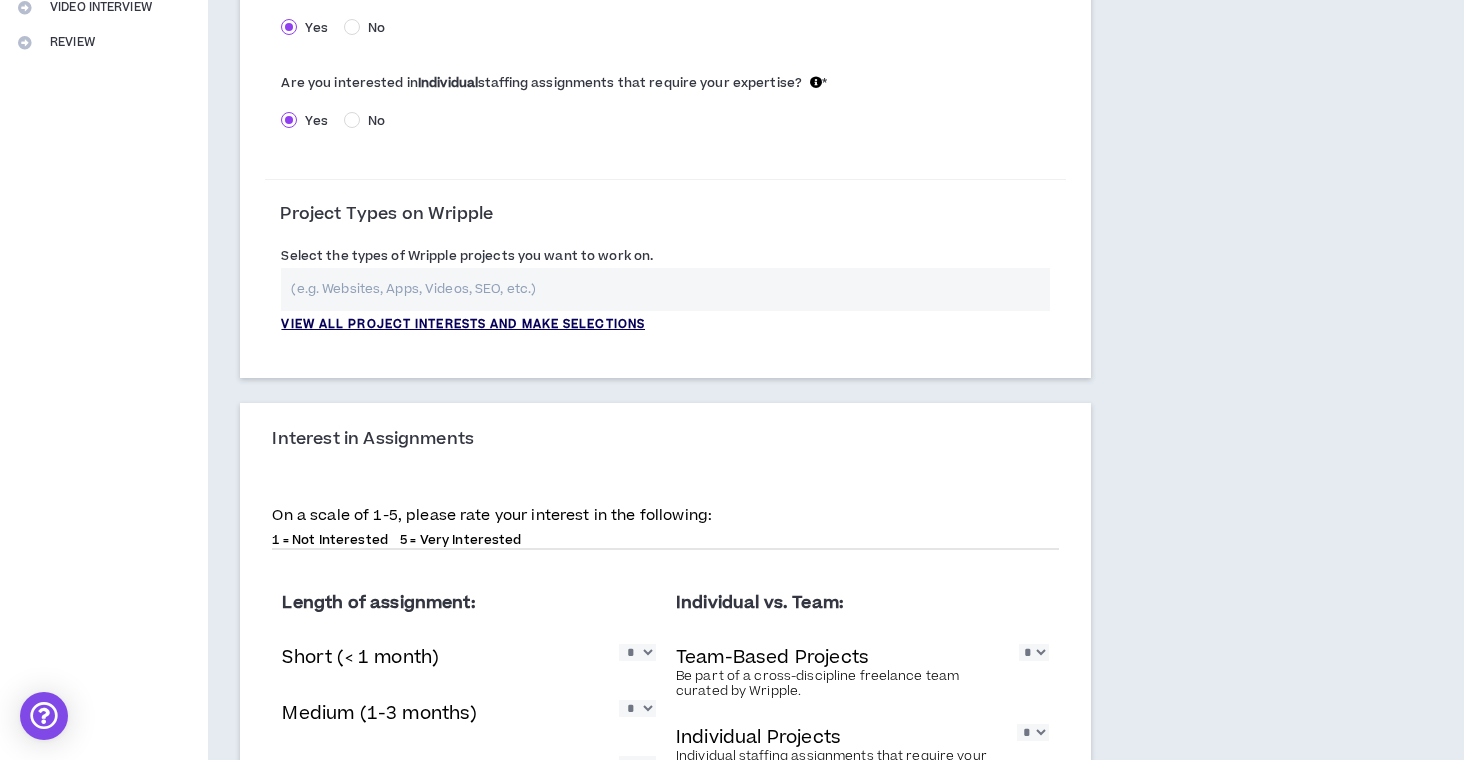 click on "View all project interests and make selections" at bounding box center (463, 325) 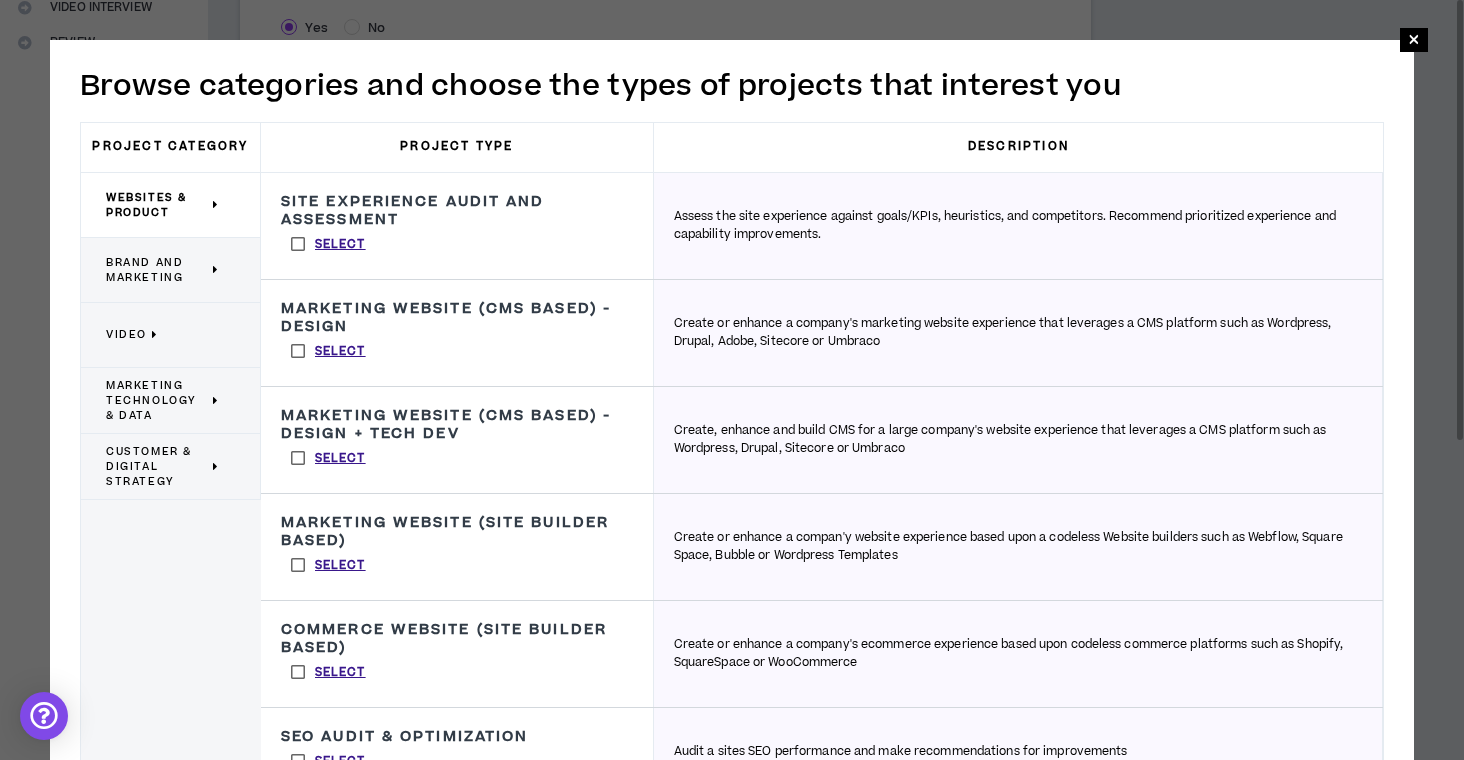 click on "Brand and Marketing" at bounding box center (157, 270) 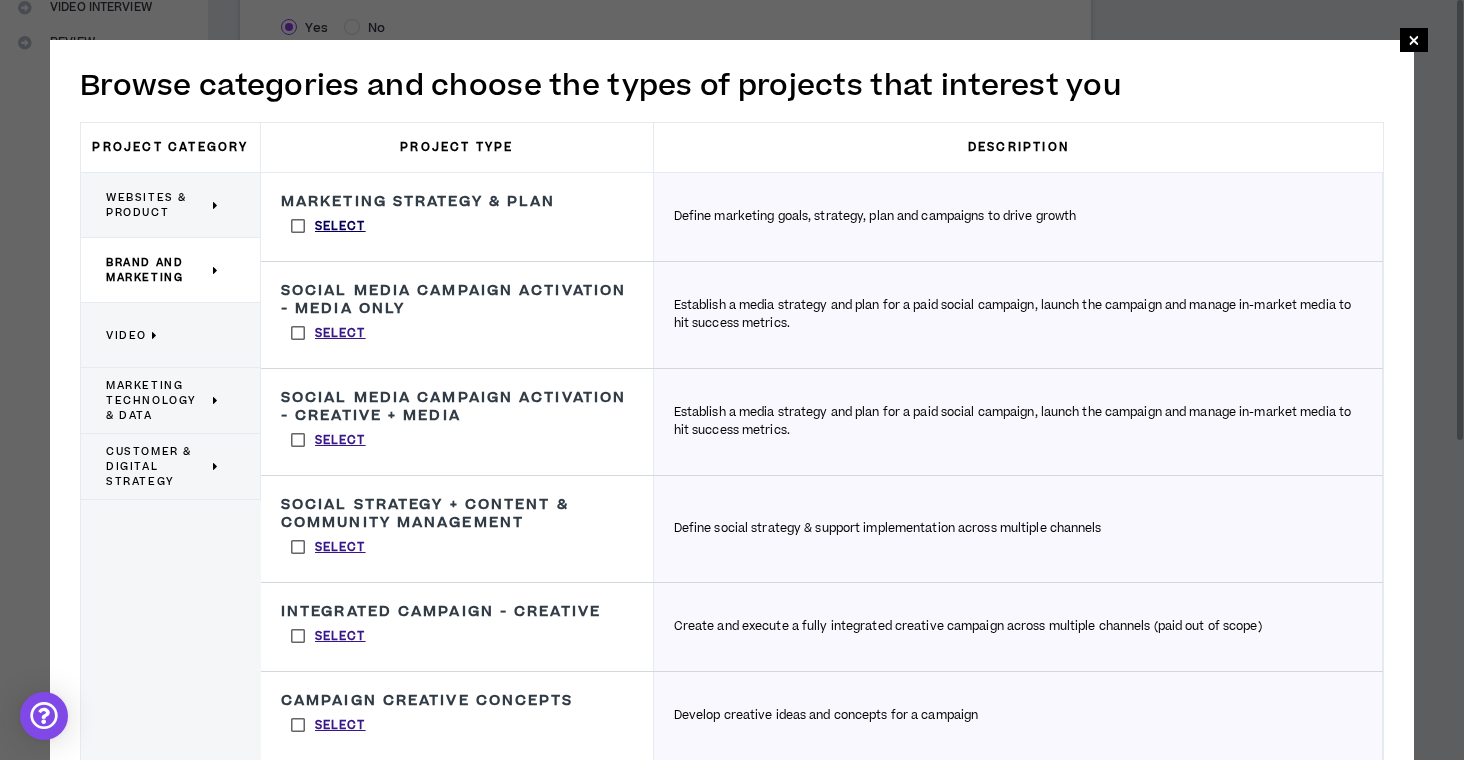 click on "Select" at bounding box center [340, 227] 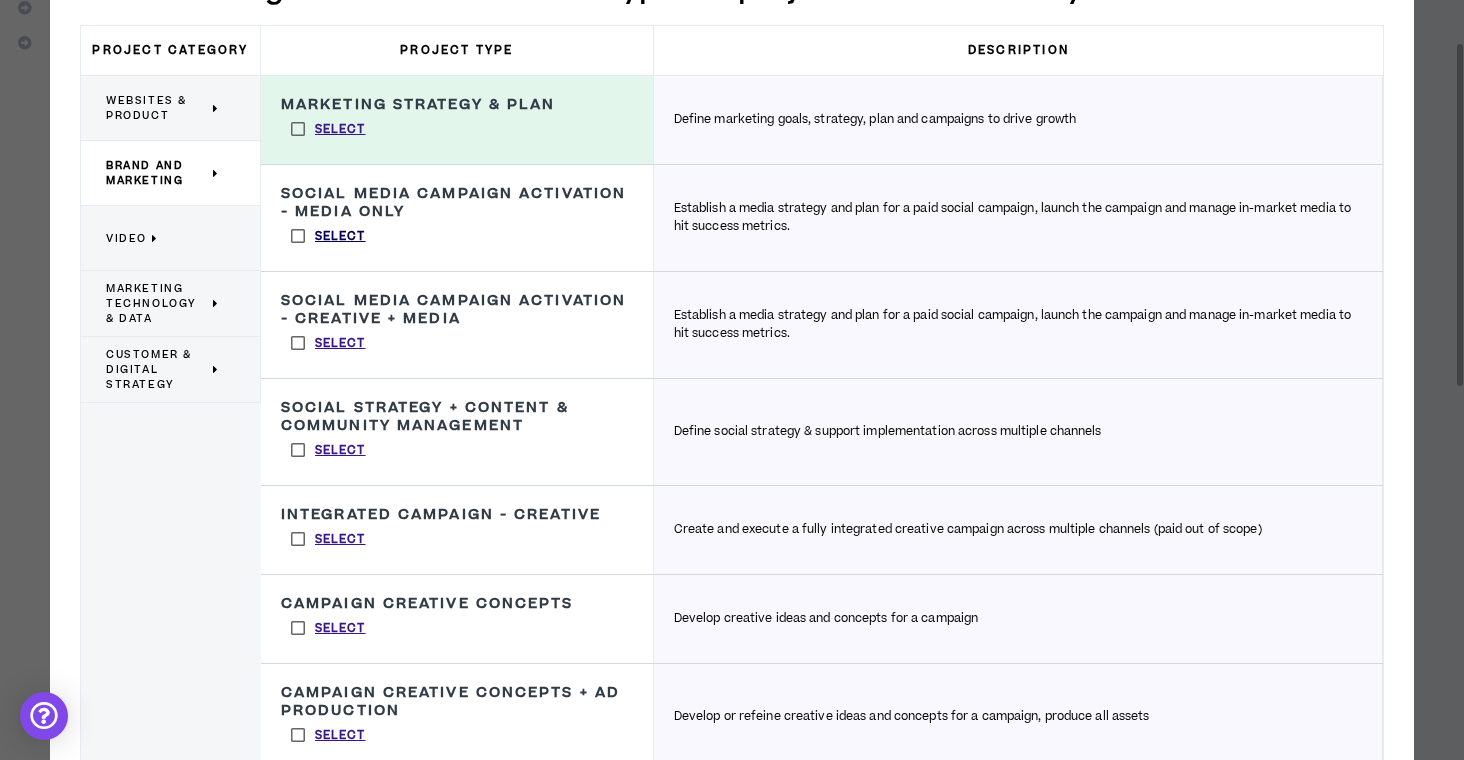 click on "Select" at bounding box center (340, 237) 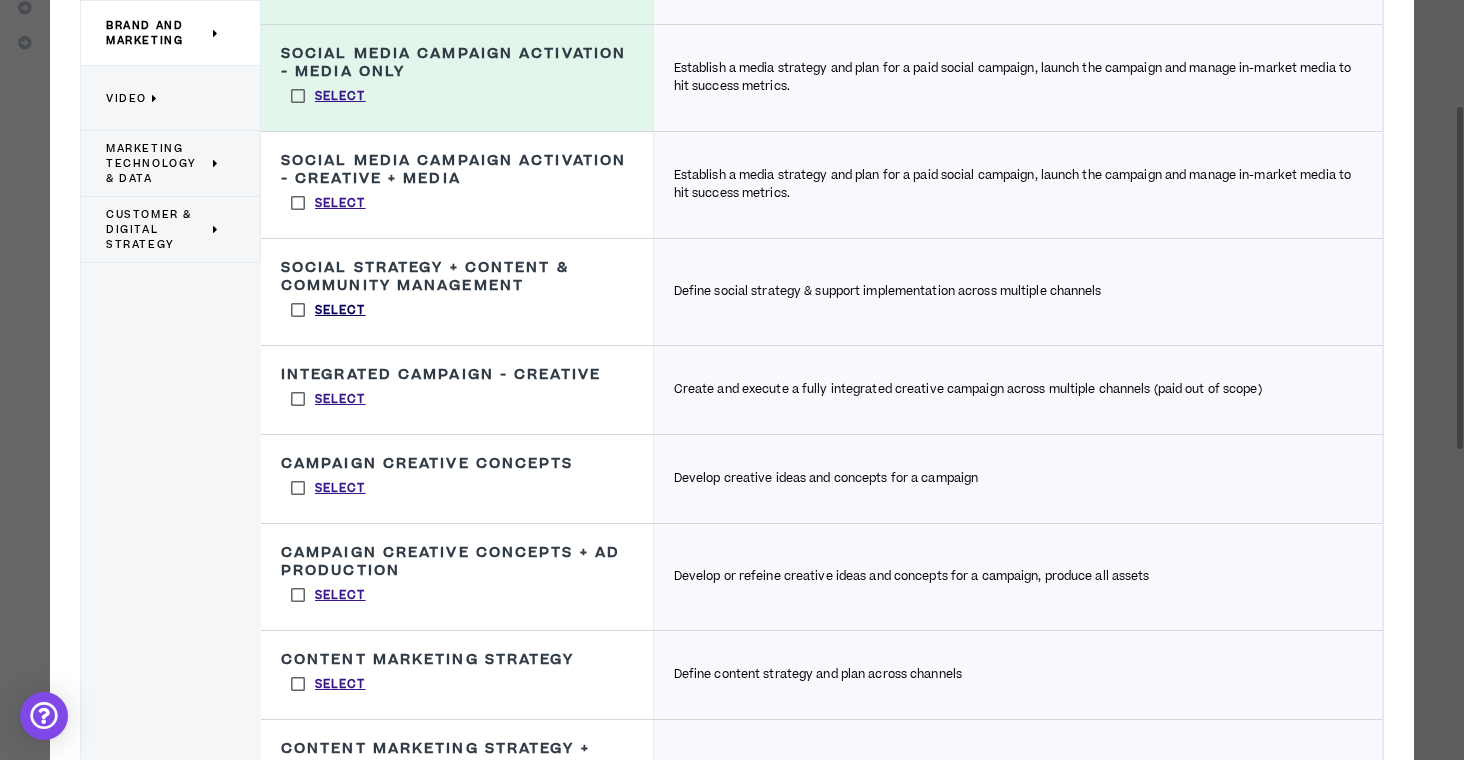 click on "Select" at bounding box center [340, 311] 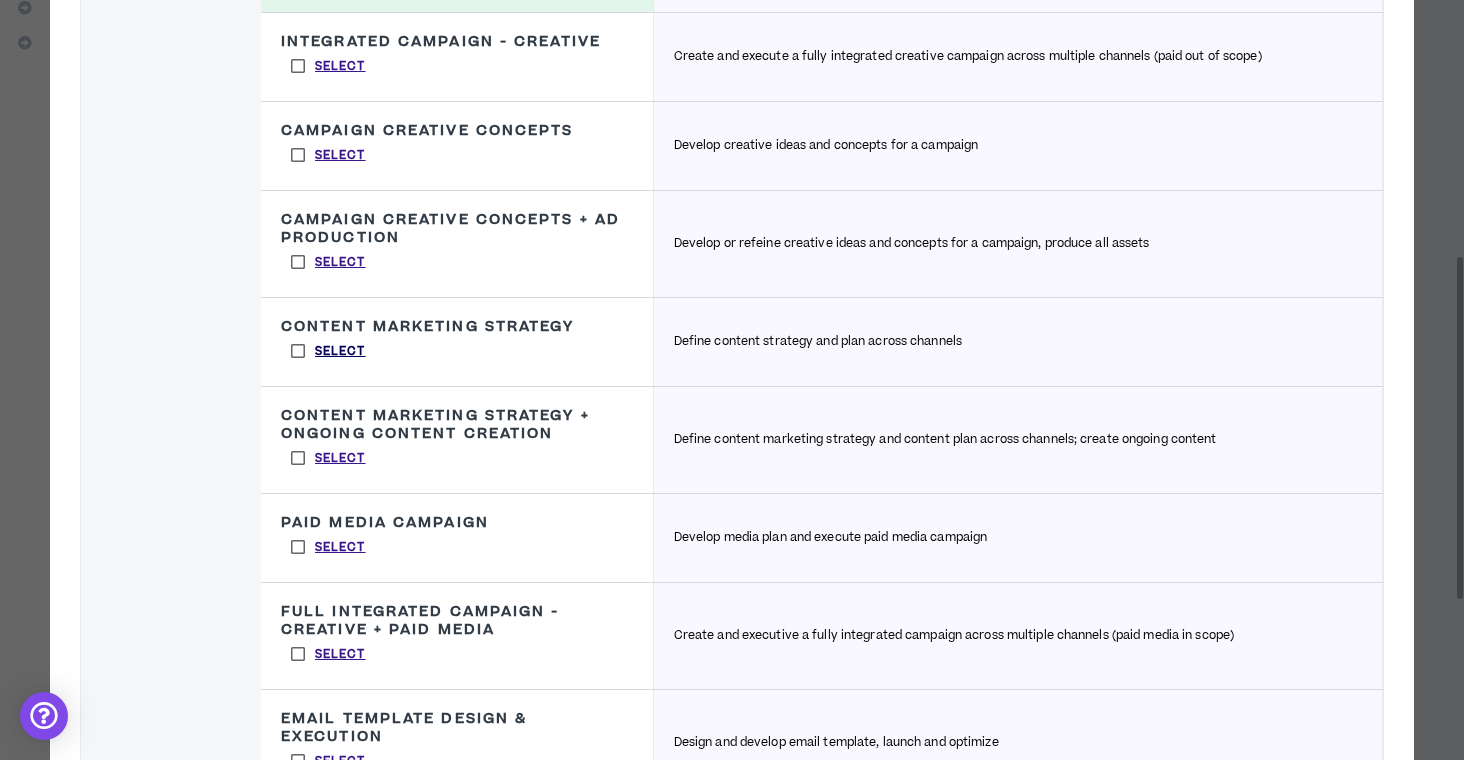 click on "Select" at bounding box center [340, 352] 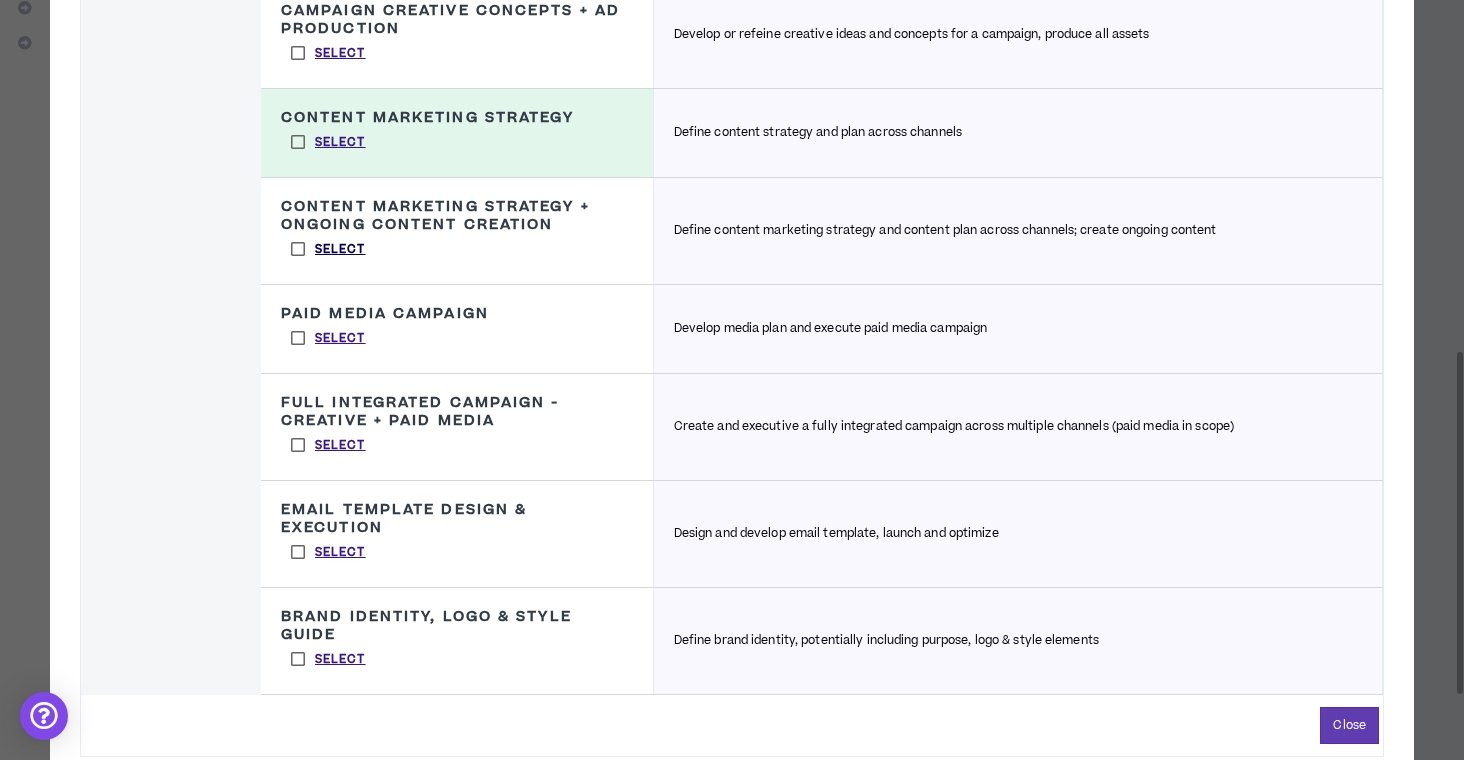 click on "Select" at bounding box center (340, 250) 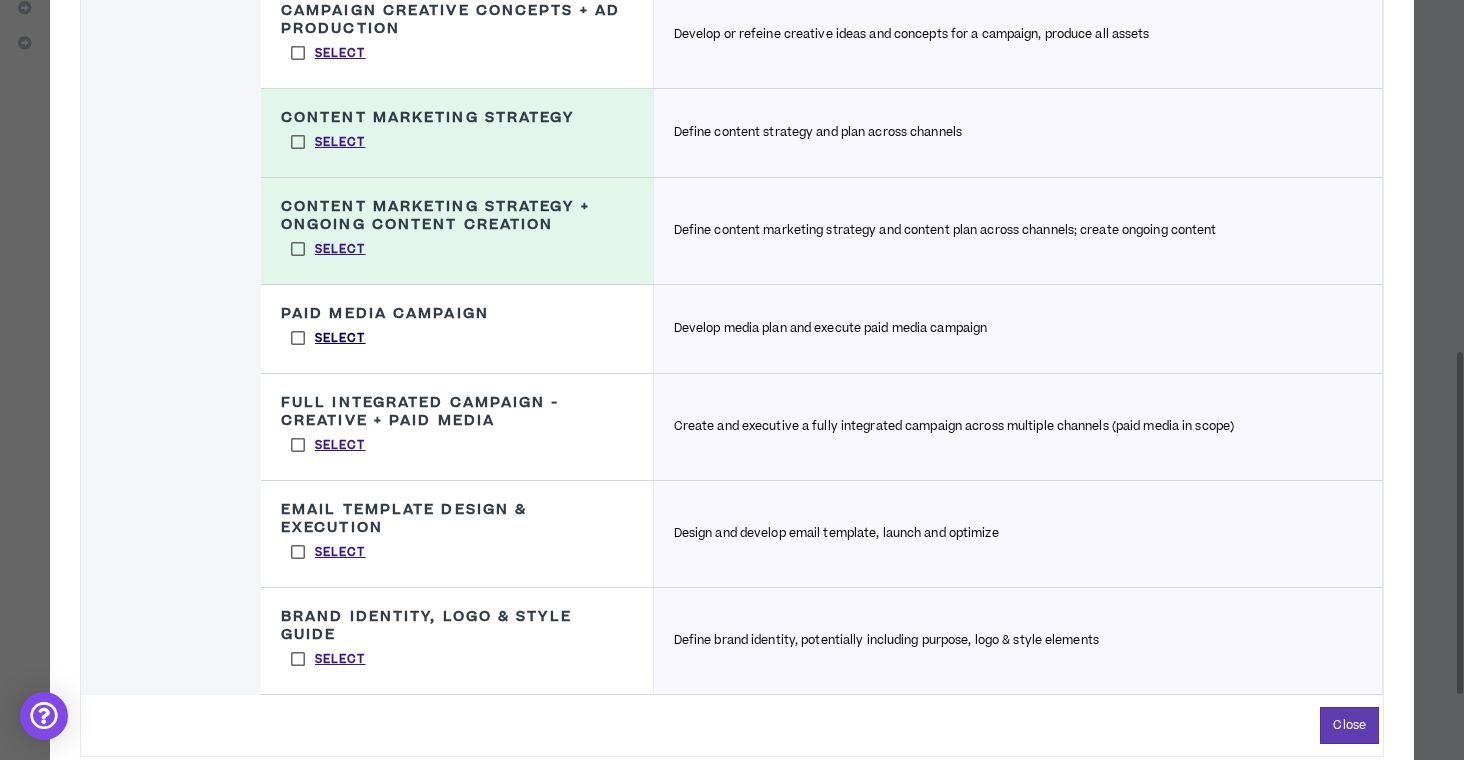 click on "Select" at bounding box center (340, 339) 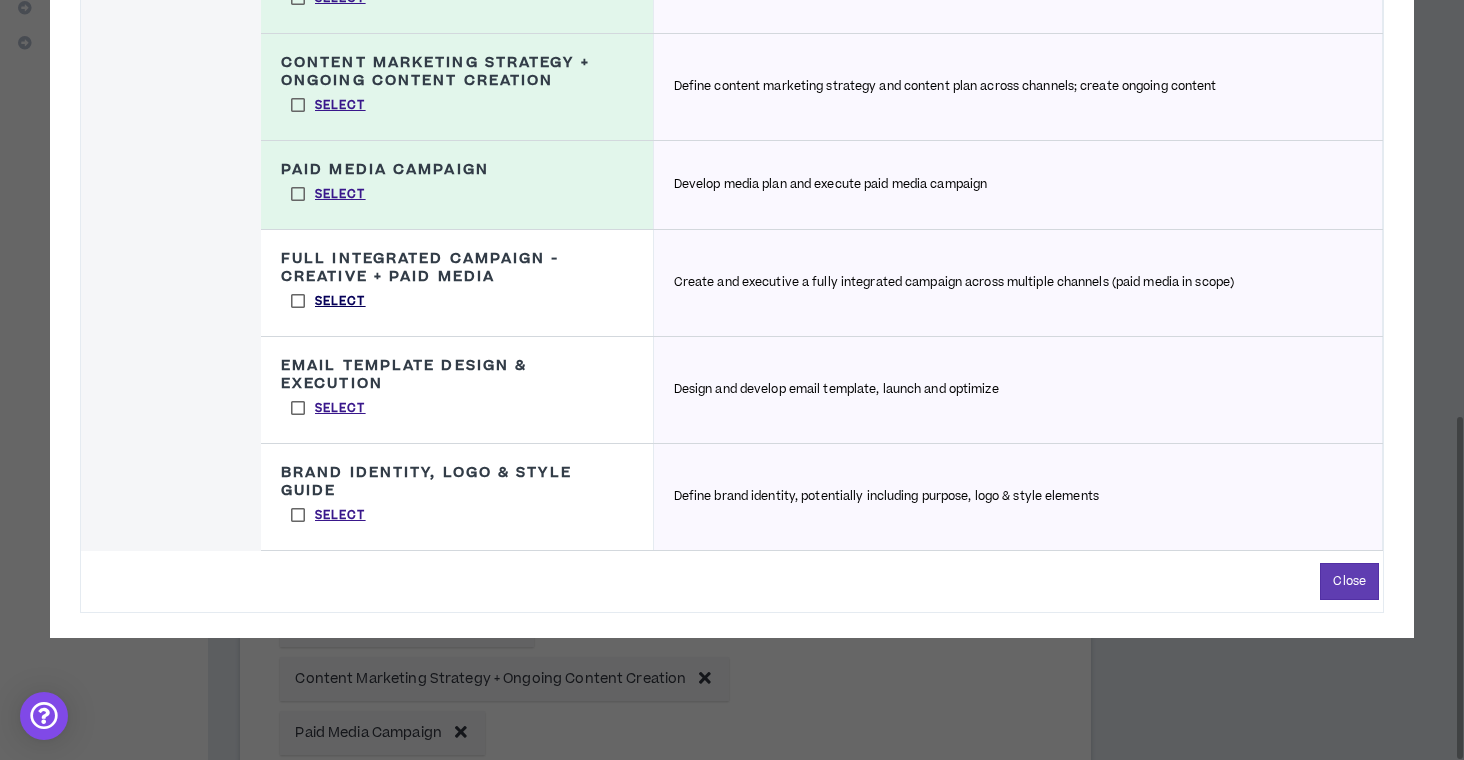 click on "Select" at bounding box center (340, 302) 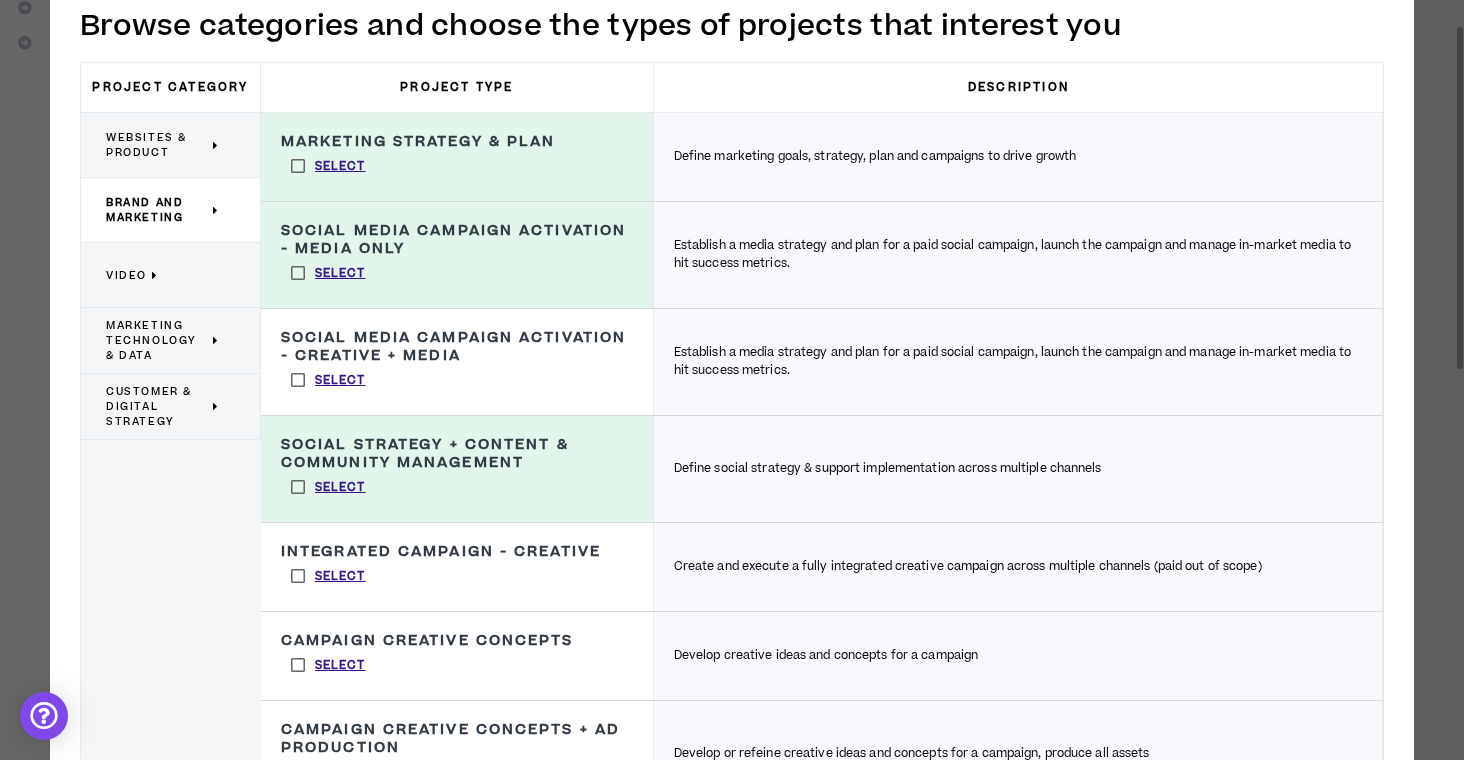 click on "Video" at bounding box center (126, 275) 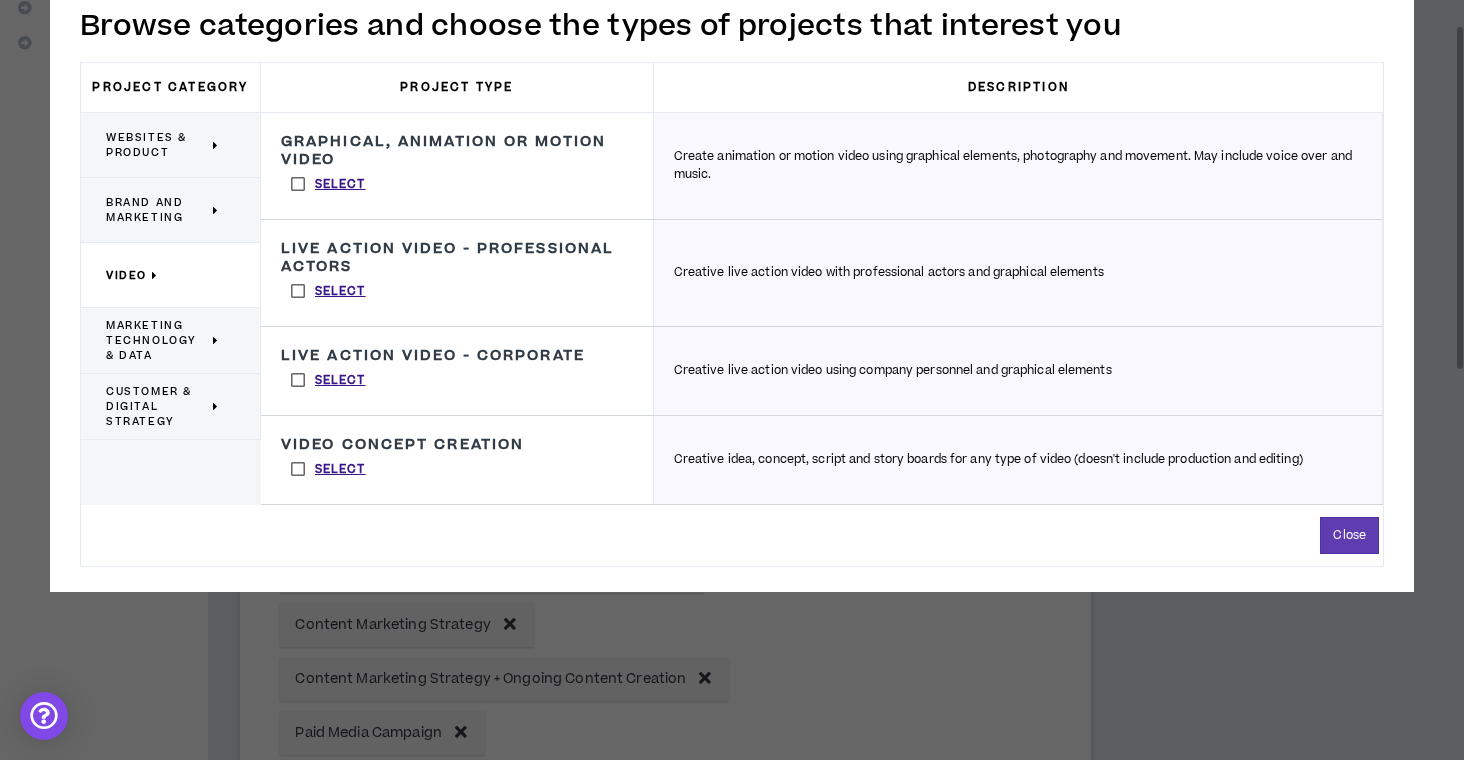 click on "Marketing Technology & Data" at bounding box center (157, 340) 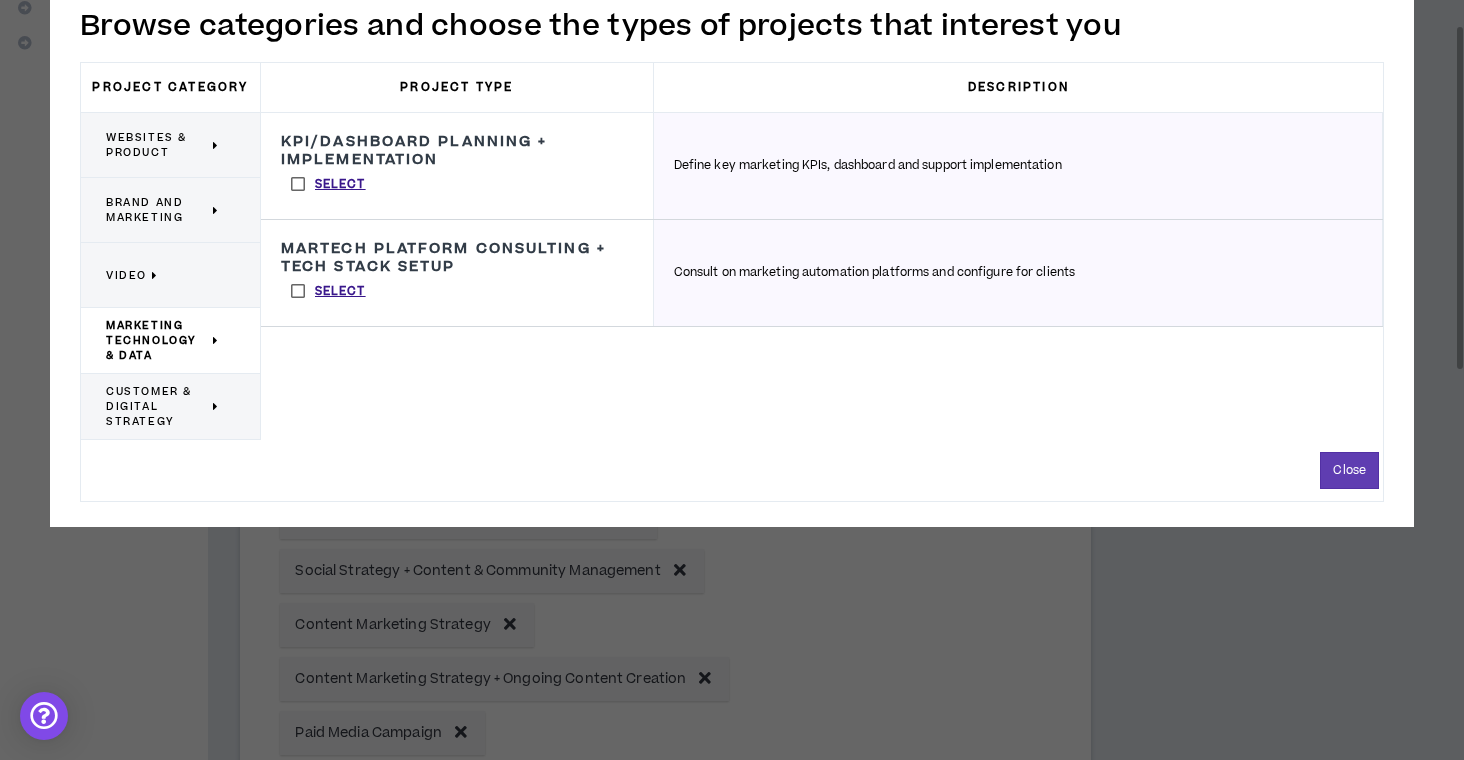 click on "Customer & Digital Strategy" at bounding box center [157, 406] 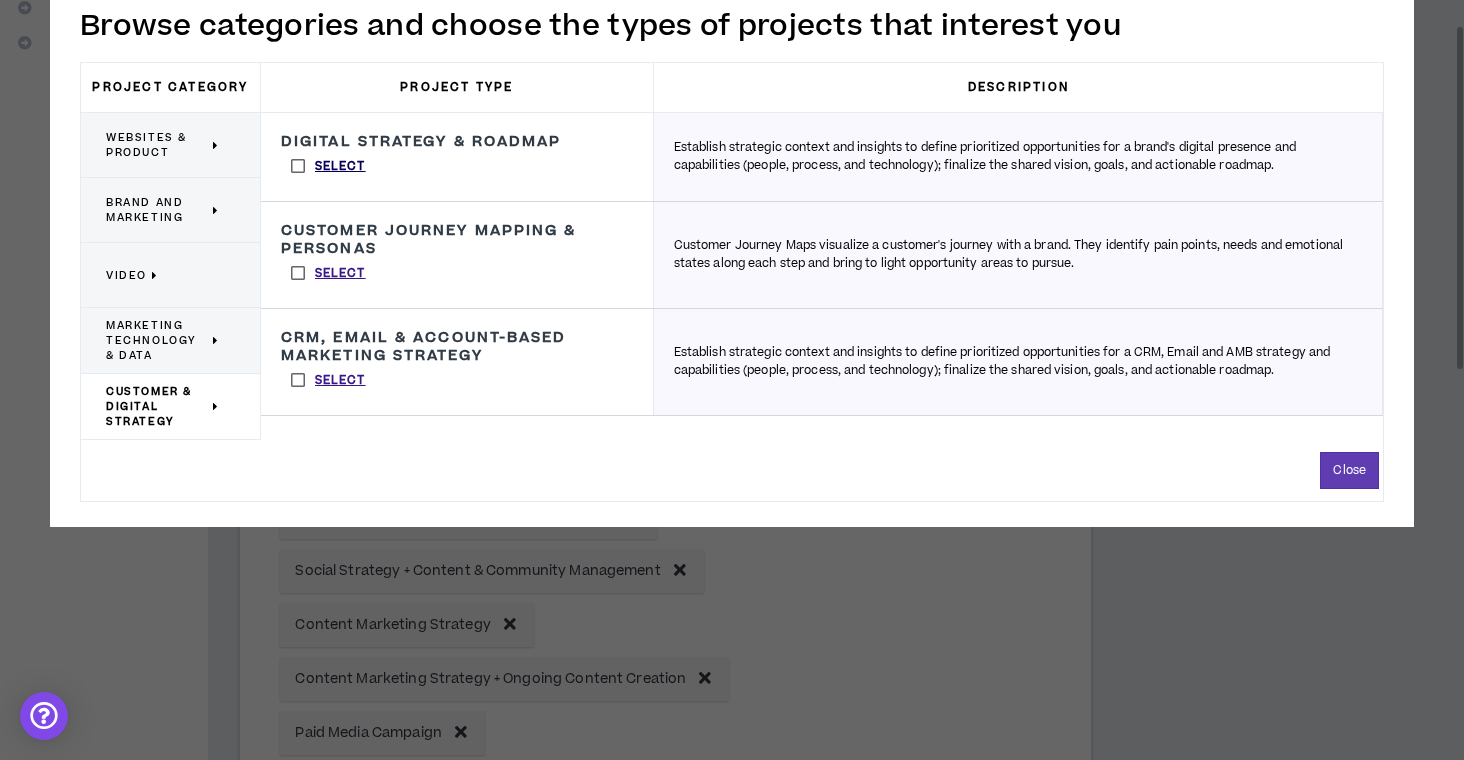 click on "Select" at bounding box center (340, 167) 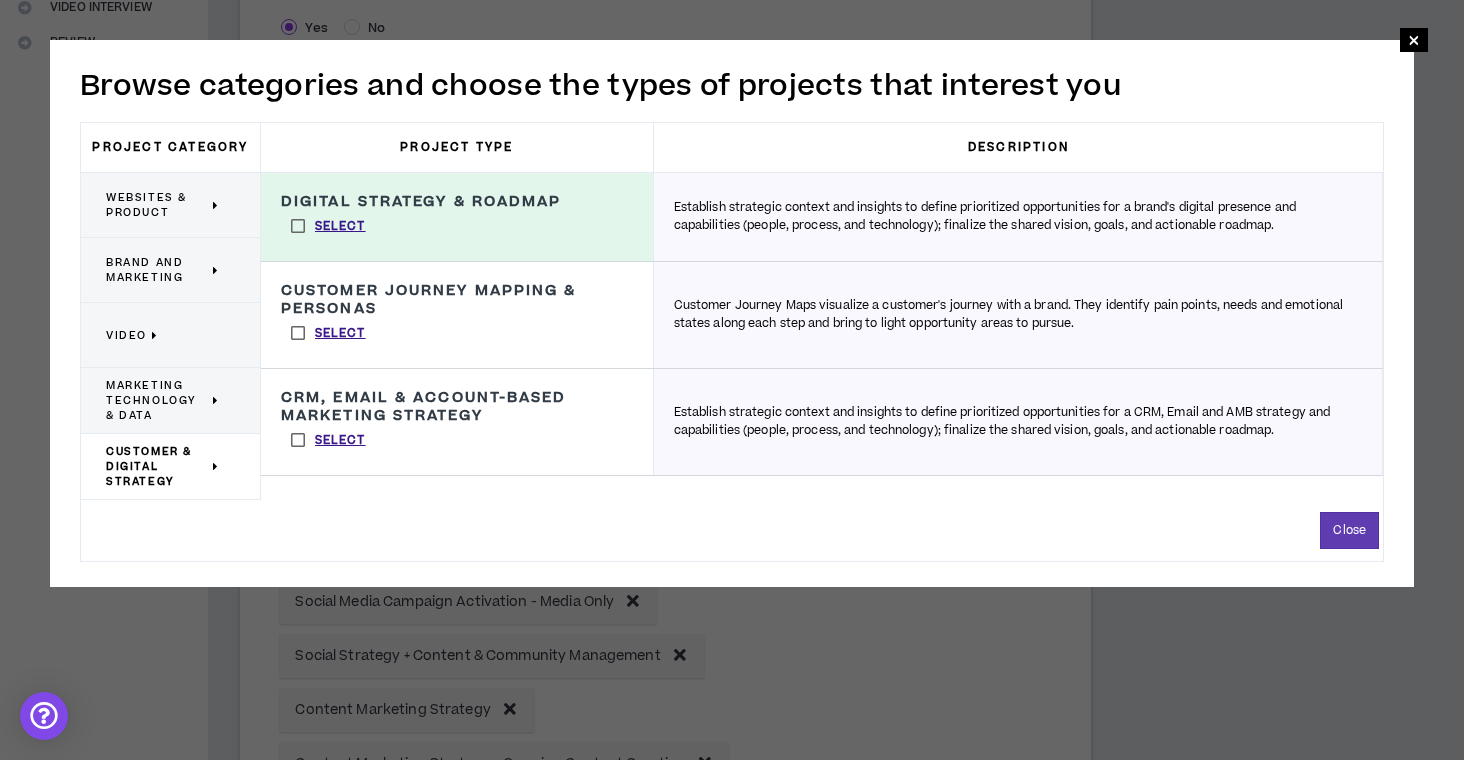 drag, startPoint x: 130, startPoint y: 281, endPoint x: 217, endPoint y: 285, distance: 87.0919 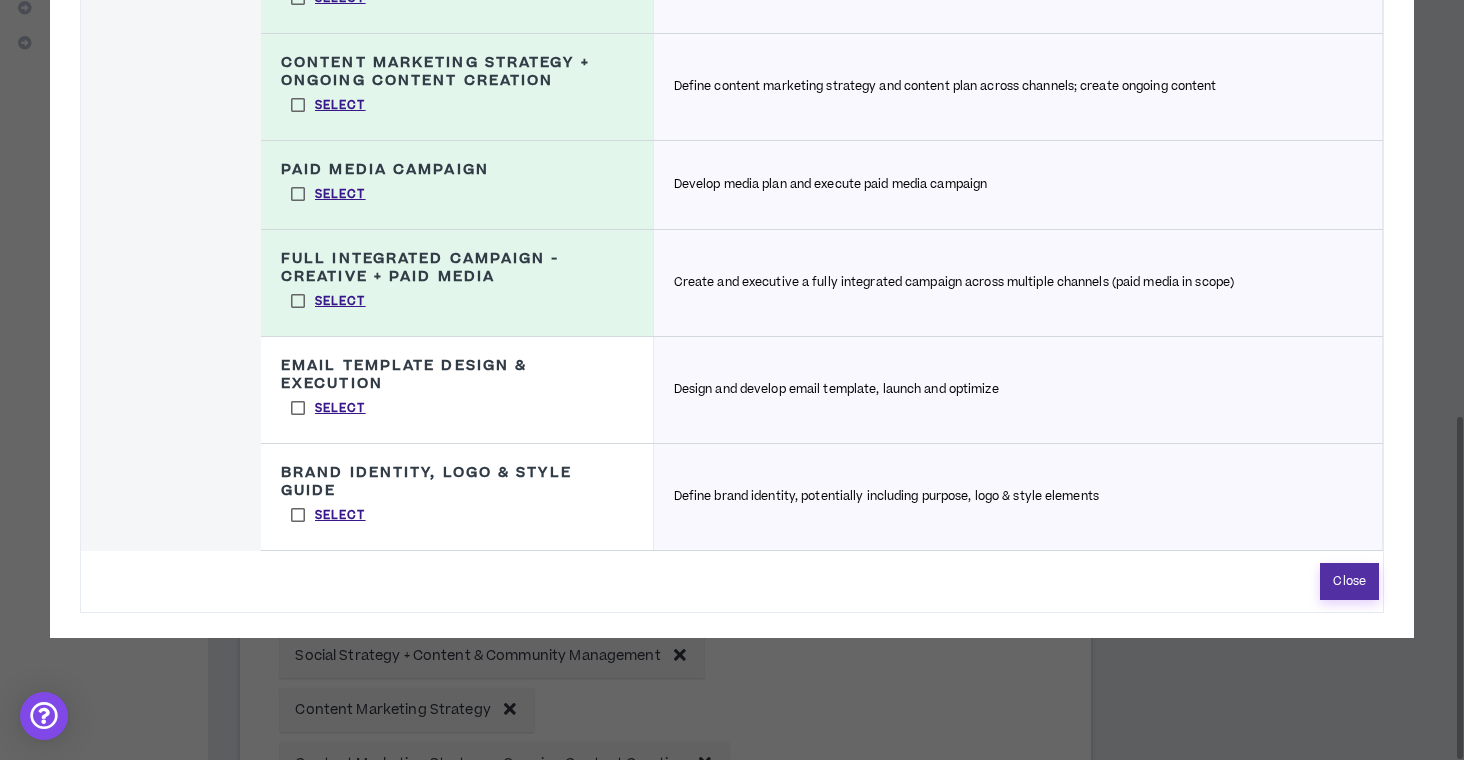 click on "Close" at bounding box center (1349, 581) 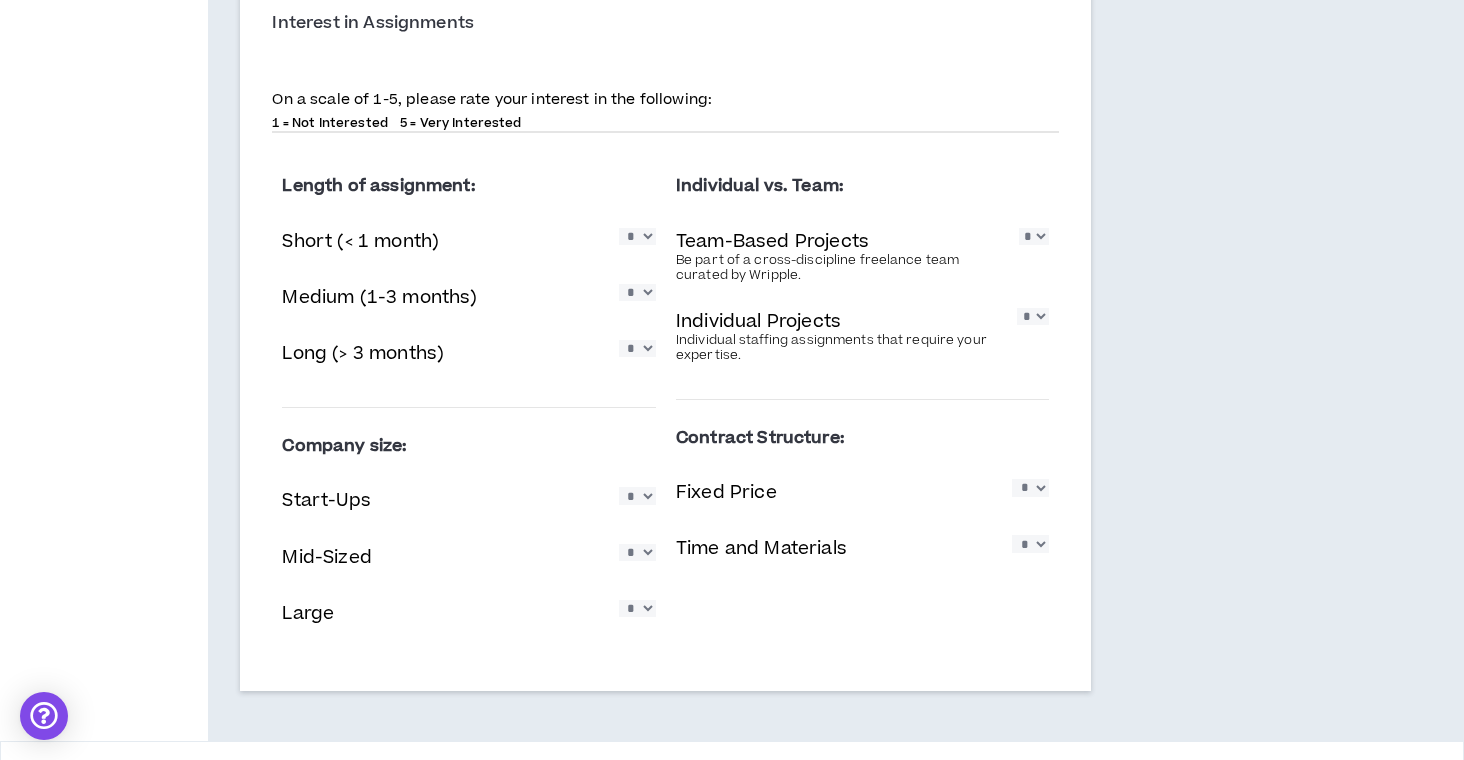 scroll, scrollTop: 1491, scrollLeft: 0, axis: vertical 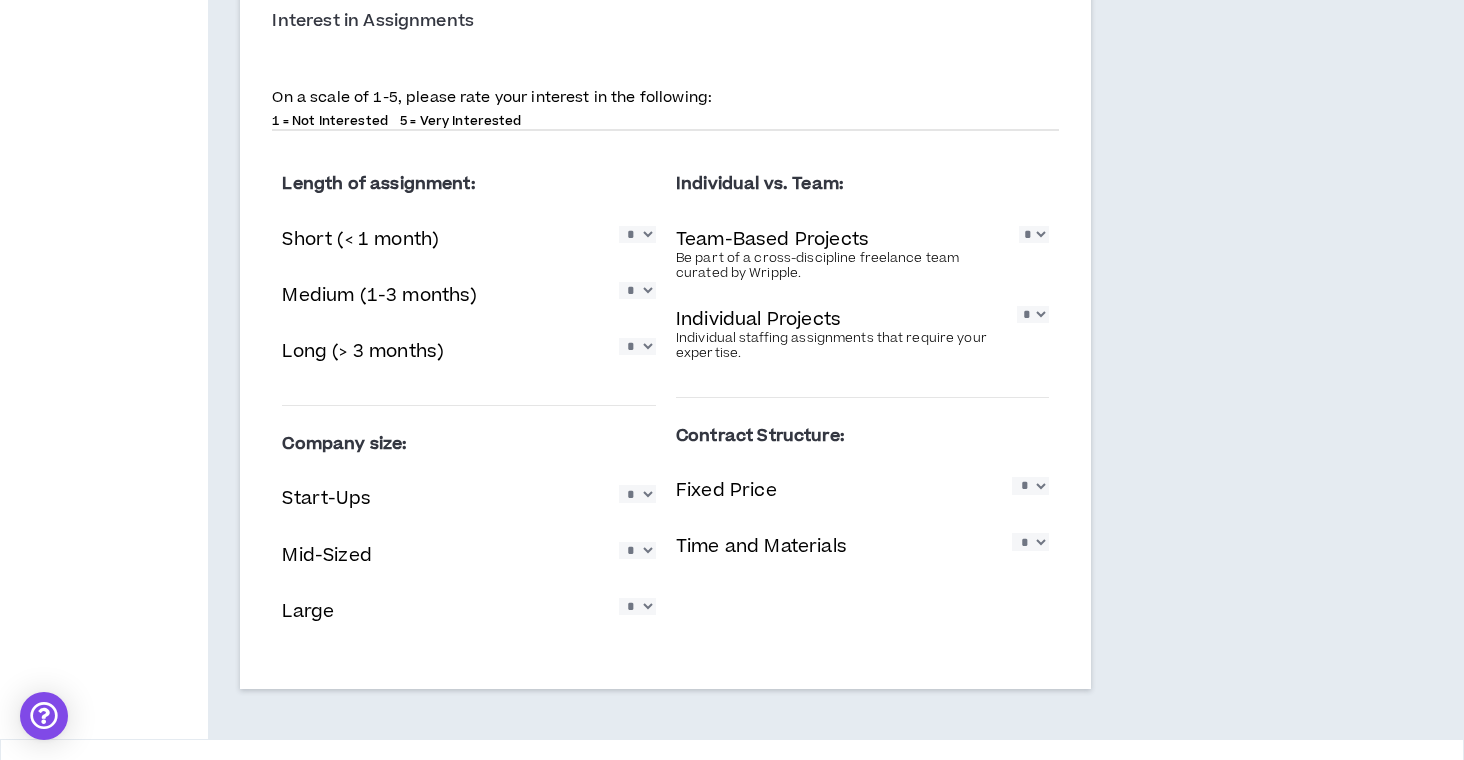 select on "*" 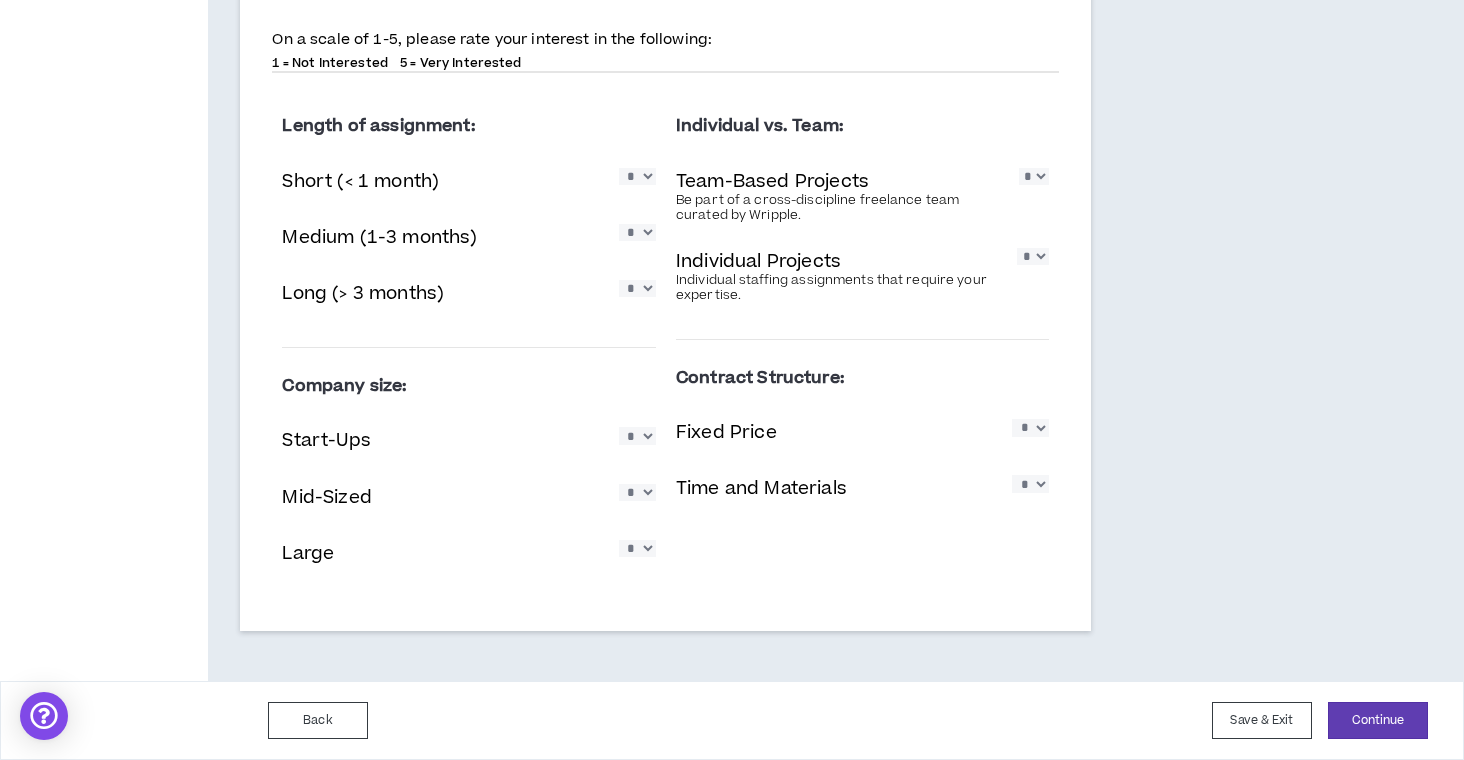 scroll, scrollTop: 1640, scrollLeft: 0, axis: vertical 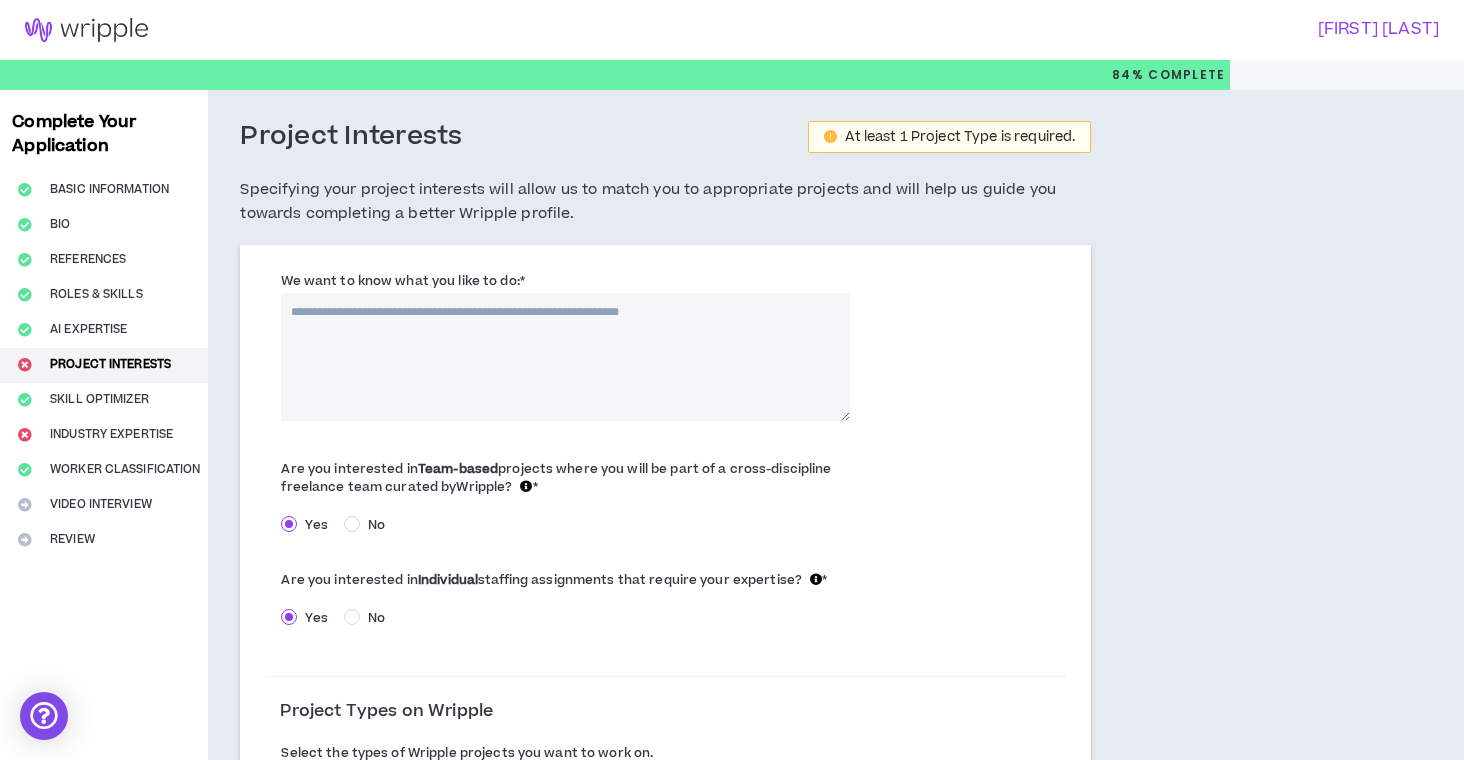 click on "We want to know what you like to do:  *" at bounding box center [565, 357] 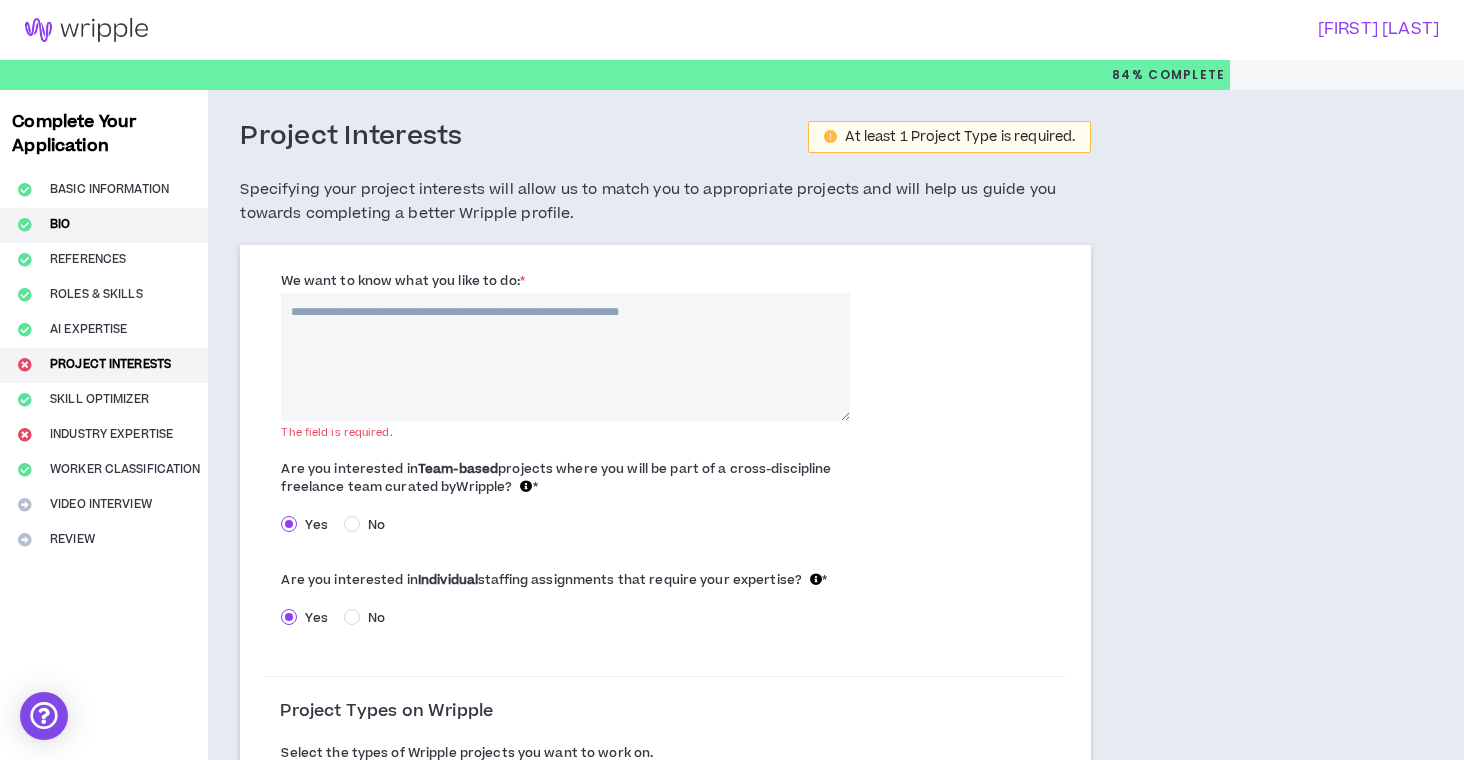 click on "Bio" at bounding box center [104, 225] 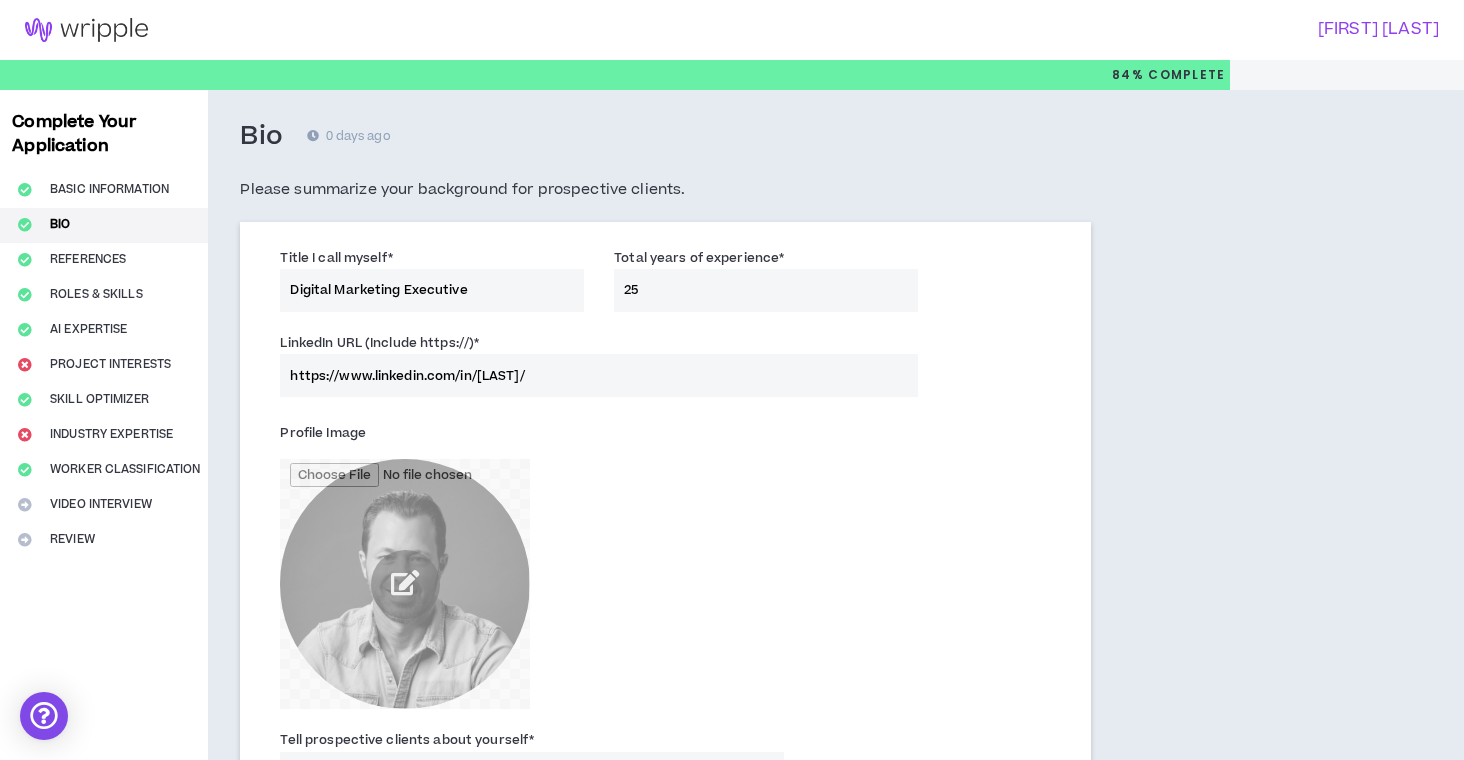 scroll, scrollTop: 0, scrollLeft: 0, axis: both 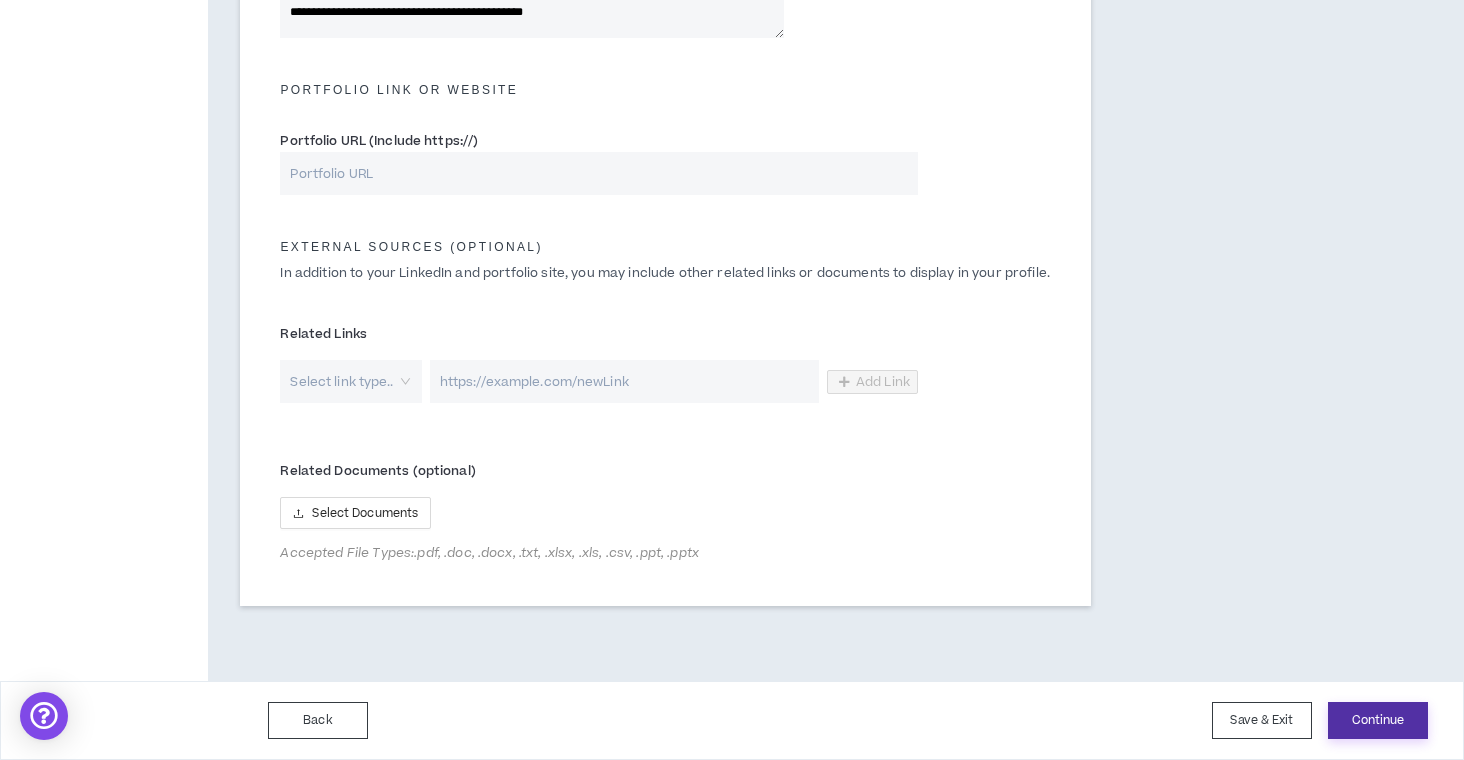 click on "Continue" at bounding box center (1378, 720) 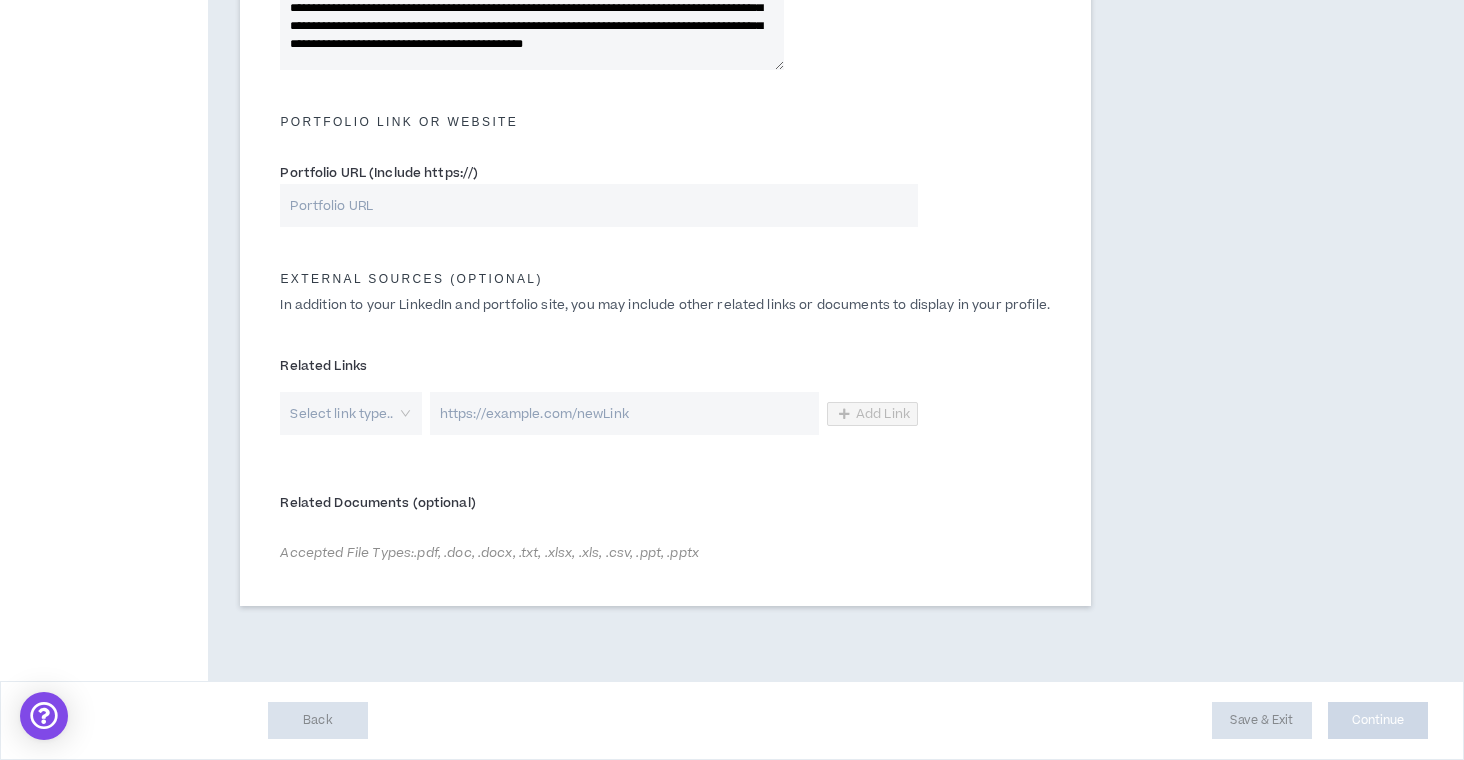 type on "**********" 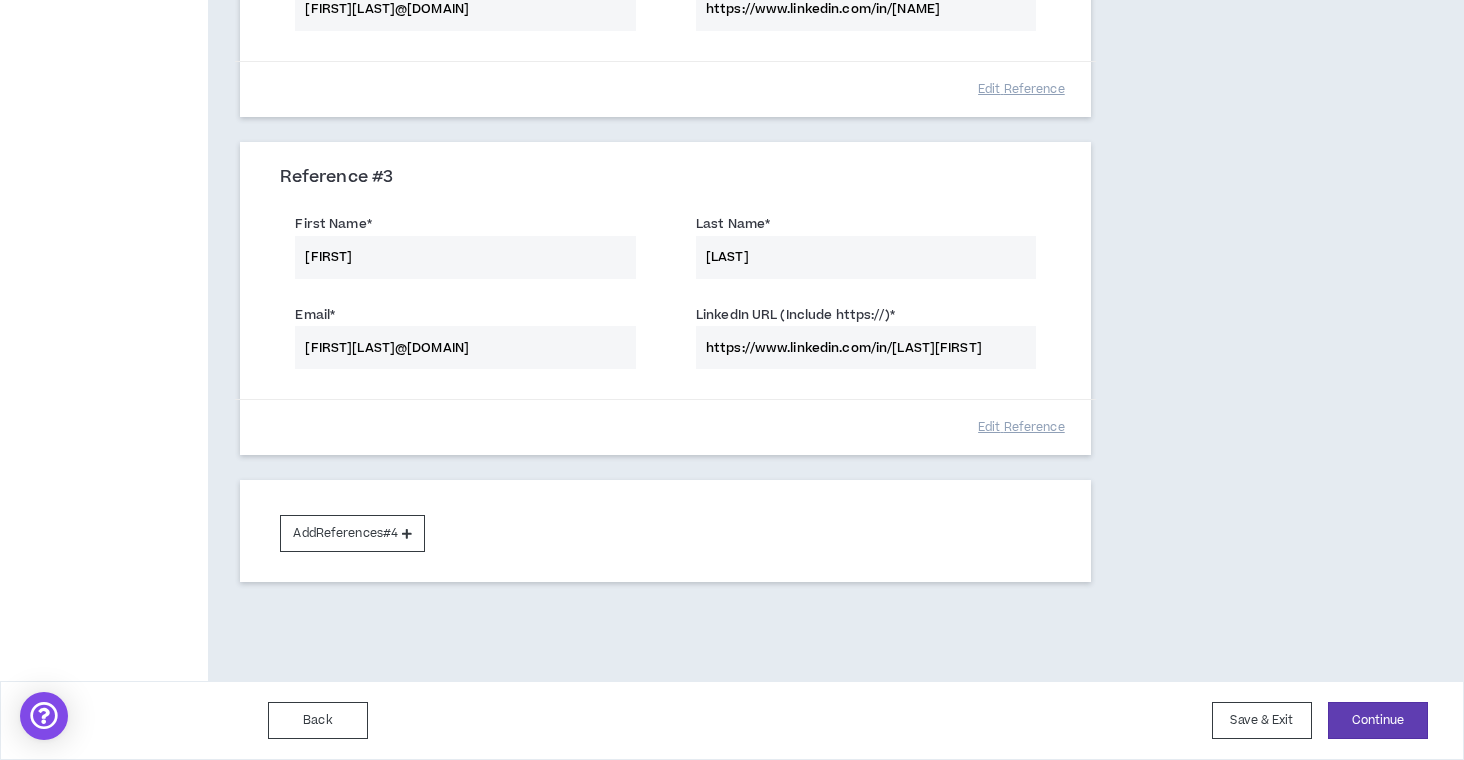 scroll, scrollTop: 856, scrollLeft: 0, axis: vertical 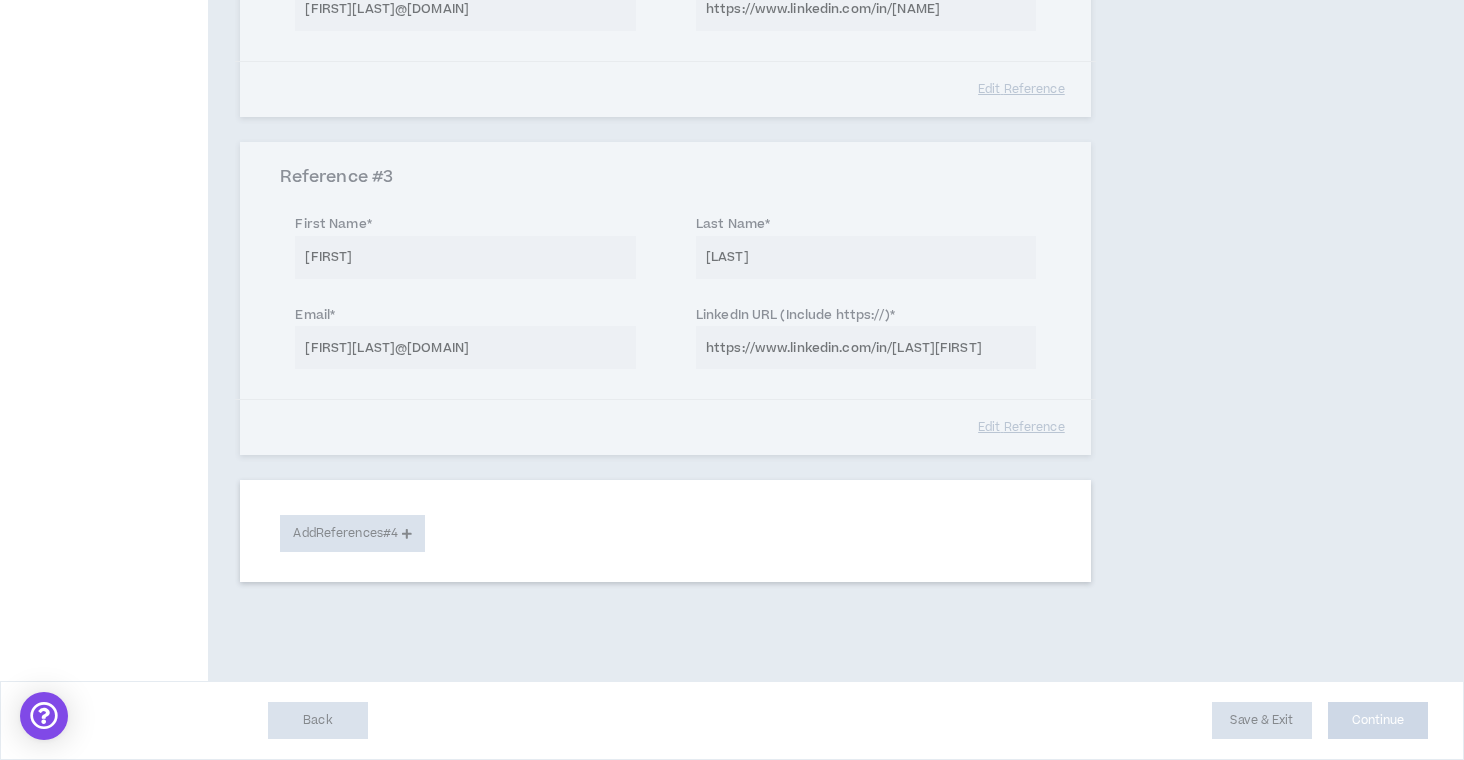 select on "***" 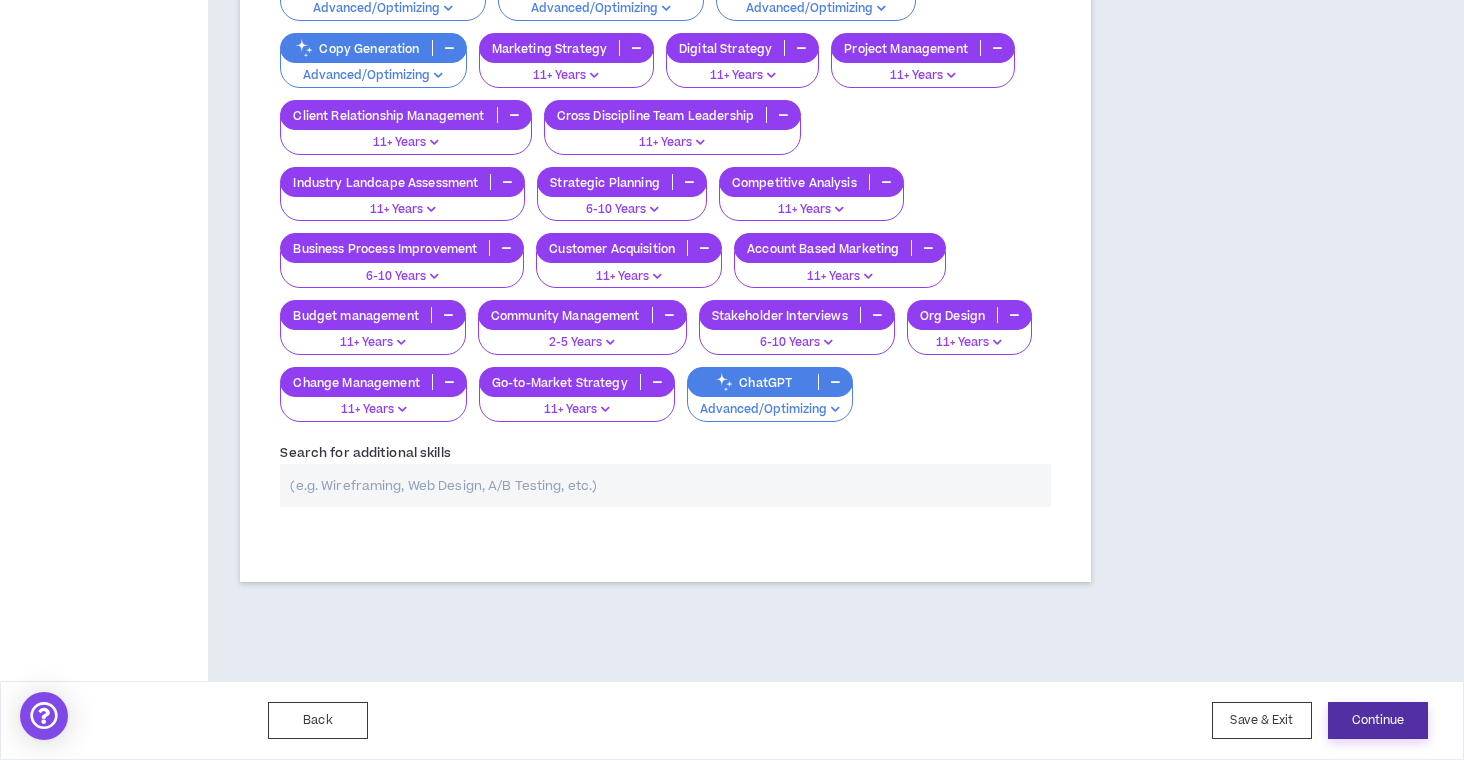scroll, scrollTop: 1358, scrollLeft: 0, axis: vertical 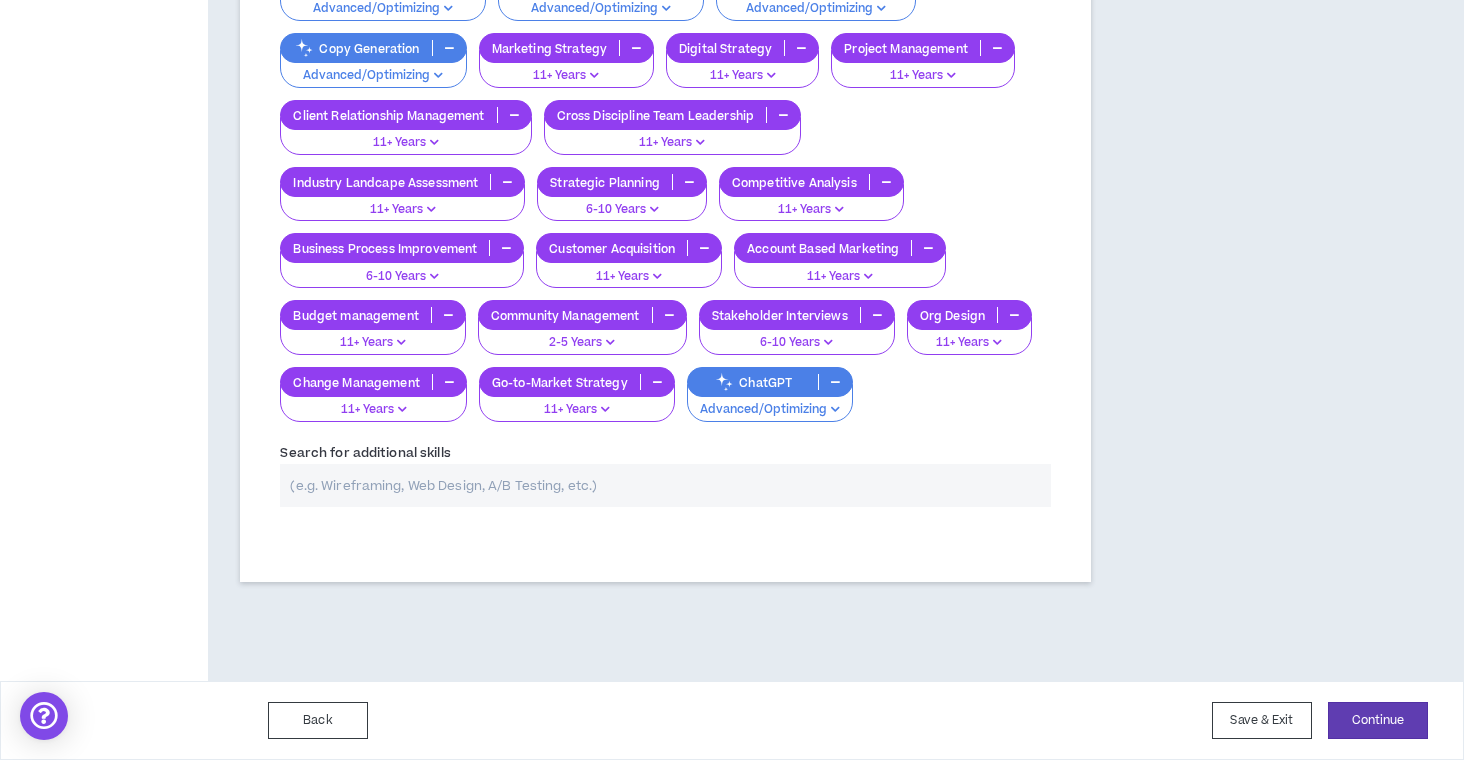 drag, startPoint x: 1368, startPoint y: 709, endPoint x: 1376, endPoint y: 607, distance: 102.31325 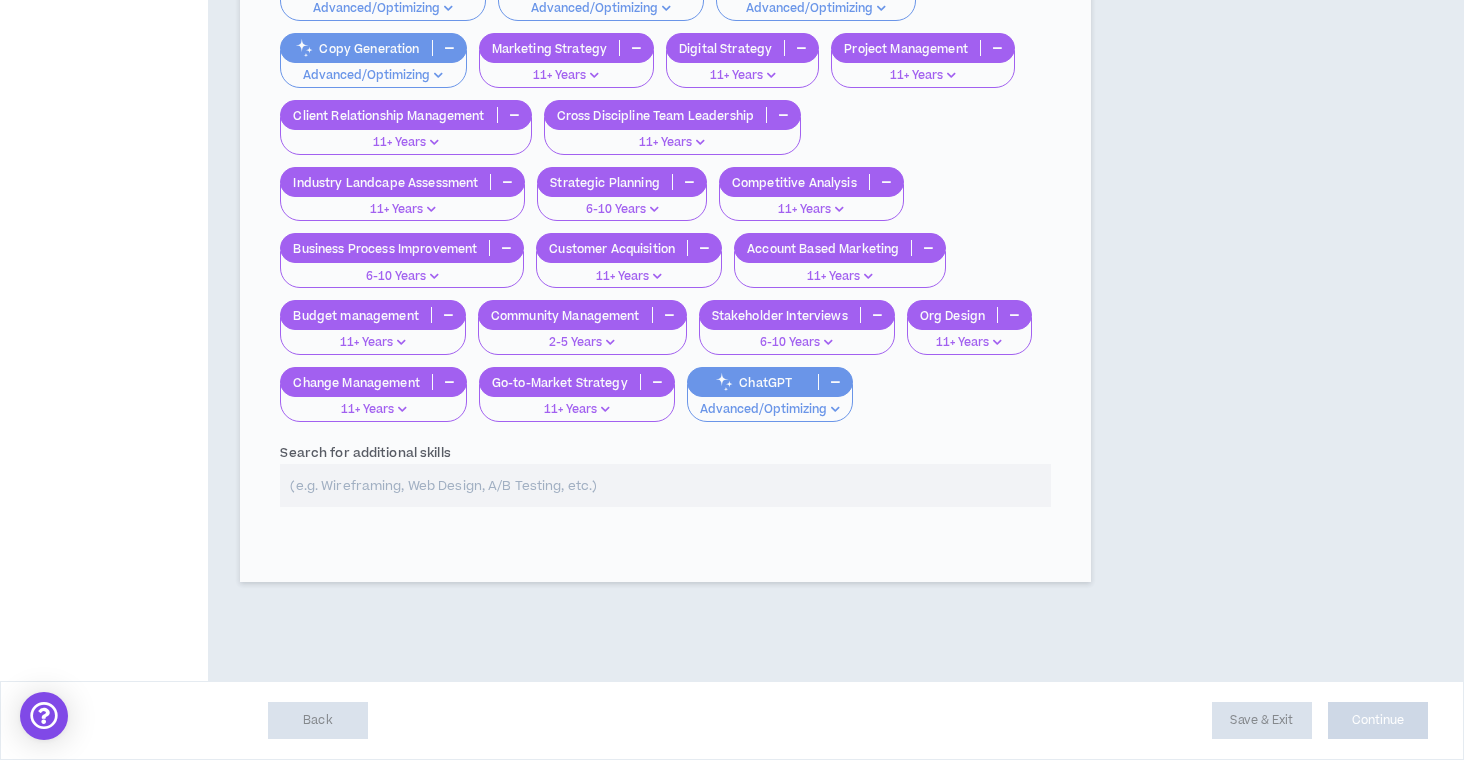 select on "*" 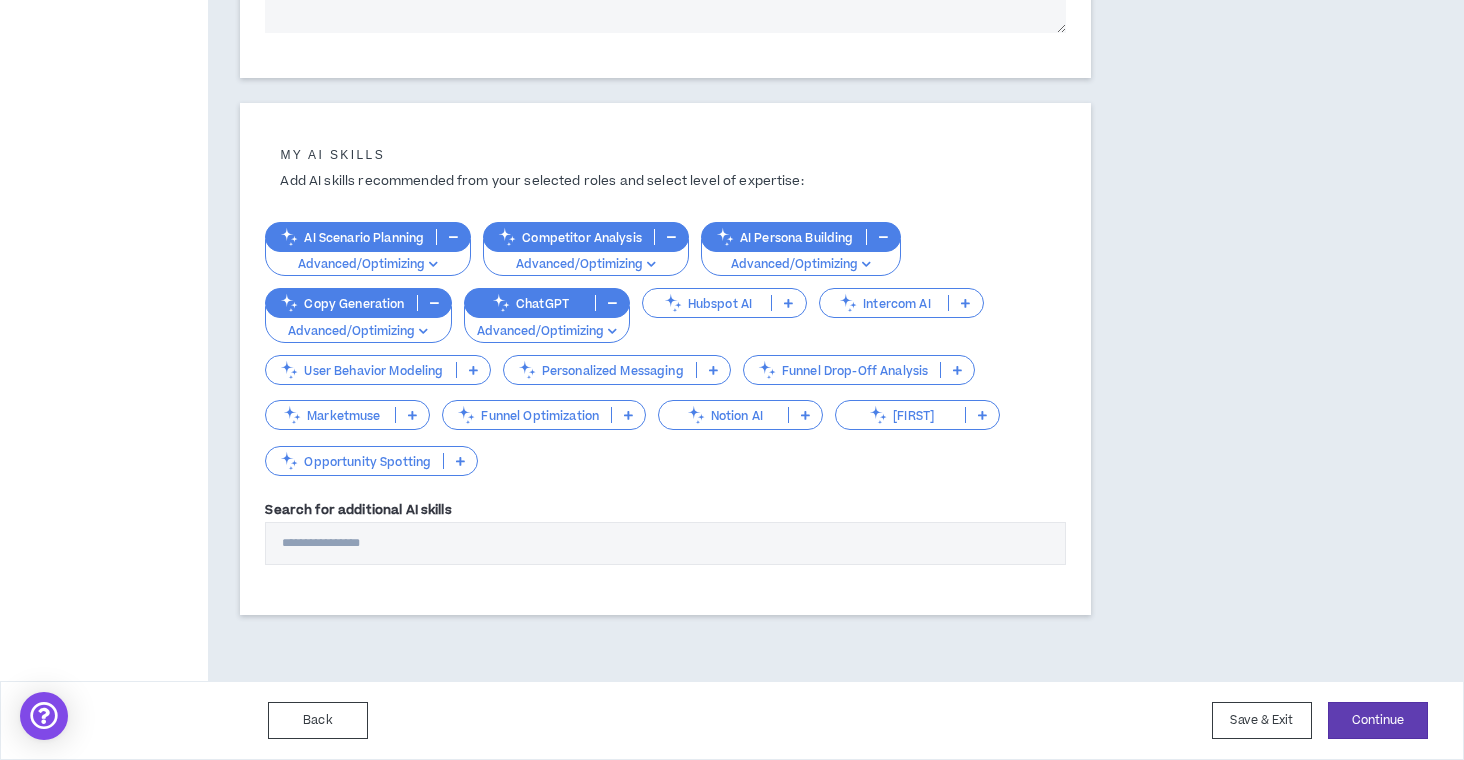 scroll, scrollTop: 712, scrollLeft: 0, axis: vertical 